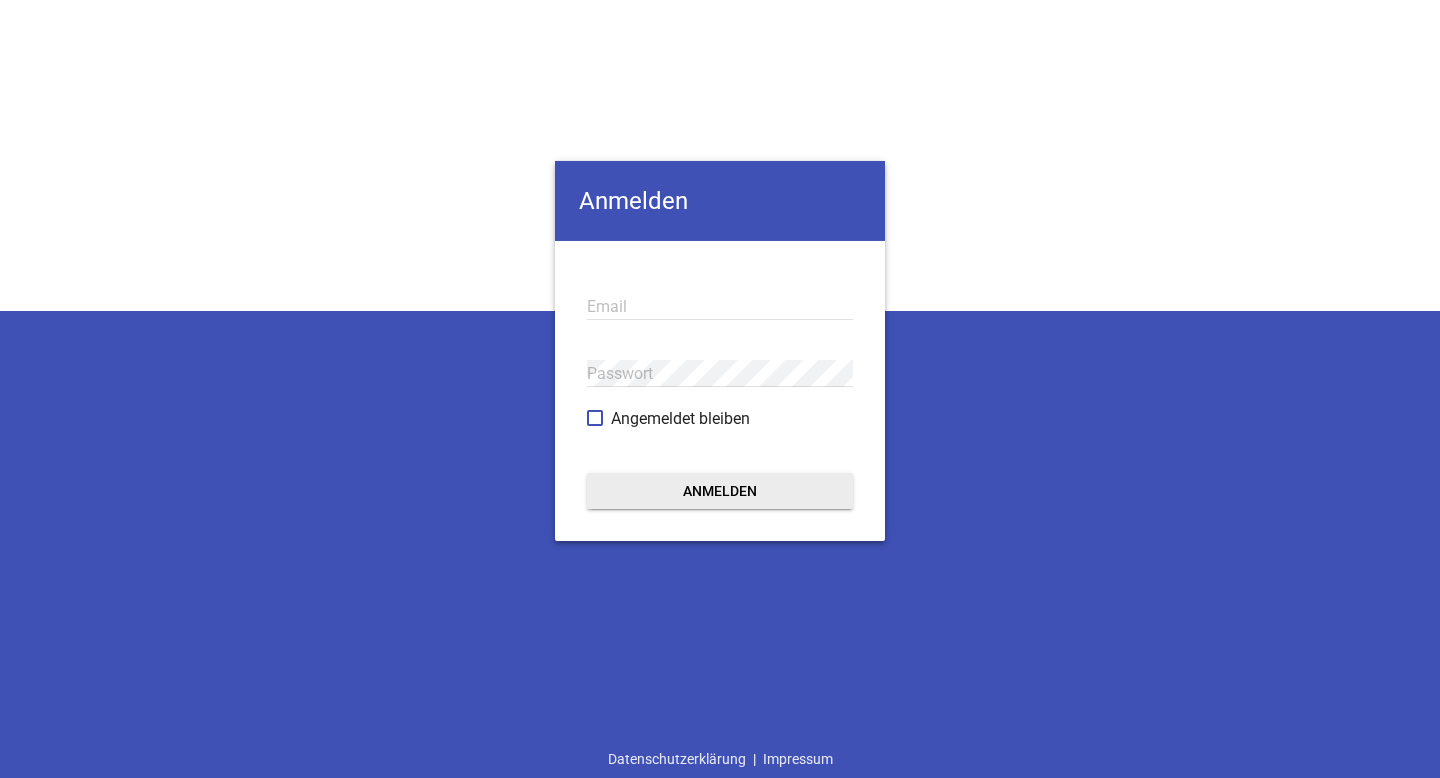 scroll, scrollTop: 0, scrollLeft: 0, axis: both 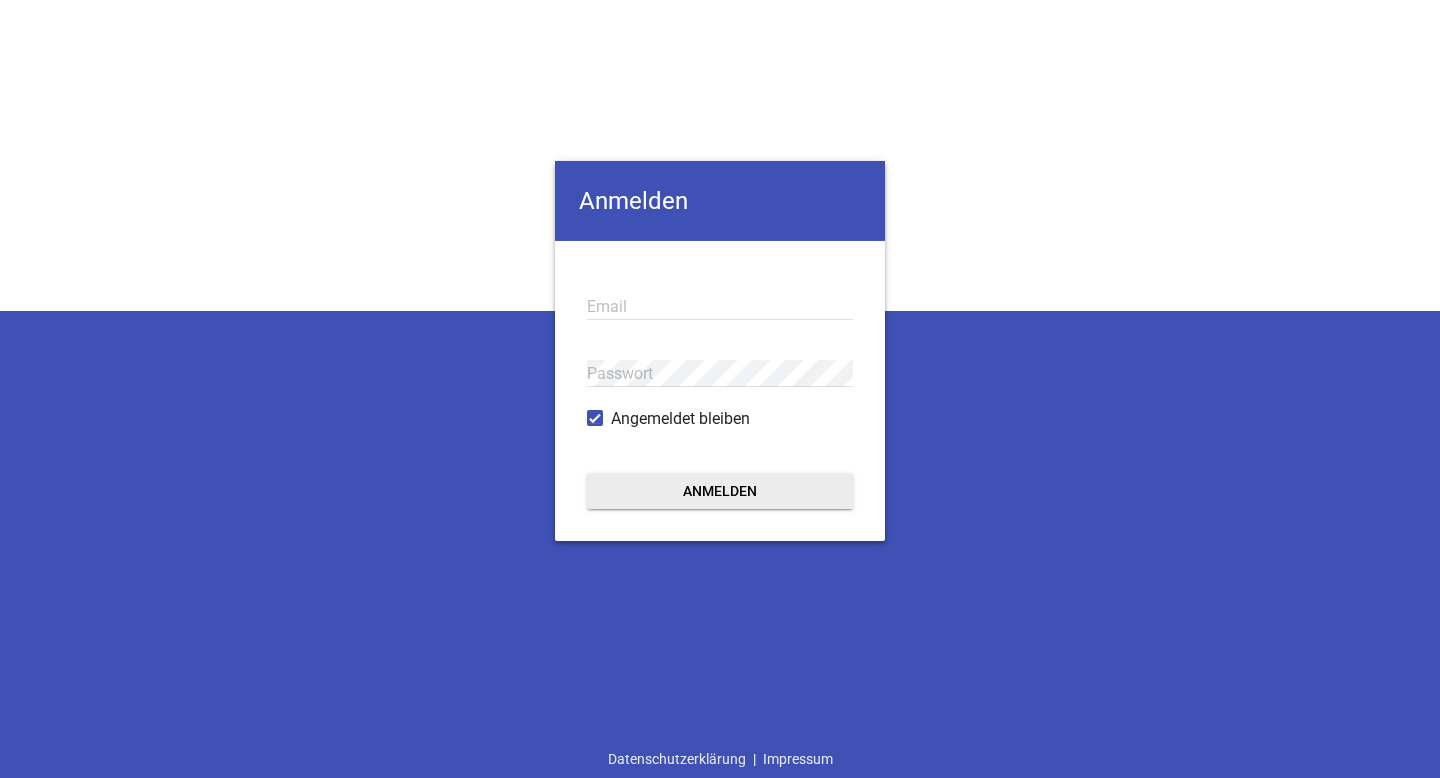 type on "jule@victoria-branding.de" 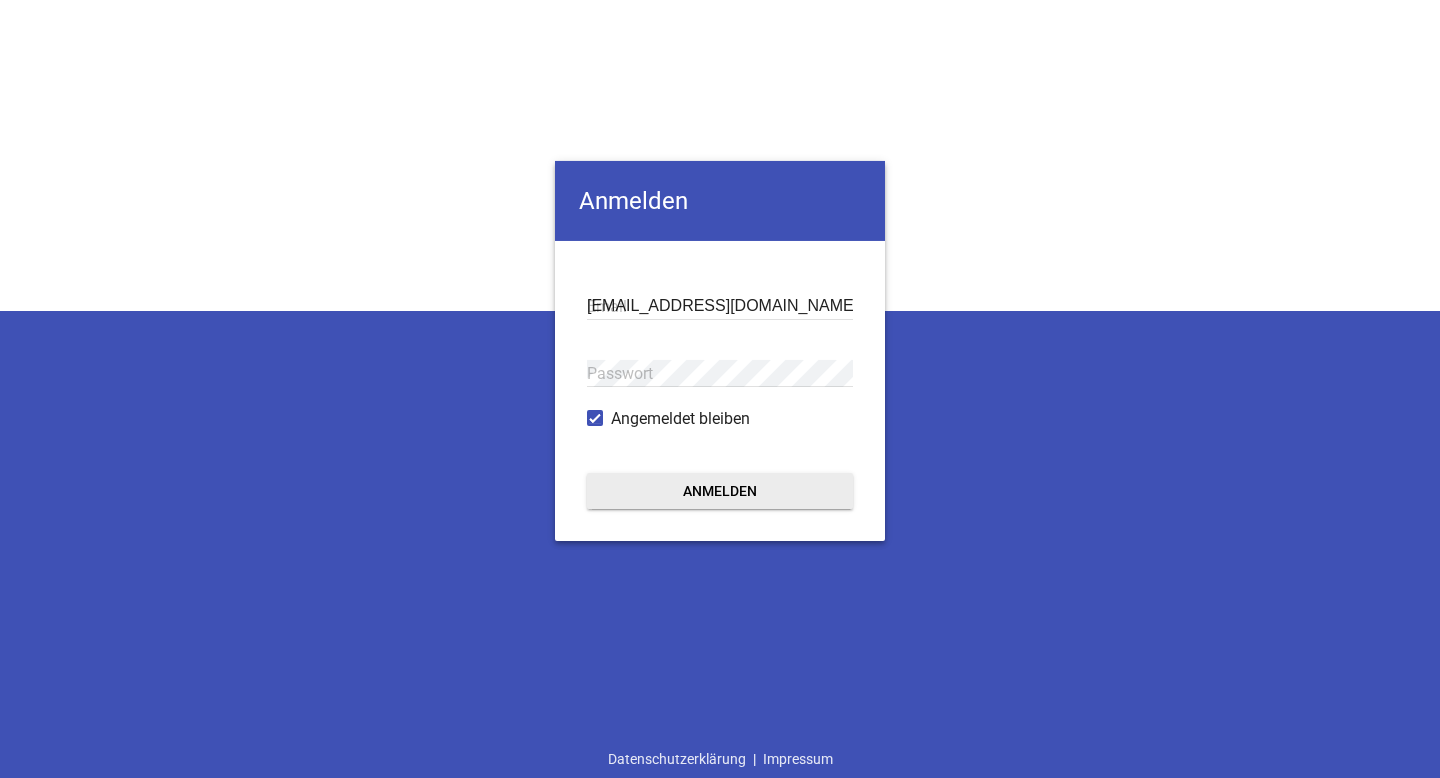 click on "Anmelden" at bounding box center [720, 491] 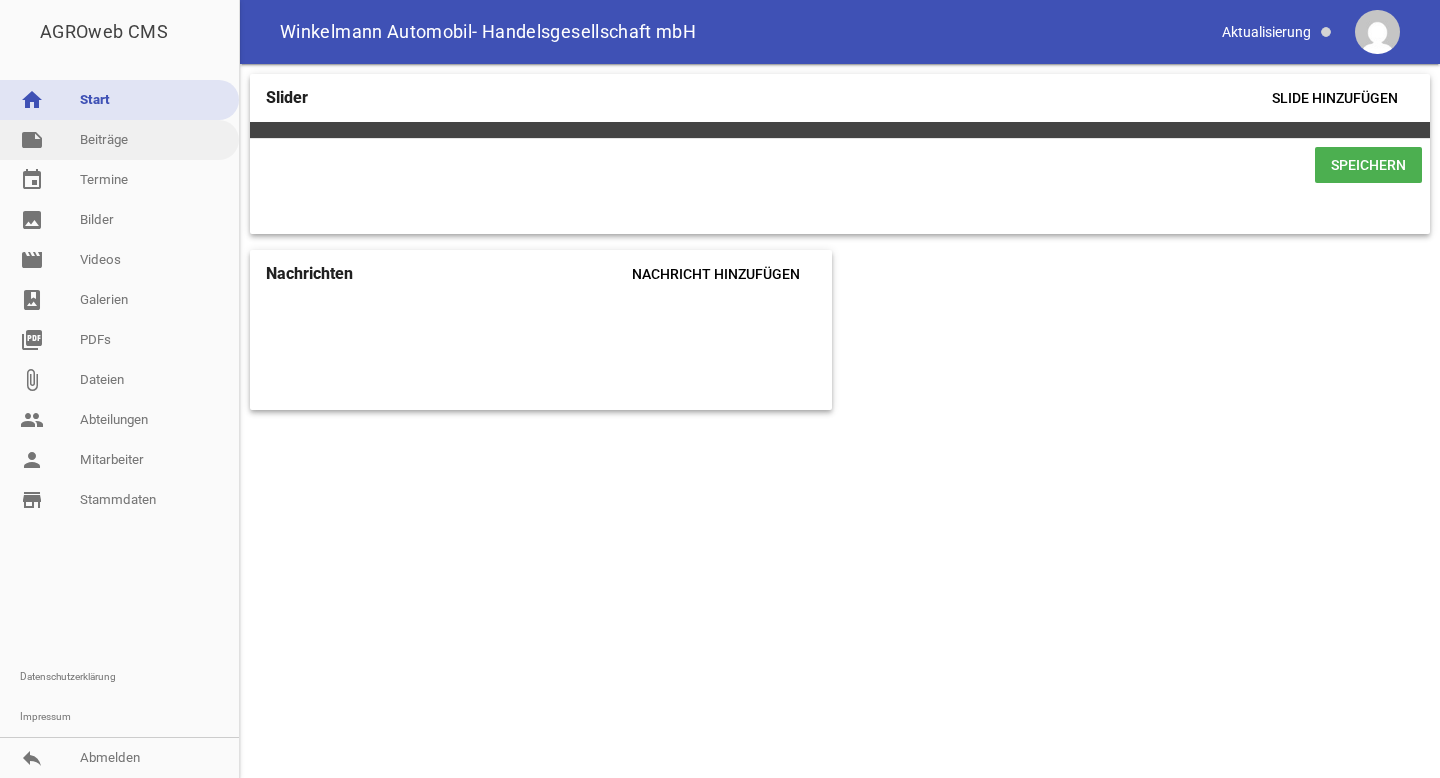 click on "note Beiträge" at bounding box center [119, 140] 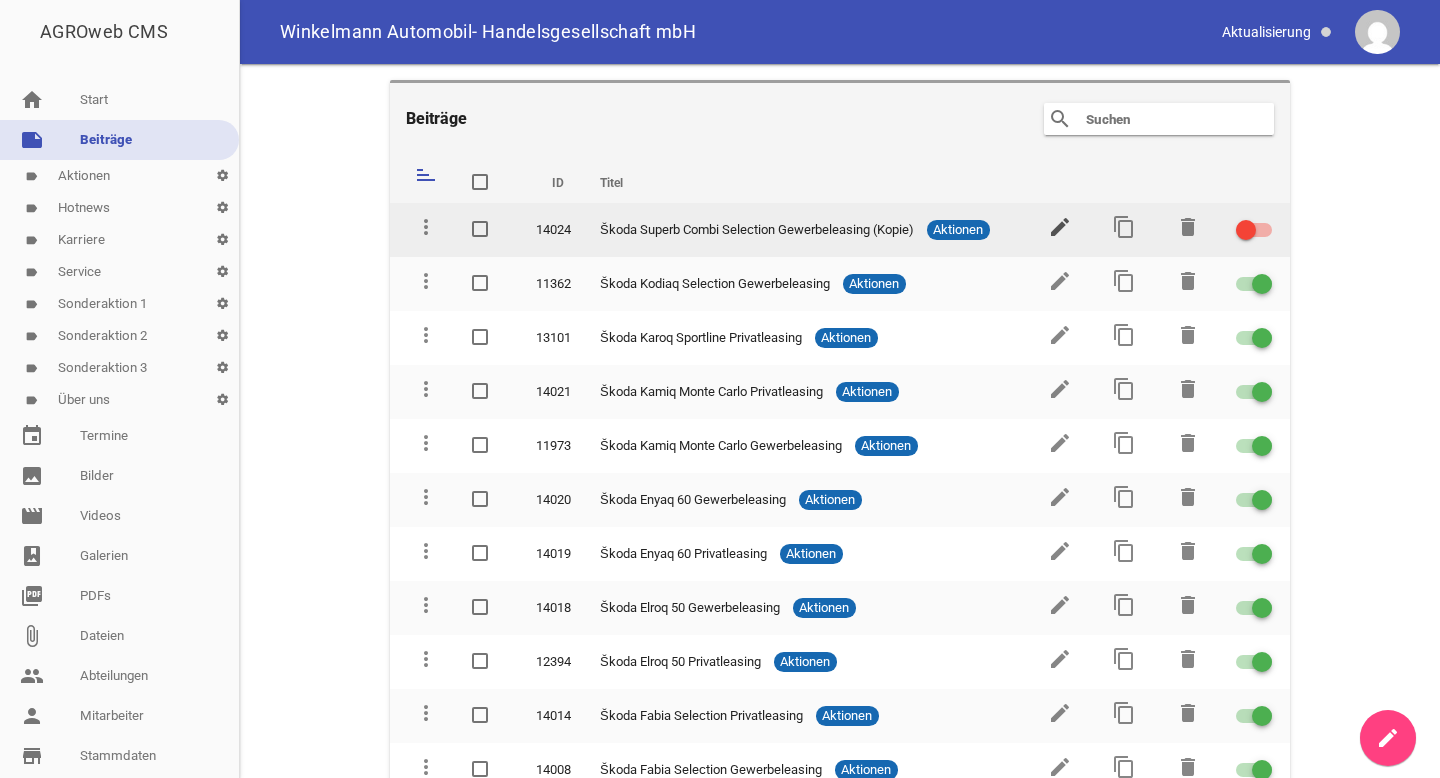 click on "edit" at bounding box center (1060, 227) 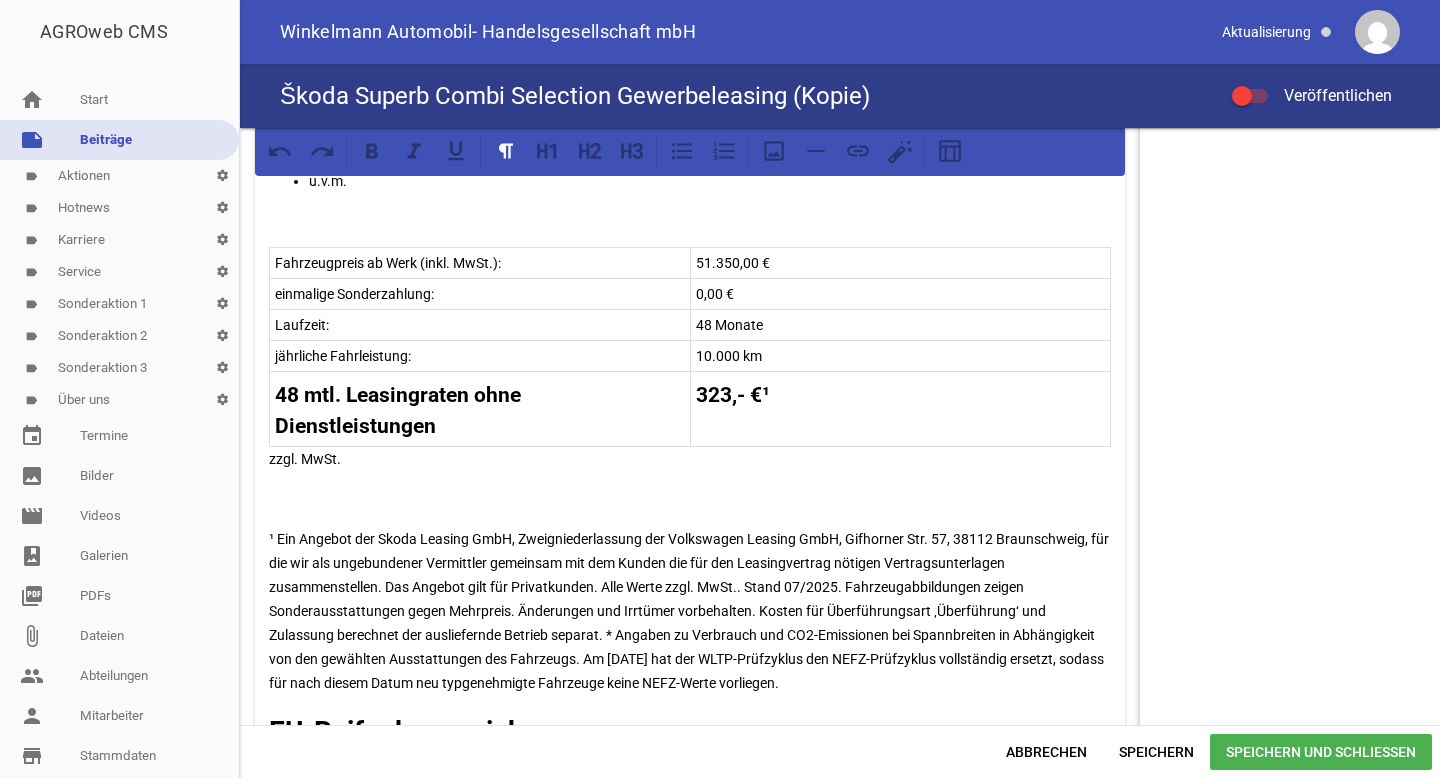 scroll, scrollTop: 768, scrollLeft: 0, axis: vertical 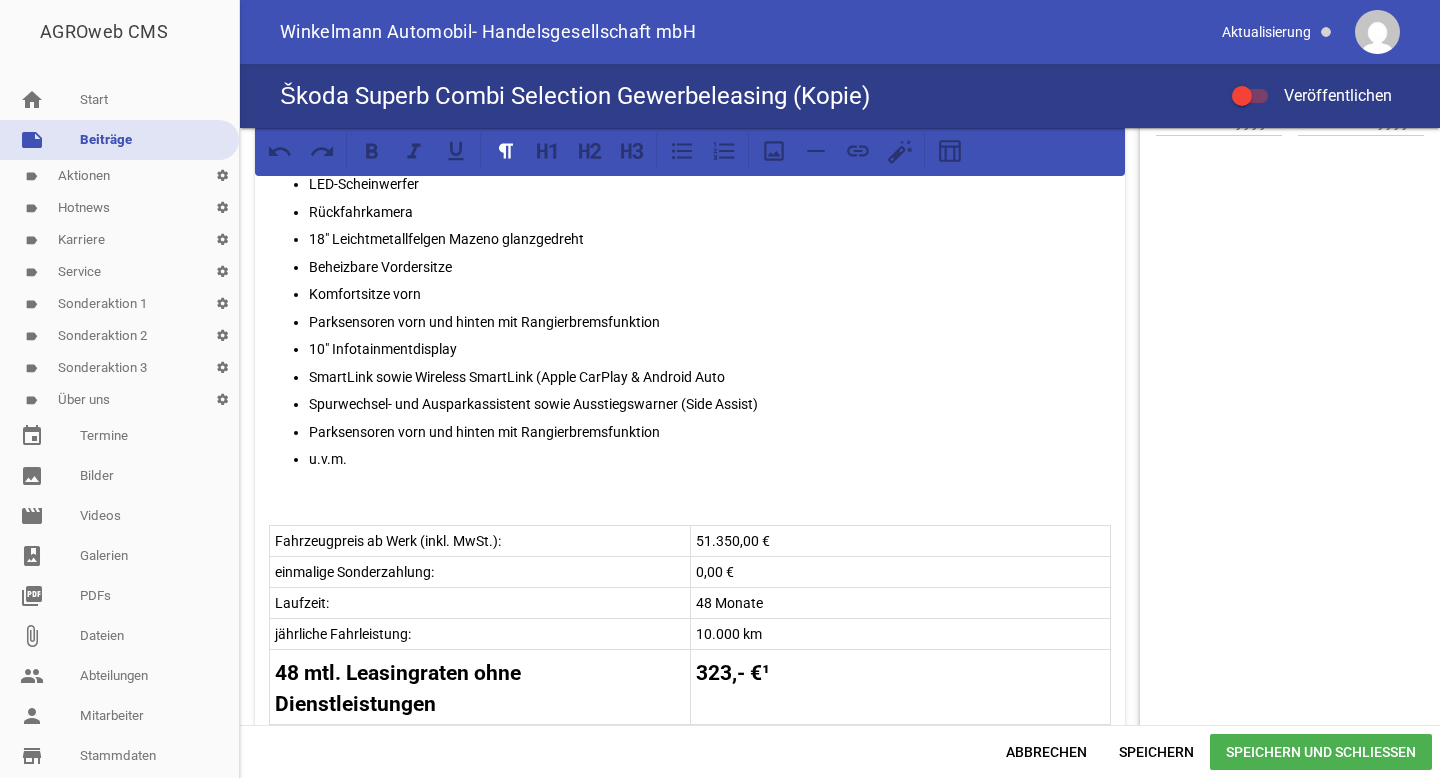 click on "u.v.m." at bounding box center [710, 459] 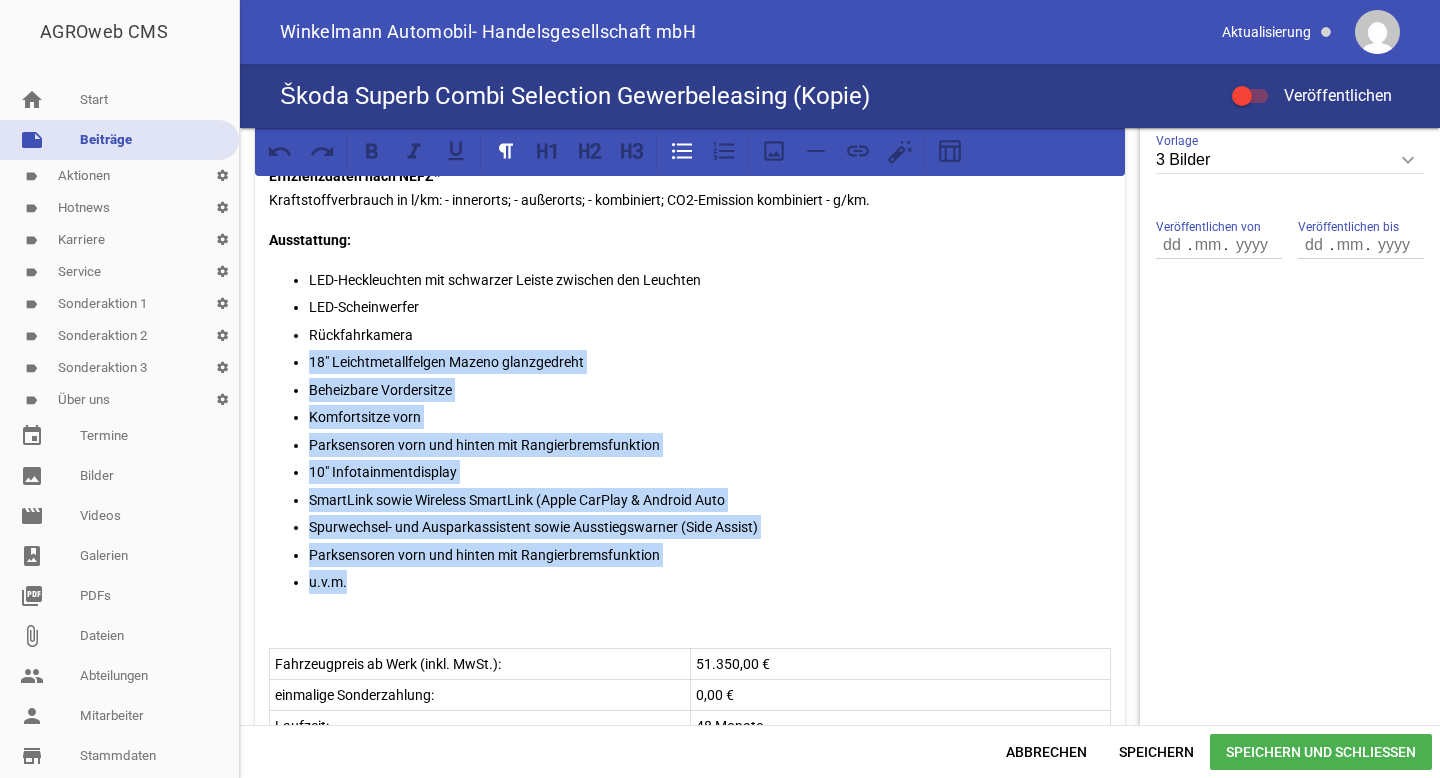 scroll, scrollTop: 616, scrollLeft: 0, axis: vertical 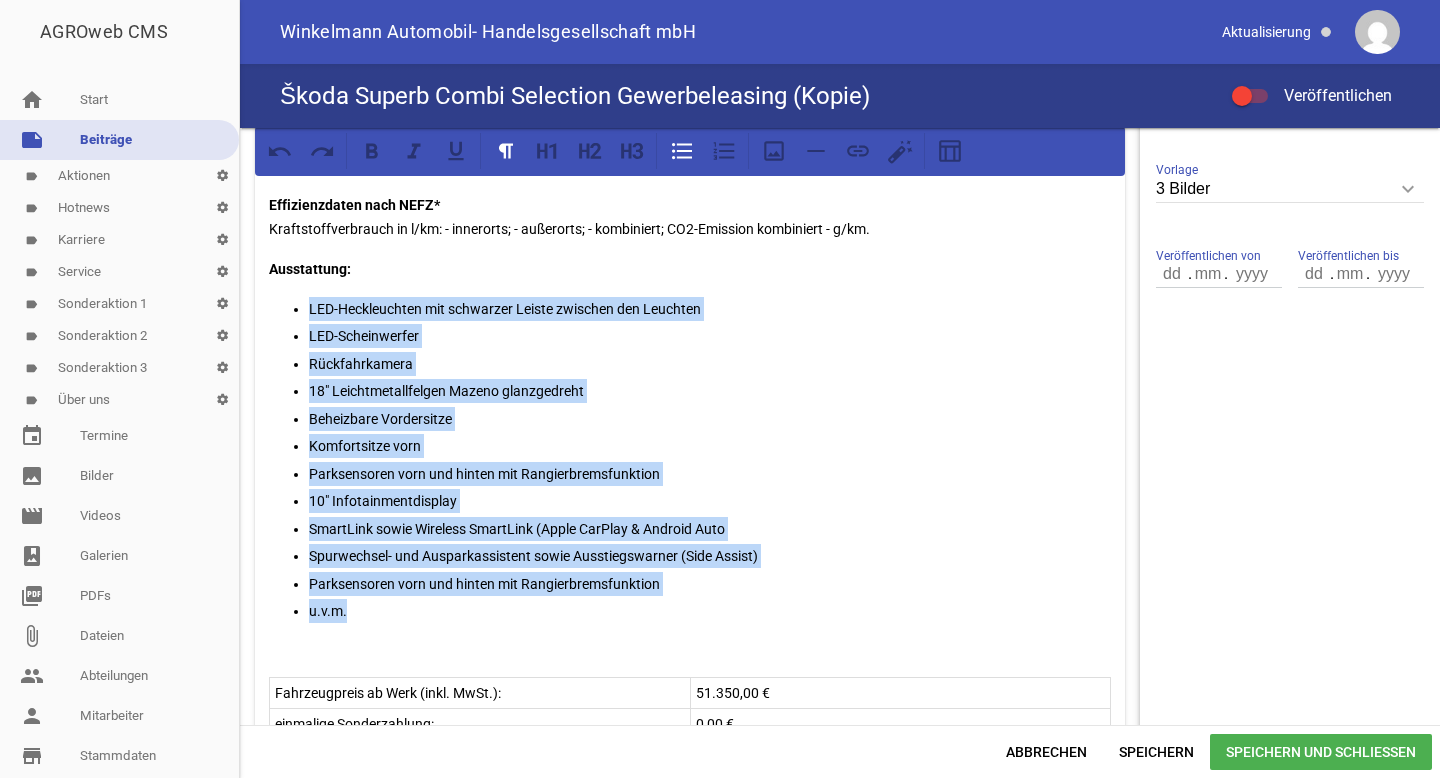 drag, startPoint x: 384, startPoint y: 457, endPoint x: 306, endPoint y: 312, distance: 164.64812 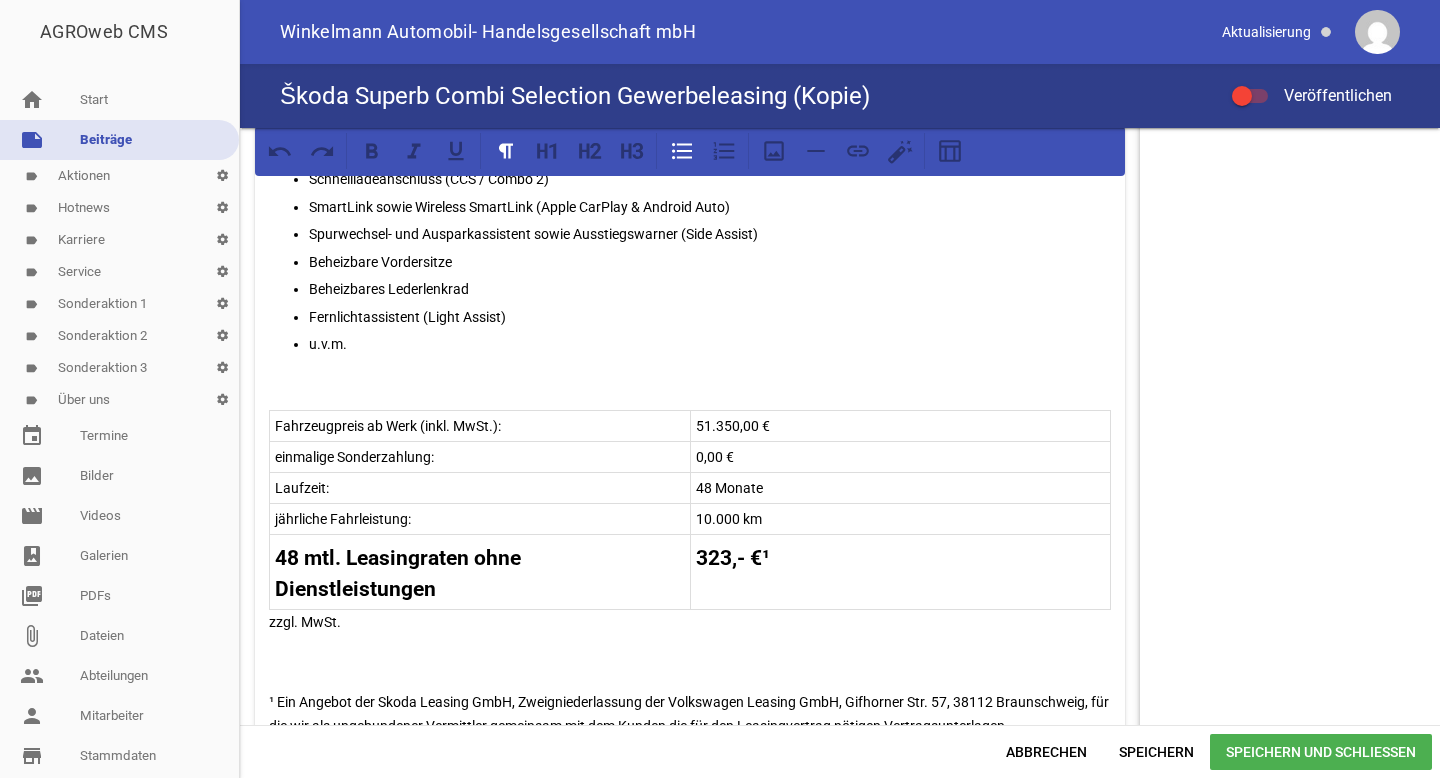 scroll, scrollTop: 1000, scrollLeft: 0, axis: vertical 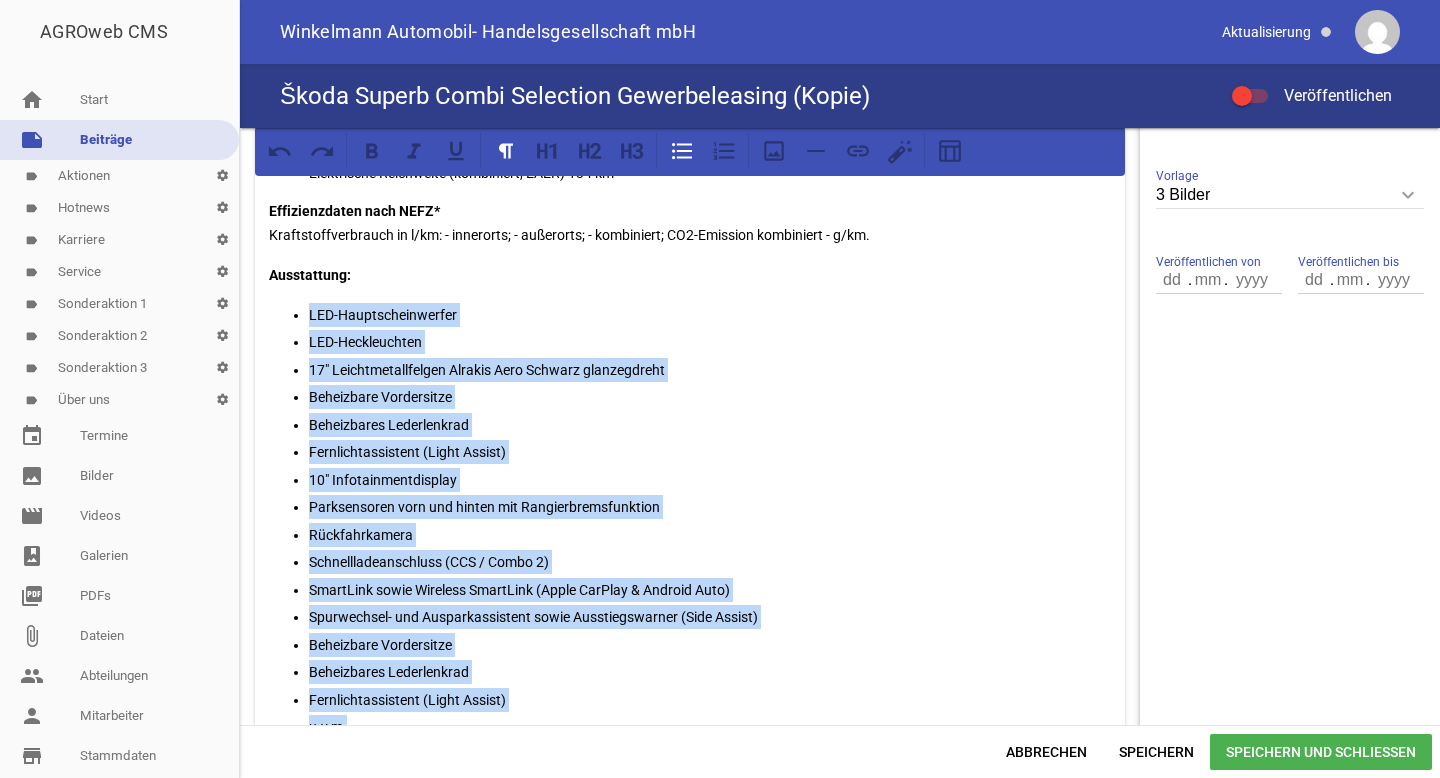 drag, startPoint x: 364, startPoint y: 412, endPoint x: 310, endPoint y: 309, distance: 116.297035 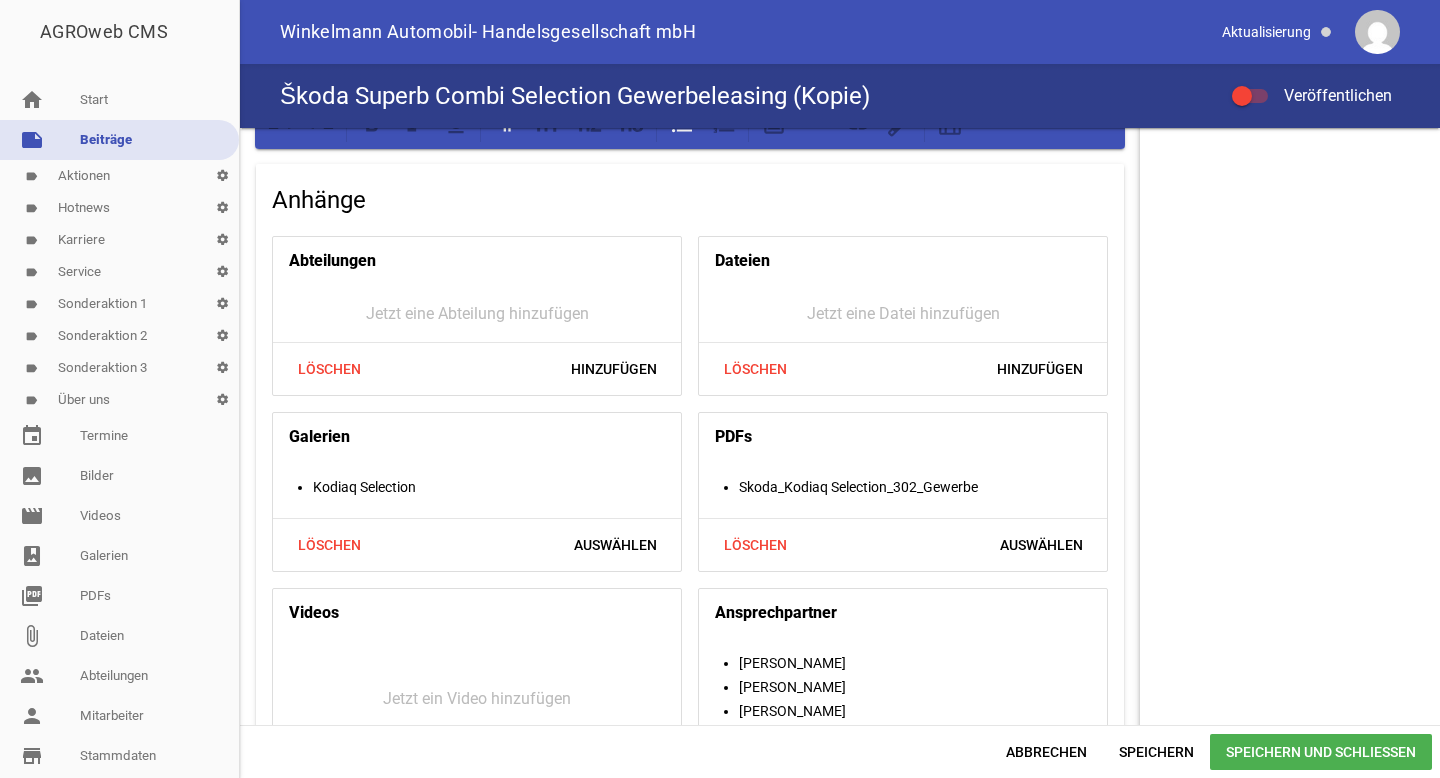 scroll, scrollTop: 1970, scrollLeft: 0, axis: vertical 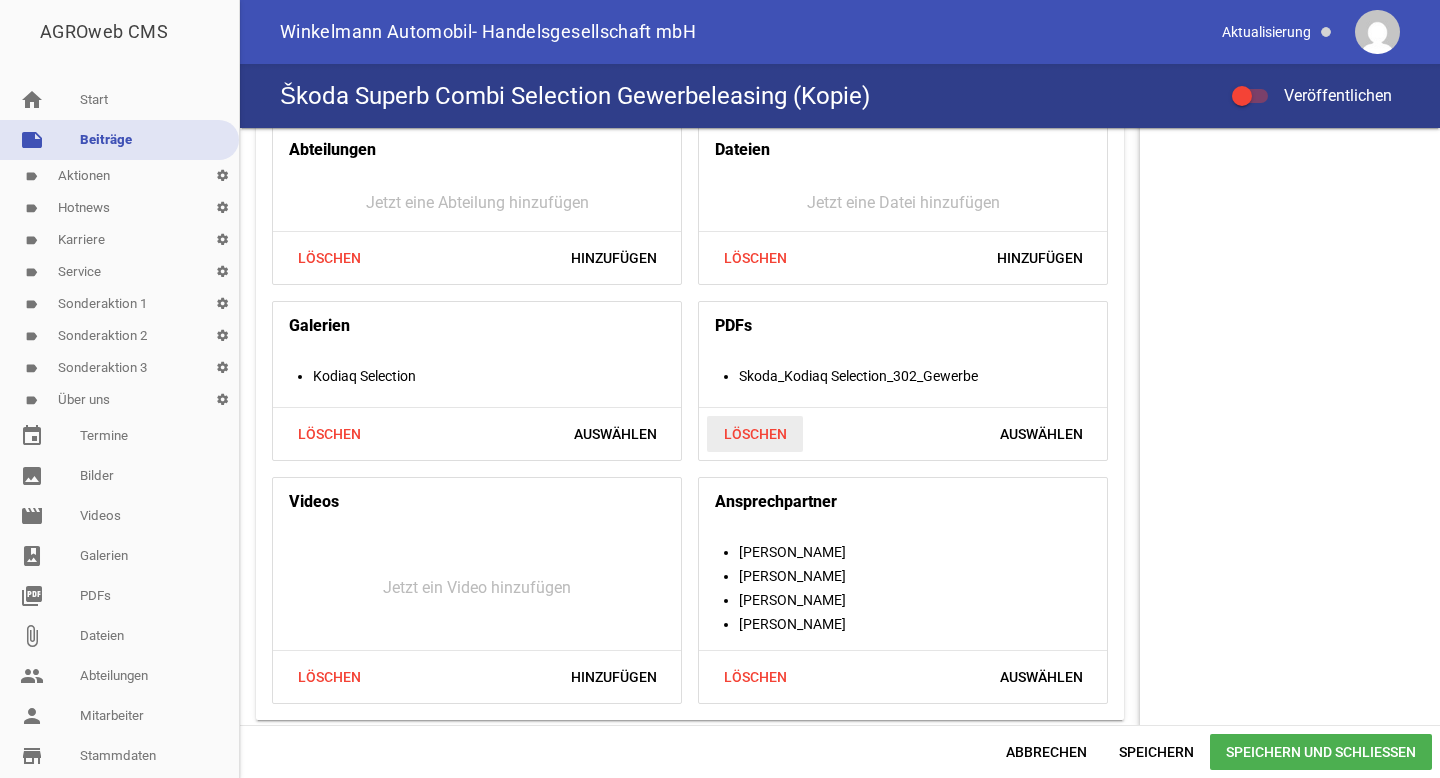 click on "Löschen" at bounding box center [755, 434] 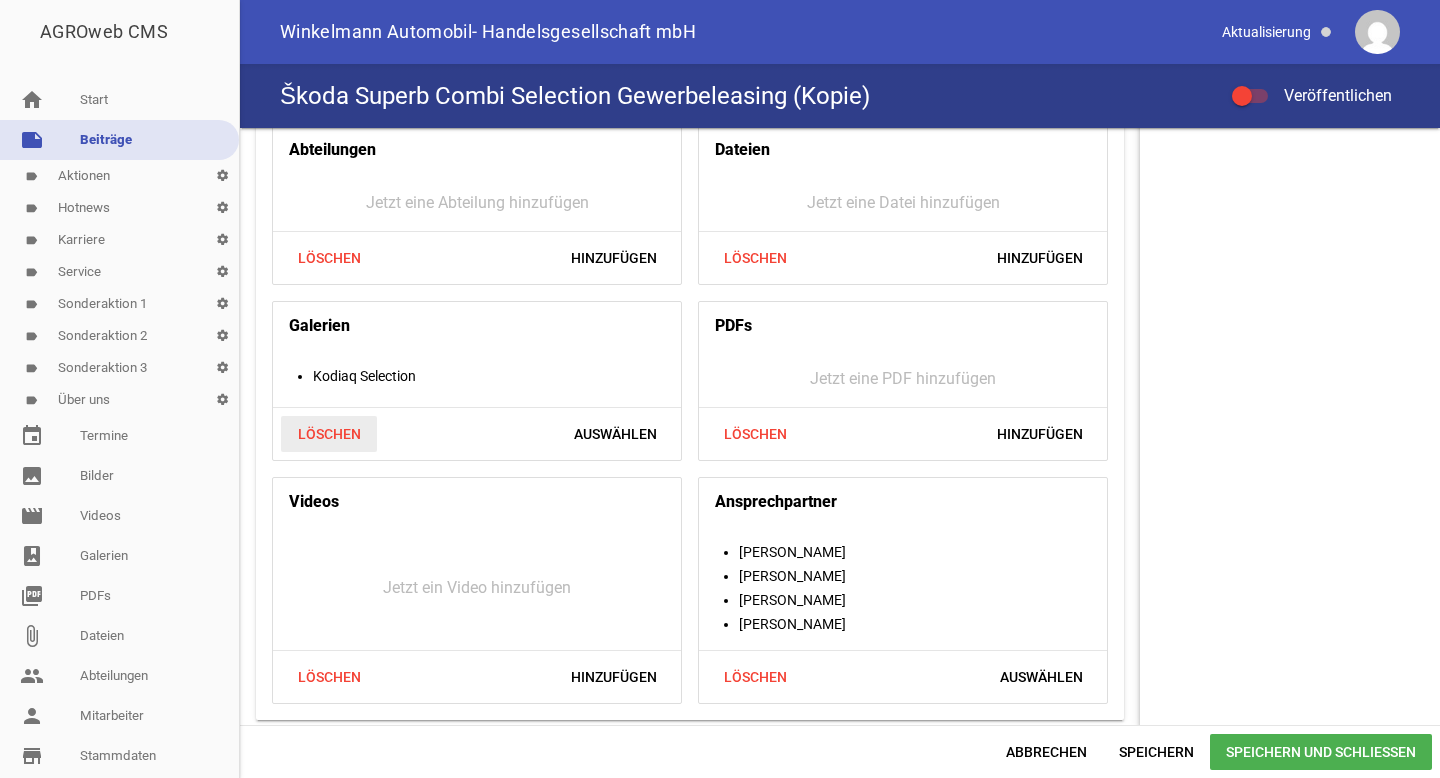 click on "Löschen" at bounding box center (329, 434) 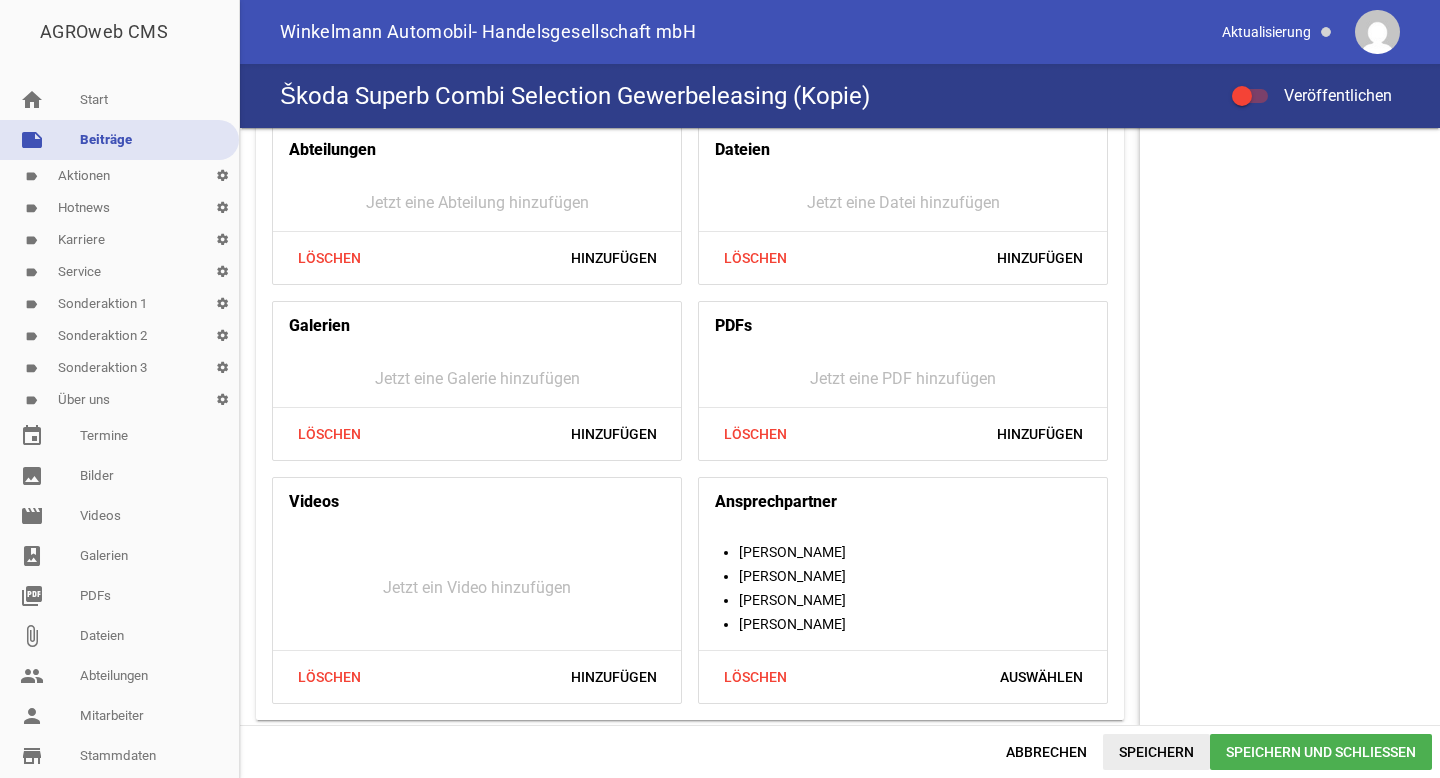 click on "Speichern" at bounding box center (1156, 752) 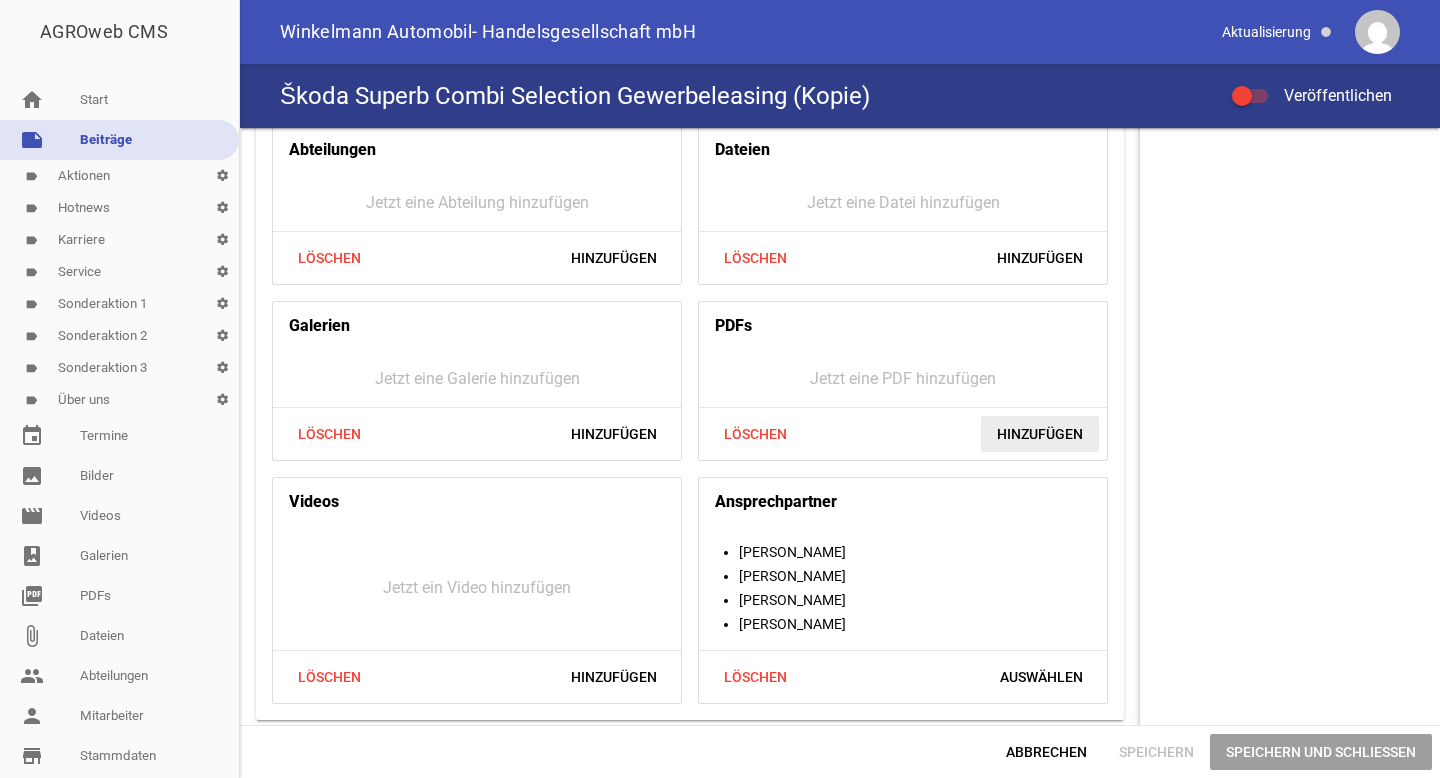 click on "Hinzufügen" at bounding box center (1040, 434) 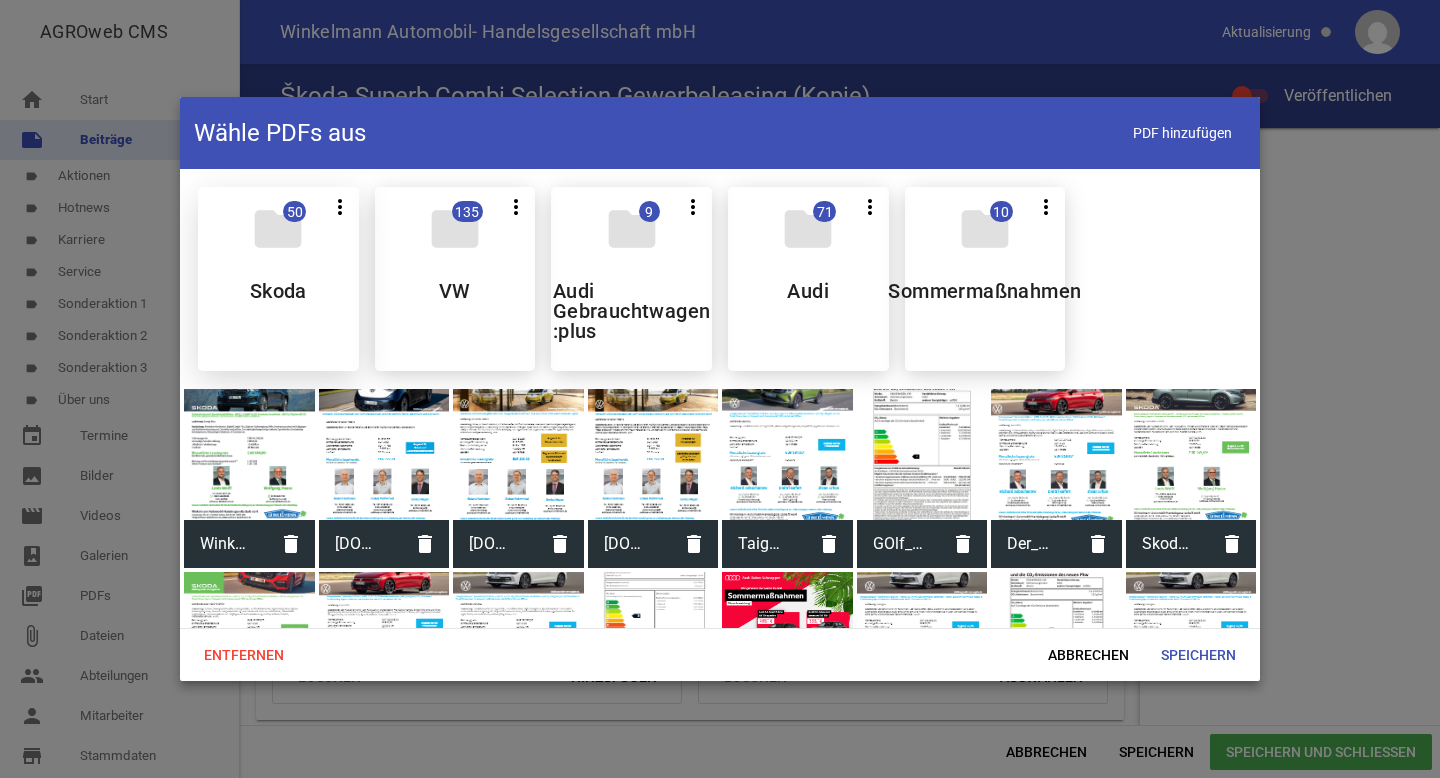 click on "folder   50   more_vert     Teilen   Bearbeiten   Löschen   Skoda" at bounding box center (278, 279) 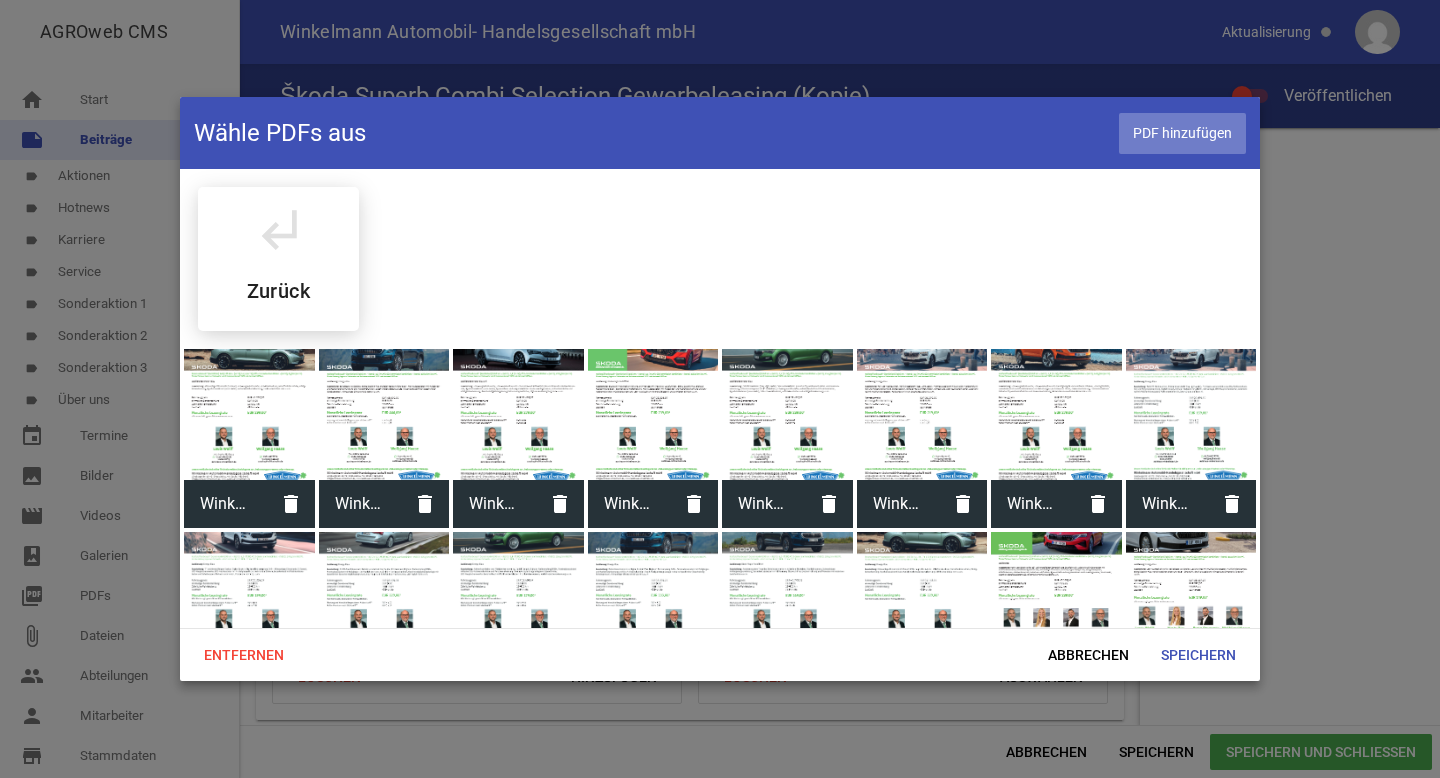 click on "PDF hinzufügen" at bounding box center (1182, 133) 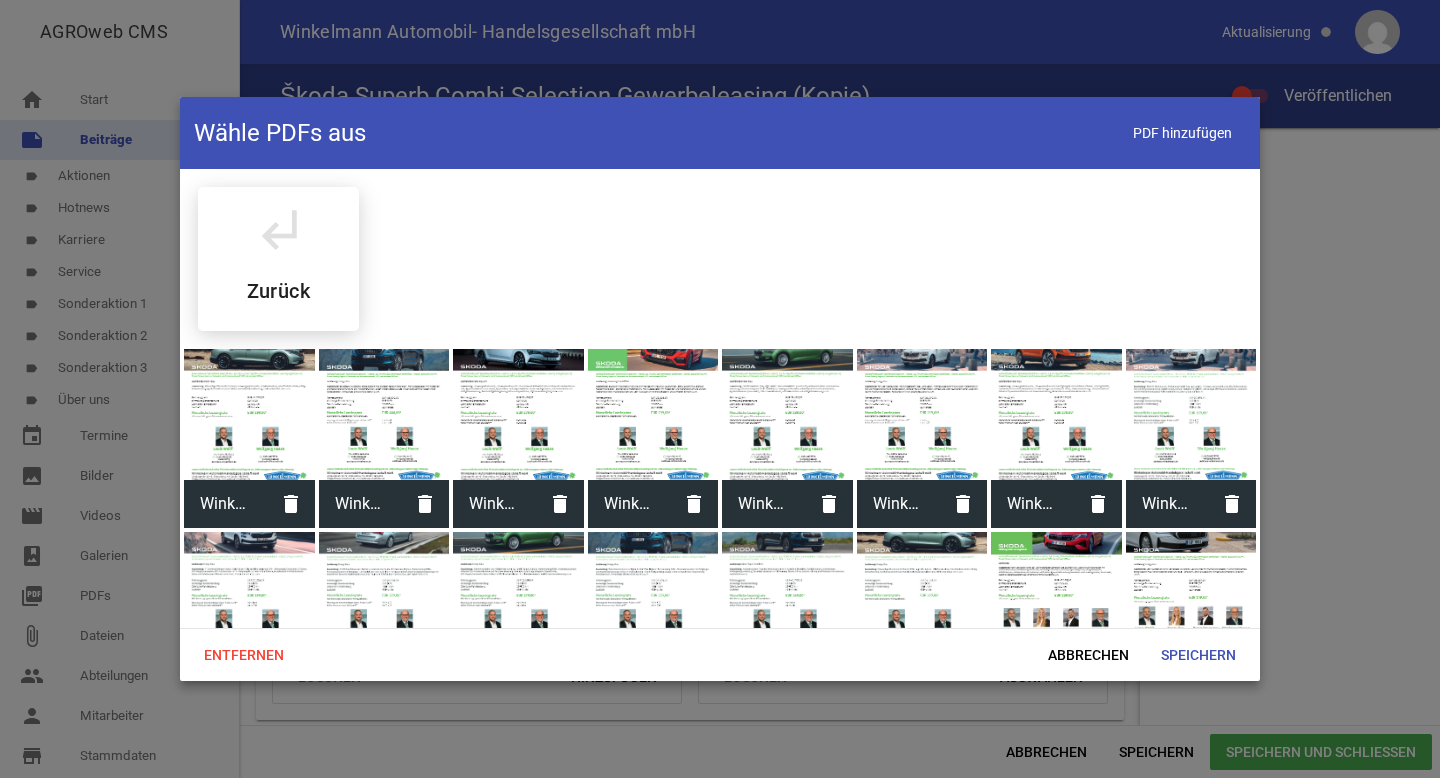 scroll, scrollTop: 990, scrollLeft: 0, axis: vertical 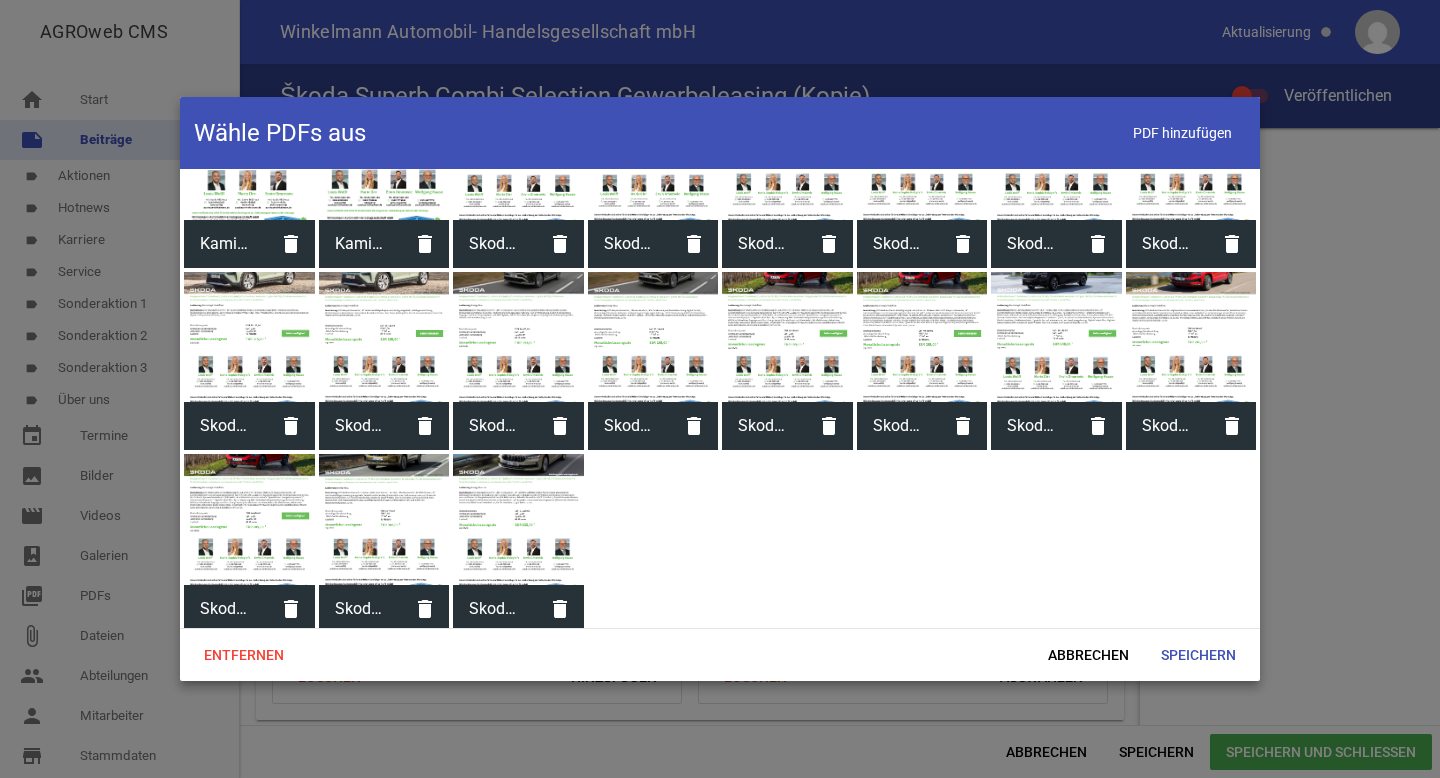 click at bounding box center [518, 519] 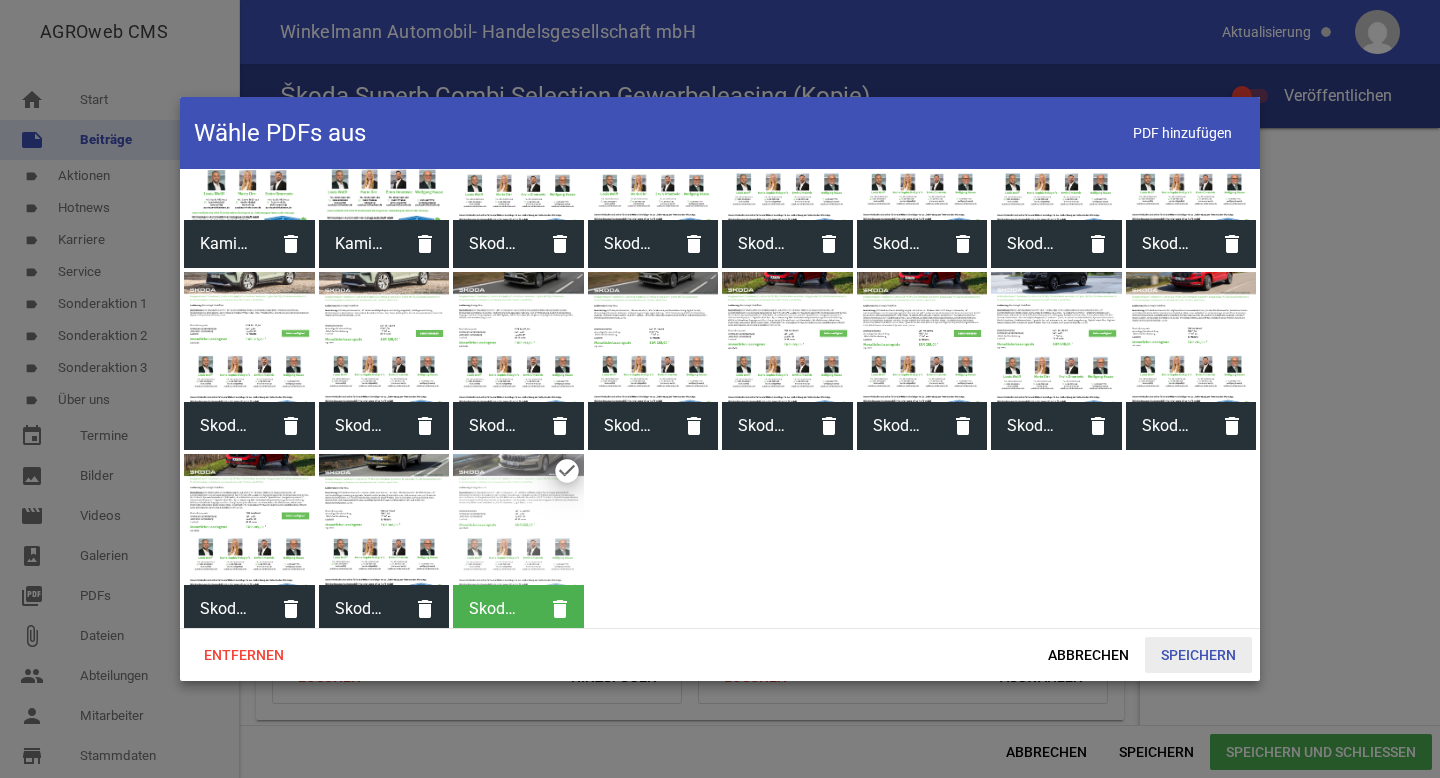 click on "Speichern" at bounding box center (1198, 655) 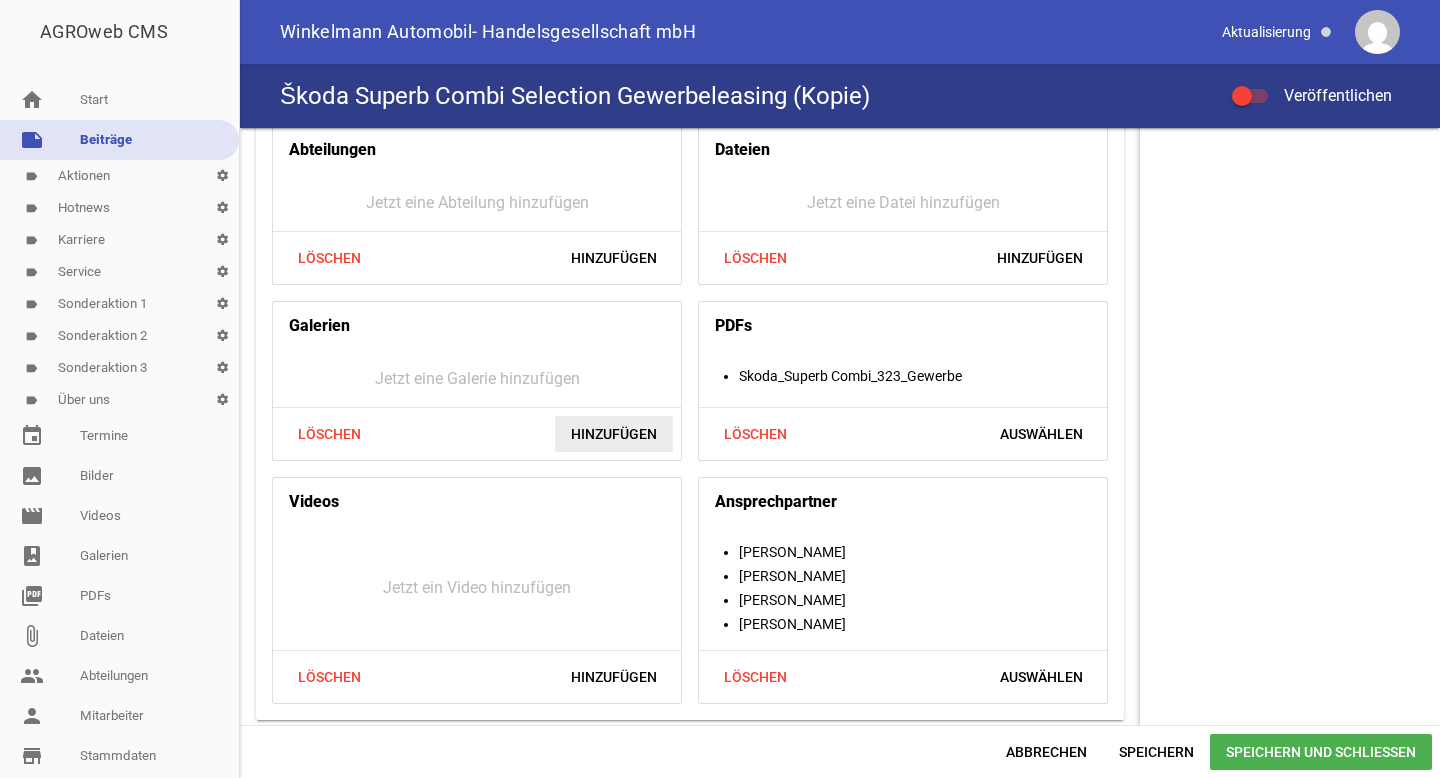 click on "Hinzufügen" at bounding box center [614, 434] 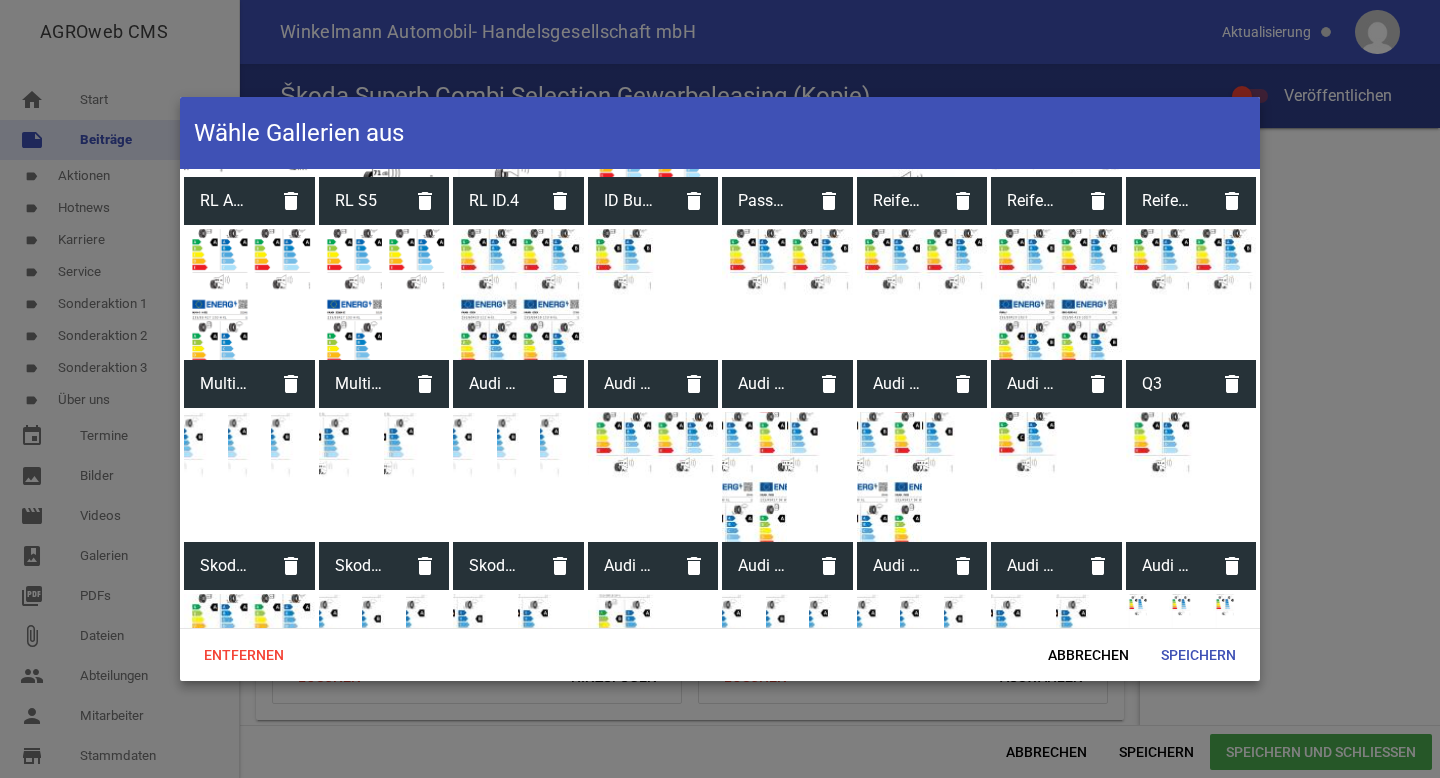 scroll, scrollTop: 2264, scrollLeft: 0, axis: vertical 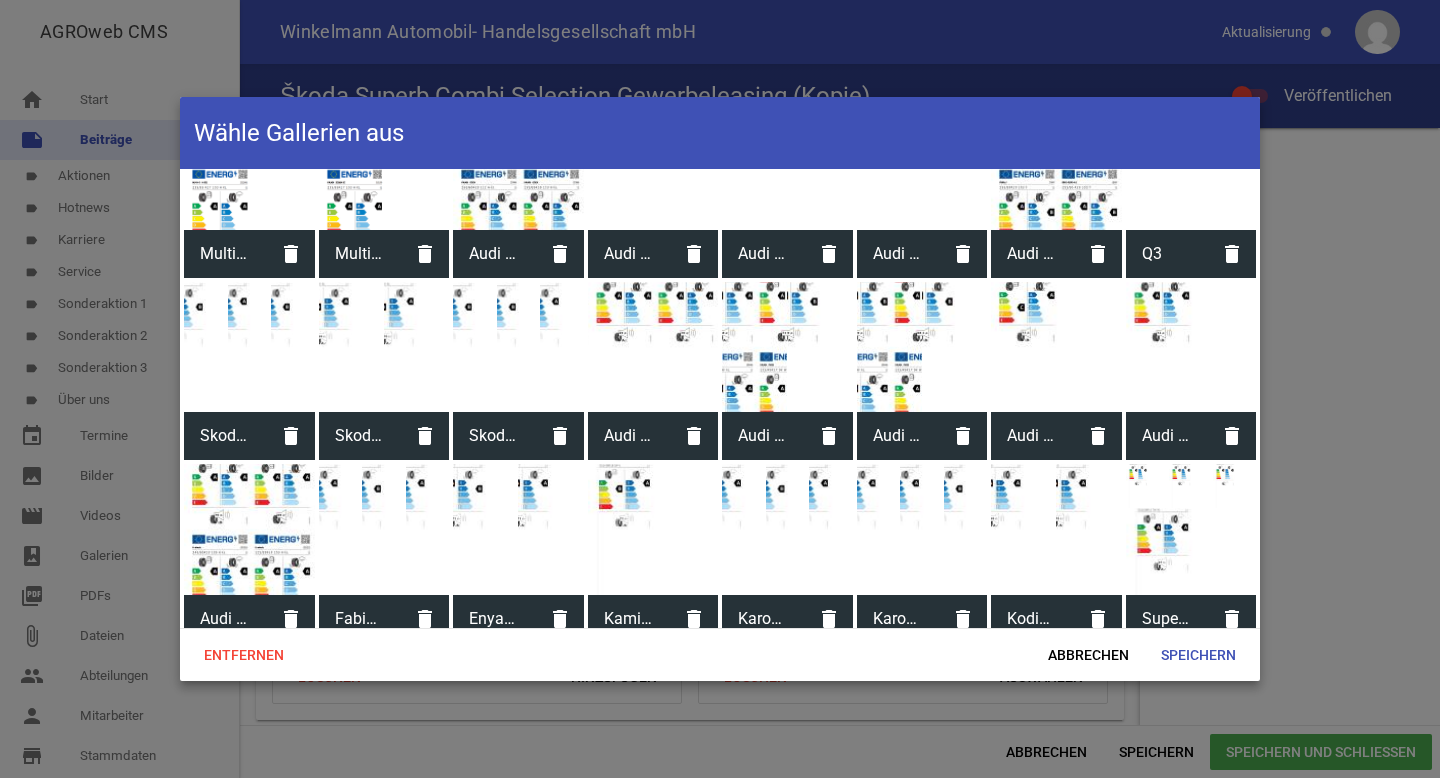 click at bounding box center [1191, 529] 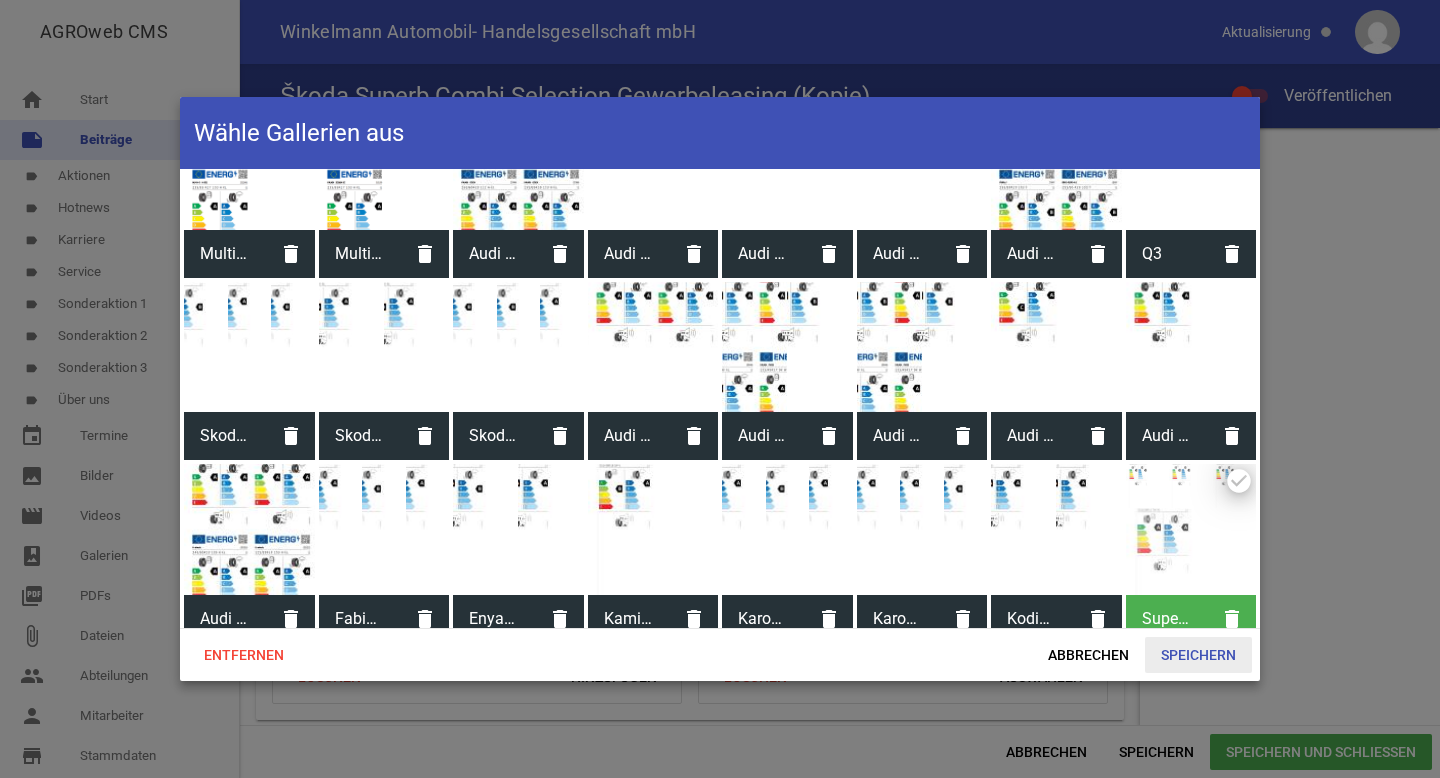 click on "Speichern" at bounding box center [1198, 655] 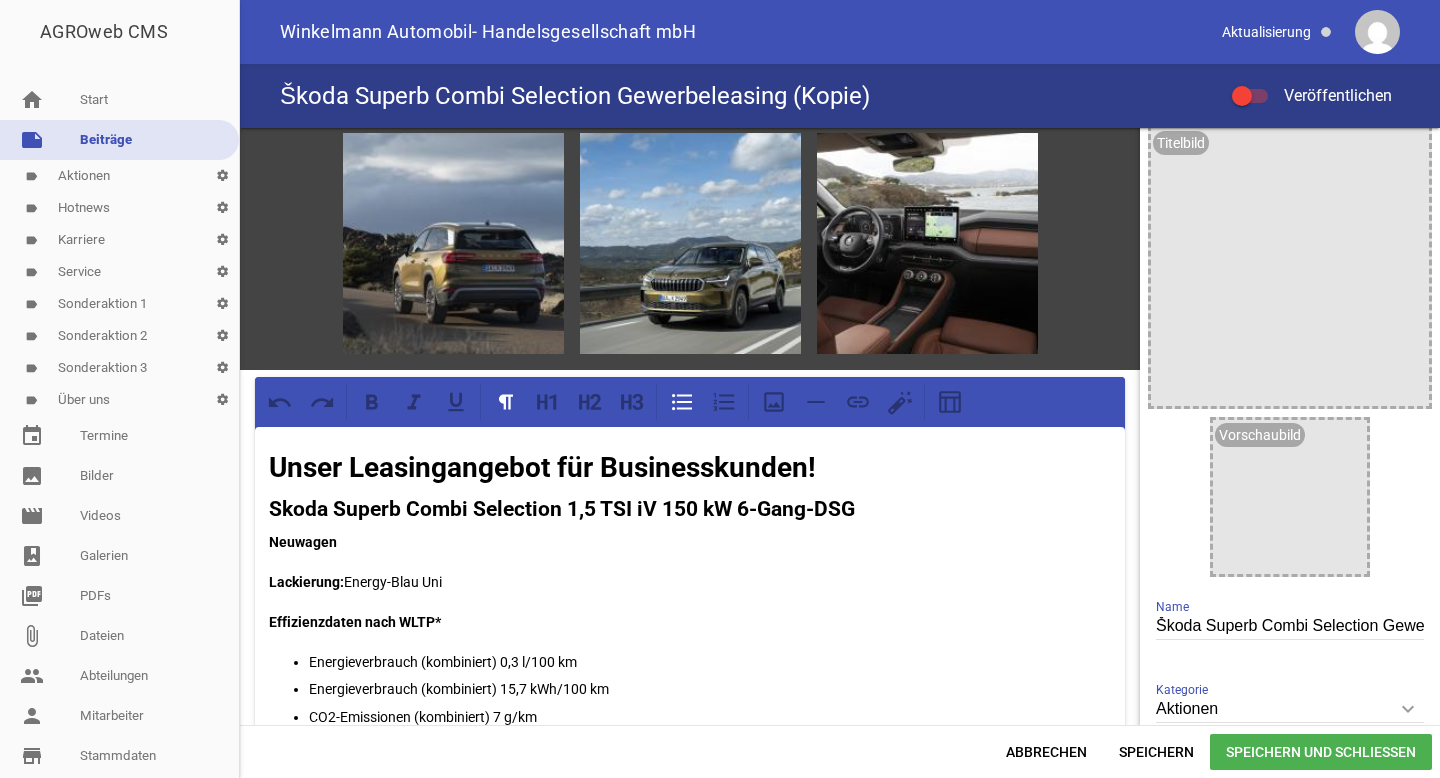 scroll, scrollTop: 0, scrollLeft: 0, axis: both 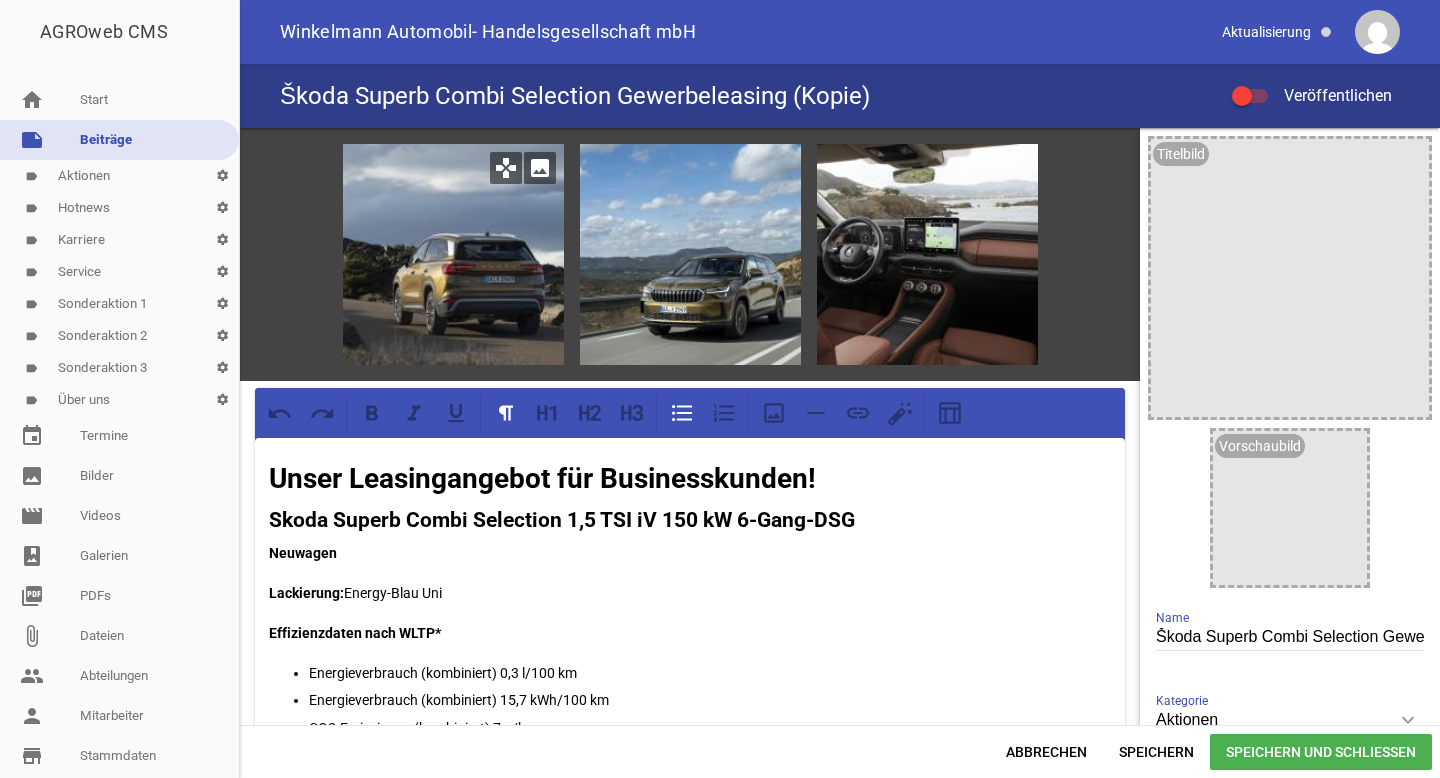 click on "image" at bounding box center [540, 168] 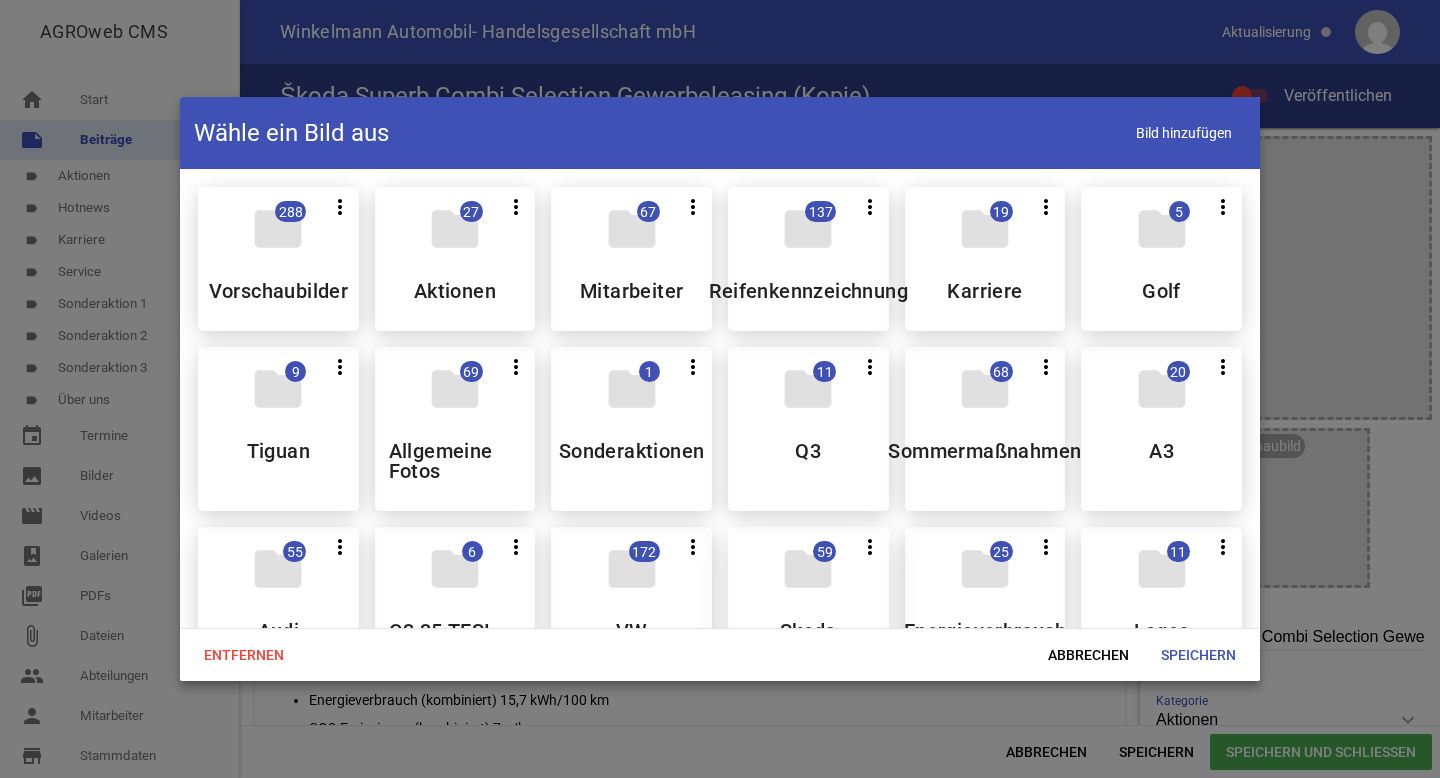scroll, scrollTop: 74, scrollLeft: 0, axis: vertical 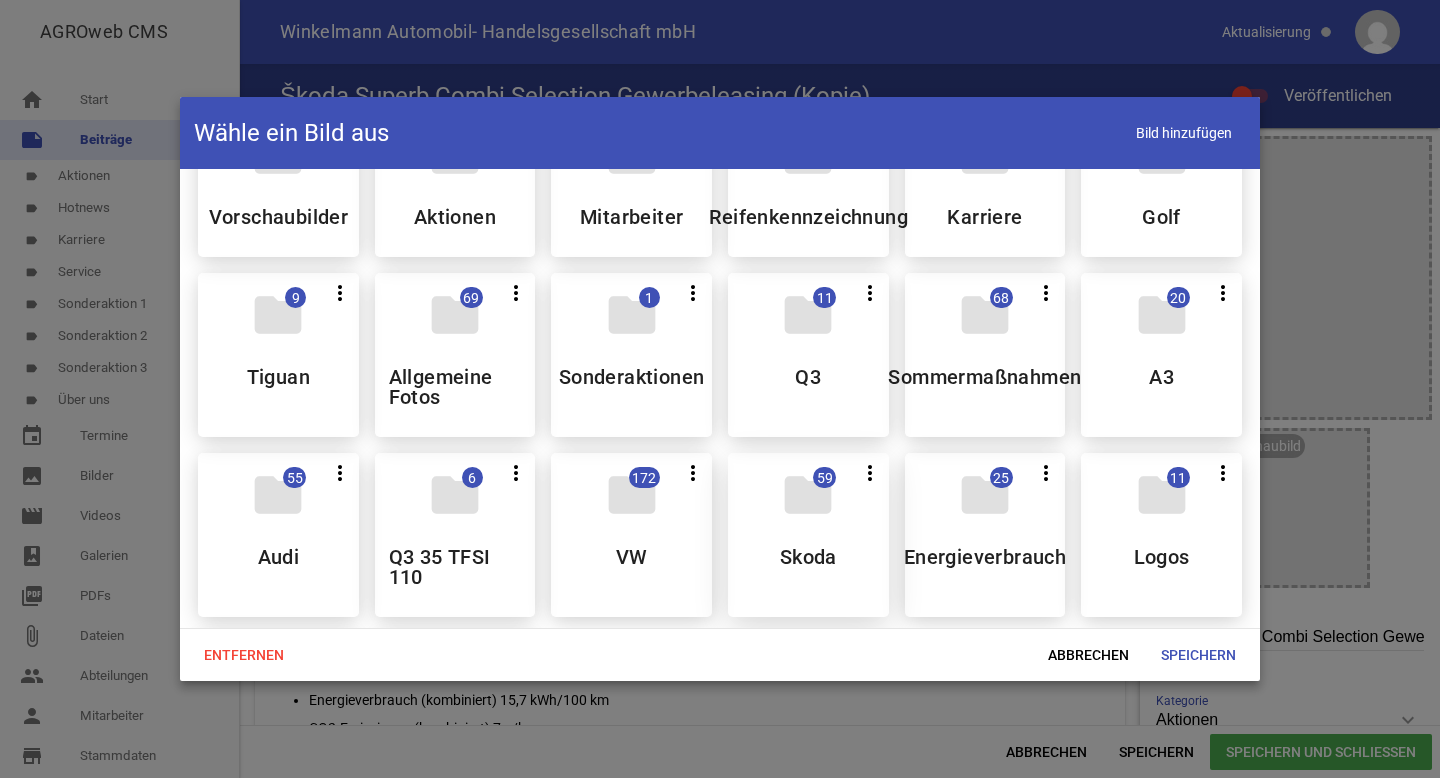 click on "folder" at bounding box center [808, 495] 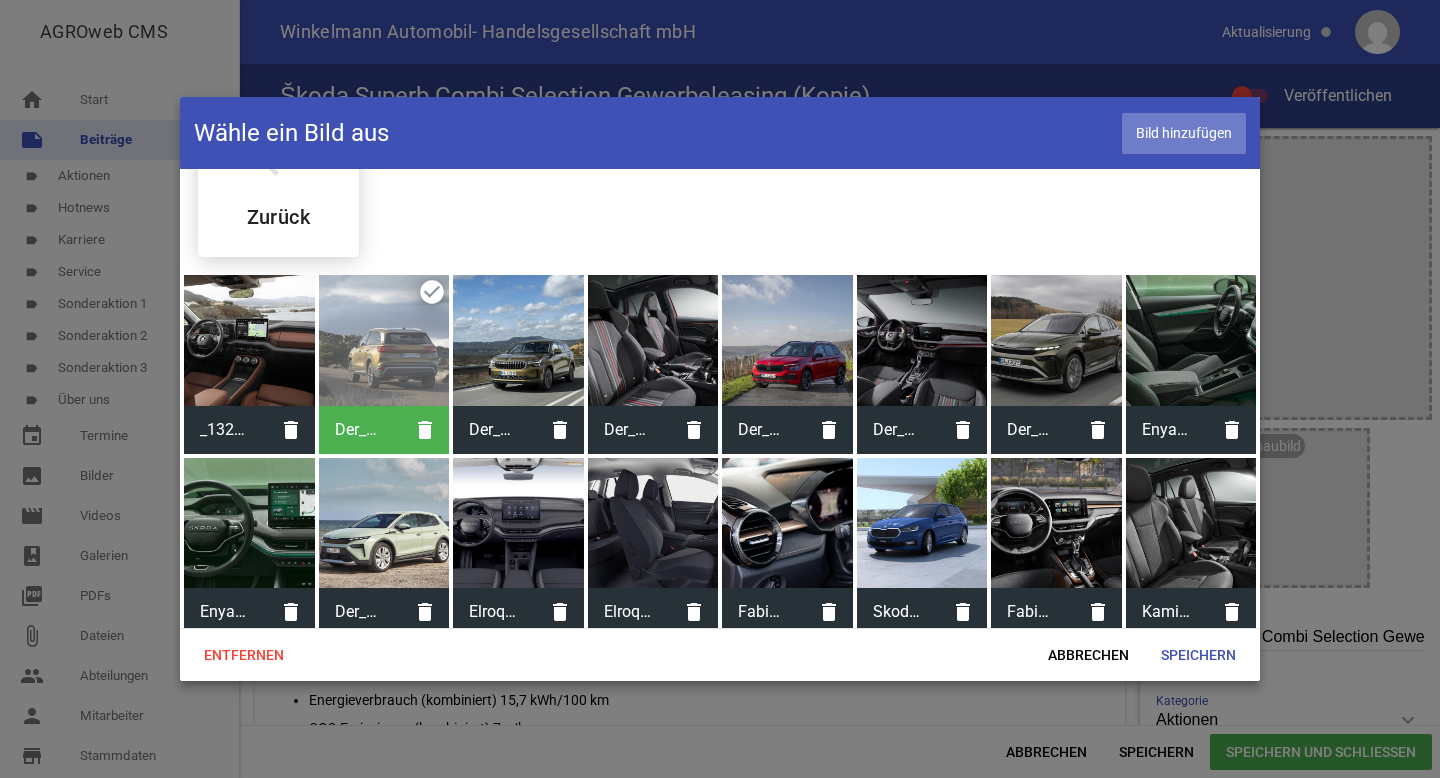 click on "Bild hinzufügen" at bounding box center (1184, 133) 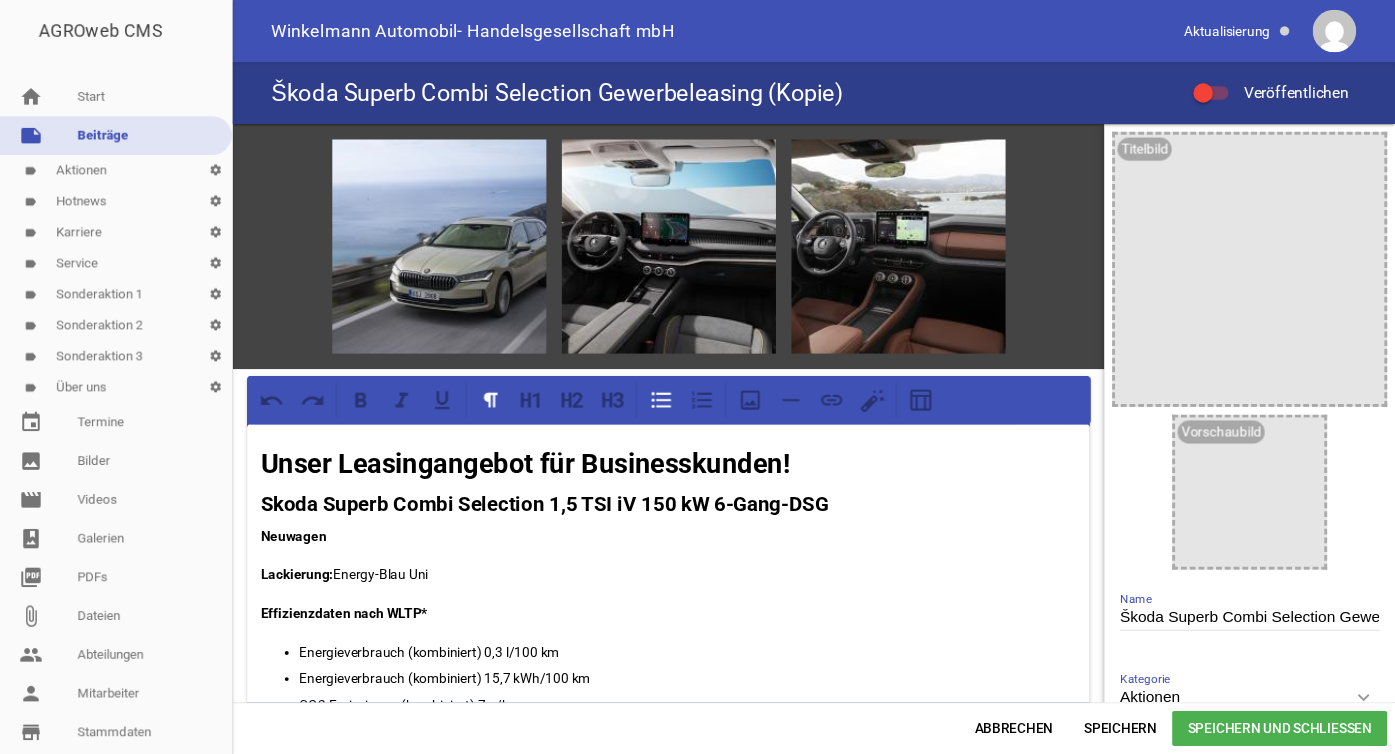 scroll, scrollTop: 0, scrollLeft: 0, axis: both 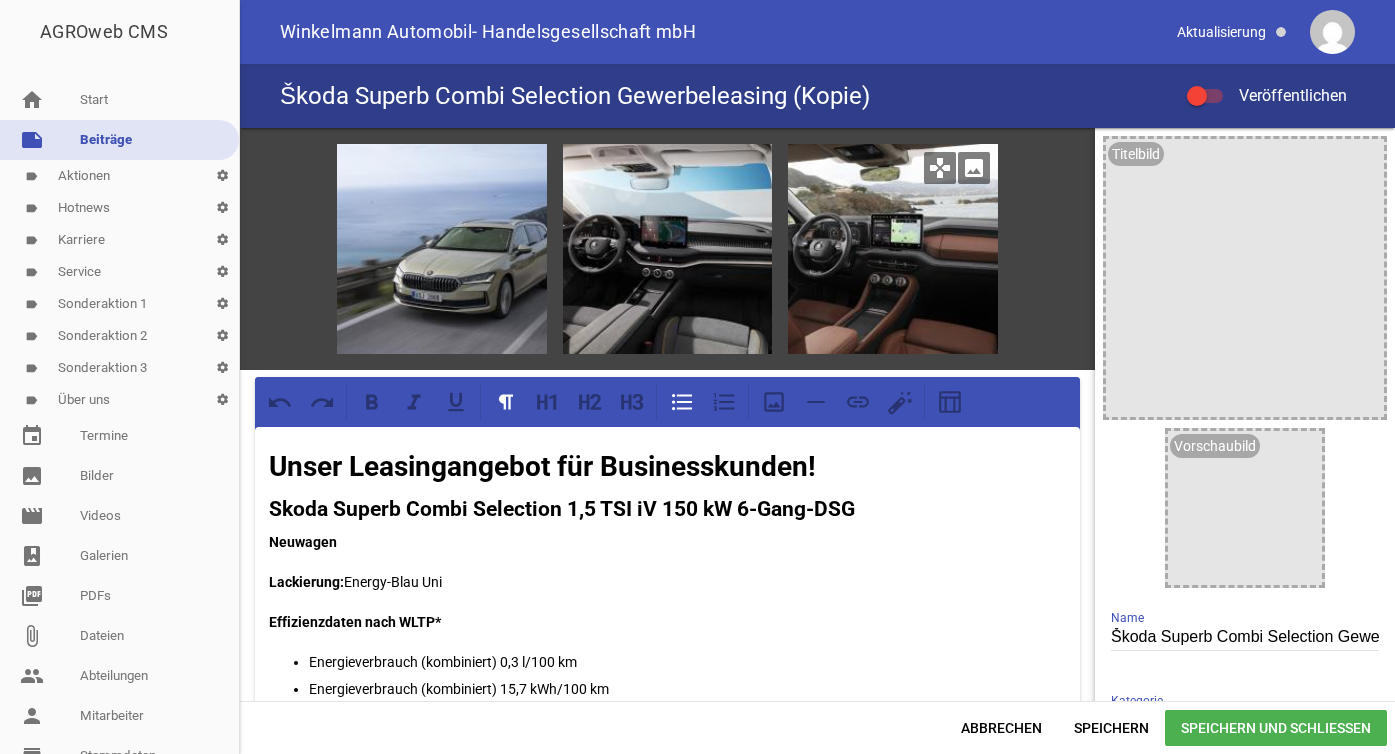 click on "image" at bounding box center (974, 168) 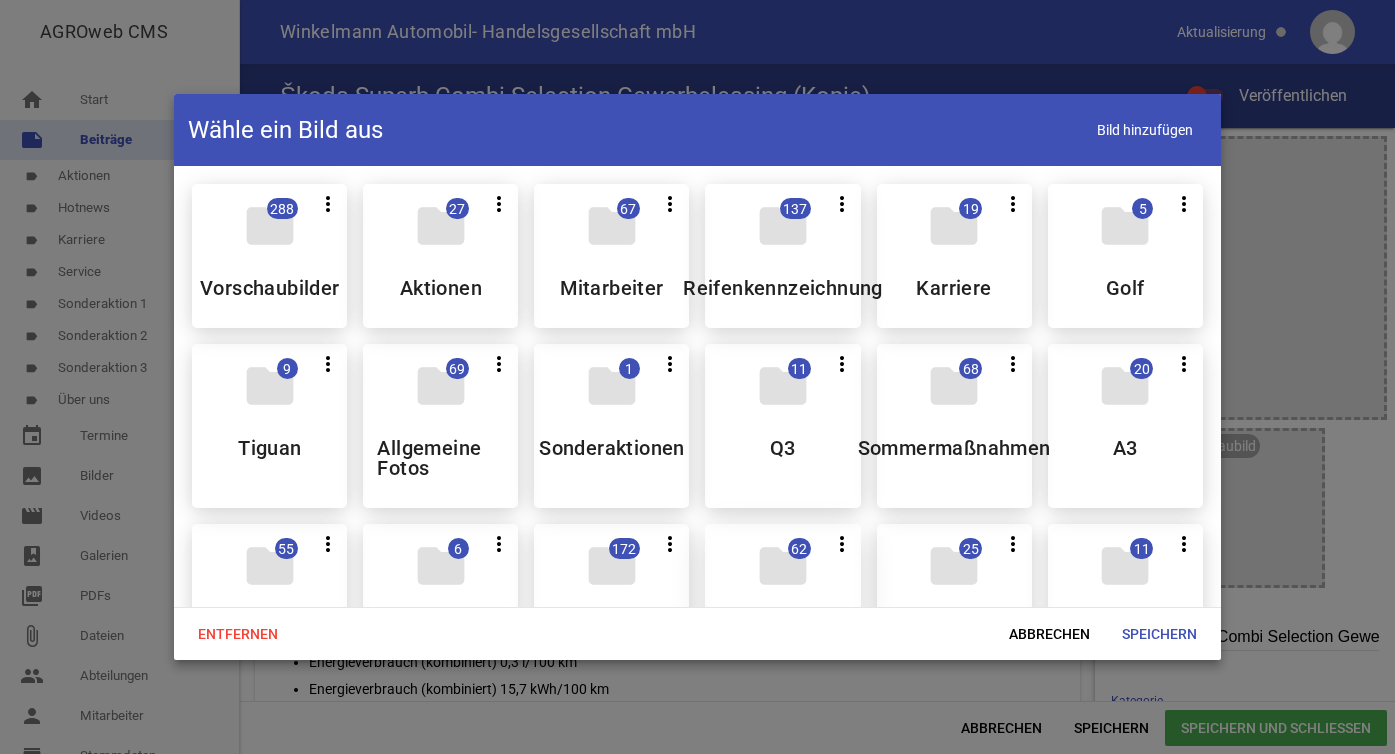 click on "folder   62   more_vert     Teilen   Bearbeiten   Löschen   Skoda" at bounding box center [782, 606] 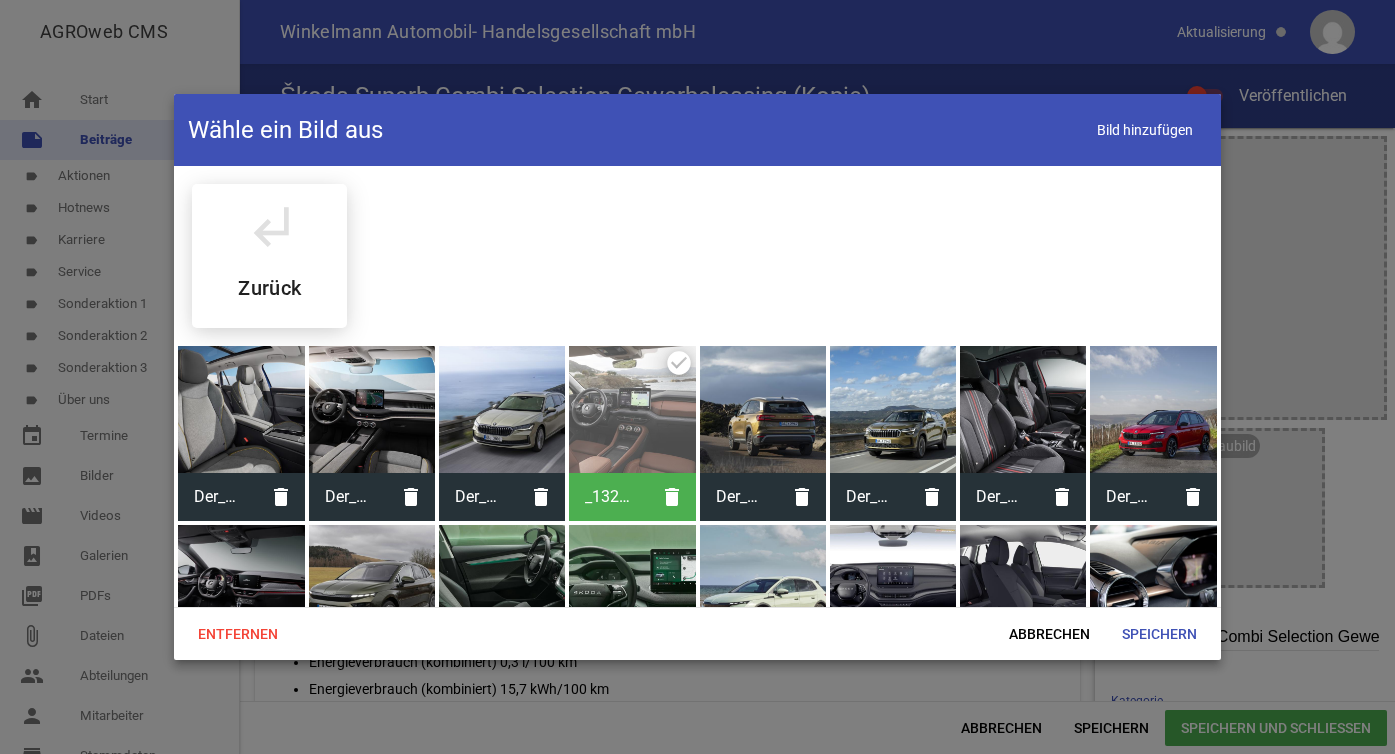 click at bounding box center (241, 409) 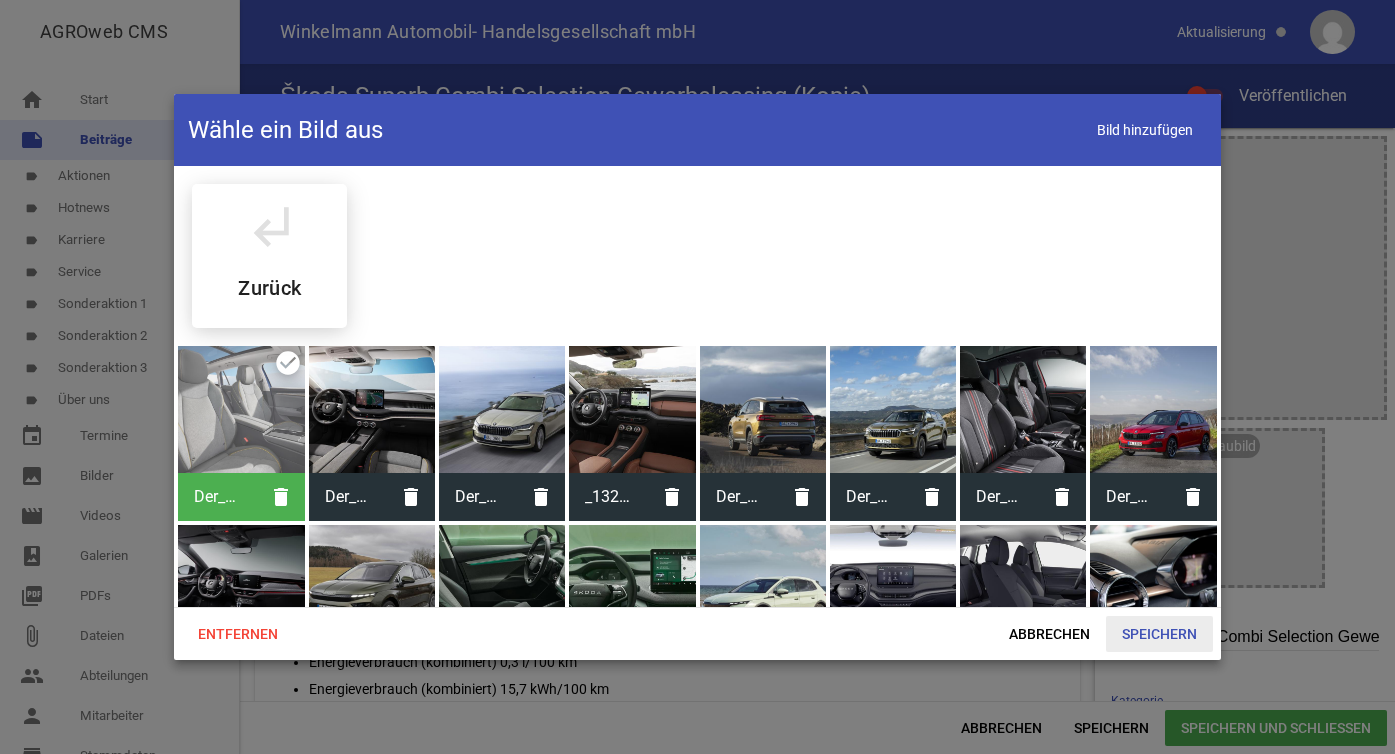 click on "Speichern" at bounding box center [1159, 634] 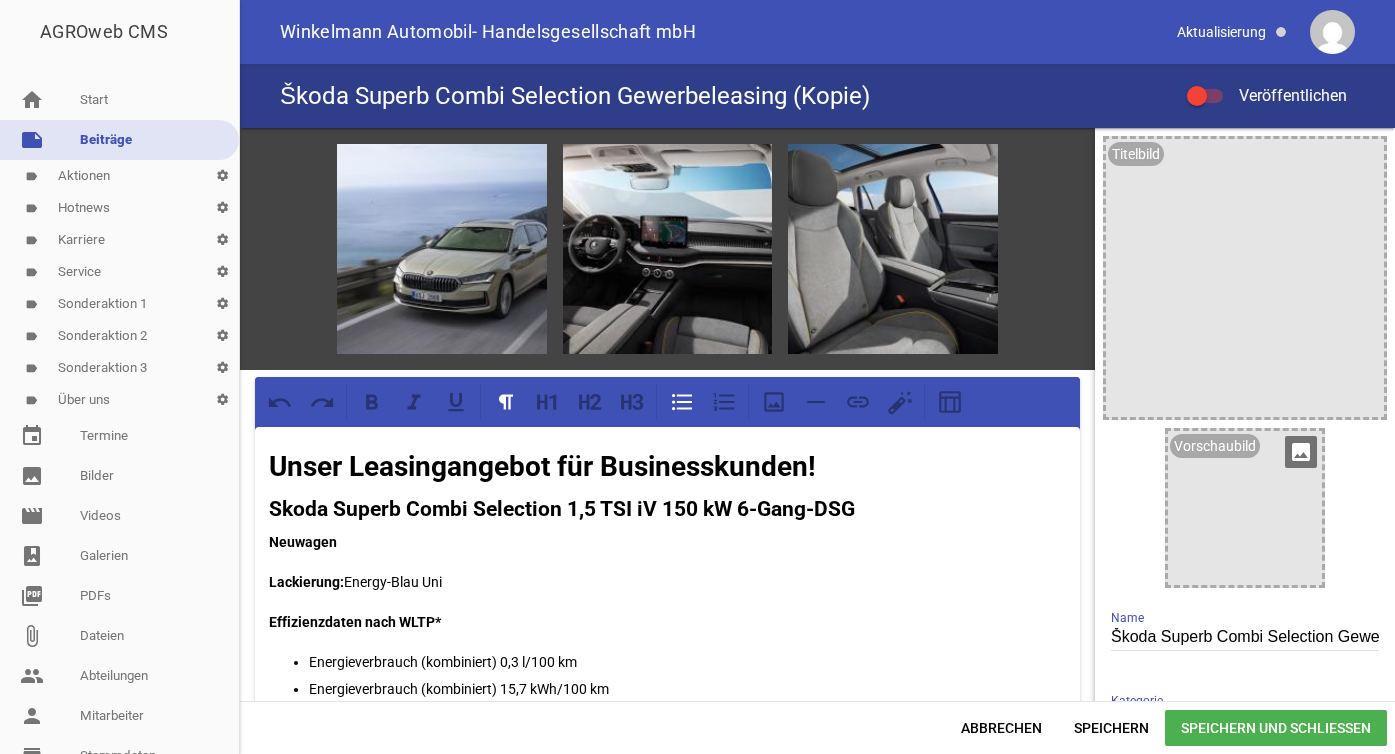 click on "image" at bounding box center (1301, 452) 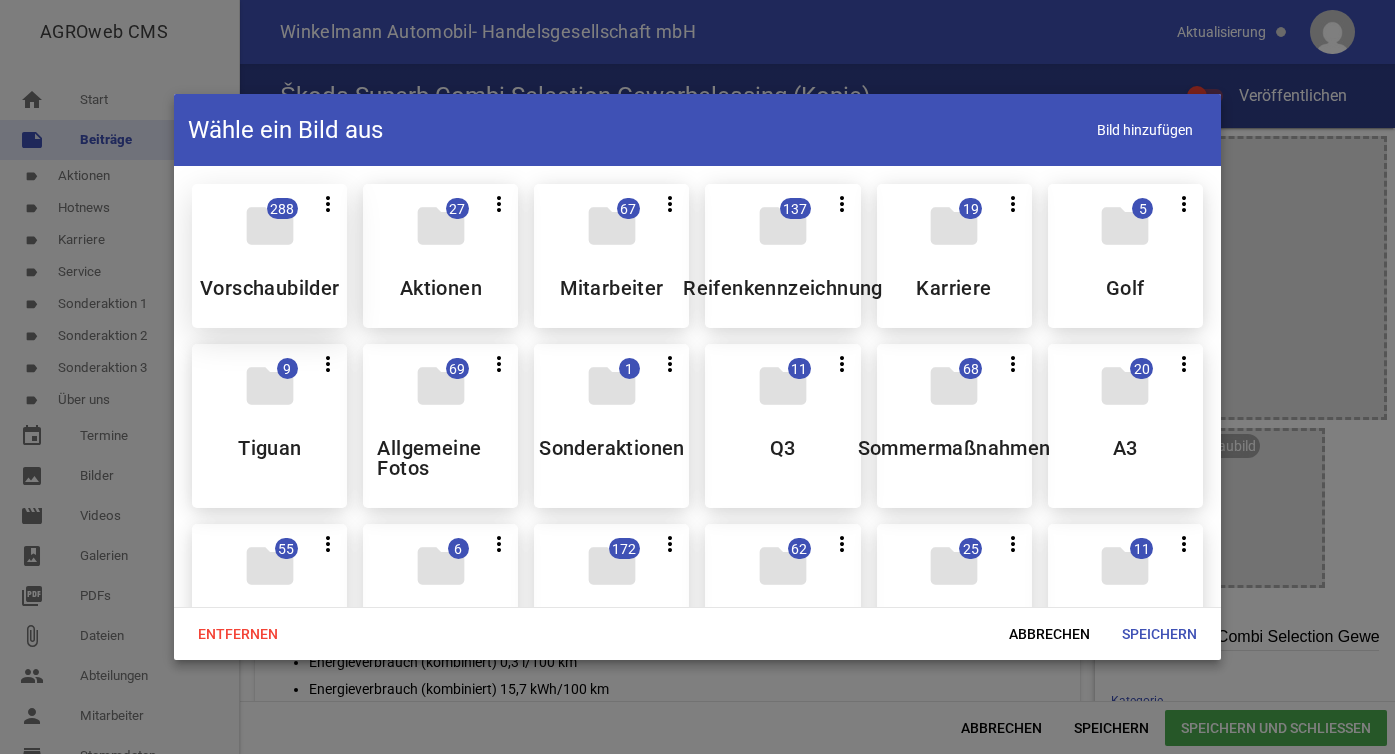 click on "folder   288   more_vert     Teilen   Bearbeiten   Löschen   Vorschaubilder" at bounding box center [269, 256] 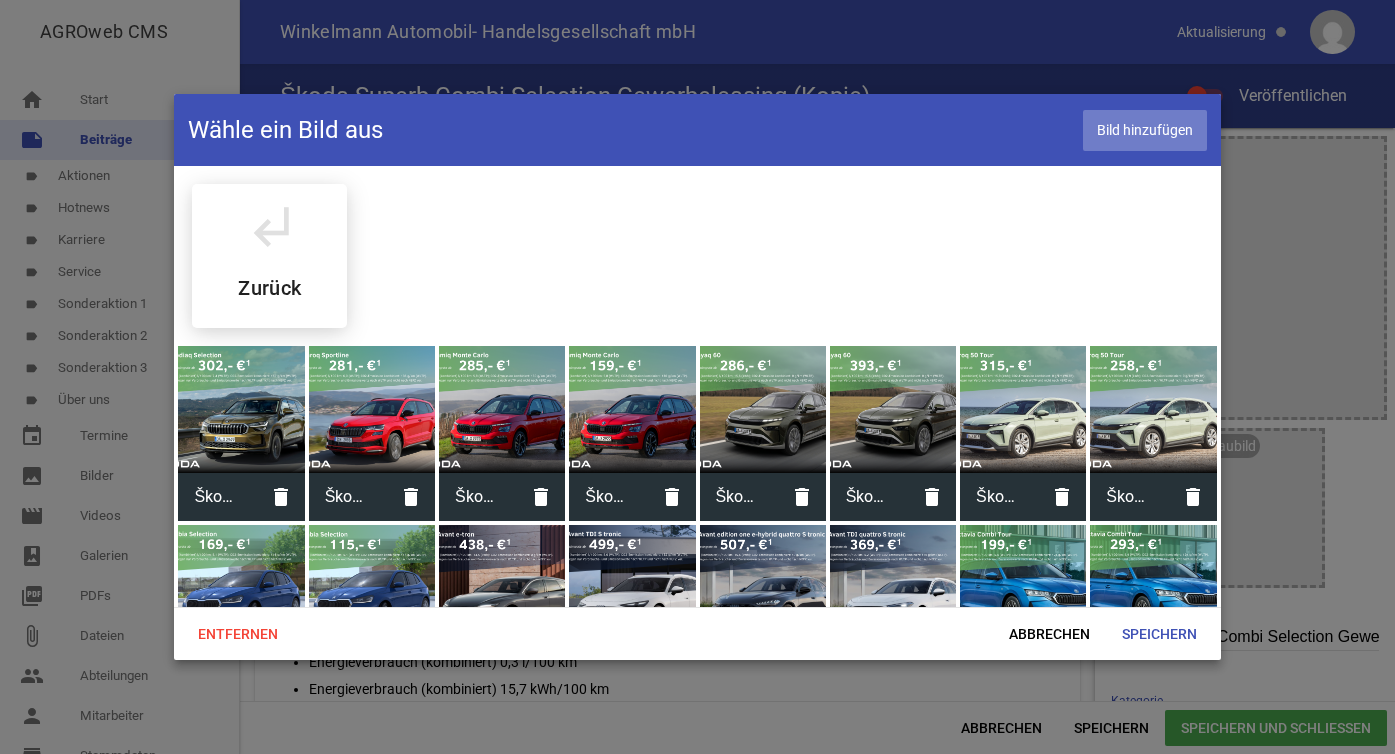 click on "Bild hinzufügen" at bounding box center [1145, 130] 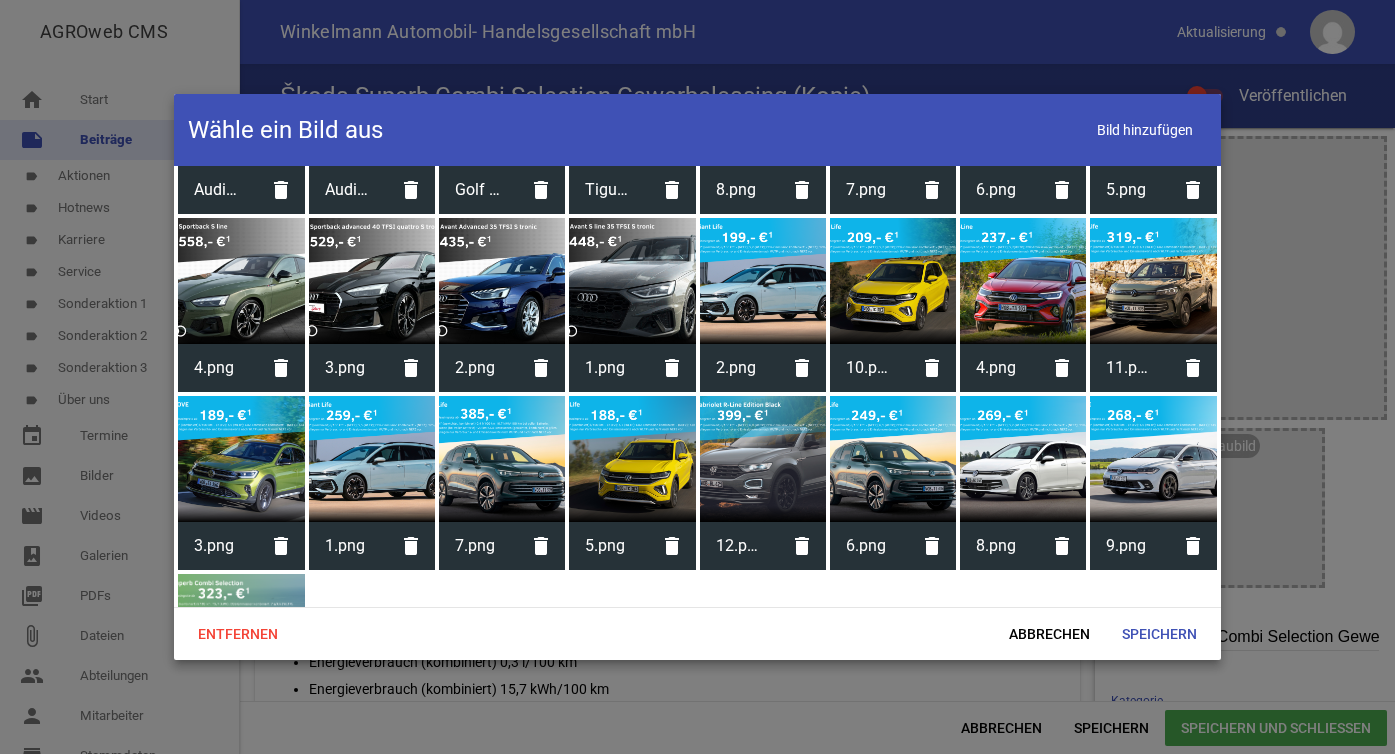scroll, scrollTop: 6289, scrollLeft: 0, axis: vertical 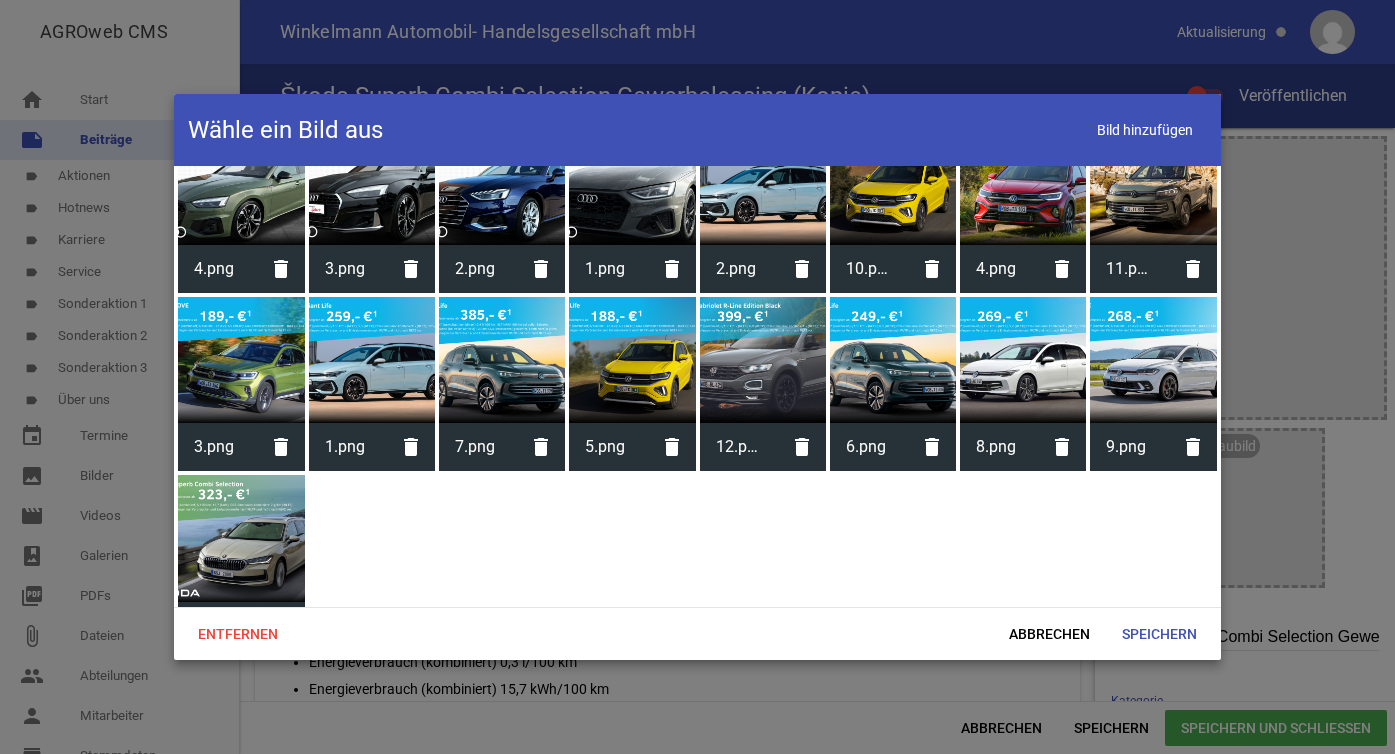 click at bounding box center (241, 538) 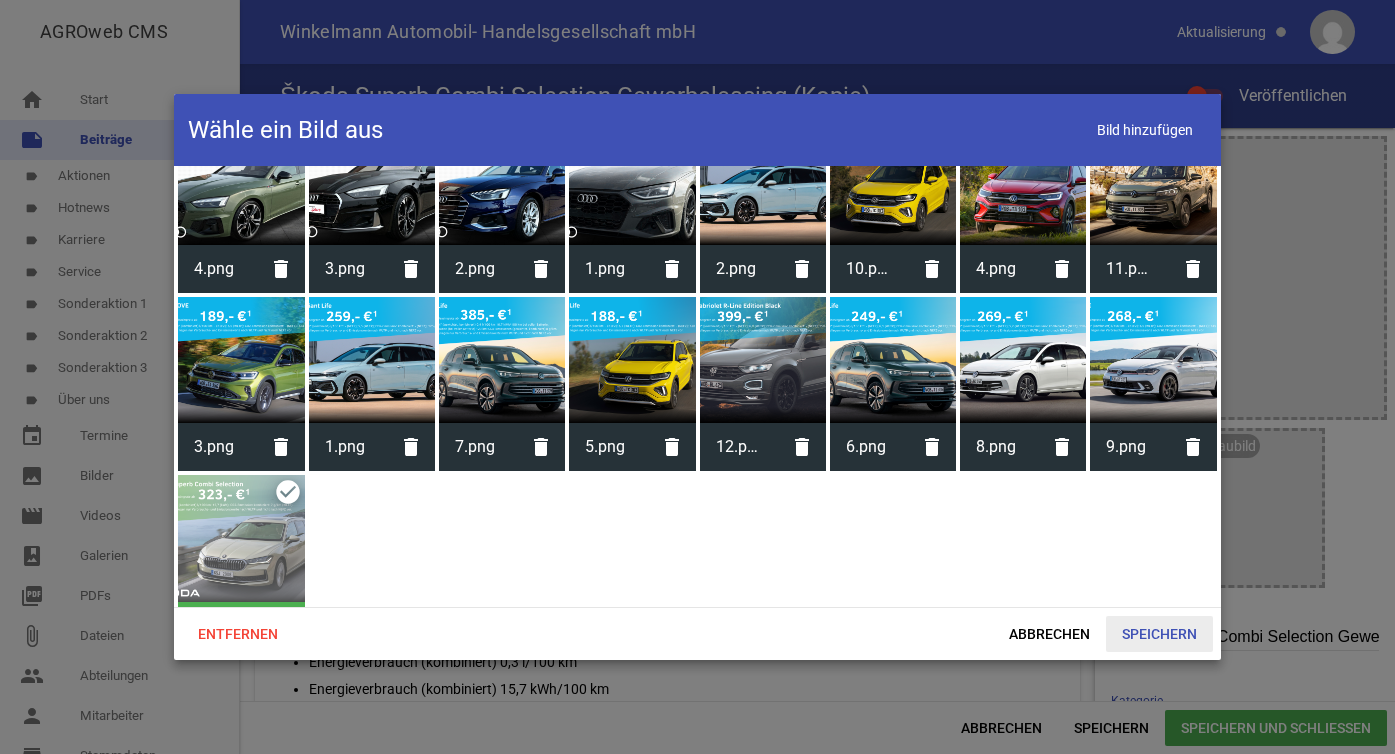 click on "Speichern" at bounding box center [1159, 634] 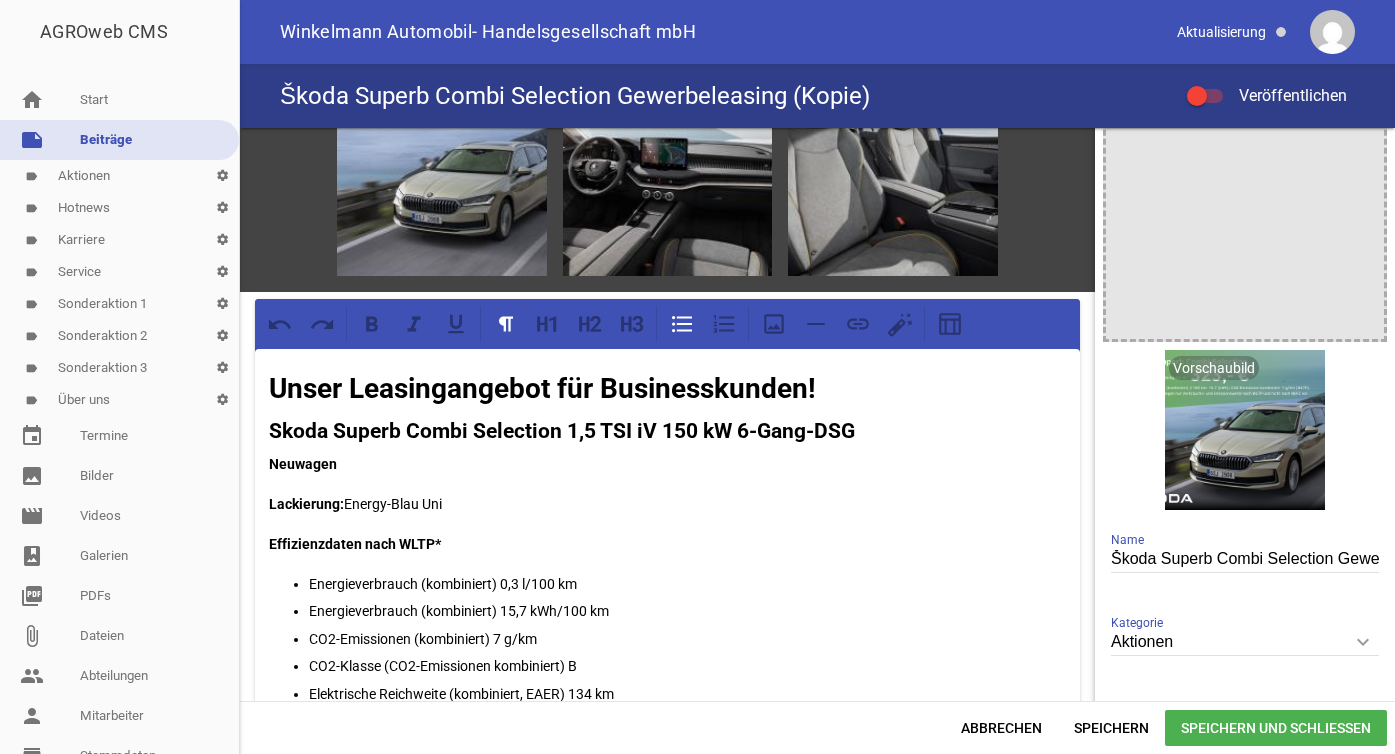 scroll, scrollTop: 268, scrollLeft: 0, axis: vertical 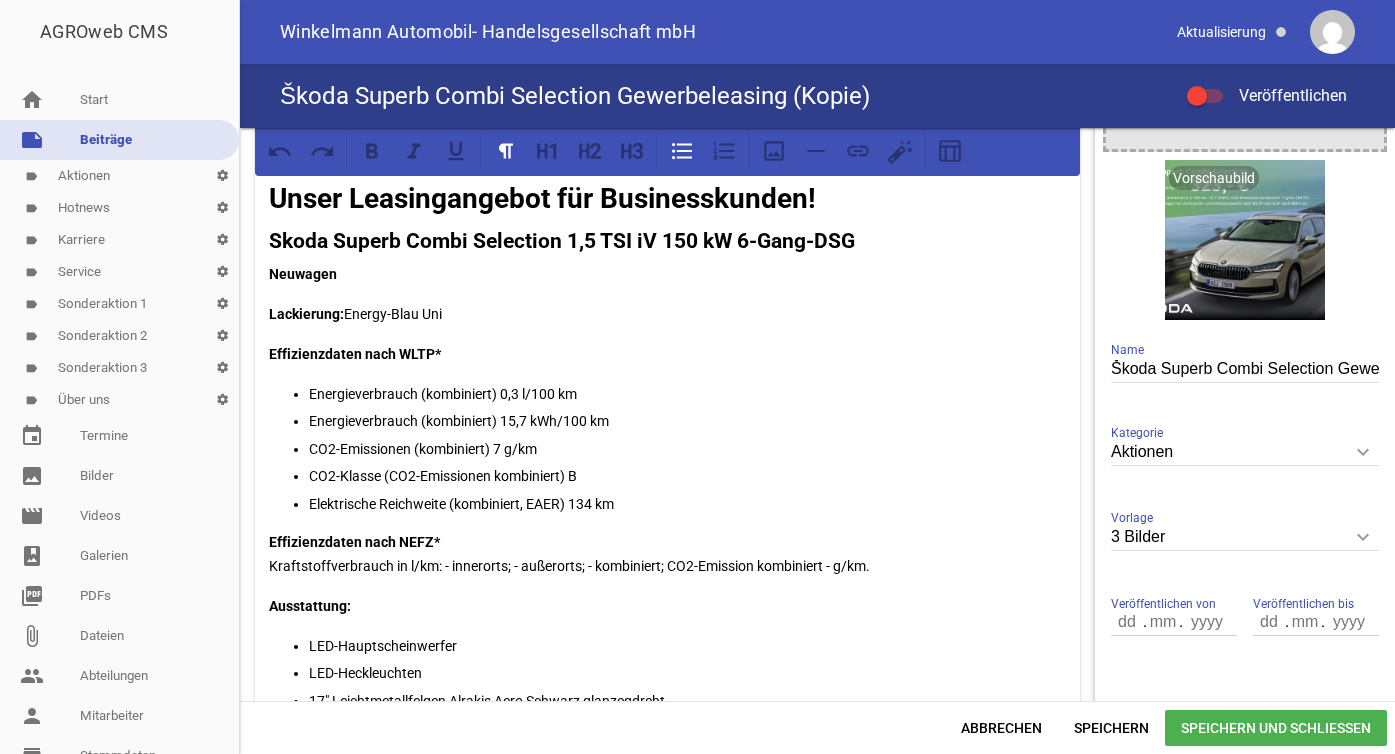 click on "Škoda Superb Combi Selection Gewerbeleasing (Kopie)" at bounding box center [1245, 369] 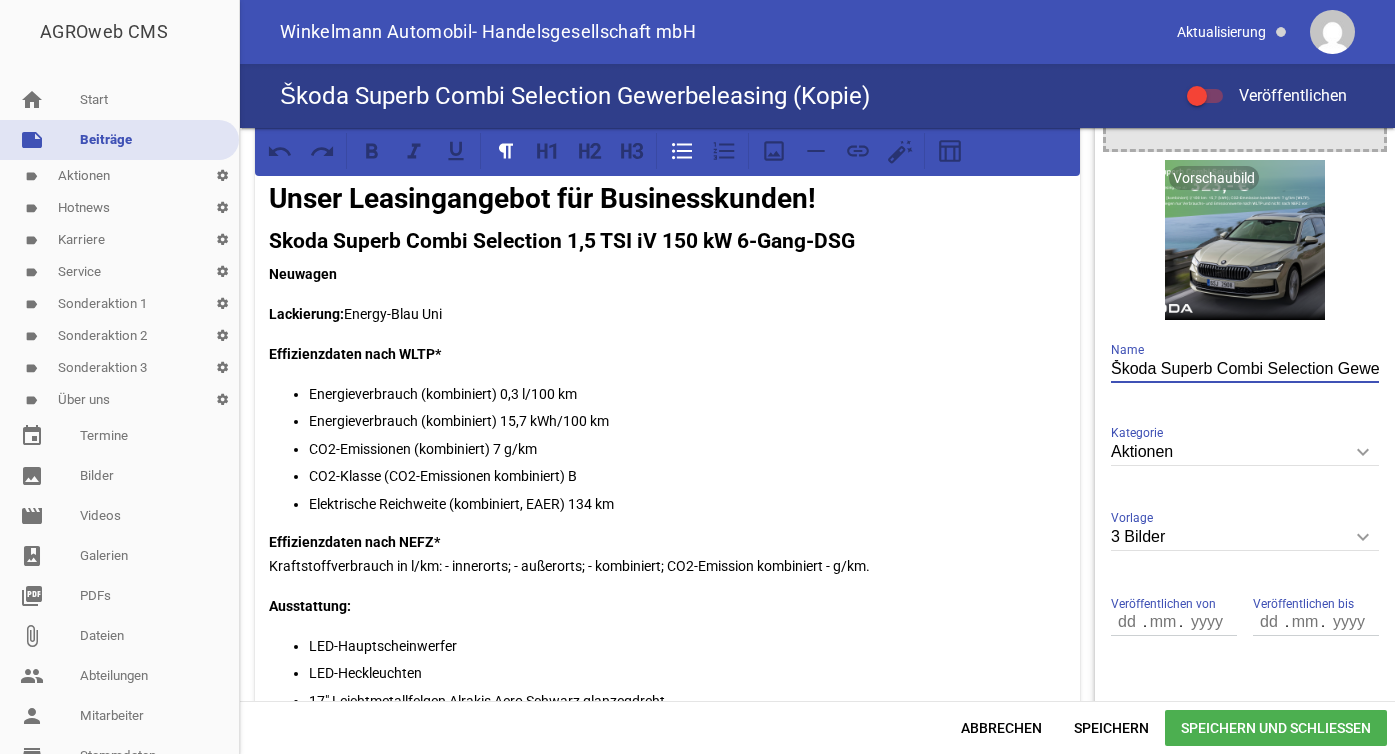click on "Škoda Superb Combi Selection Gewerbeleasing (Kopie)" at bounding box center [1245, 369] 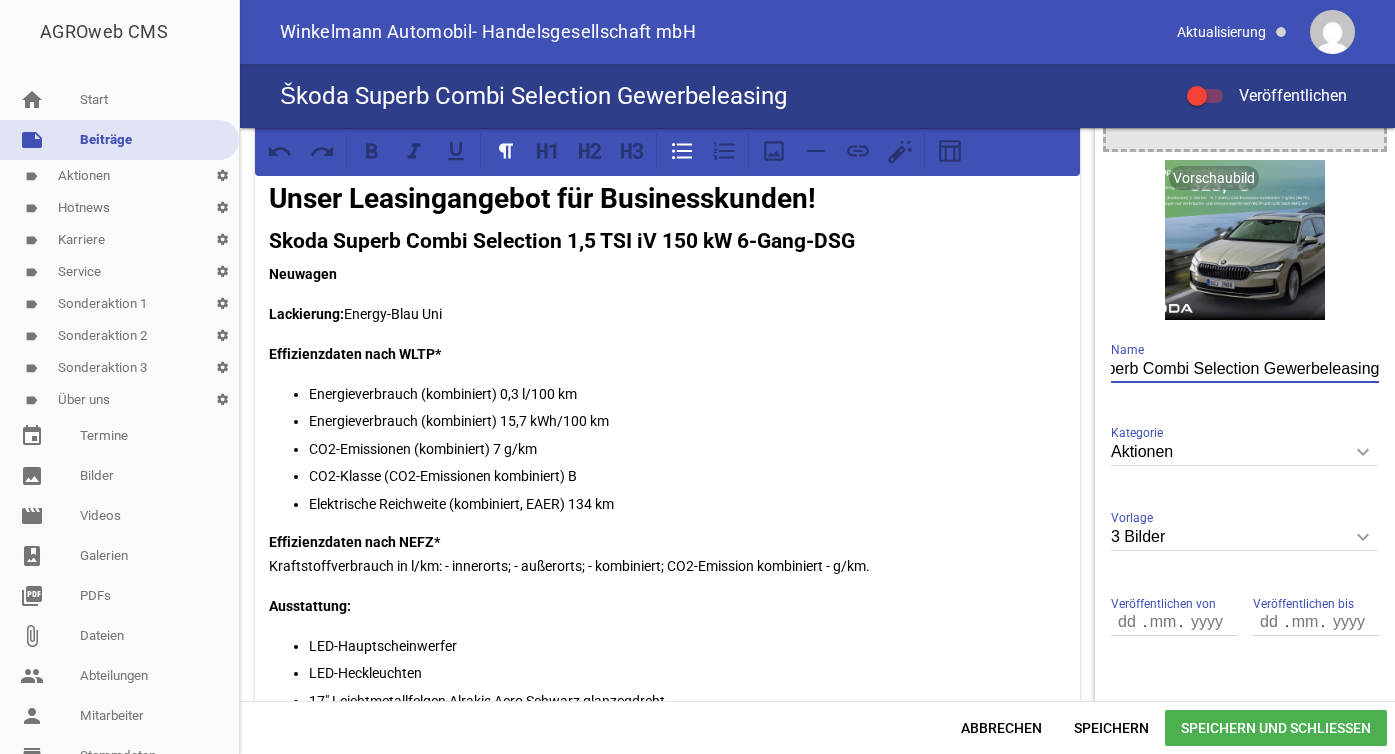 scroll, scrollTop: 0, scrollLeft: 74, axis: horizontal 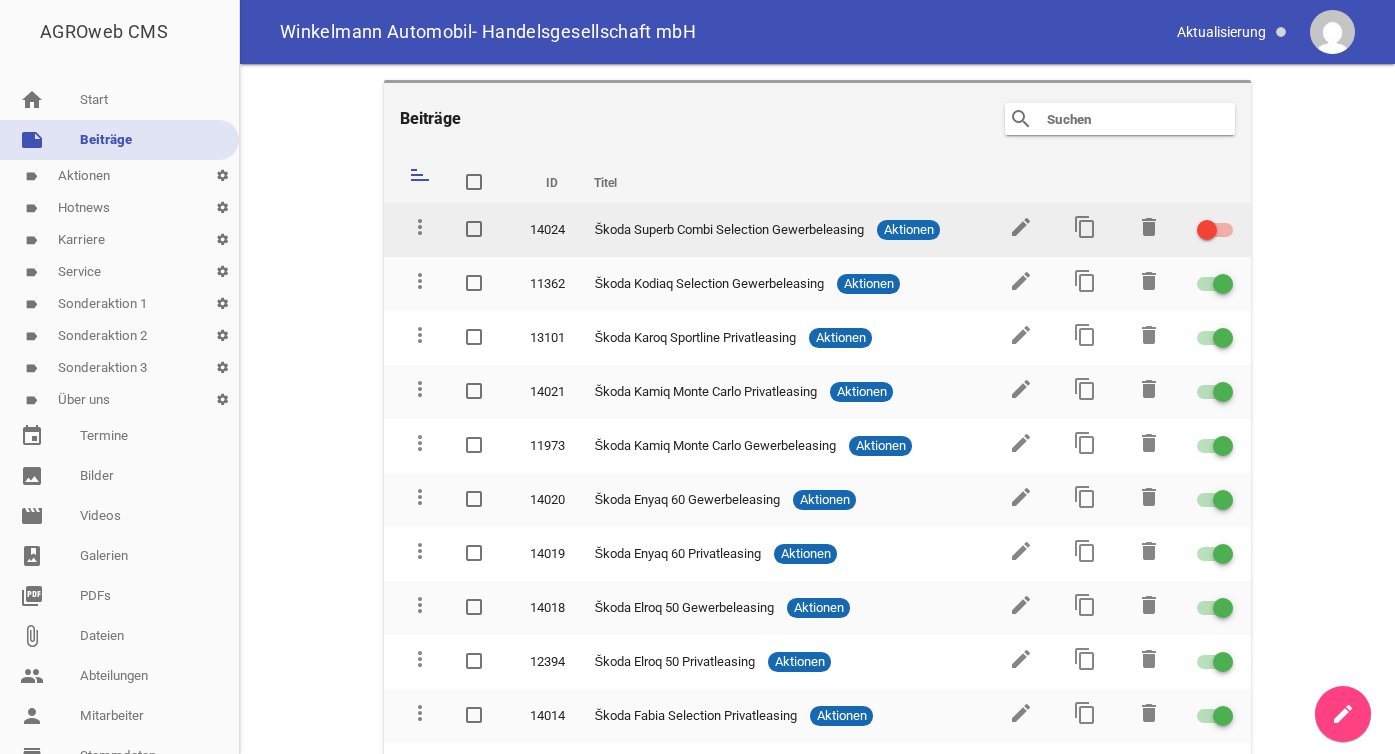 click at bounding box center [1207, 230] 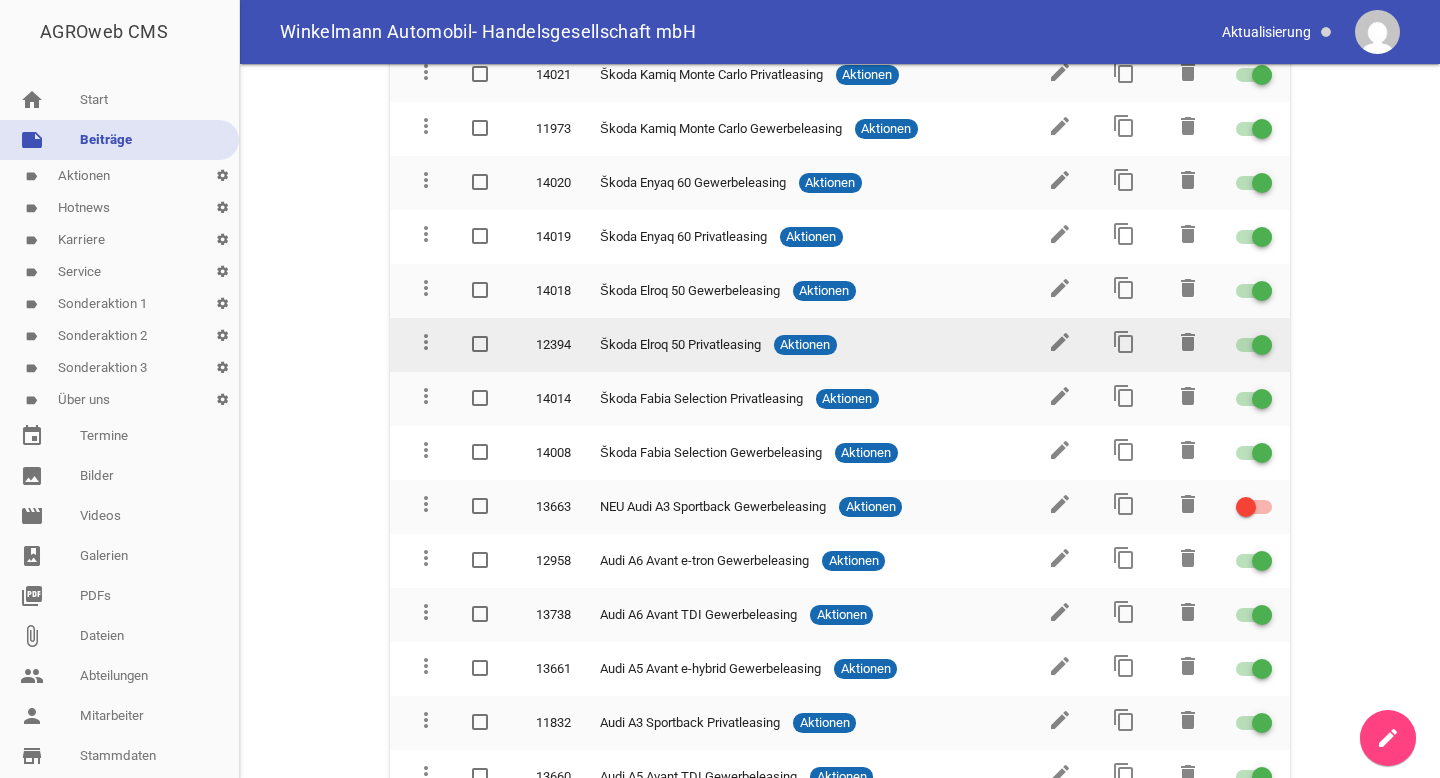 scroll, scrollTop: 316, scrollLeft: 0, axis: vertical 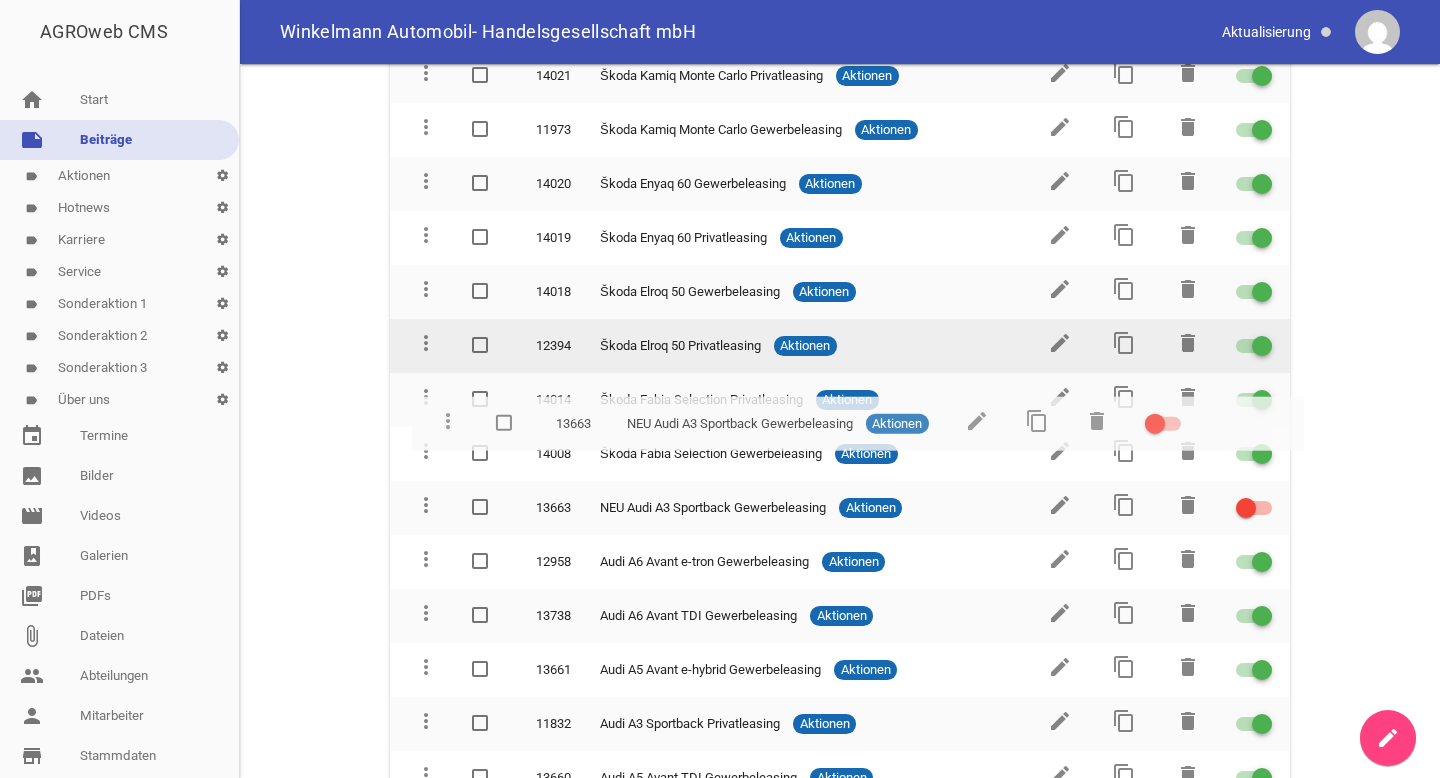 type 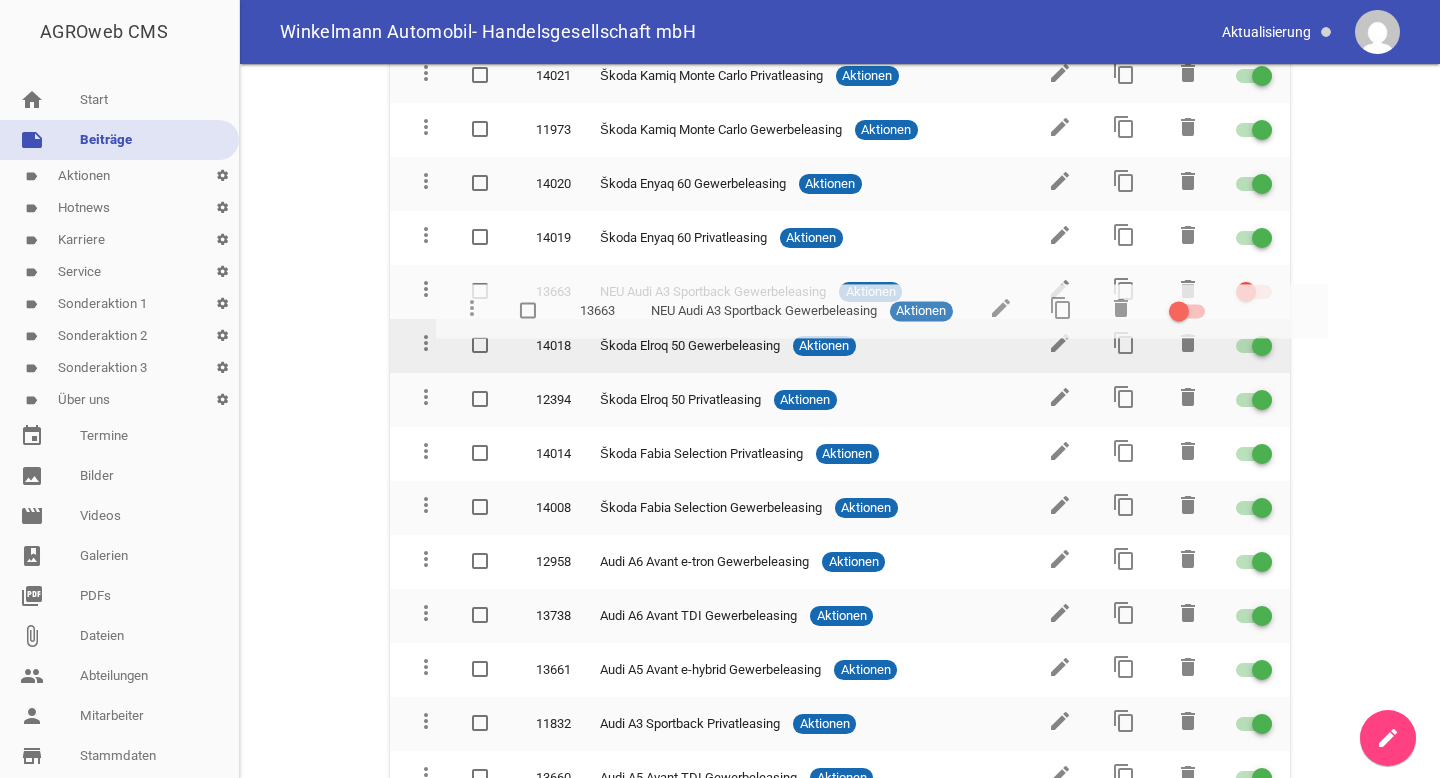 scroll, scrollTop: 0, scrollLeft: 0, axis: both 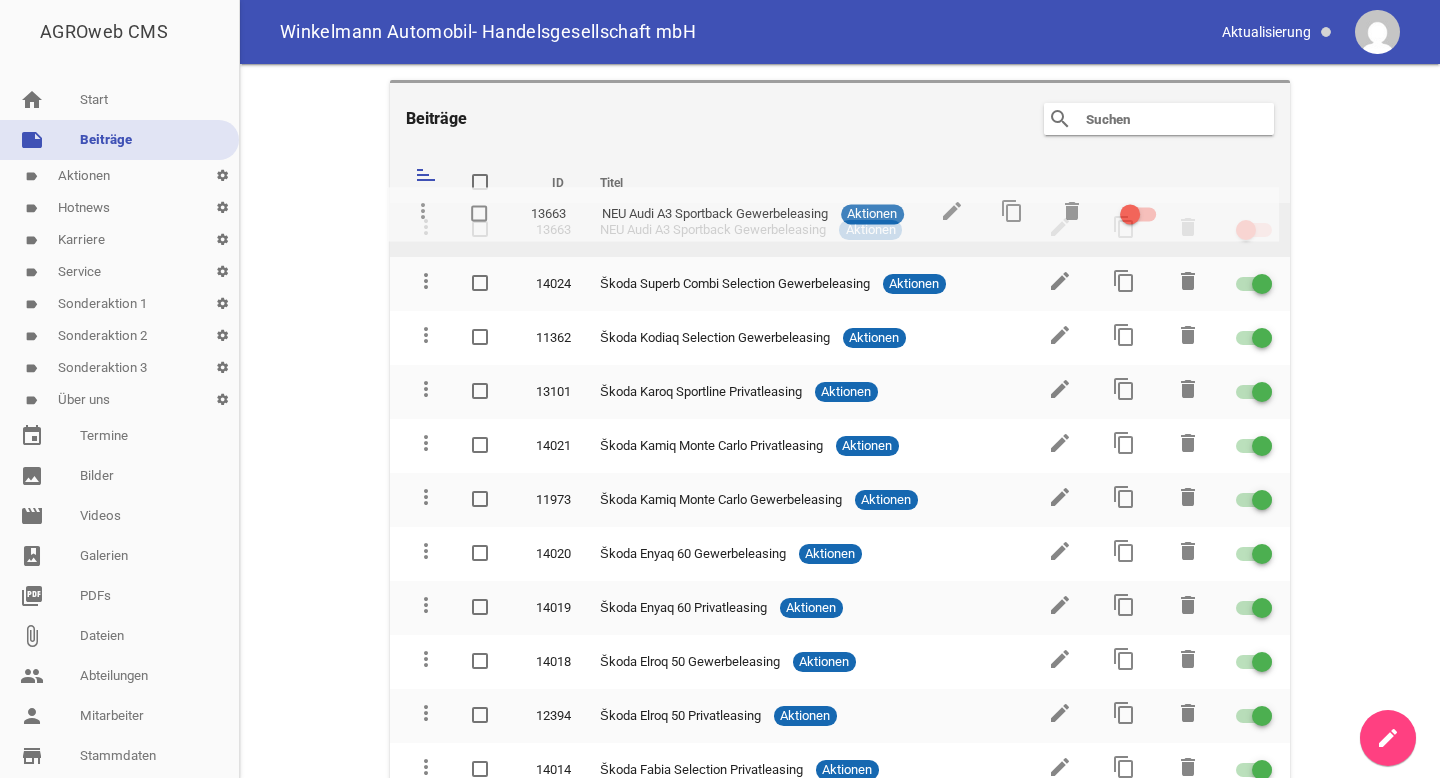 drag, startPoint x: 421, startPoint y: 501, endPoint x: 419, endPoint y: 214, distance: 287.00696 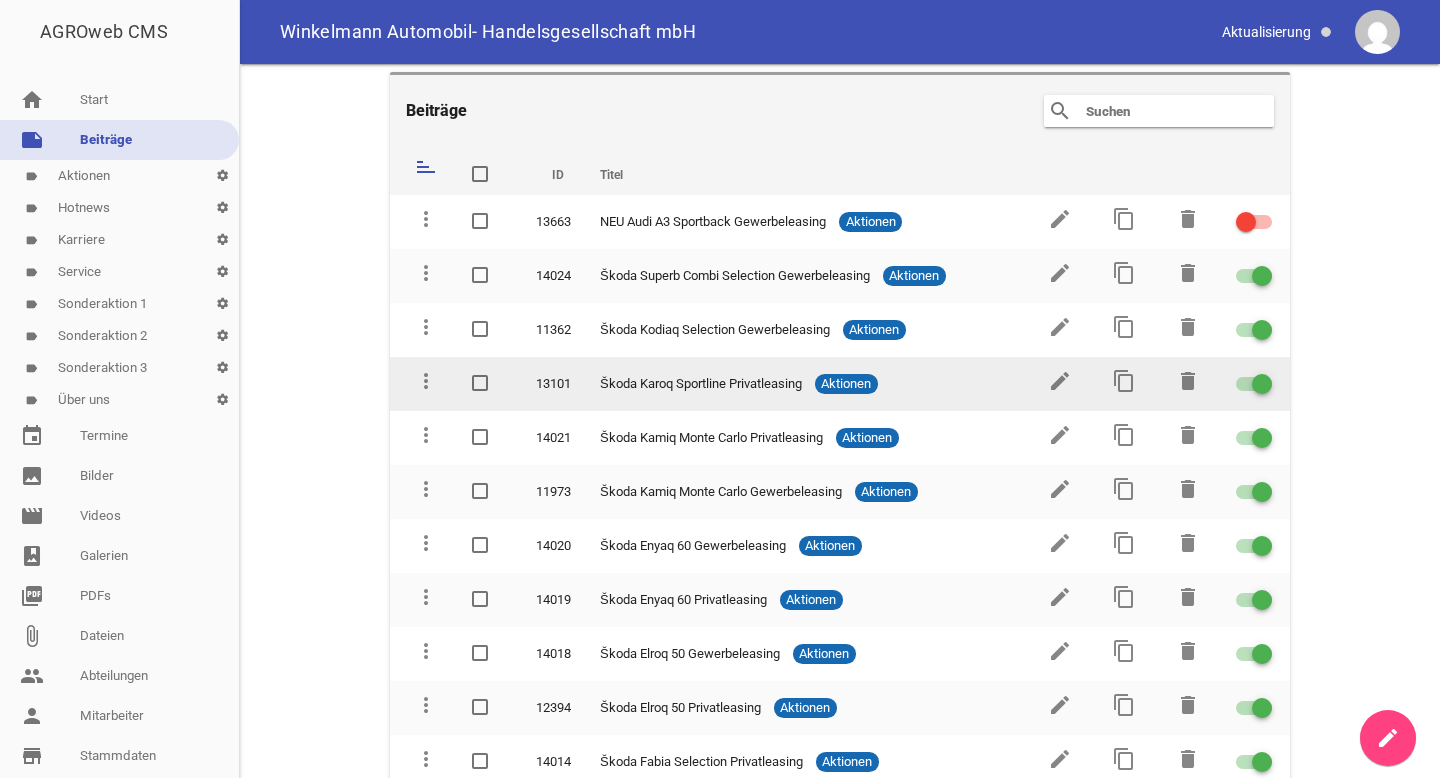 scroll, scrollTop: 0, scrollLeft: 0, axis: both 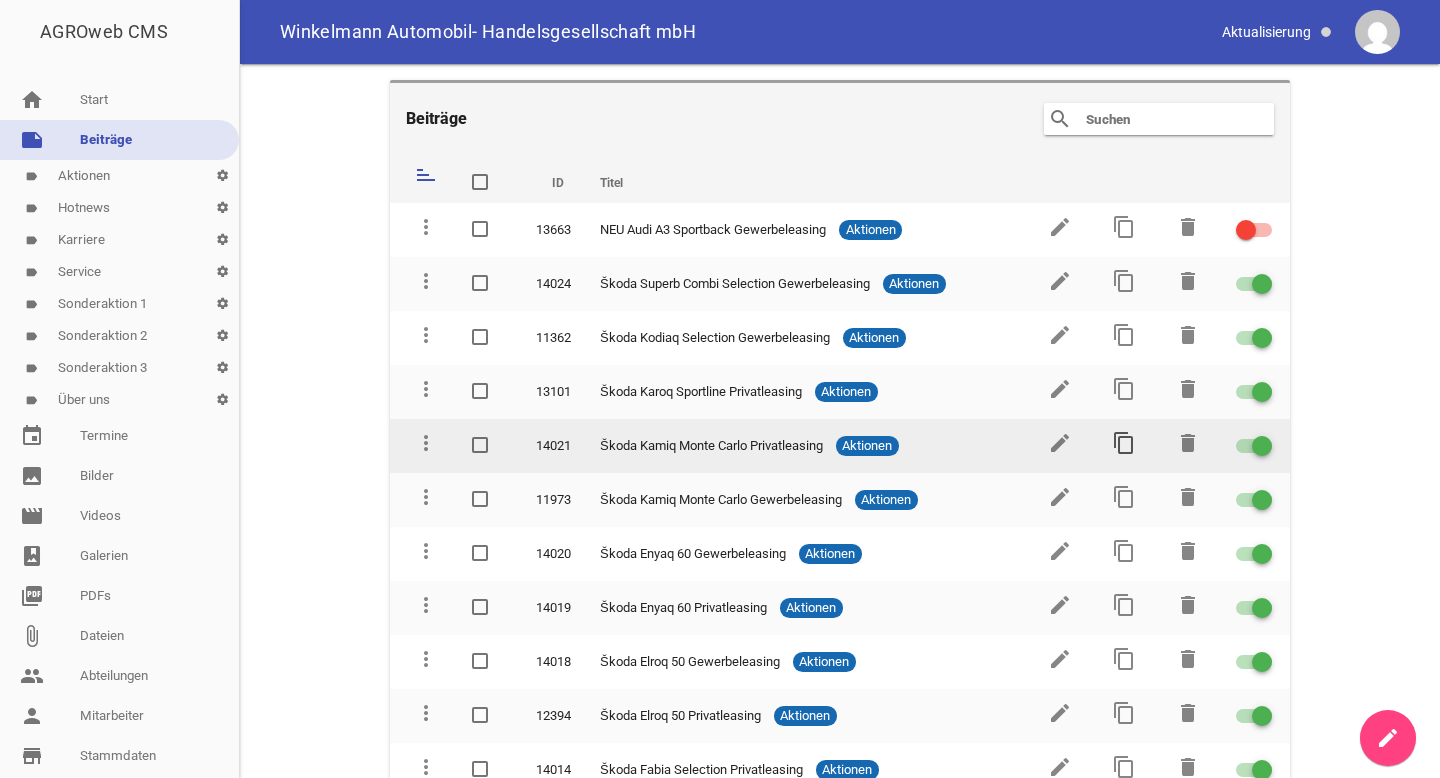 click on "content_copy" at bounding box center (1124, 443) 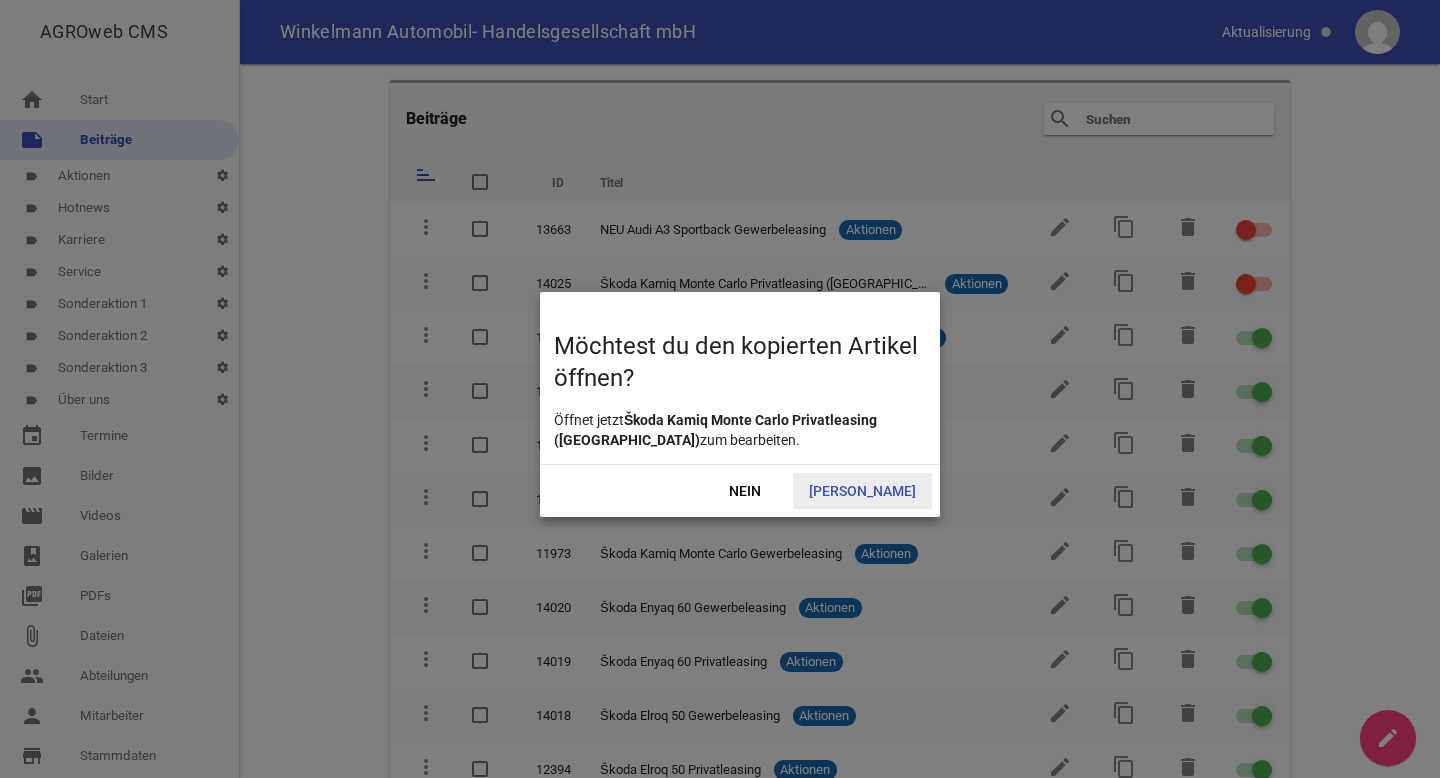 click on "Ja" at bounding box center [862, 491] 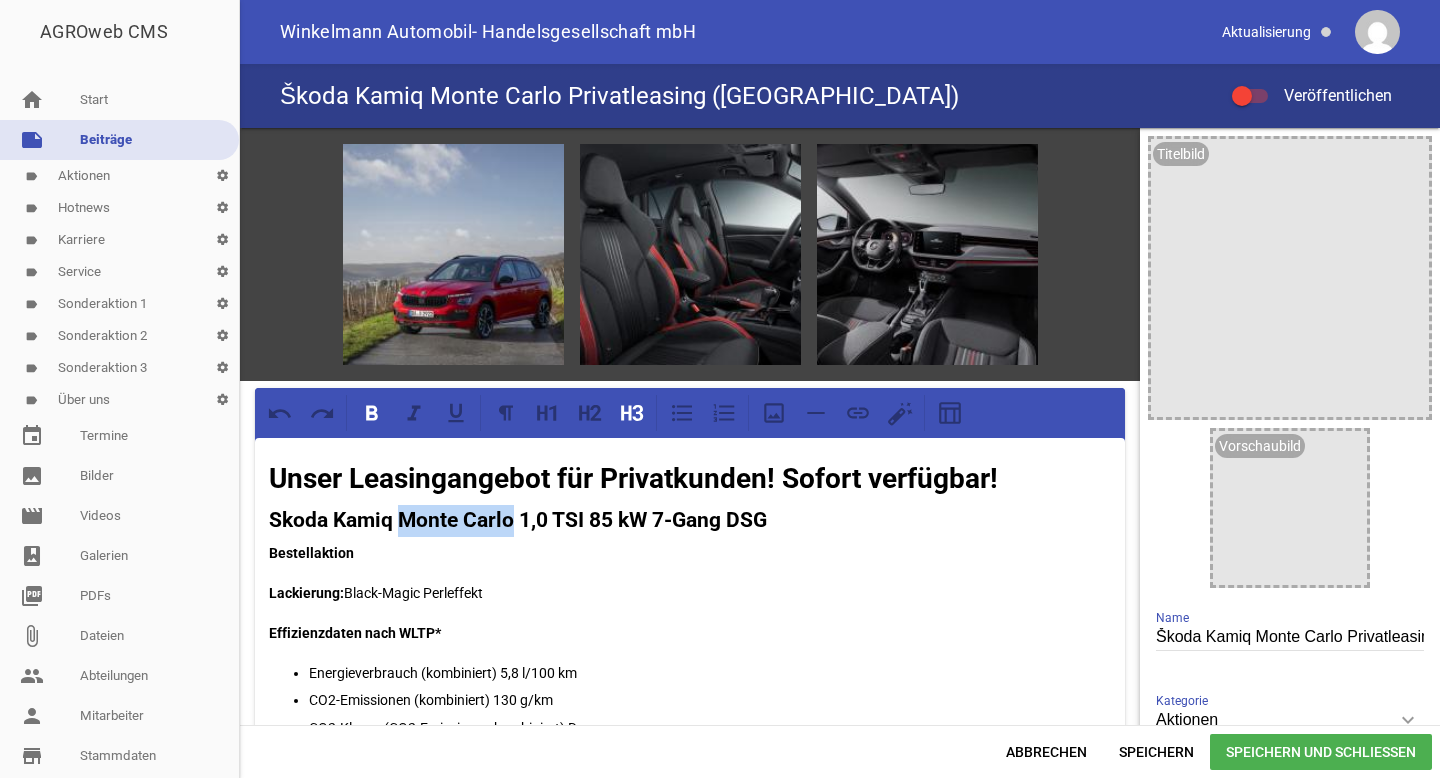 drag, startPoint x: 401, startPoint y: 519, endPoint x: 511, endPoint y: 523, distance: 110.0727 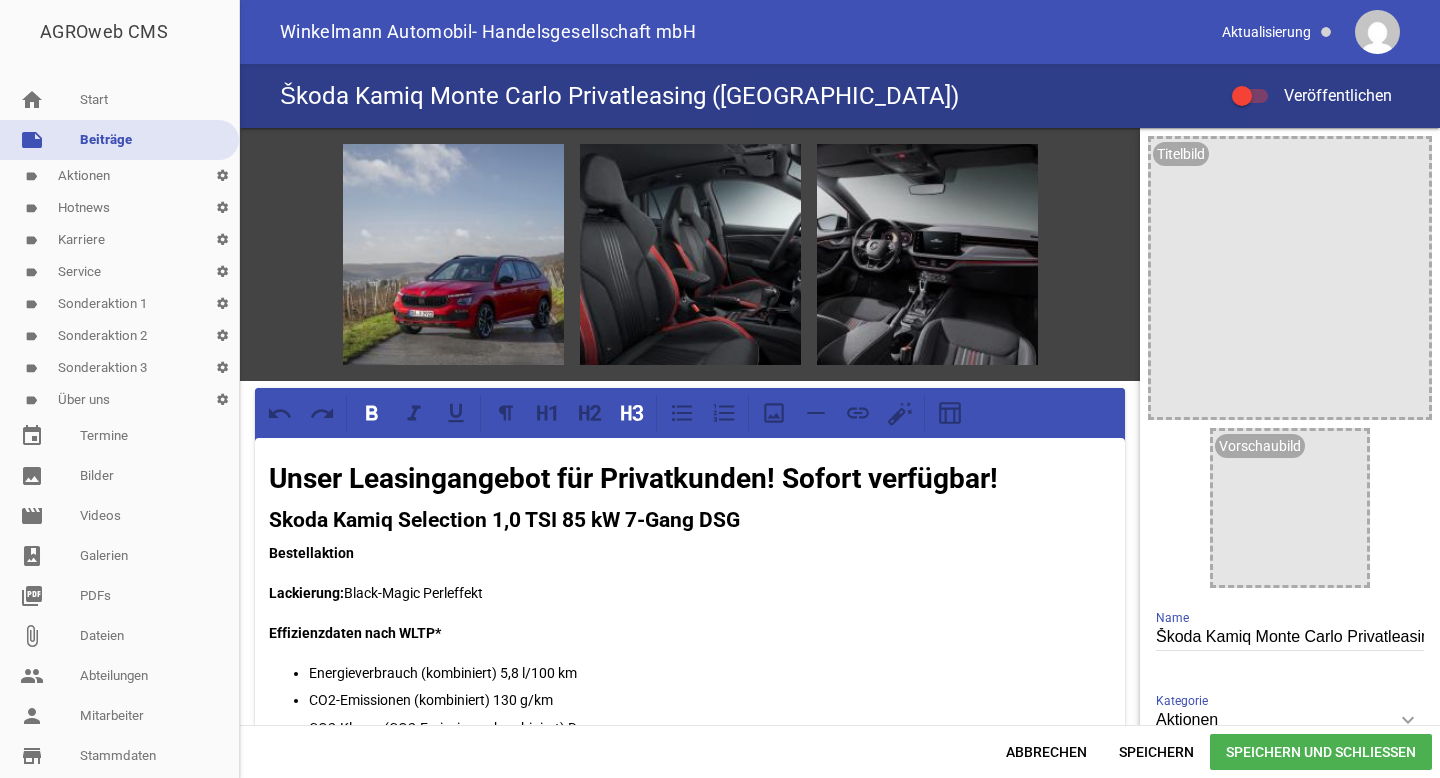 scroll, scrollTop: 18, scrollLeft: 0, axis: vertical 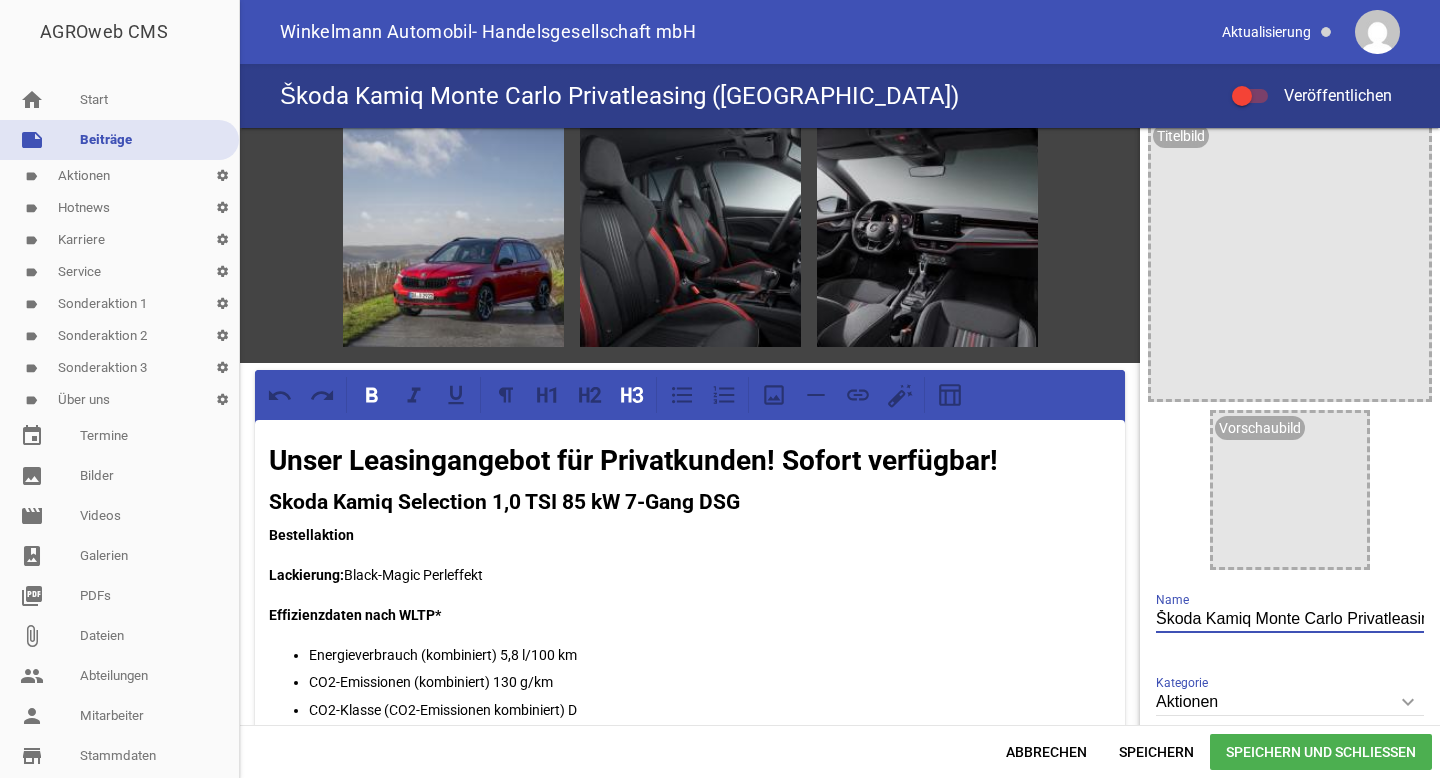 drag, startPoint x: 1245, startPoint y: 617, endPoint x: 1313, endPoint y: 618, distance: 68.007355 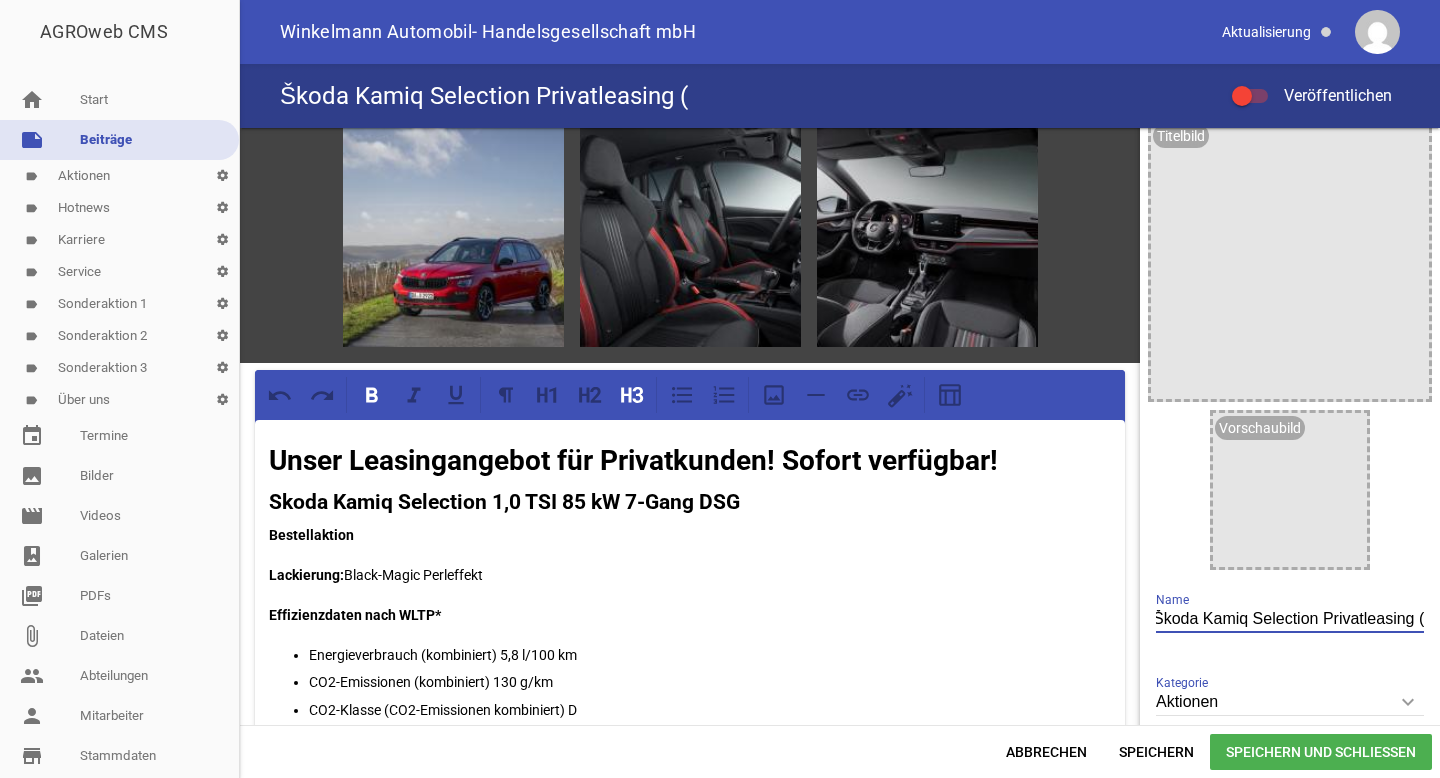 scroll, scrollTop: 0, scrollLeft: 0, axis: both 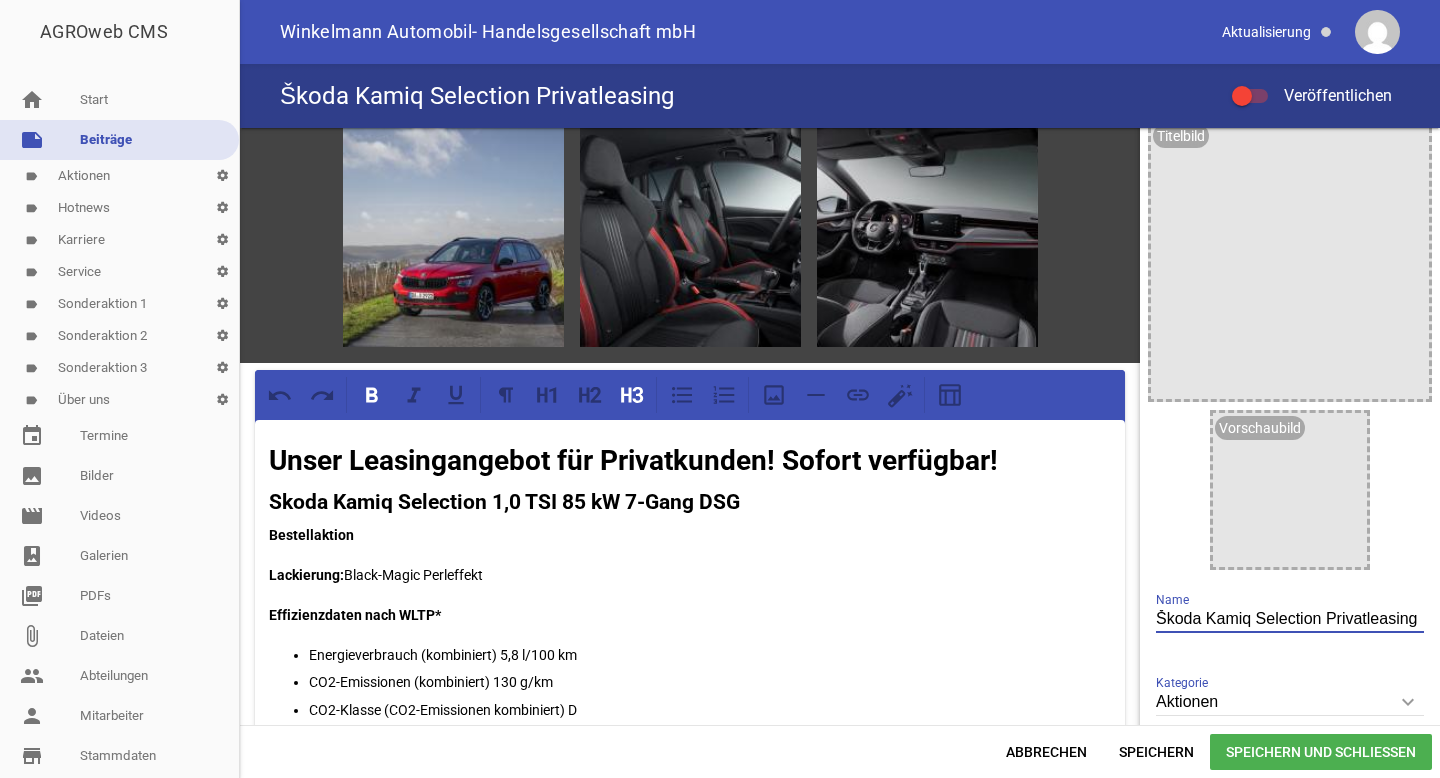 type on "Škoda Kamiq Selection Privatleasing" 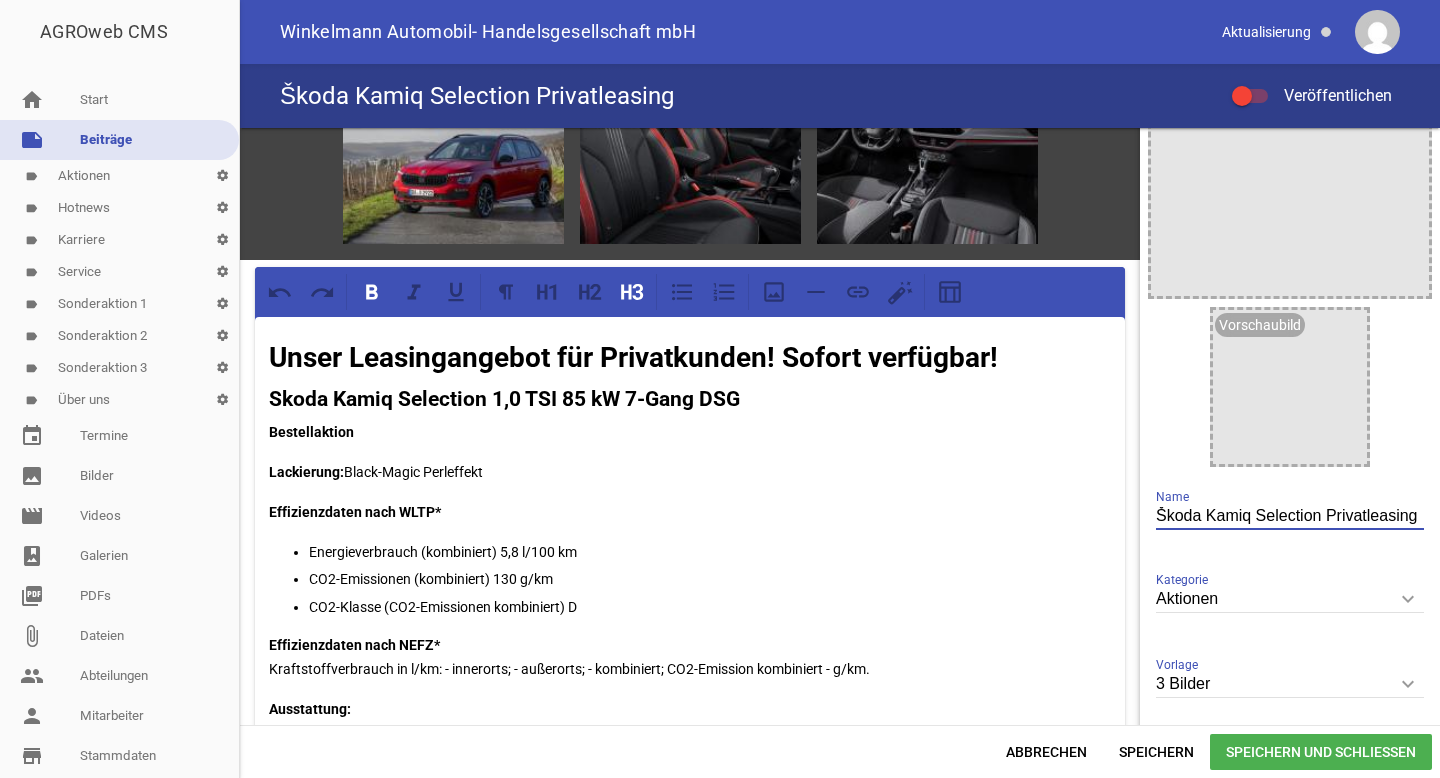 scroll, scrollTop: 164, scrollLeft: 0, axis: vertical 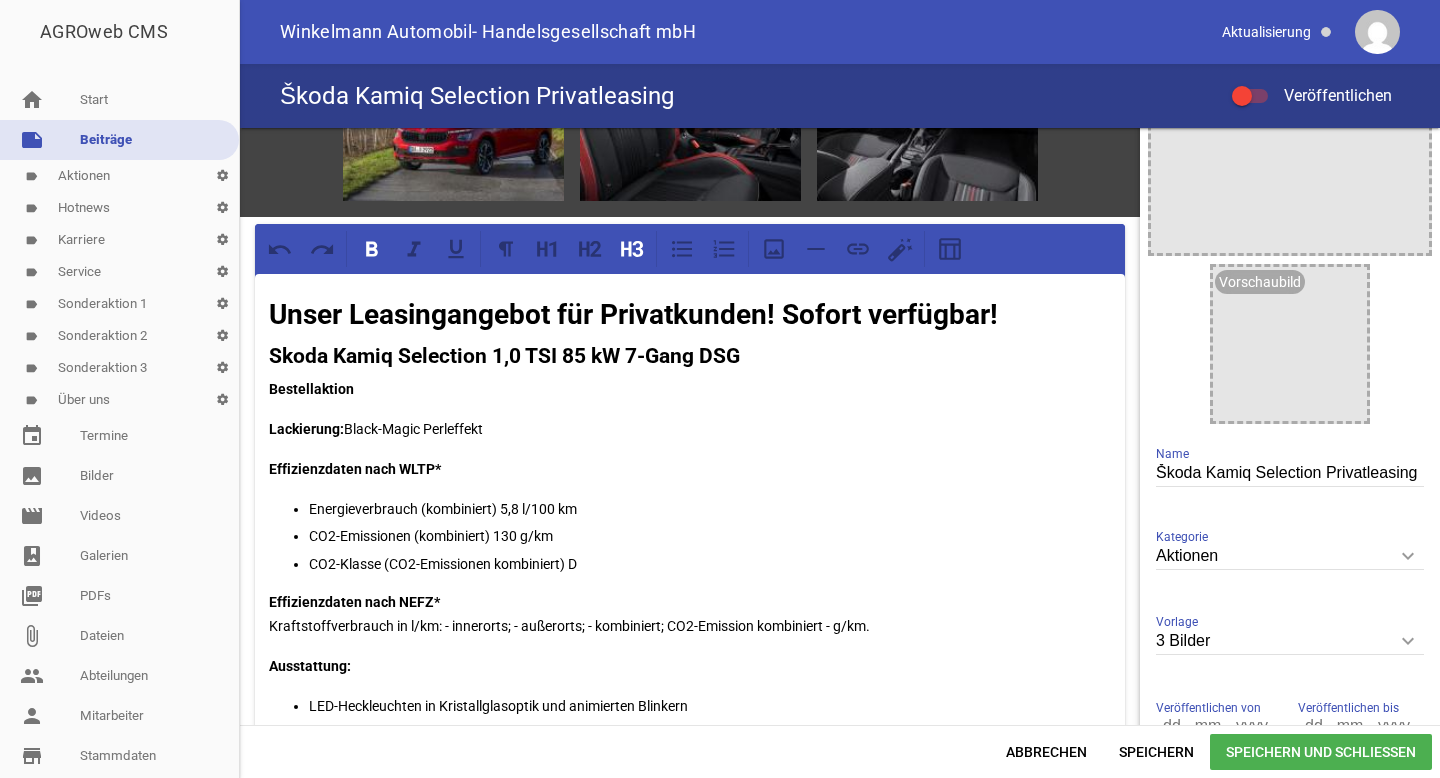 click on "Unser Leasingangebot für Privatkunden! Sofort verfügbar! Skoda Kamiq Selection 1,0 TSI 85 kW 7-Gang DSG Bestellaktion Lackierung:  Black-Magic Perleffekt Effizienzdaten nach WLTP* Energieverbrauch (kombiniert) 5,8 l/100 km CO2-Emissionen (kombiniert) 130 g/km CO2-Klasse (CO2-Emissionen kombiniert) D Effizienzdaten nach NEFZ* Kraftstoffverbrauch in l/km: - innerorts; - außerorts; - kombiniert; CO2-Emission kombiniert - g/km. Ausstattung:  LED-Heckleuchten in Kristallglasoptik und animierten Blinkern Matrix-LED Hauptscheinwerfer 18" Leichtmetallfelgen Ursa Schwarz glanzgedreht Travel Assist (pACC, Adaptiver Spurhalteassistent) Frontradarassistent für ACC bis 210 km/h, Spurwechselassistent (Side Assist) Adaptiver Abstandsassistent ACC Speedlimiter Navigationssystem 9,2" Infotainmentdisplay 9,2" Digital Cockpit Plus Sprachsteuerung Elektrische Heckklappenbedienung mit Komfortöffnung KESSY (schlüsselloses Zugangs- und Start-Stopp-System) Parklenkassistent (Park Assist) Rückfahrkamera Sportsitze vorn" at bounding box center [690, 1188] 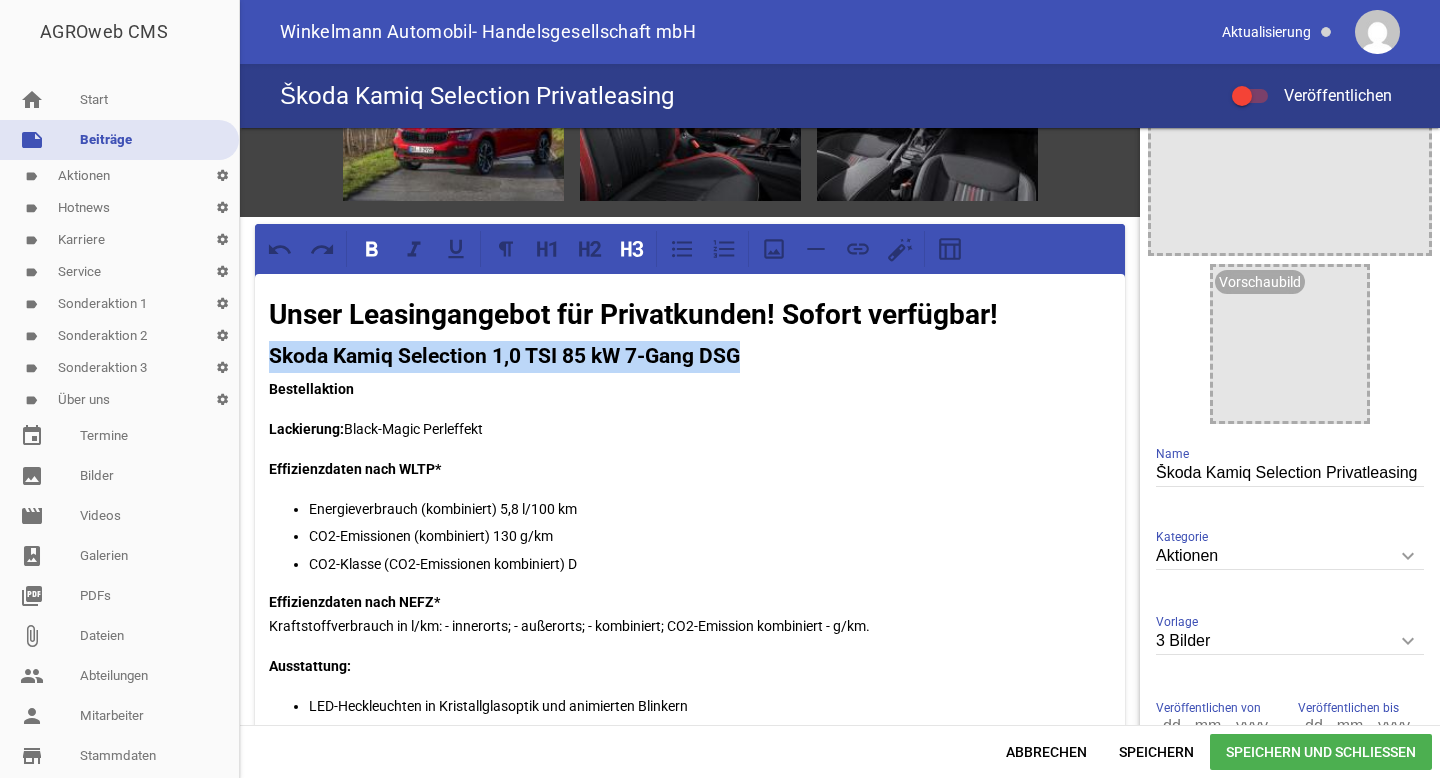 drag, startPoint x: 760, startPoint y: 357, endPoint x: 274, endPoint y: 356, distance: 486.00104 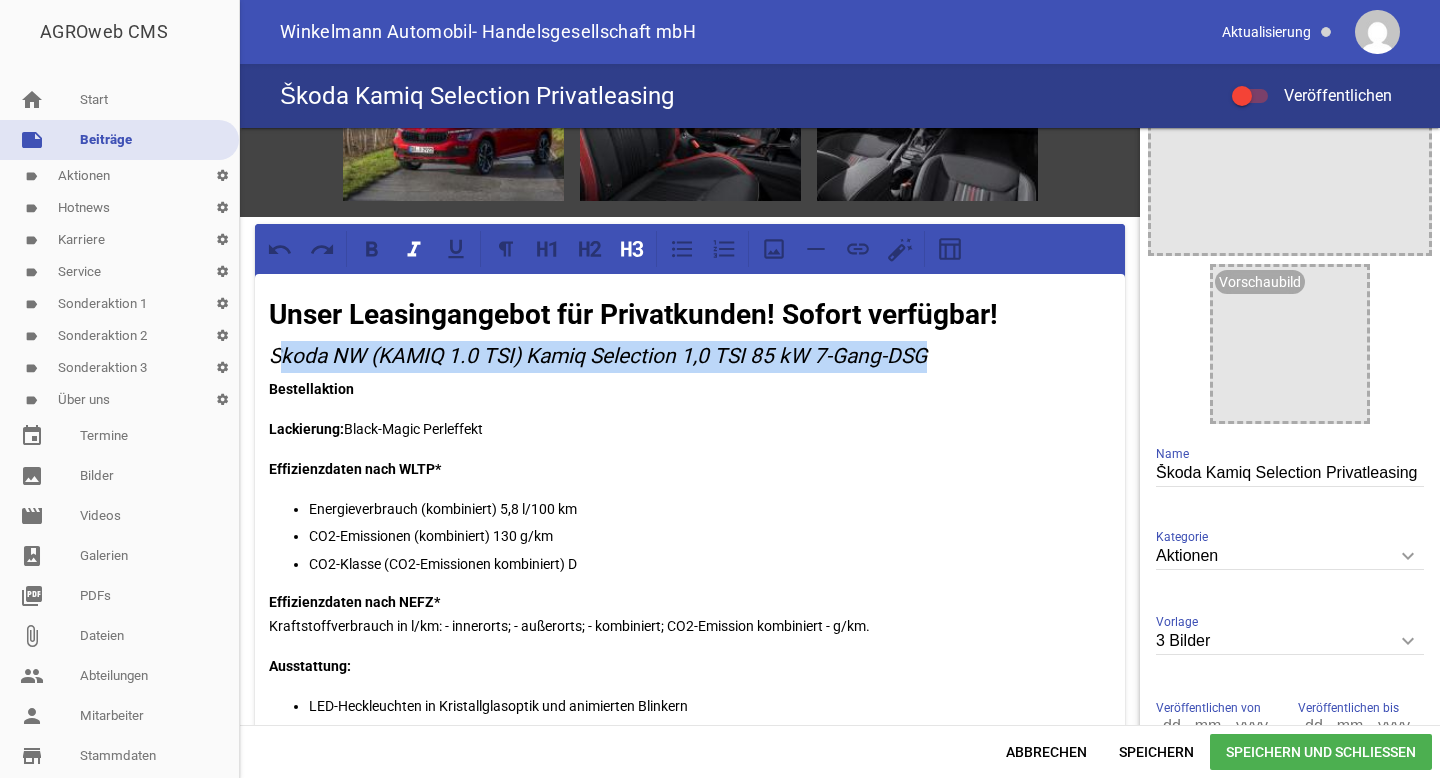 drag, startPoint x: 938, startPoint y: 354, endPoint x: 276, endPoint y: 351, distance: 662.0068 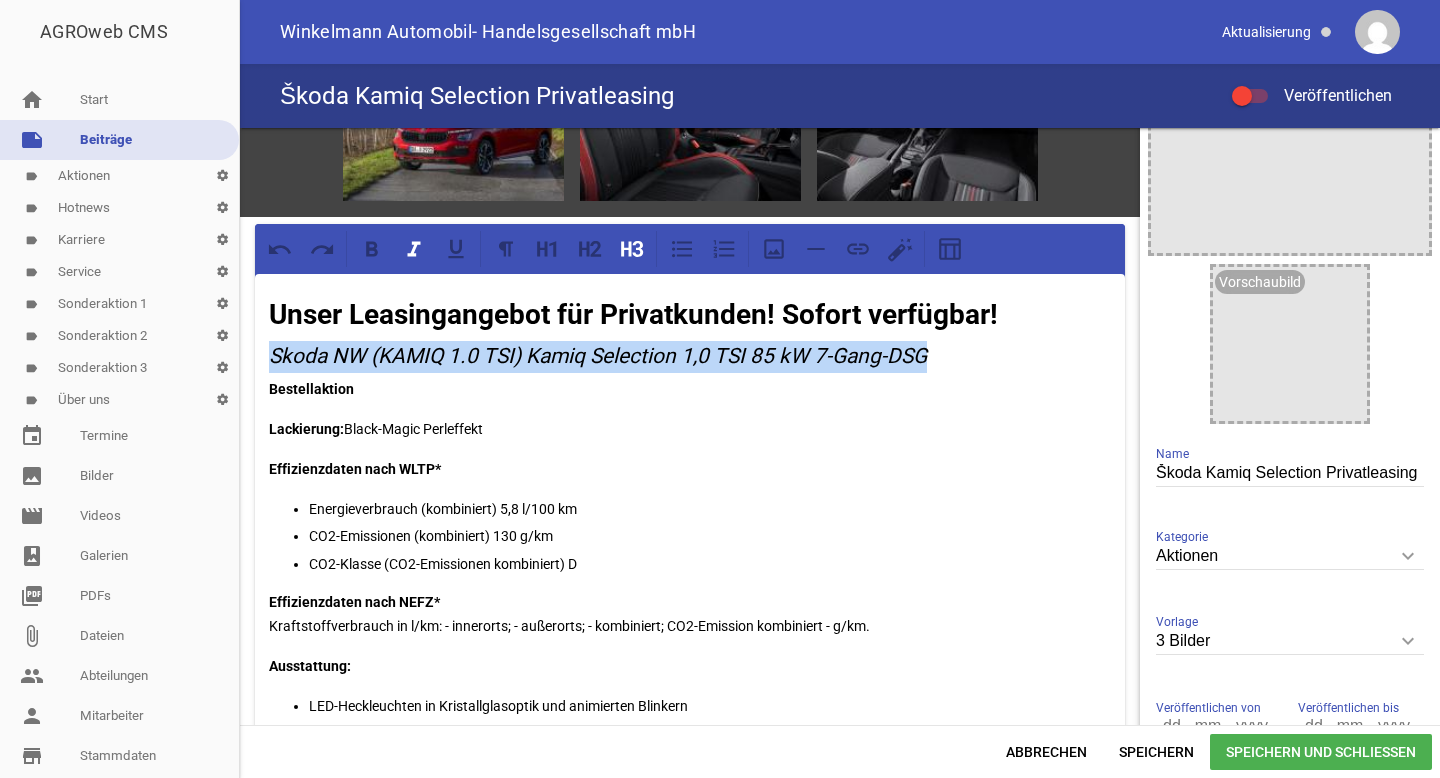 drag, startPoint x: 273, startPoint y: 352, endPoint x: 940, endPoint y: 350, distance: 667.003 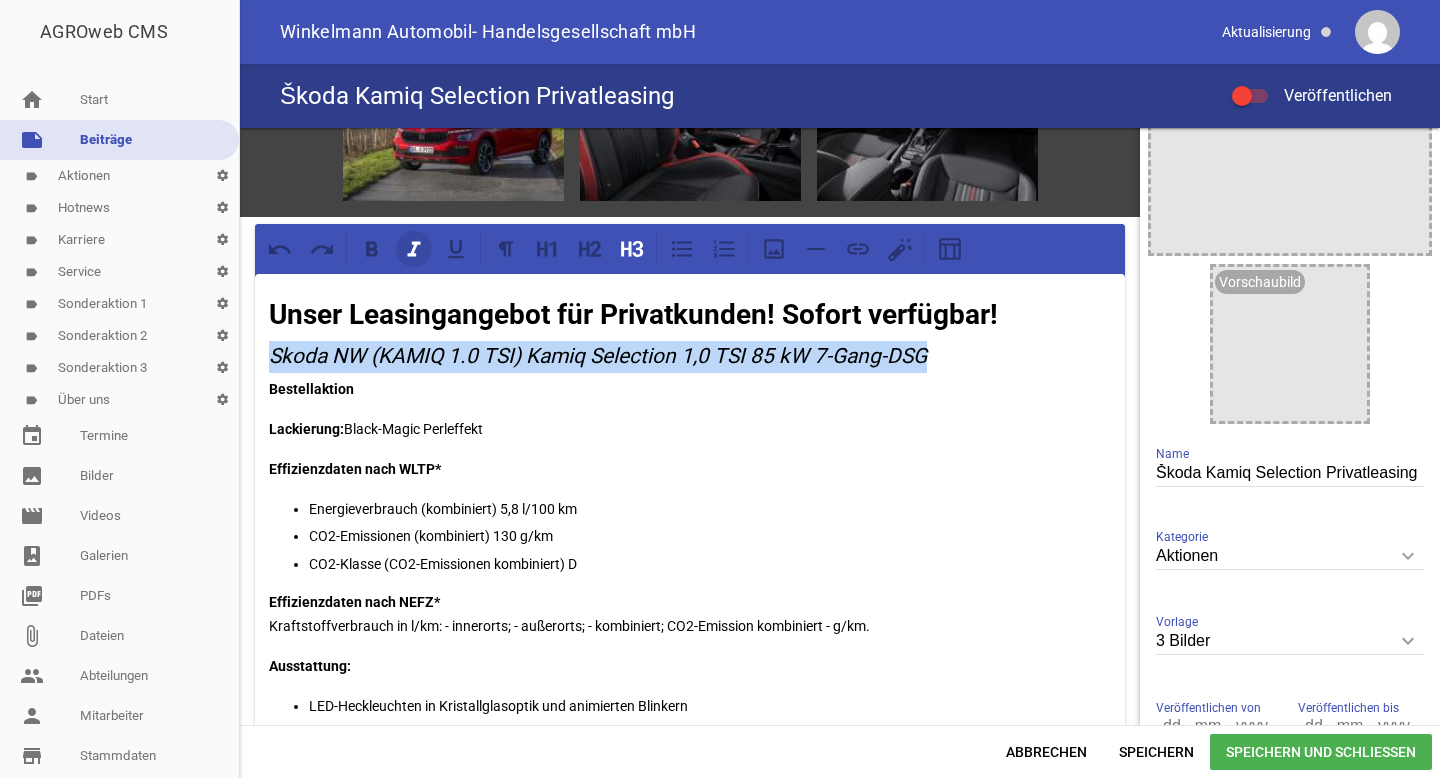 click 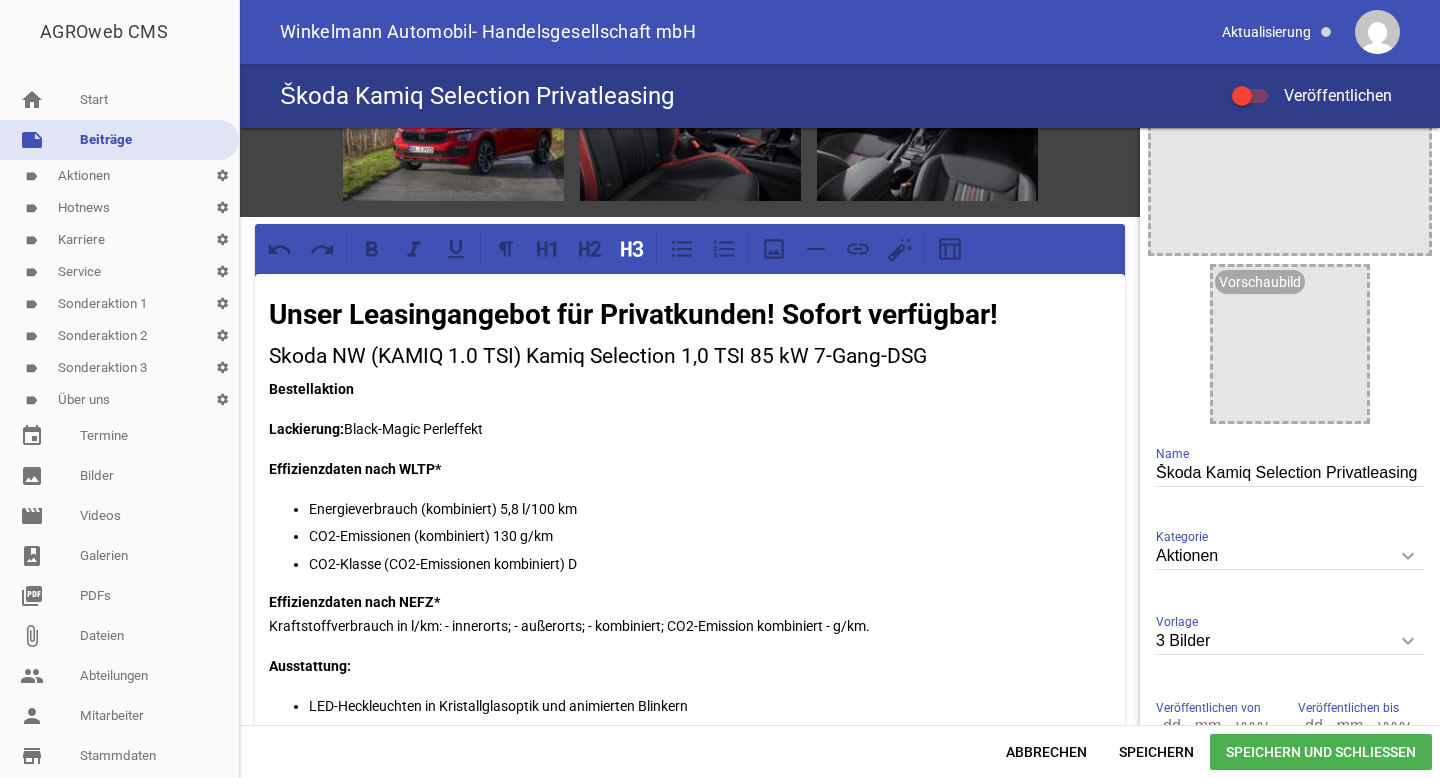 click on "Unser Leasingangebot für Privatkunden! Sofort verfügbar! Skoda NW (KAMIQ 1.0 TSI) Kamiq Selection 1,0 TSI 85 kW 7-Gang-DSG Bestellaktion Lackierung:  Black-Magic Perleffekt Effizienzdaten nach WLTP* Energieverbrauch (kombiniert) 5,8 l/100 km CO2-Emissionen (kombiniert) 130 g/km CO2-Klasse (CO2-Emissionen kombiniert) D Effizienzdaten nach NEFZ* Kraftstoffverbrauch in l/km: - innerorts; - außerorts; - kombiniert; CO2-Emission kombiniert - g/km. Ausstattung:  LED-Heckleuchten in Kristallglasoptik und animierten Blinkern Matrix-LED Hauptscheinwerfer 18" Leichtmetallfelgen Ursa Schwarz glanzgedreht Travel Assist (pACC, Adaptiver Spurhalteassistent) Frontradarassistent für ACC bis 210 km/h, Spurwechselassistent (Side Assist) Adaptiver Abstandsassistent ACC Speedlimiter Navigationssystem 9,2" Infotainmentdisplay 9,2" Digital Cockpit Plus Sprachsteuerung Elektrische Heckklappenbedienung mit Komfortöffnung KESSY (schlüsselloses Zugangs- und Start-Stopp-System) Parklenkassistent (Park Assist) Sportsitze vorn" at bounding box center (690, 1188) 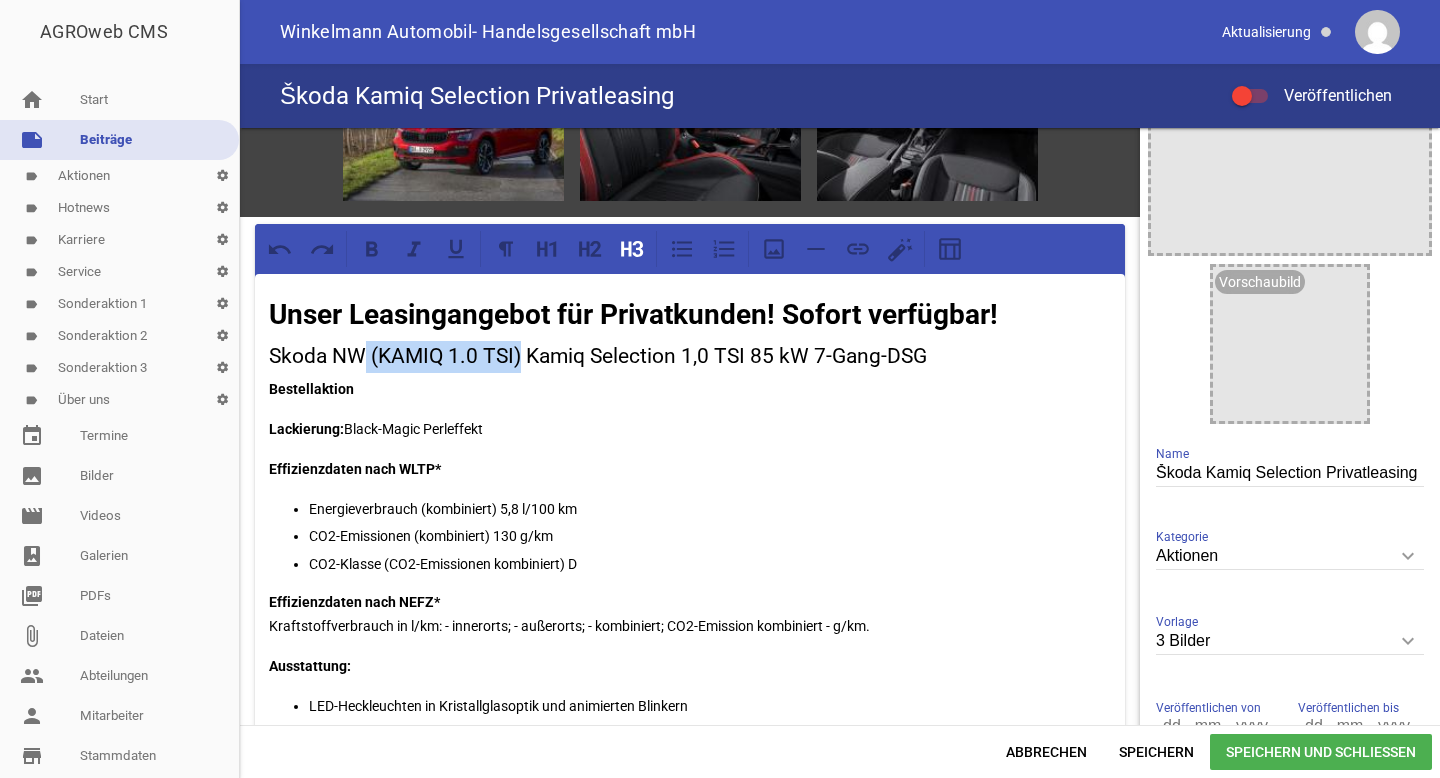 drag, startPoint x: 522, startPoint y: 357, endPoint x: 363, endPoint y: 356, distance: 159.00314 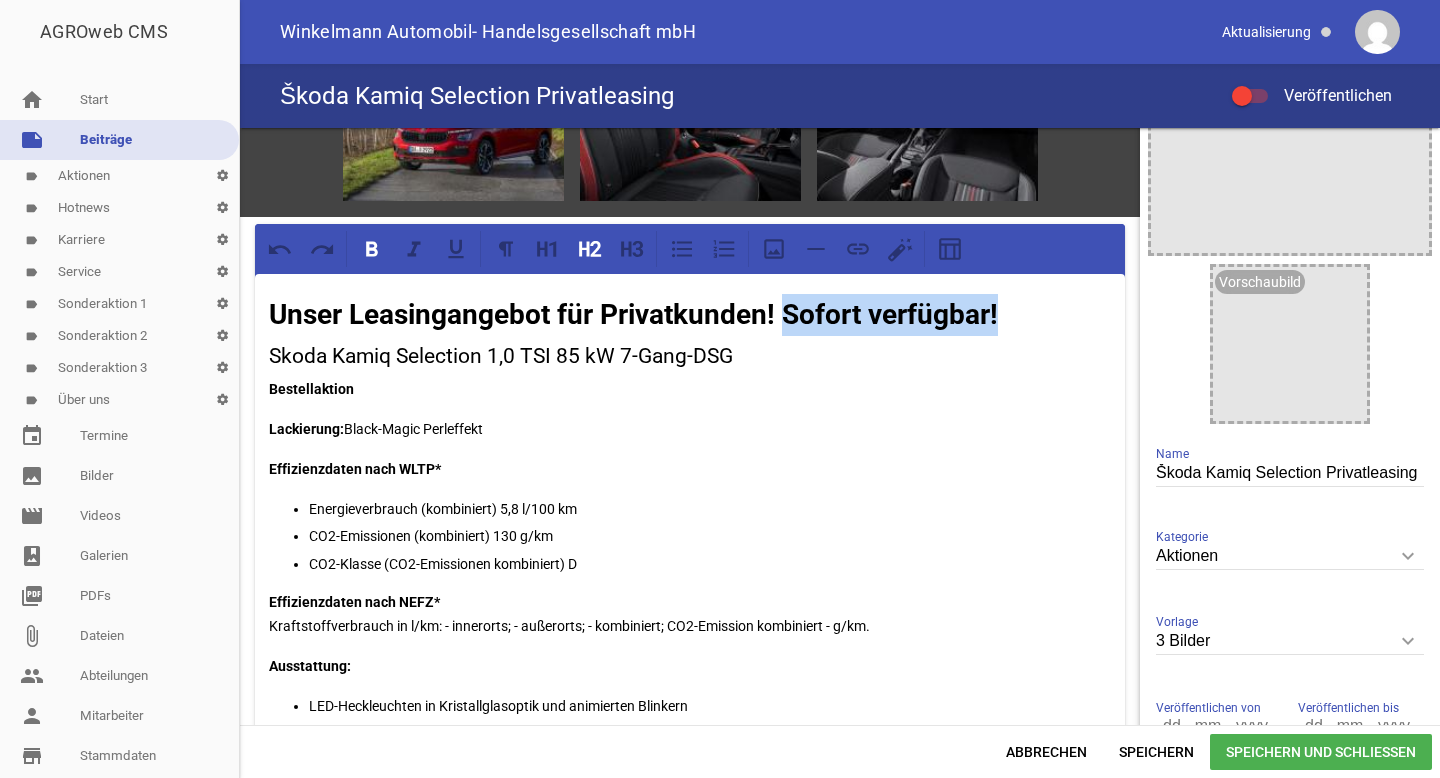 drag, startPoint x: 785, startPoint y: 317, endPoint x: 1040, endPoint y: 317, distance: 255 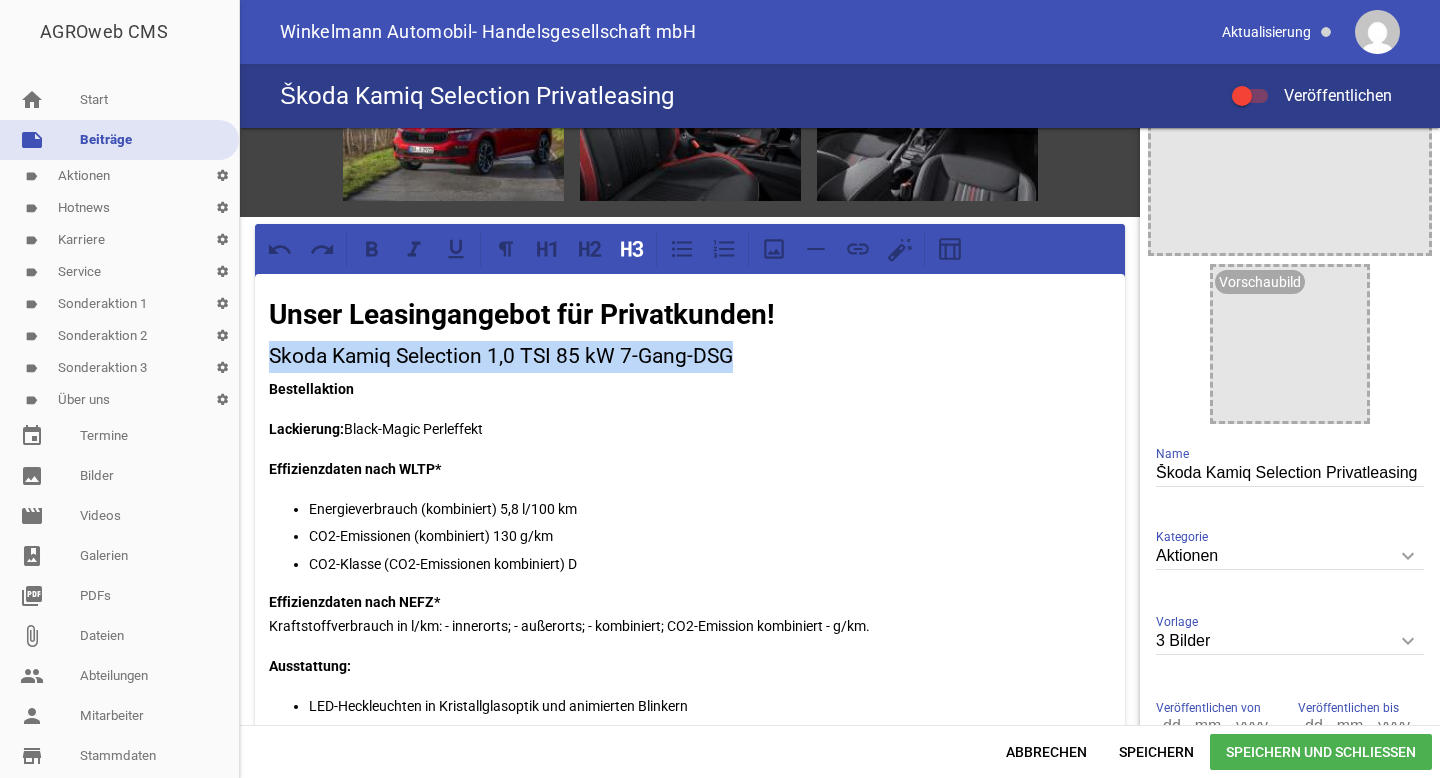 drag, startPoint x: 751, startPoint y: 362, endPoint x: 257, endPoint y: 359, distance: 494.0091 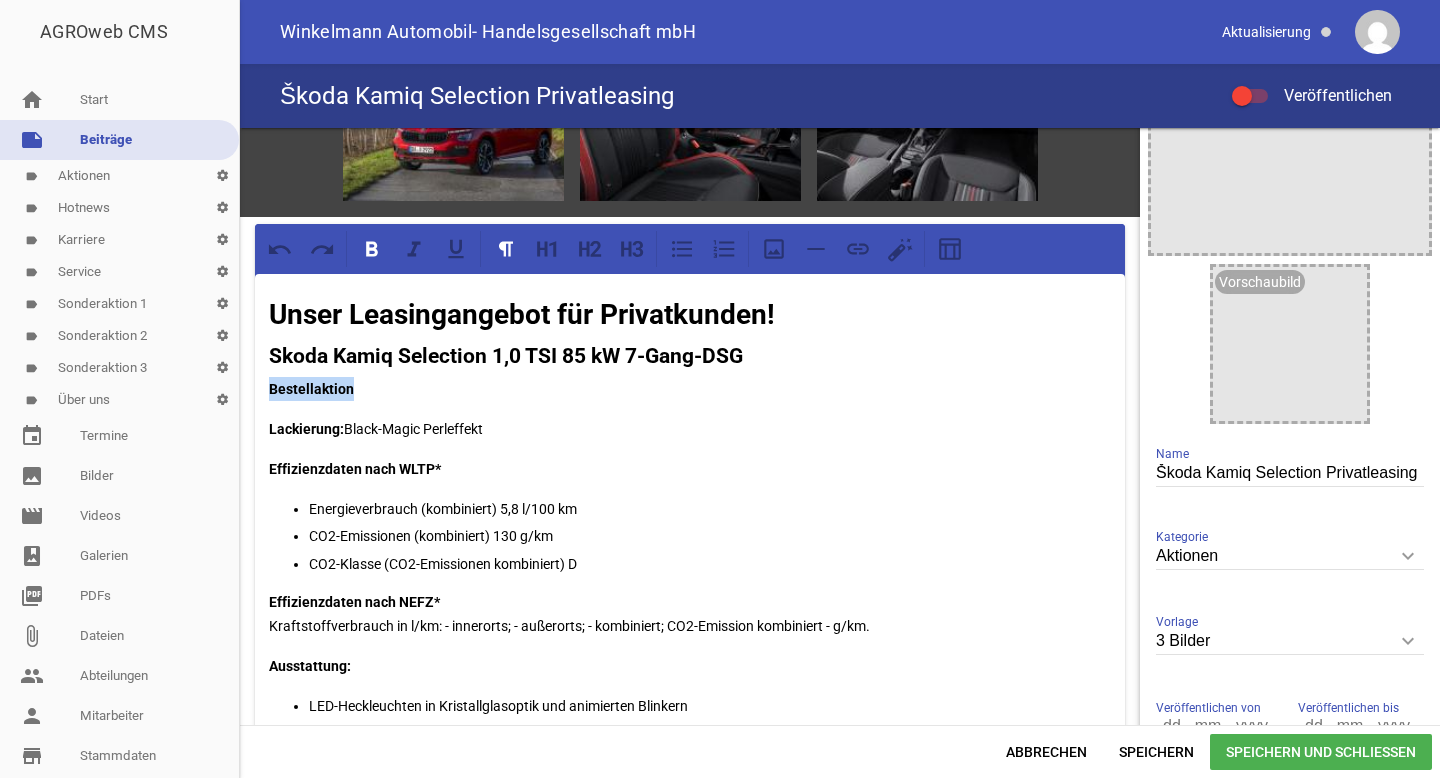 drag, startPoint x: 363, startPoint y: 389, endPoint x: 267, endPoint y: 389, distance: 96 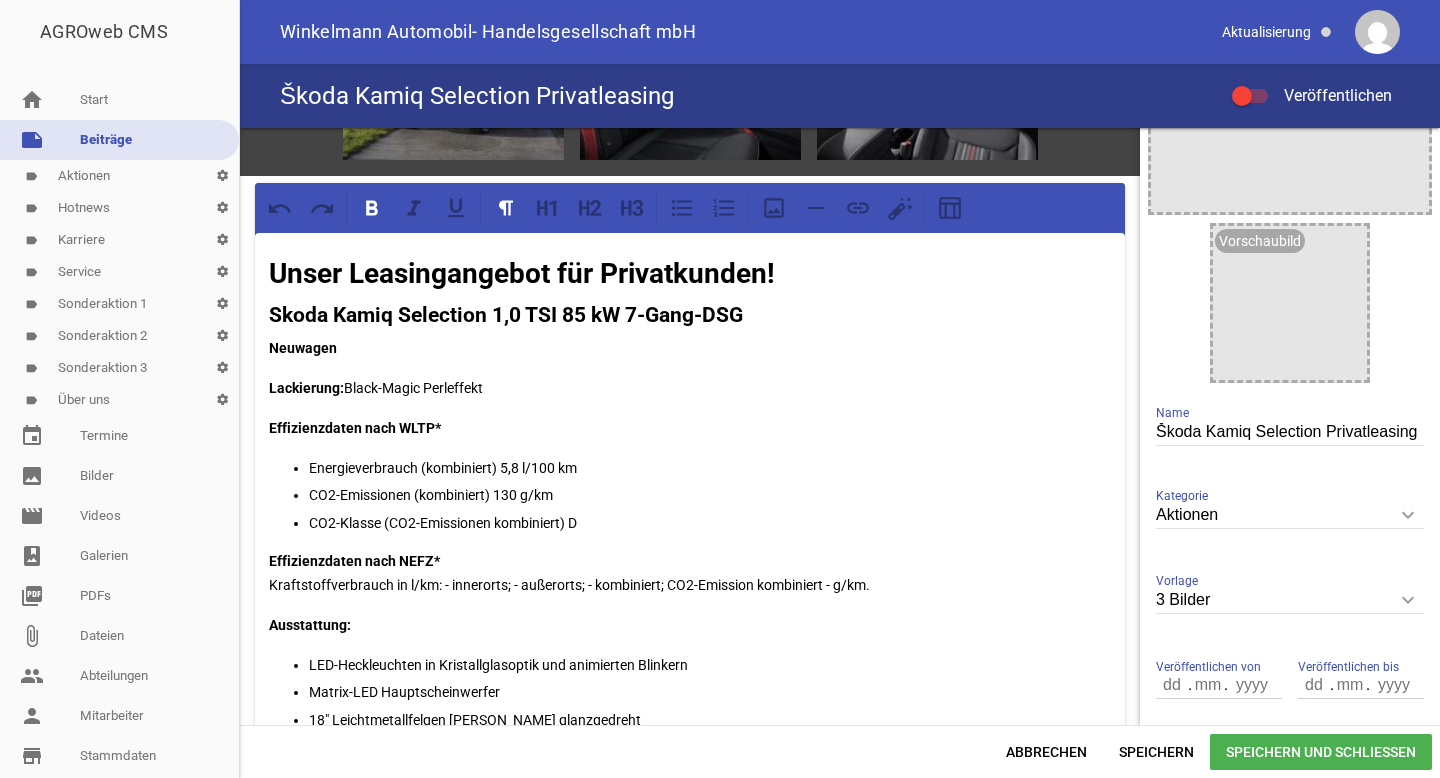scroll, scrollTop: 234, scrollLeft: 0, axis: vertical 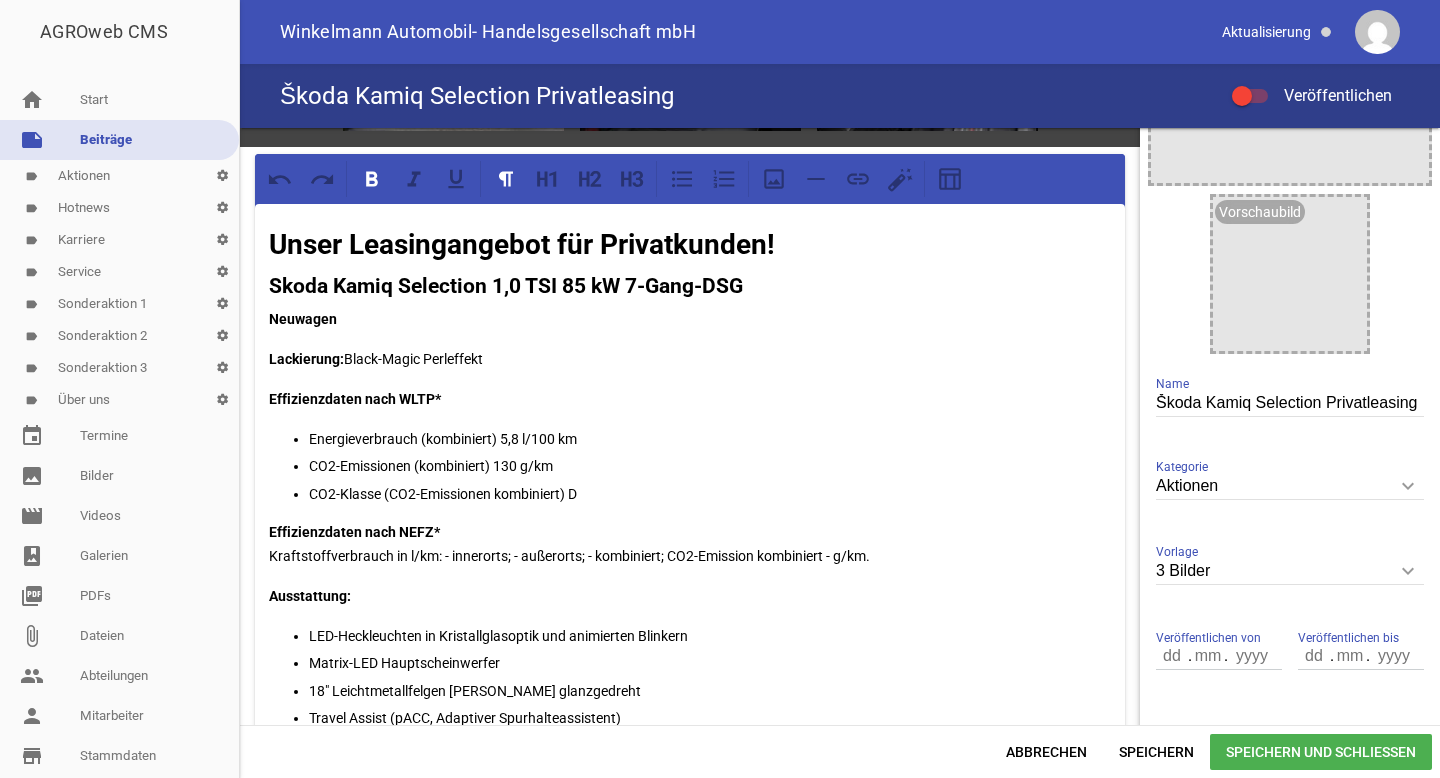 click on "Energieverbrauch (kombiniert) 5,8 l/100 km" at bounding box center (710, 439) 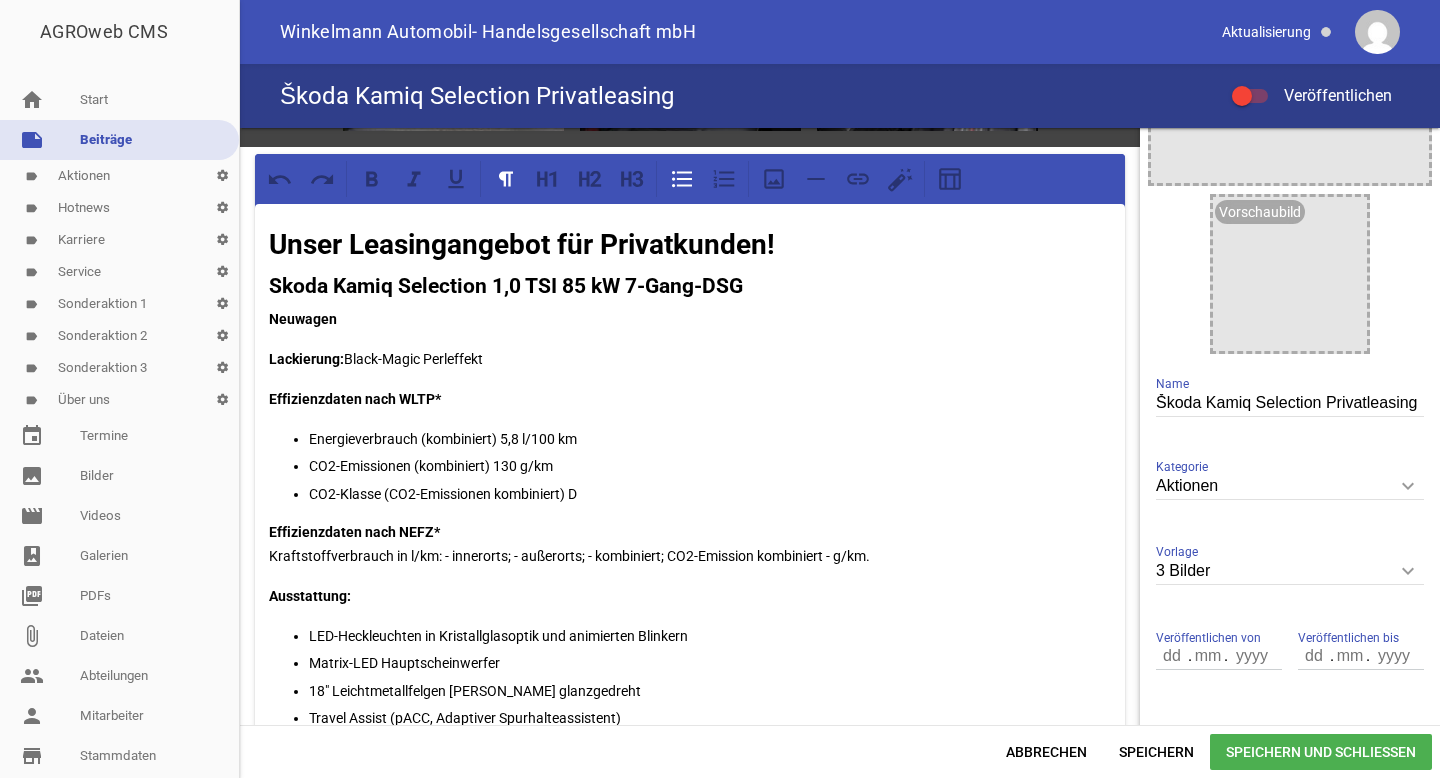 click on "Energieverbrauch (kombiniert) 5,8 l/100 km" at bounding box center [710, 439] 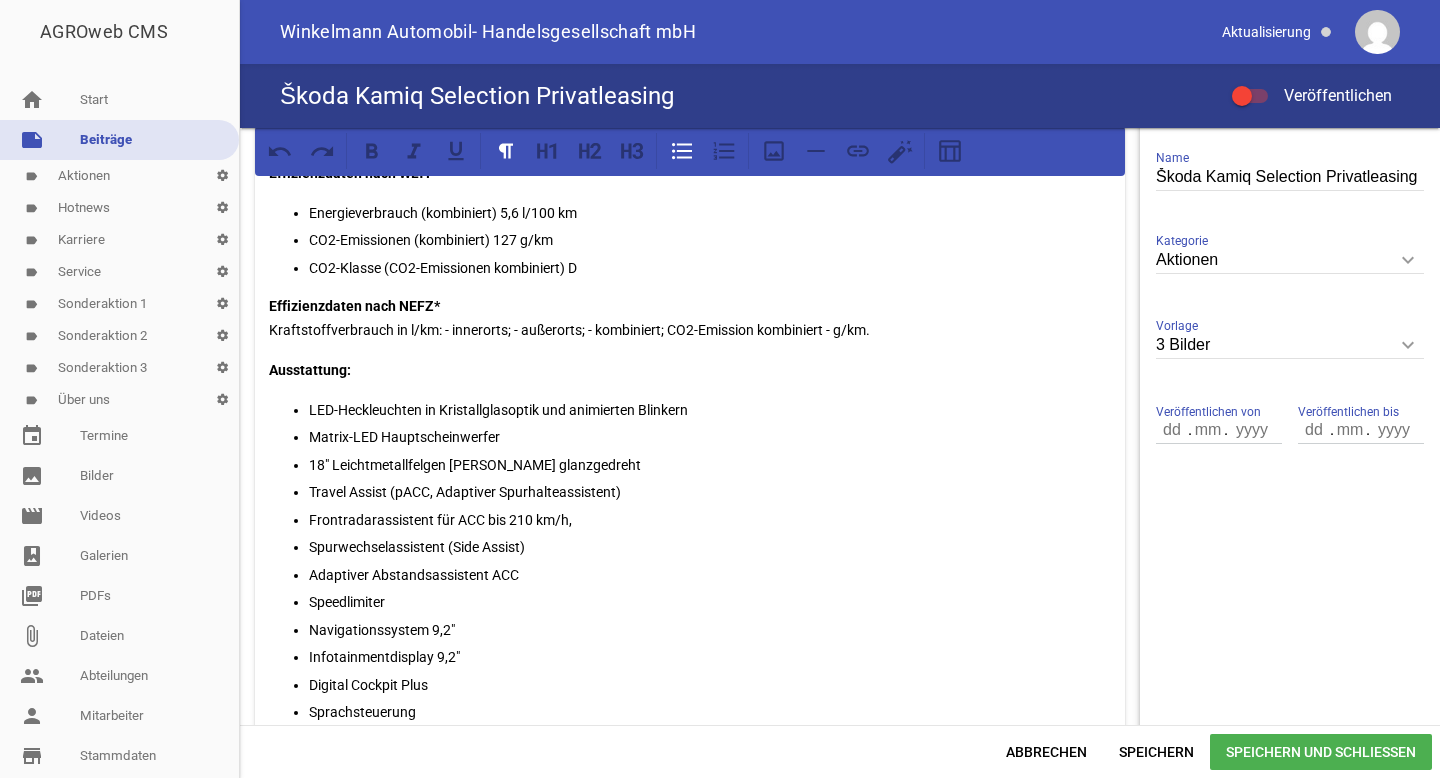 scroll, scrollTop: 472, scrollLeft: 0, axis: vertical 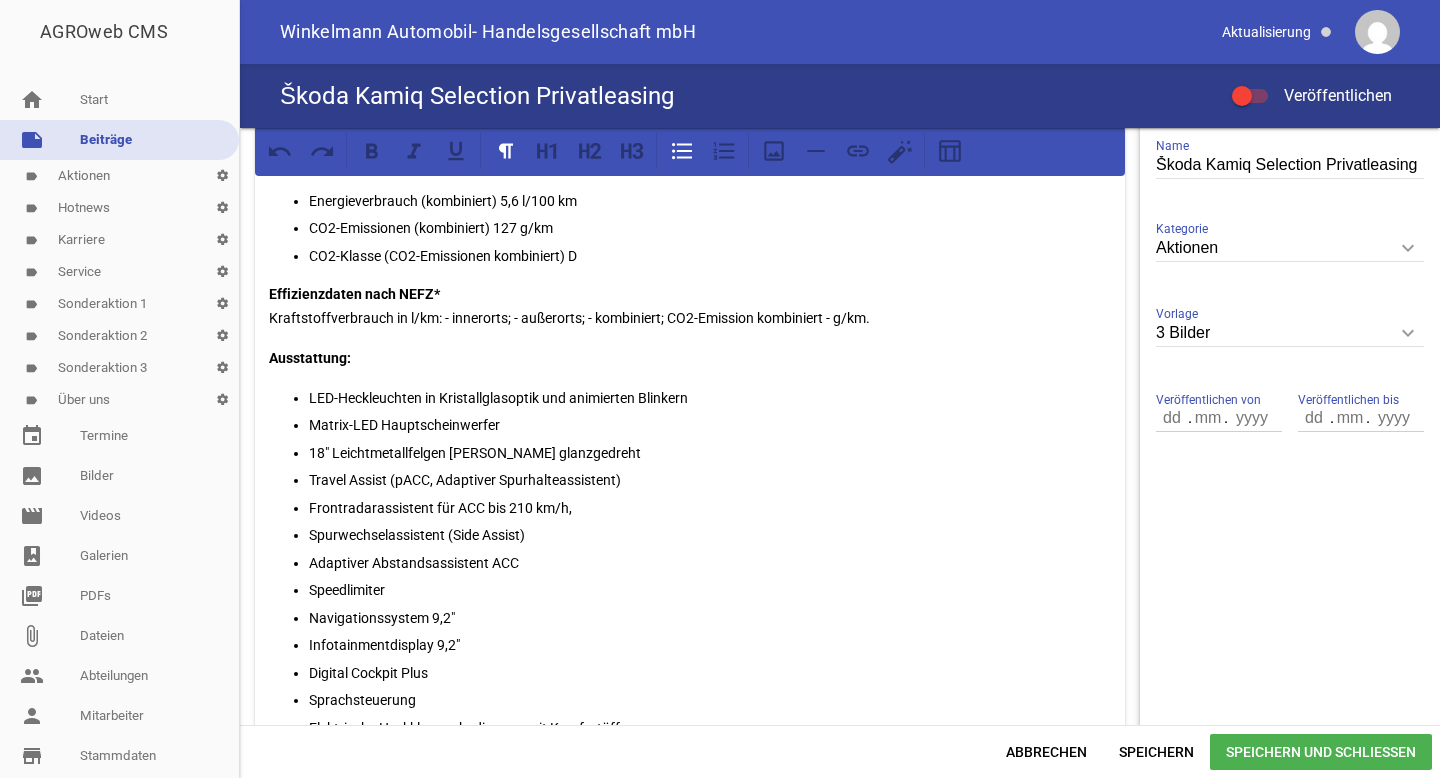 click on "Frontradarassistent für ACC bis 210 km/h," at bounding box center (710, 508) 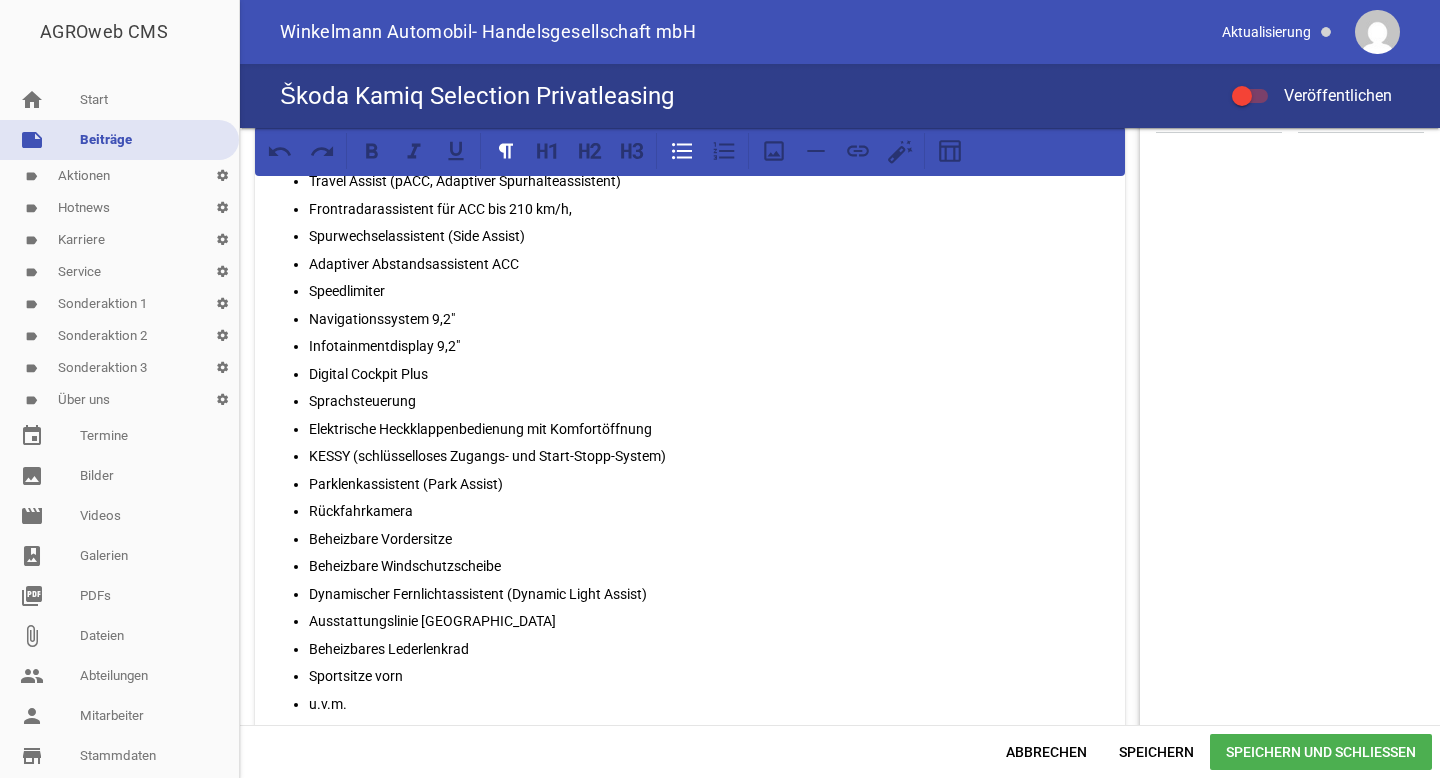 scroll, scrollTop: 784, scrollLeft: 0, axis: vertical 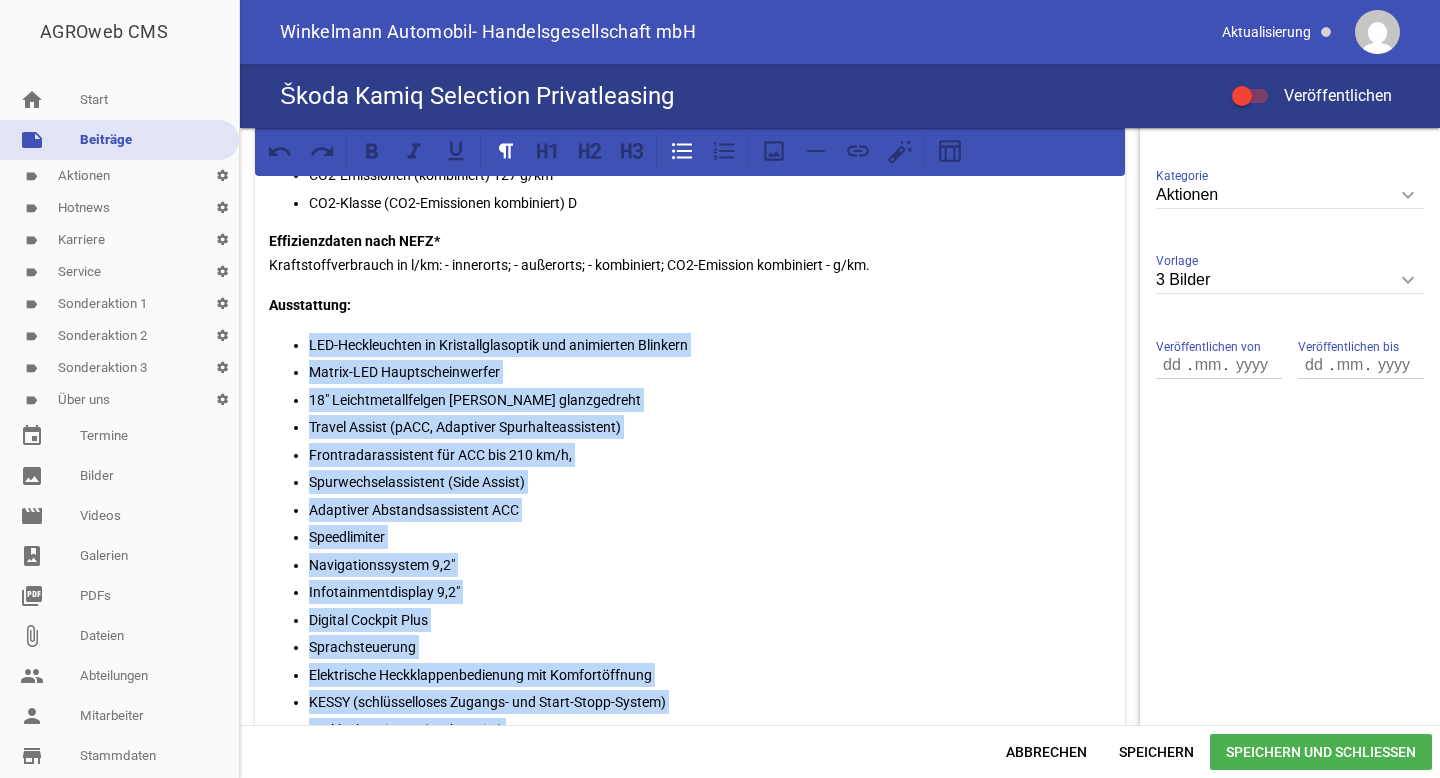 drag, startPoint x: 431, startPoint y: 662, endPoint x: 306, endPoint y: 352, distance: 334.2529 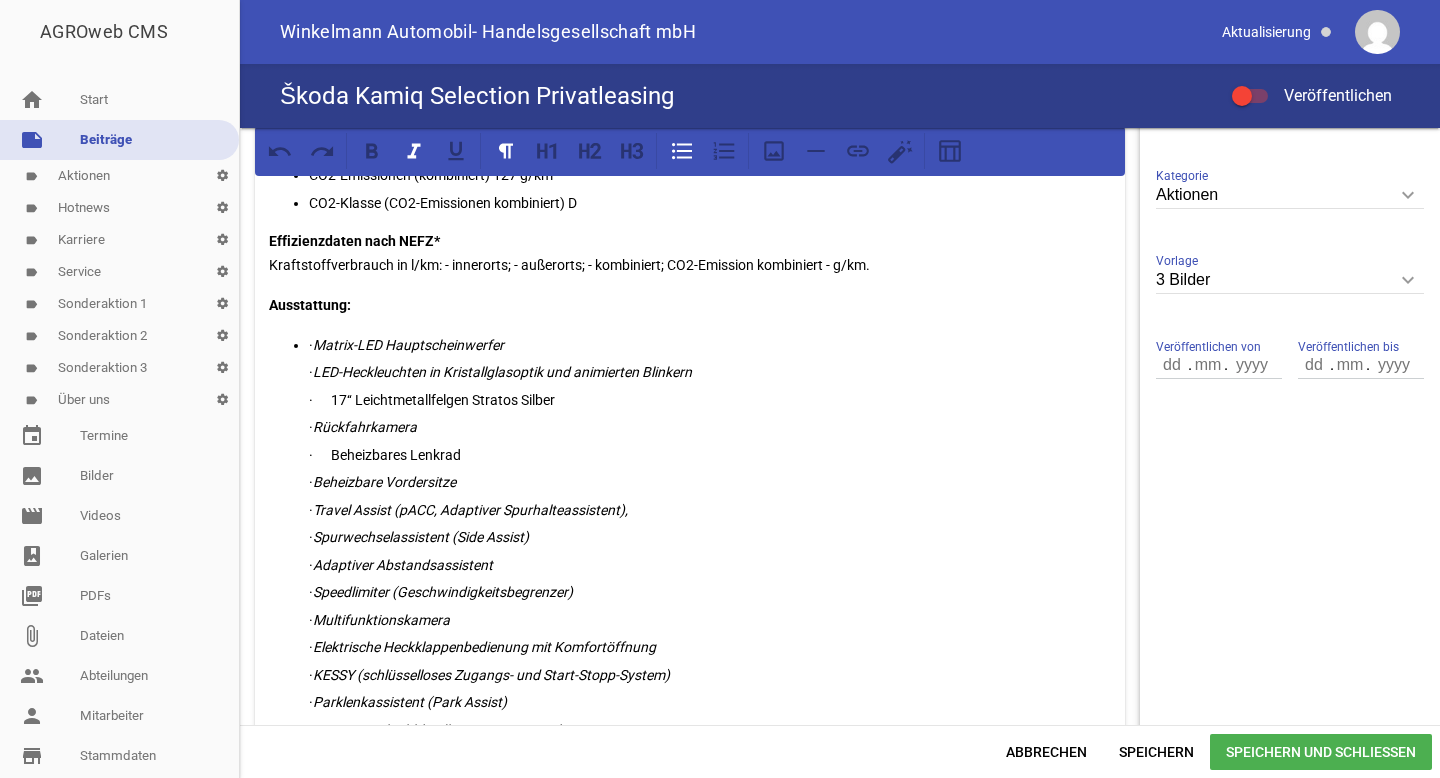 scroll, scrollTop: 650, scrollLeft: 0, axis: vertical 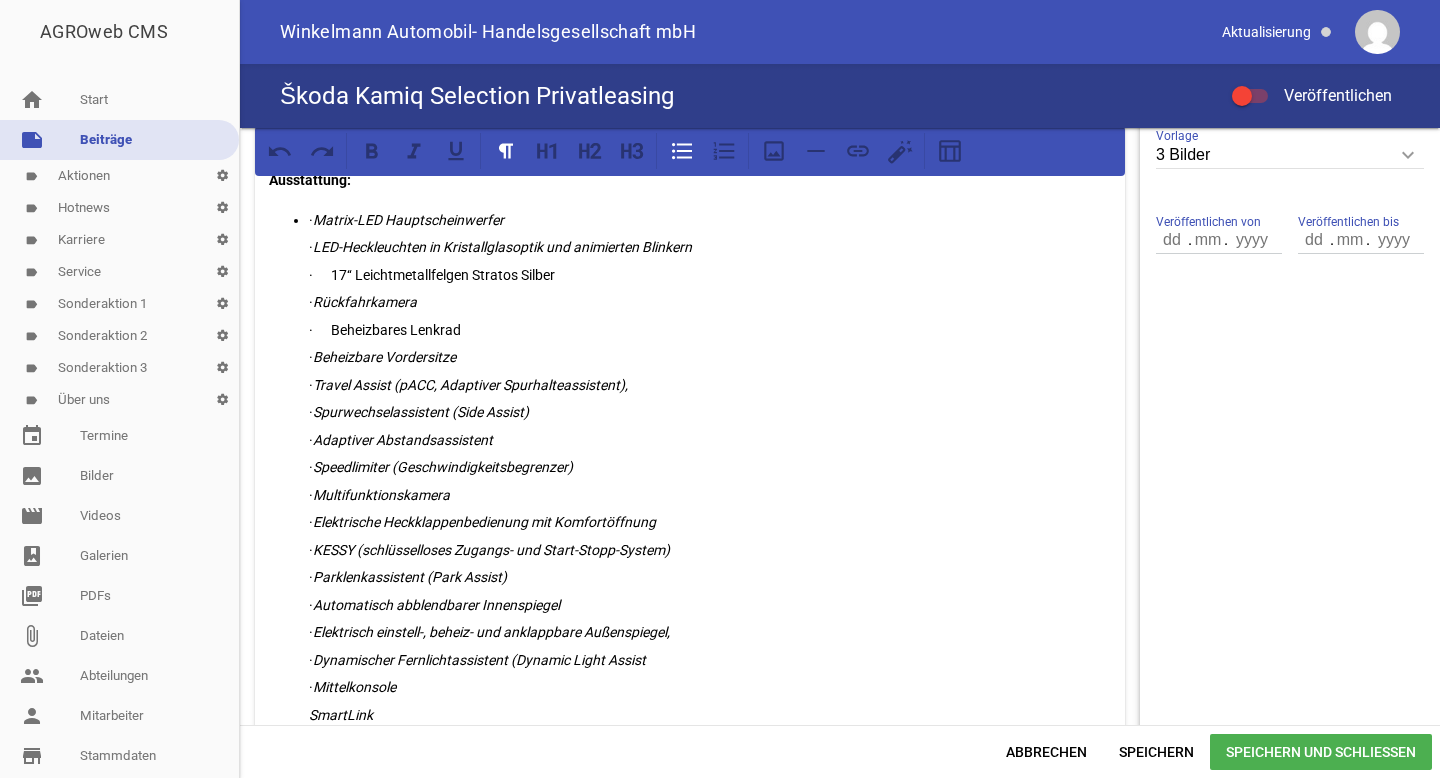 drag, startPoint x: 343, startPoint y: 684, endPoint x: 329, endPoint y: 685, distance: 14.035668 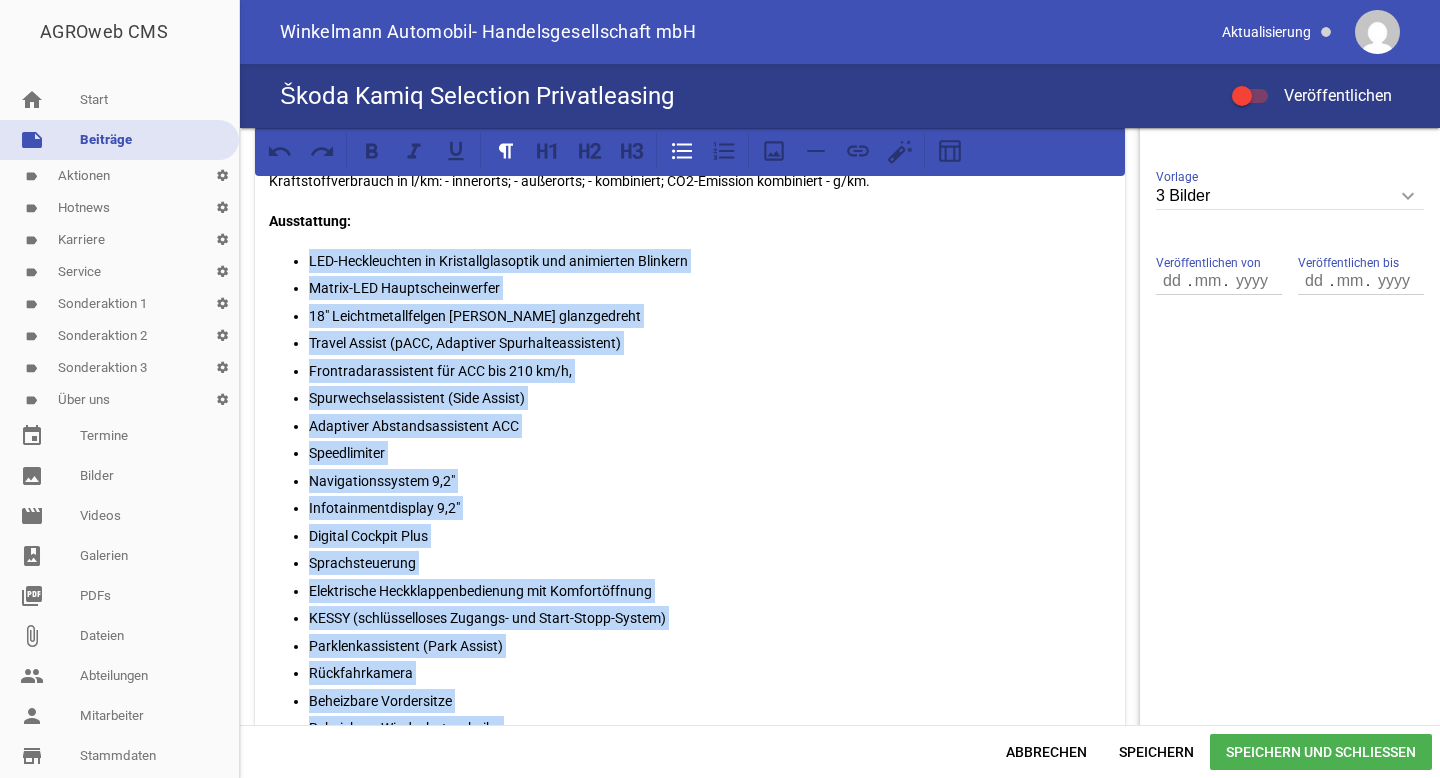 scroll, scrollTop: 597, scrollLeft: 0, axis: vertical 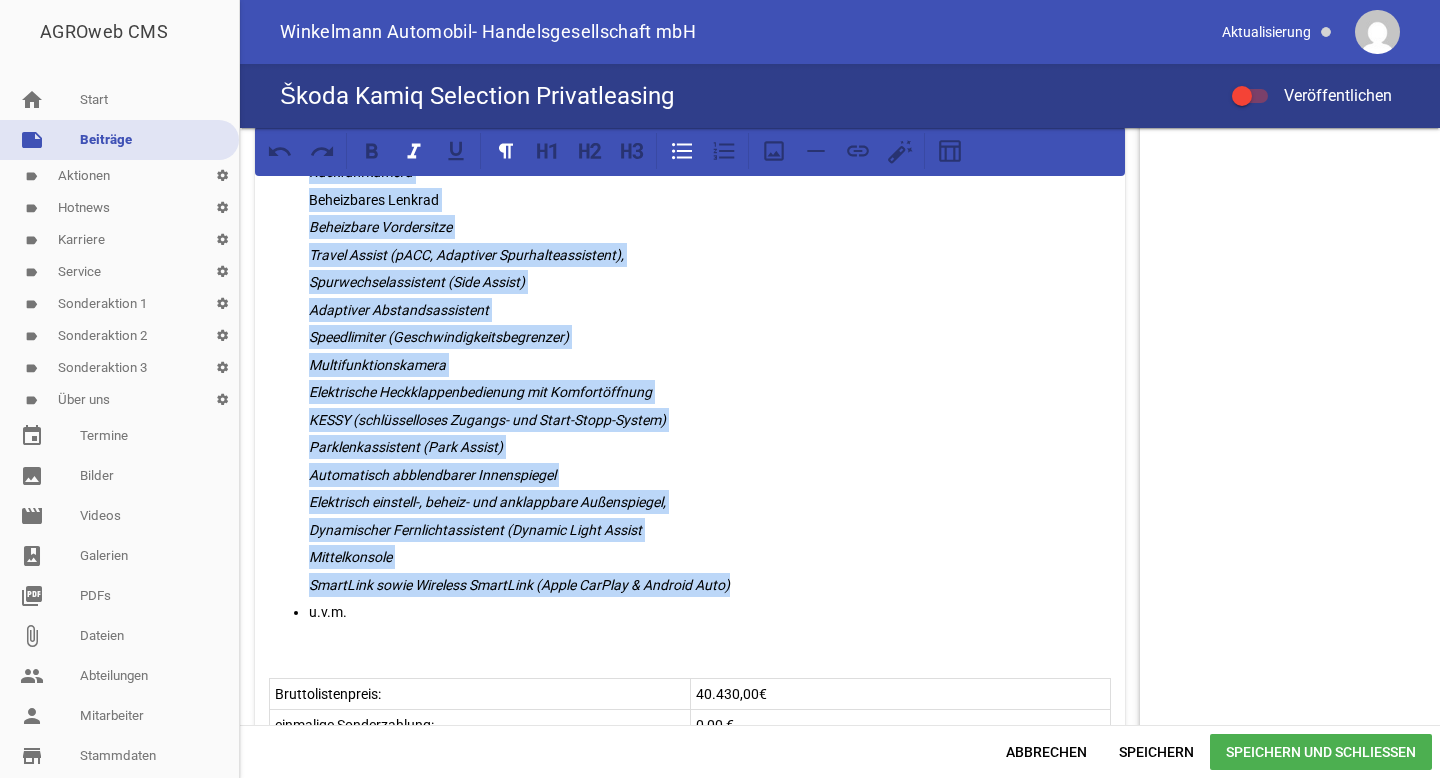 drag, startPoint x: 313, startPoint y: 212, endPoint x: 749, endPoint y: 578, distance: 569.2557 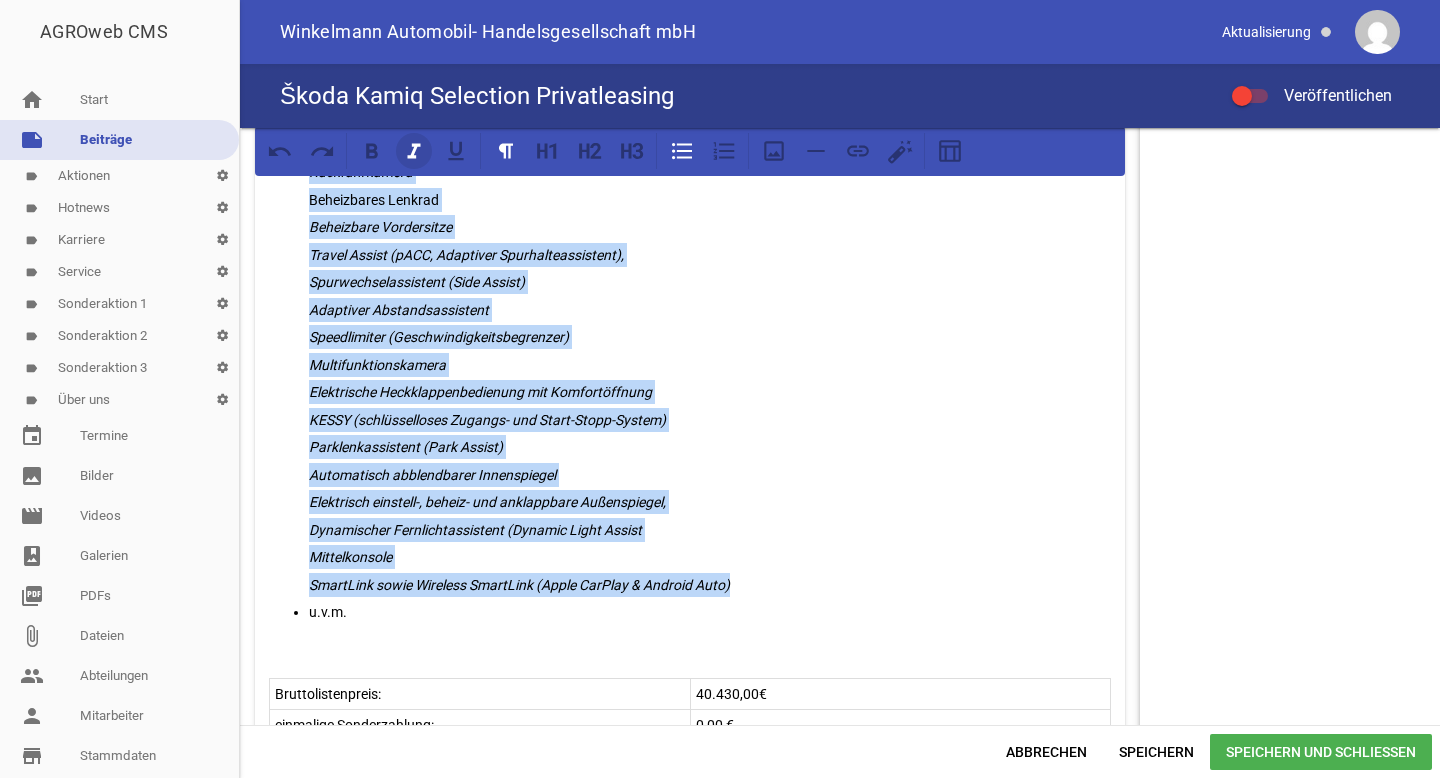 click 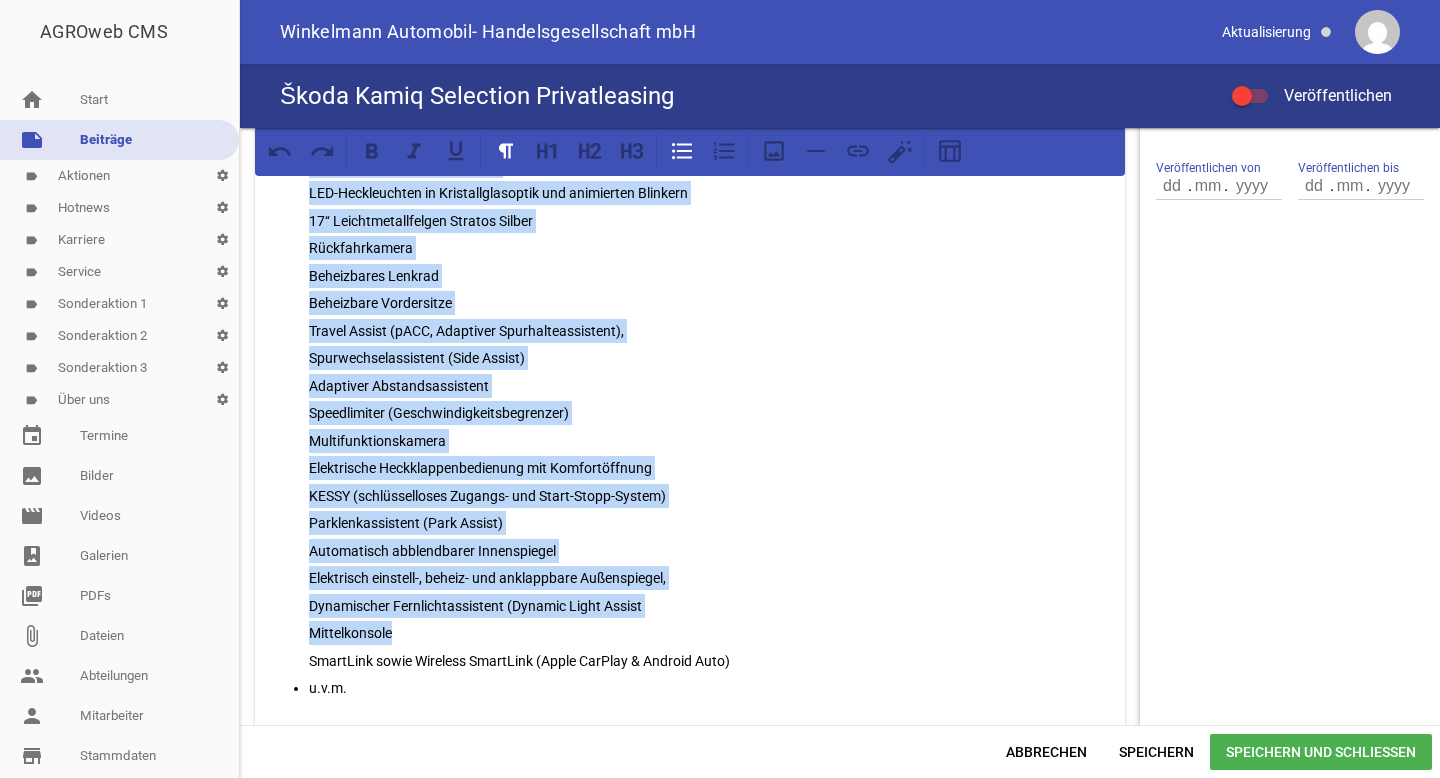scroll, scrollTop: 642, scrollLeft: 0, axis: vertical 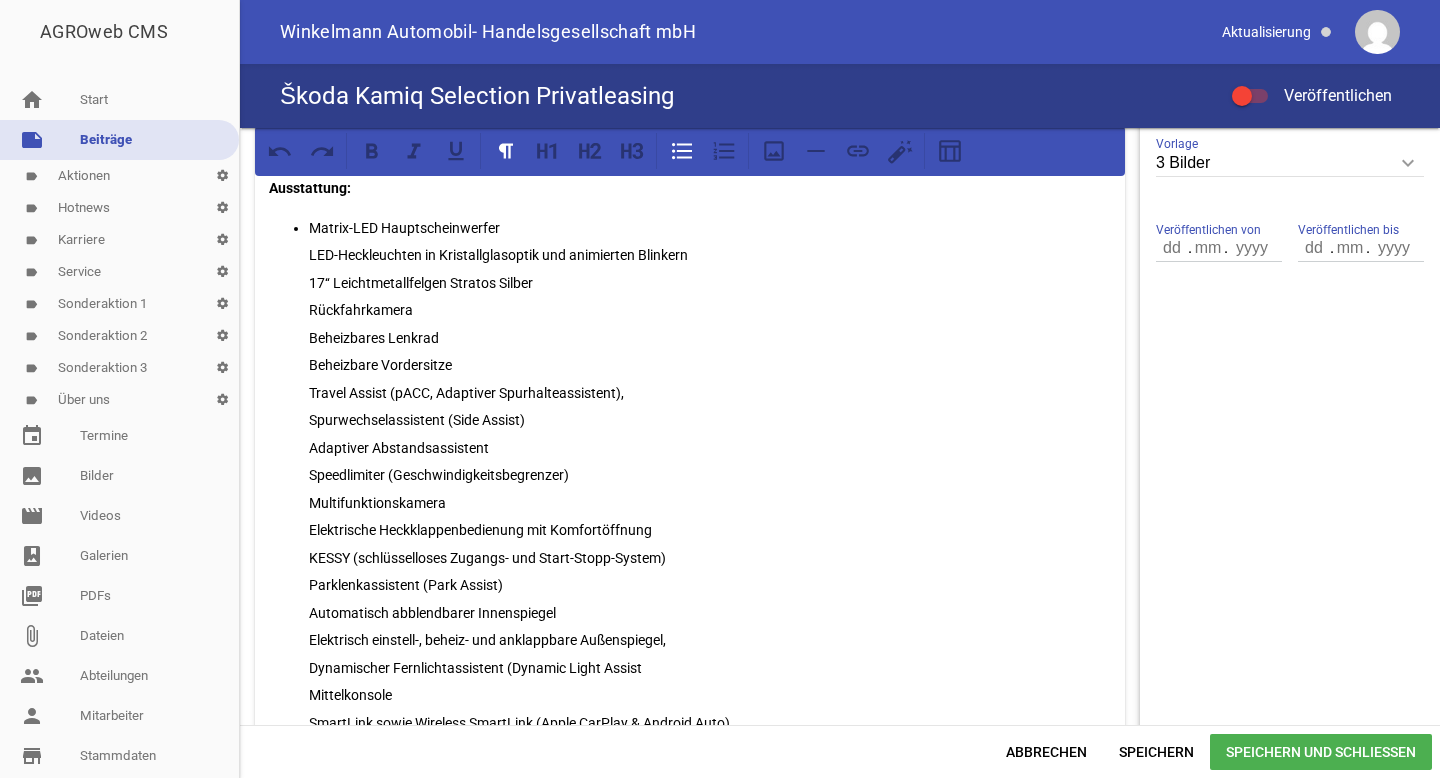 click on "Matrix-LED Hauptscheinwerfer LED-Heckleuchten in Kristallglasoptik und animierten Blinkern 17‘‘ Leichtmetallfelgen Stratos Silber Rückfahrkamera Beheizbares Lenkrad Beheizbare Vordersitze Travel Assist (pACC, Adaptiver Spurhalteassistent), Spurwechselassistent (Side Assist) Adaptiver Abstandsassistent Speedlimiter (Geschwindigkeitsbegrenzer) Multifunktionskamera Elektrische Heckklappenbedienung mit Komfortöffnung KESSY (schlüsselloses Zugangs- und Start-Stopp-System) Parklenkassistent (Park Assist) Automatisch abblendbarer Innenspiegel Elektrisch einstell-, beheiz- und anklappbare Außenspiegel, Dynamischer Fernlichtassistent (Dynamic Light Assist Mittelkonsole SmartLink sowie Wireless SmartLink (Apple CarPlay & Android Auto) u.v.m." at bounding box center [690, 489] 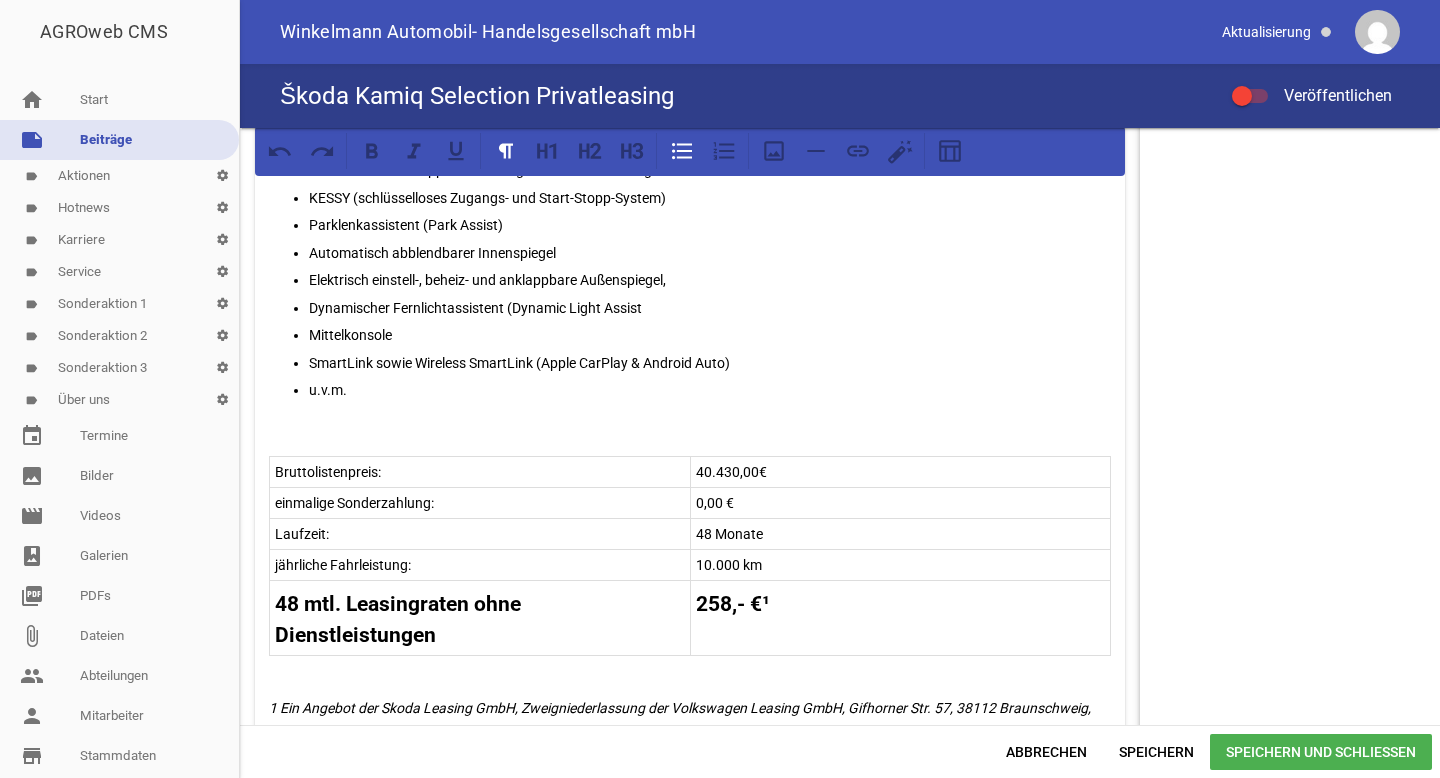 scroll, scrollTop: 1040, scrollLeft: 0, axis: vertical 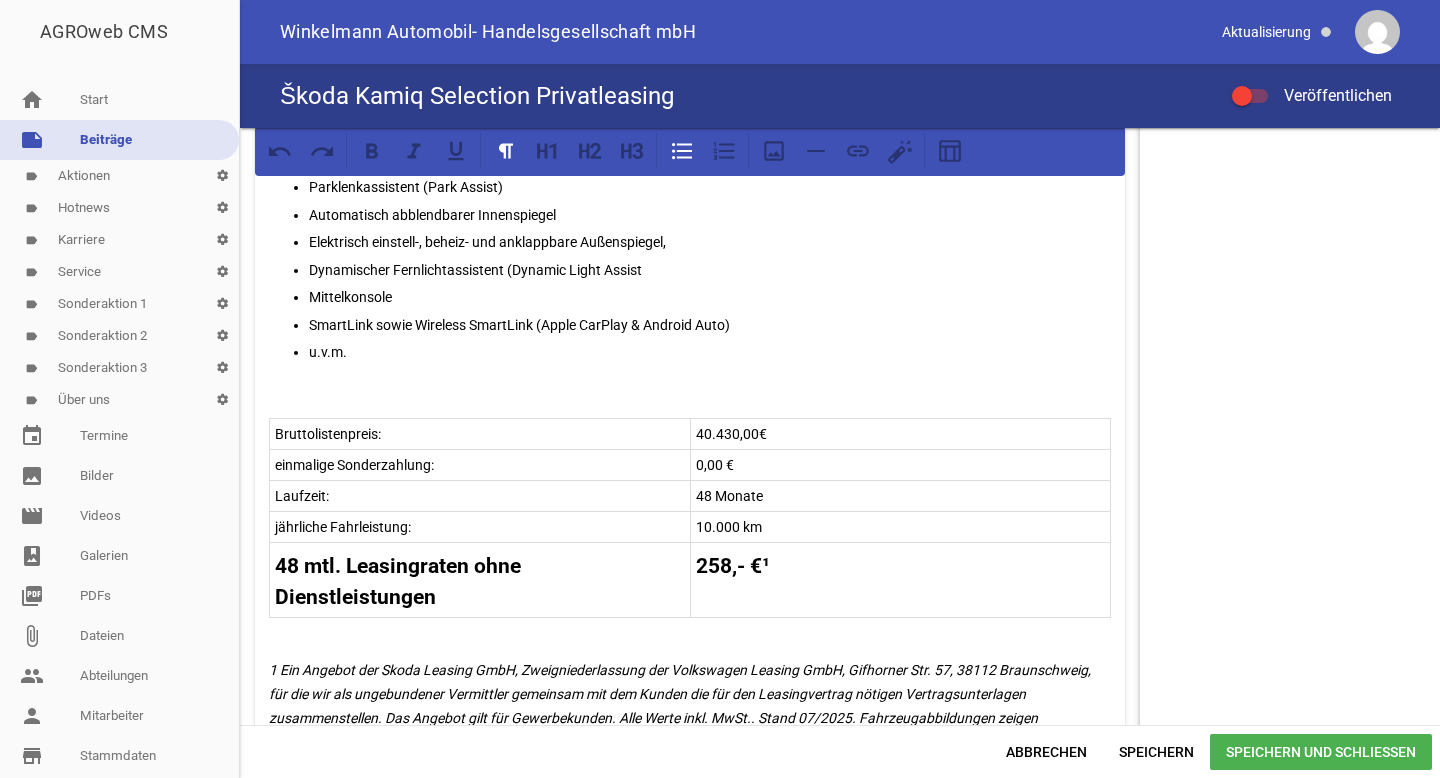click at bounding box center (690, 630) 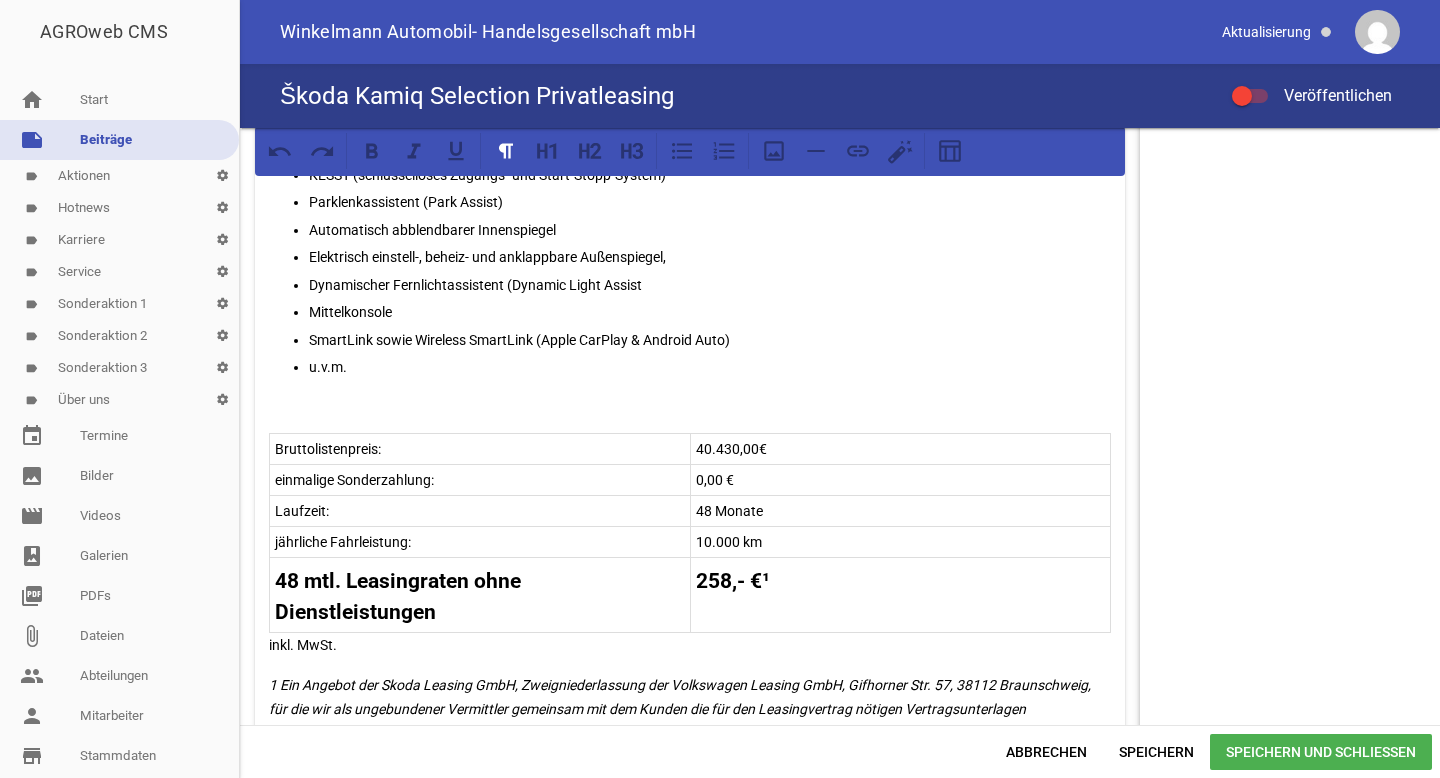 scroll, scrollTop: 1017, scrollLeft: 0, axis: vertical 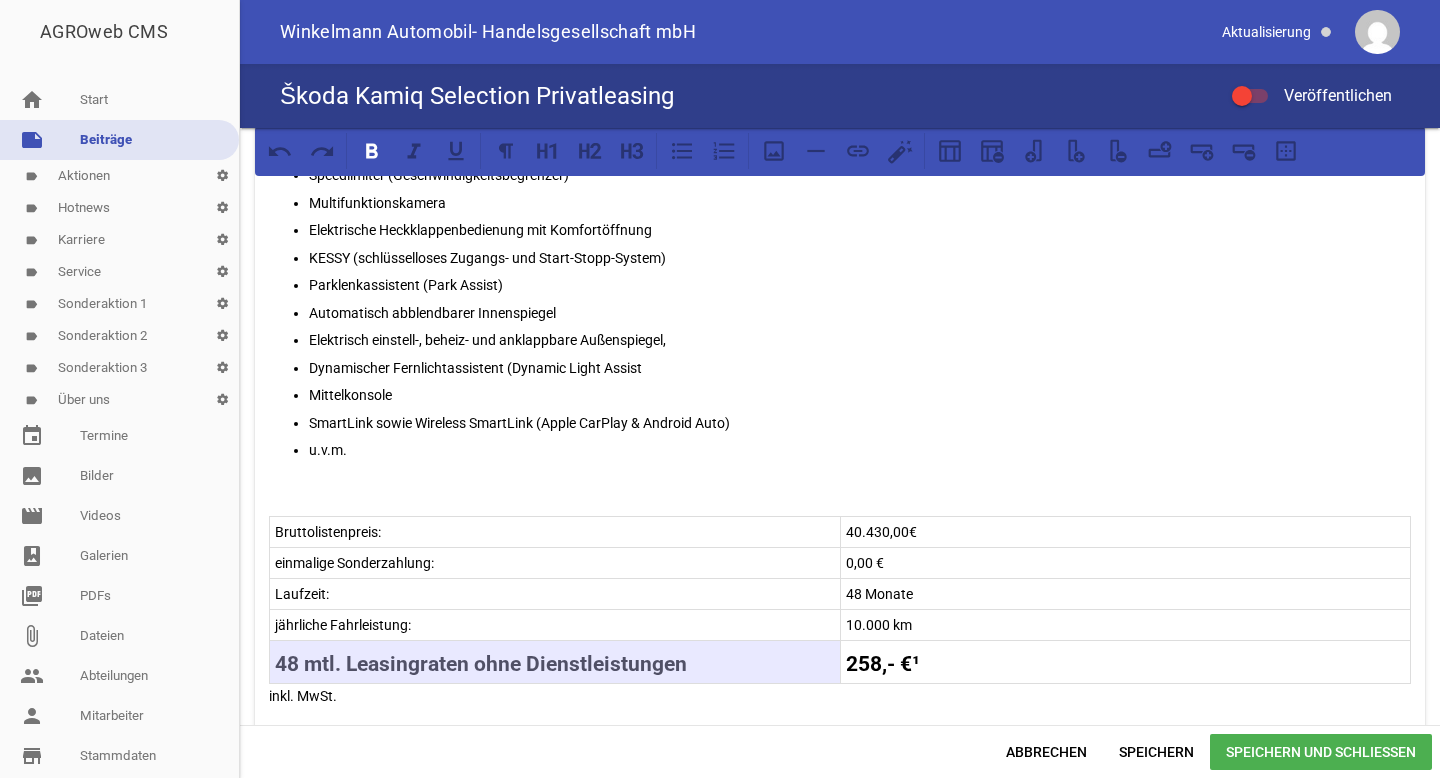 click on "48 mtl. Leasingraten ohne Dienstleistungen 258,- €¹" at bounding box center [840, 662] 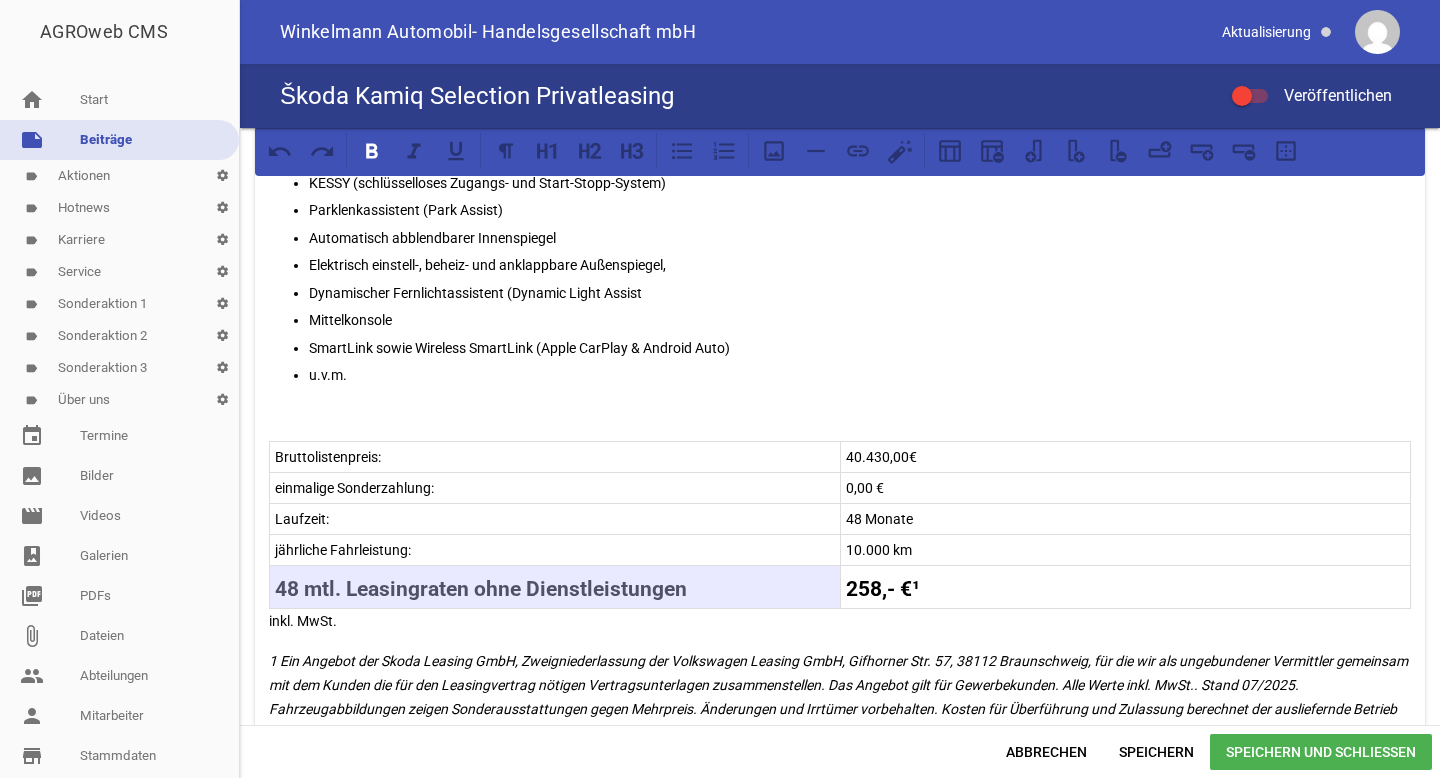 click on "258,- €¹" at bounding box center (883, 589) 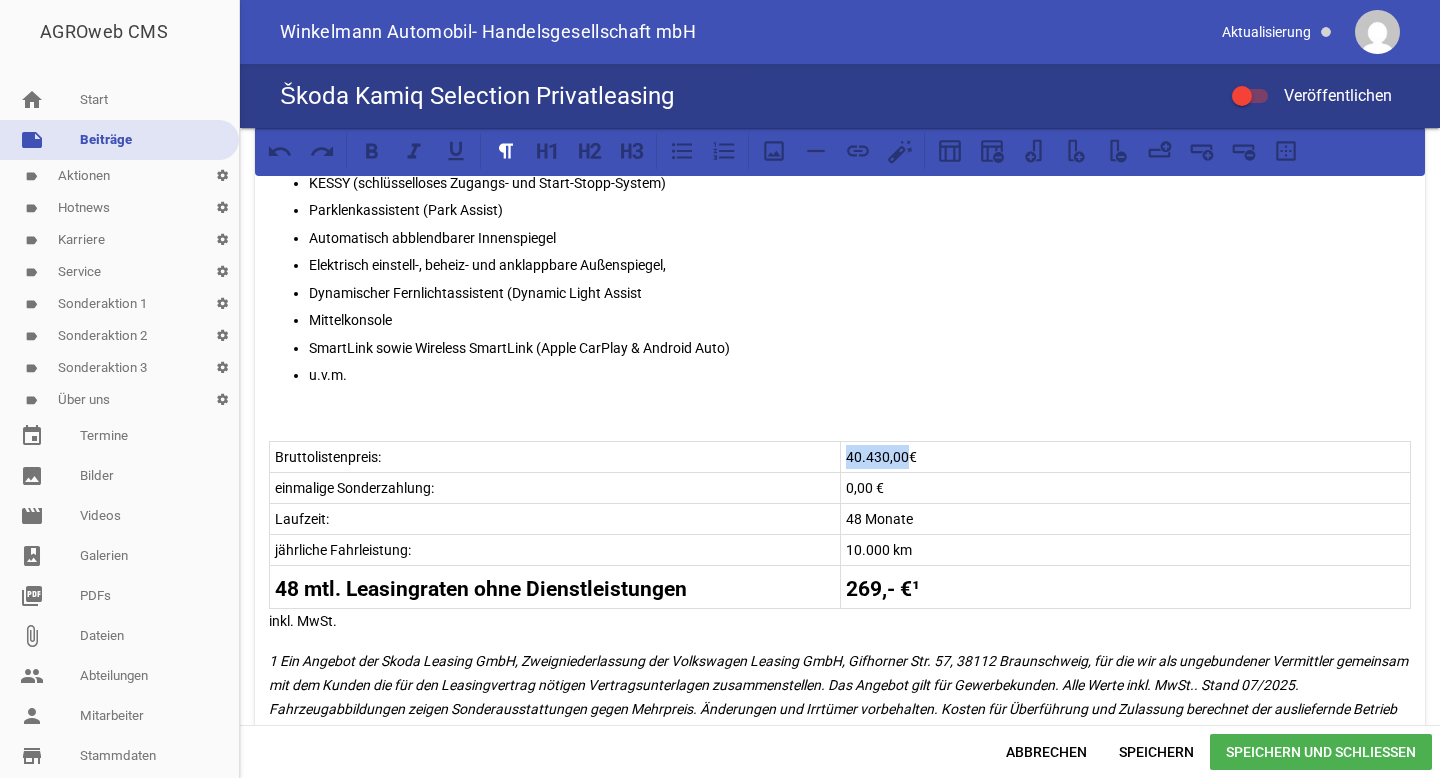 drag, startPoint x: 843, startPoint y: 454, endPoint x: 904, endPoint y: 453, distance: 61.008198 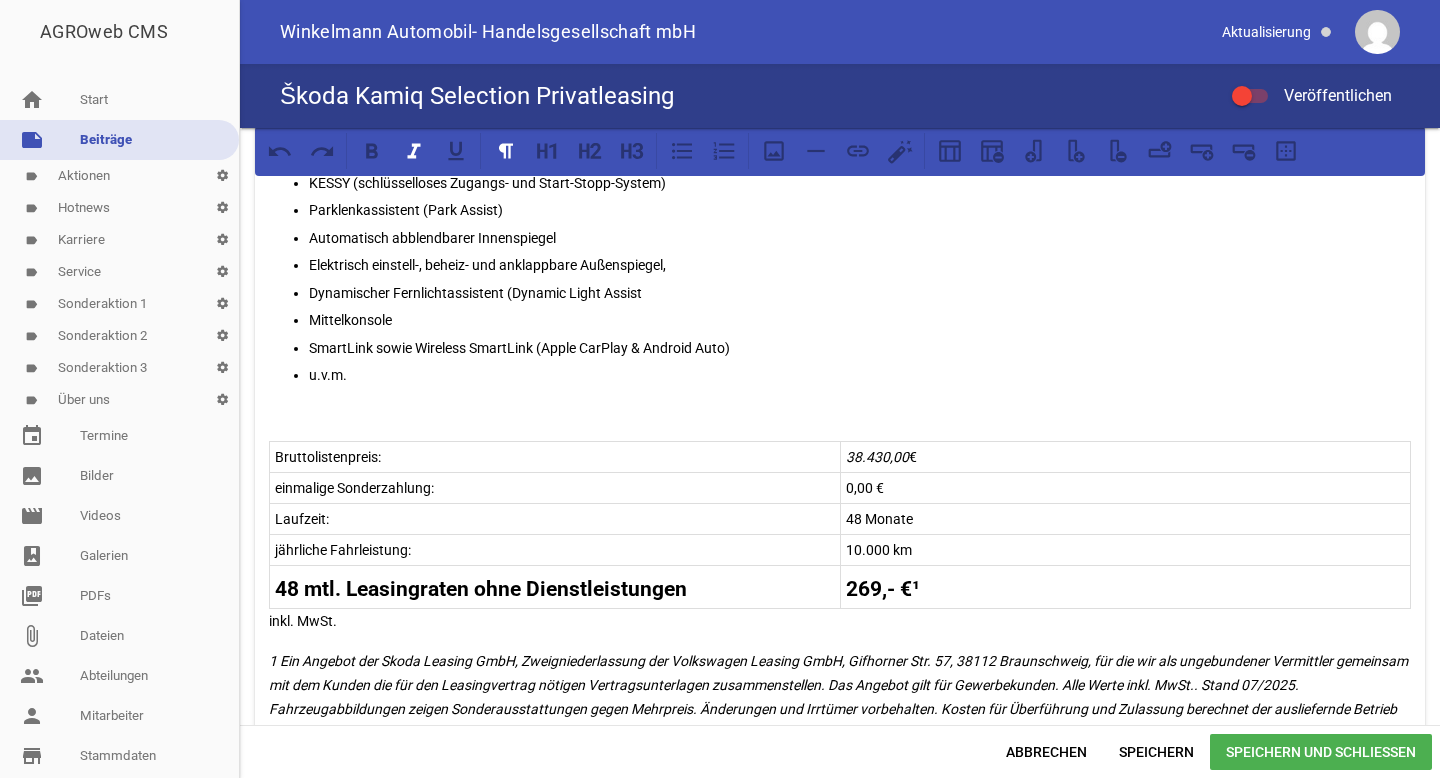 drag, startPoint x: 906, startPoint y: 454, endPoint x: 845, endPoint y: 455, distance: 61.008198 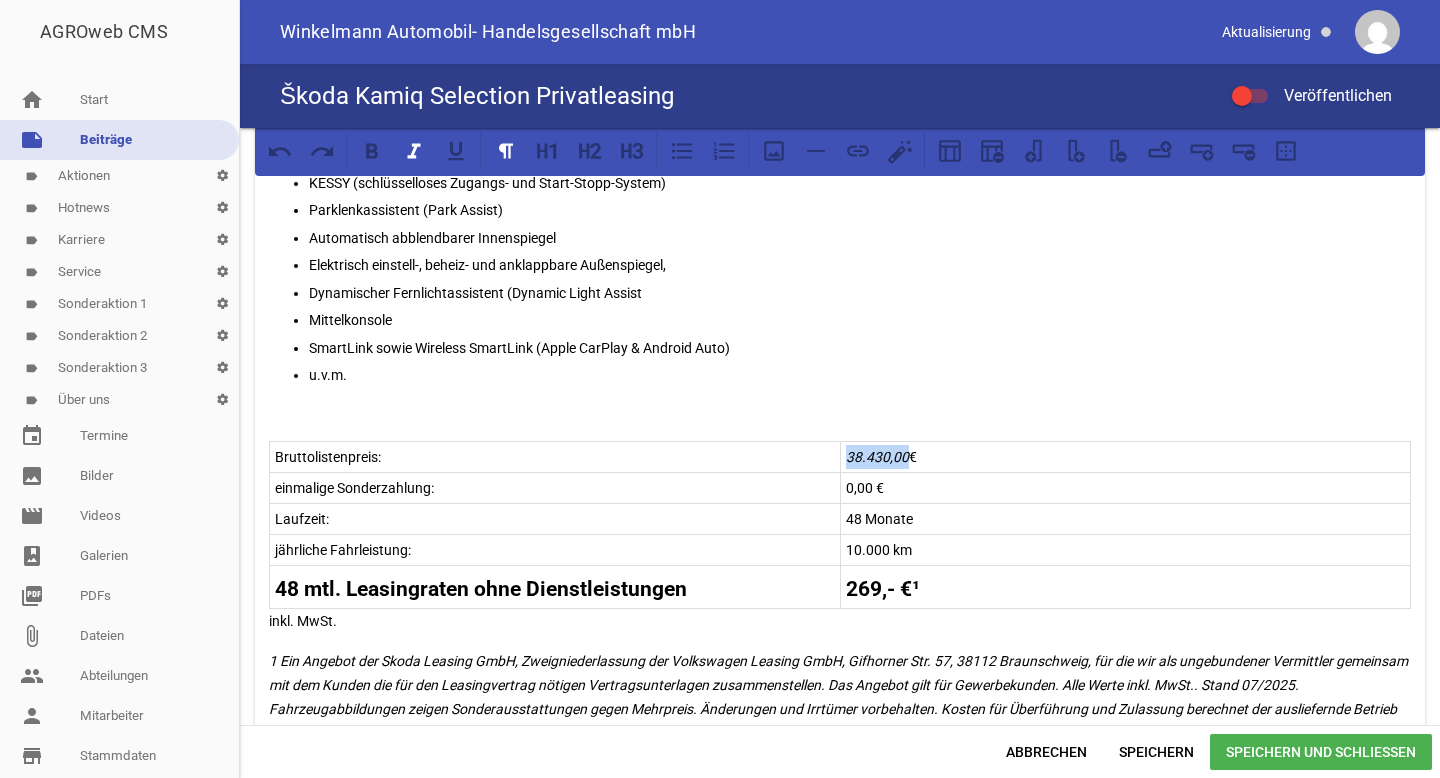 drag, startPoint x: 902, startPoint y: 455, endPoint x: 844, endPoint y: 455, distance: 58 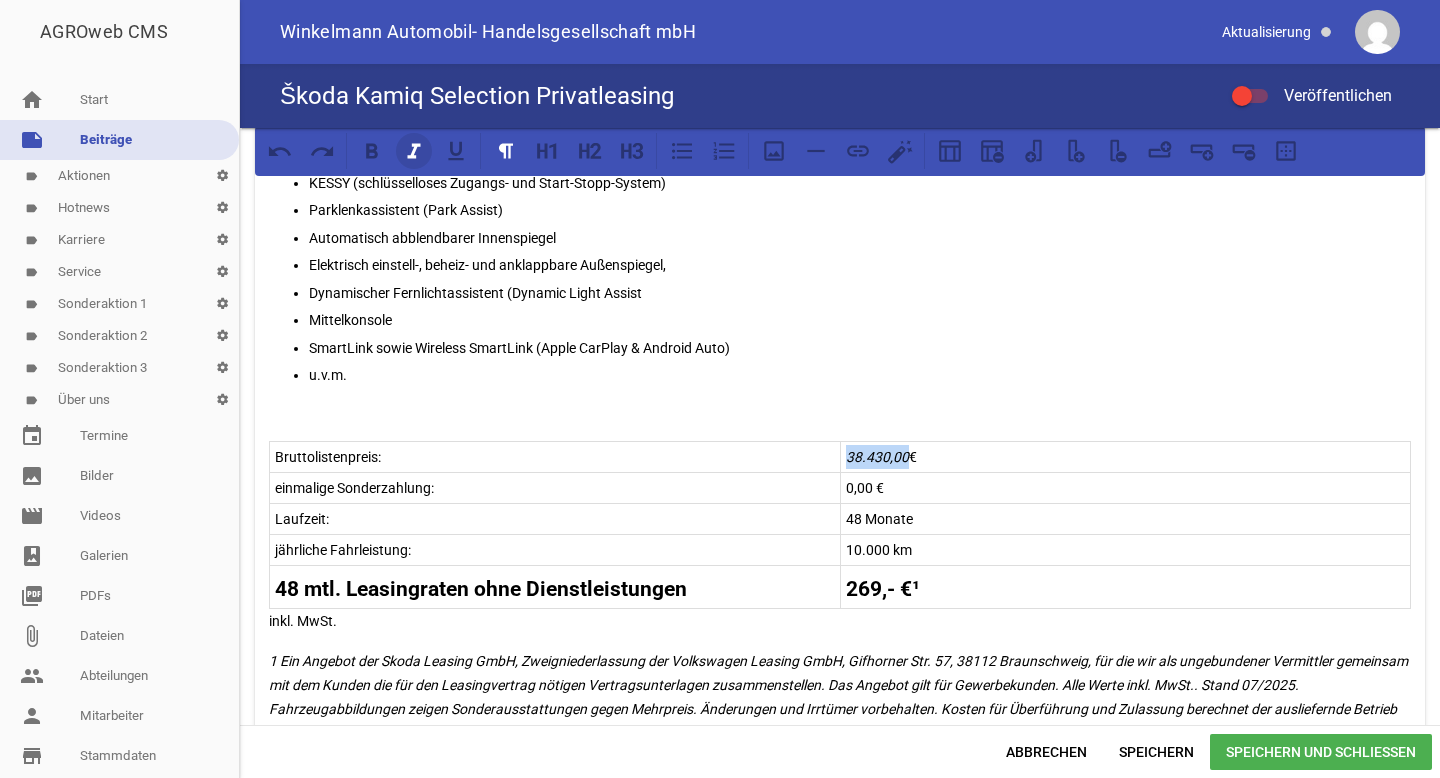 click 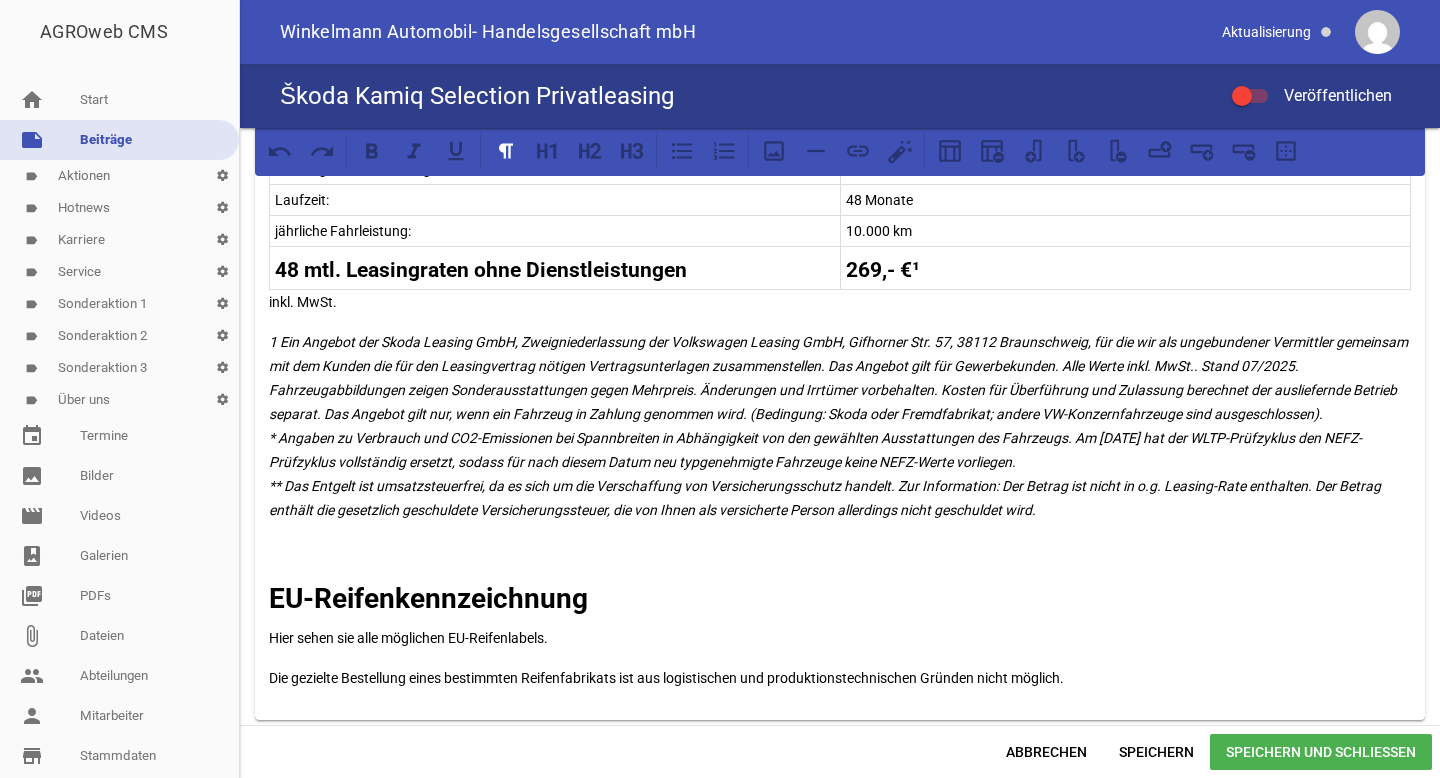 scroll, scrollTop: 1422, scrollLeft: 0, axis: vertical 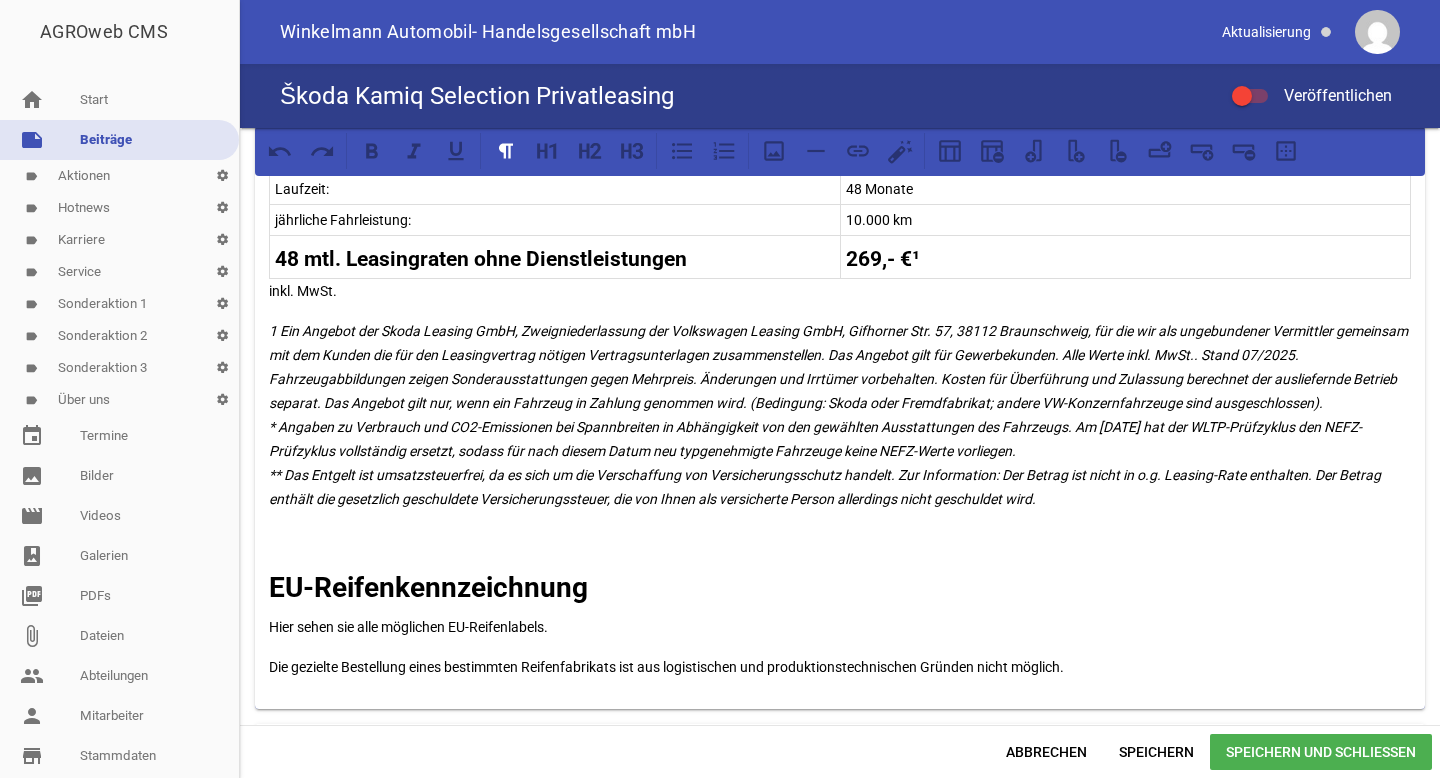 click on "1 Ein Angebot der Skoda Leasing GmbH, Zweigniederlassung der Volkswagen Leasing GmbH, Gifhorner Str. 57, 38112 Braunschweig, für die wir als ungebundener Vermittler gemeinsam mit dem Kunden die für den Leasingvertrag nötigen Vertragsunterlagen zusammenstellen. Das Angebot gilt für Gewerbekunden. Alle Werte inkl. MwSt.. Stand 07/2025. Fahrzeugabbildungen zeigen Sonderausstattungen gegen Mehrpreis. Änderungen und Irrtümer vorbehalten. Kosten für Überführung und Zulassung berechnet der ausliefernde Betrieb separat. Das Angebot gilt nur, wenn ein Fahrzeug in Zahlung genommen wird. (Bedingung: Skoda oder Fremdfabrikat; andere VW-Konzernfahrzeuge sind ausgeschlossen). * Angaben zu Verbrauch und CO2-Emissionen bei Spannbreiten in Abhängigkeit von den gewählten Ausstattungen des Fahrzeugs. Am 1. Januar 2022 hat der WLTP-Prüfzyklus den NEFZ-Prüfzyklus vollständig ersetzt, sodass für nach diesem Datum neu typgenehmigte Fahrzeuge keine NEFZ-Werte vorliegen." at bounding box center [840, 415] 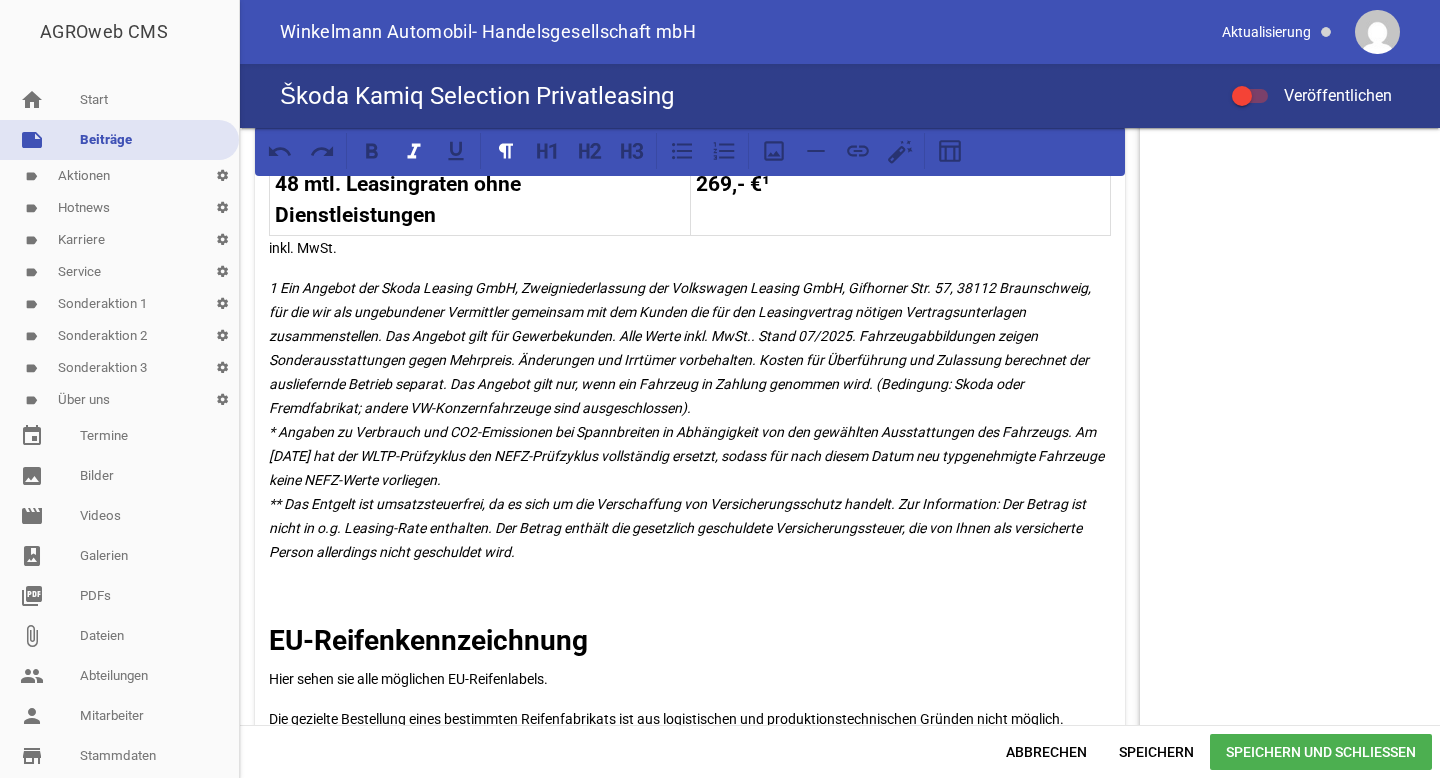 scroll, scrollTop: 1347, scrollLeft: 0, axis: vertical 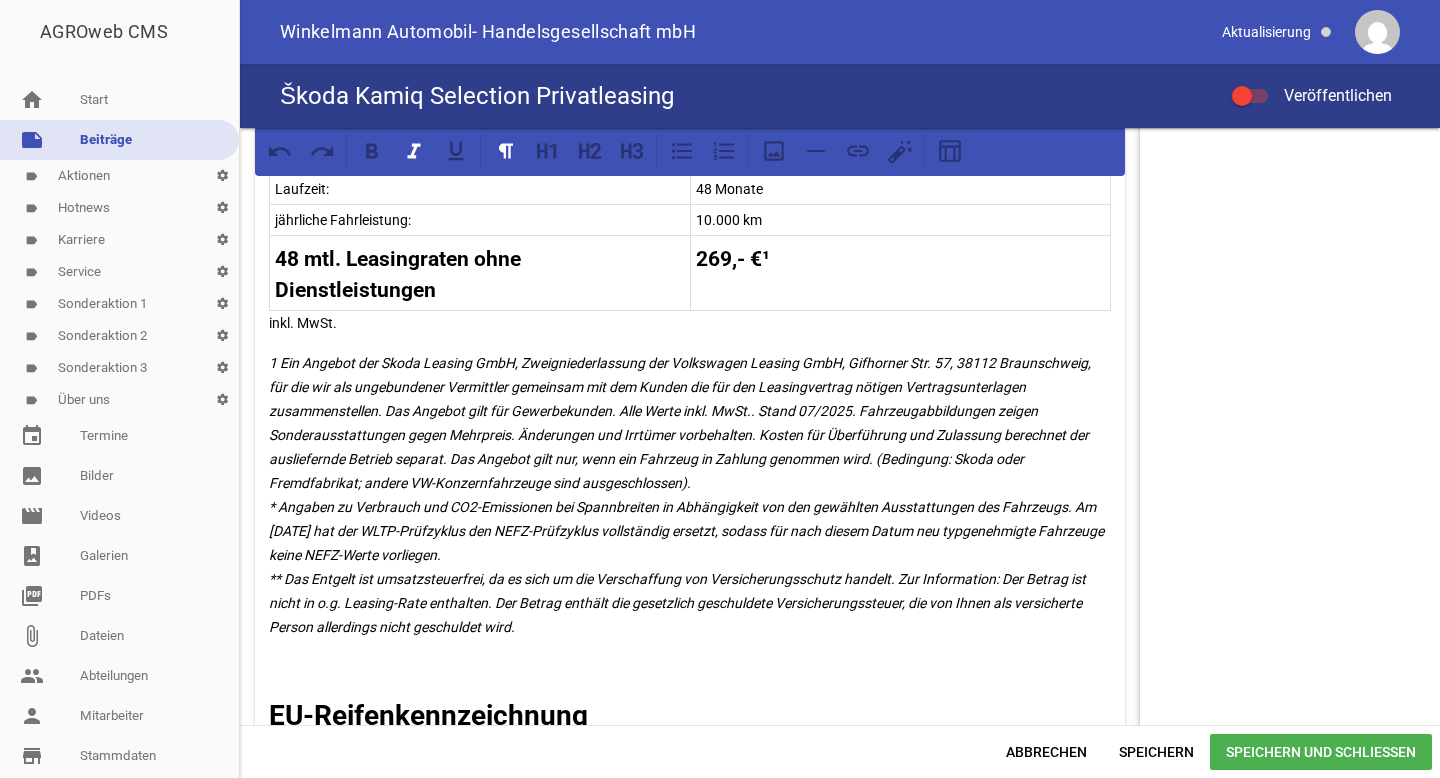 click on "1 Ein Angebot der Skoda Leasing GmbH, Zweigniederlassung der Volkswagen Leasing GmbH, Gifhorner Str. 57, 38112 Braunschweig, für die wir als ungebundener Vermittler gemeinsam mit dem Kunden die für den Leasingvertrag nötigen Vertragsunterlagen zusammenstellen. Das Angebot gilt für Gewerbekunden. Alle Werte inkl. MwSt.. Stand 07/2025. Fahrzeugabbildungen zeigen Sonderausstattungen gegen Mehrpreis. Änderungen und Irrtümer vorbehalten. Kosten für Überführung und Zulassung berechnet der ausliefernde Betrieb separat. Das Angebot gilt nur, wenn ein Fahrzeug in Zahlung genommen wird. (Bedingung: Skoda oder Fremdfabrikat; andere VW-Konzernfahrzeuge sind ausgeschlossen). * Angaben zu Verbrauch und CO2-Emissionen bei Spannbreiten in Abhängigkeit von den gewählten Ausstattungen des Fahrzeugs. Am 1. Januar 2022 hat der WLTP-Prüfzyklus den NEFZ-Prüfzyklus vollständig ersetzt, sodass für nach diesem Datum neu typgenehmigte Fahrzeuge keine NEFZ-Werte vorliegen." at bounding box center (688, 495) 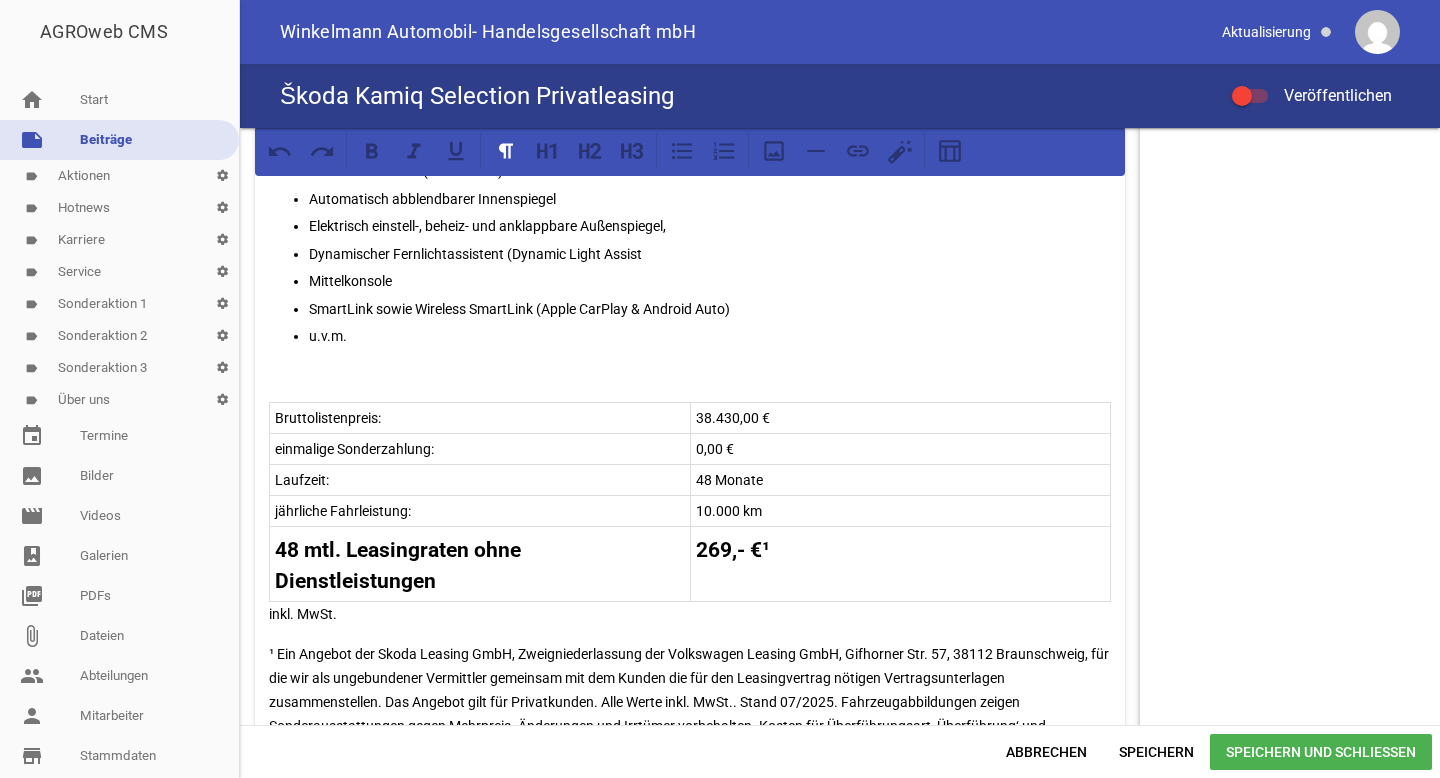 scroll, scrollTop: 1037, scrollLeft: 0, axis: vertical 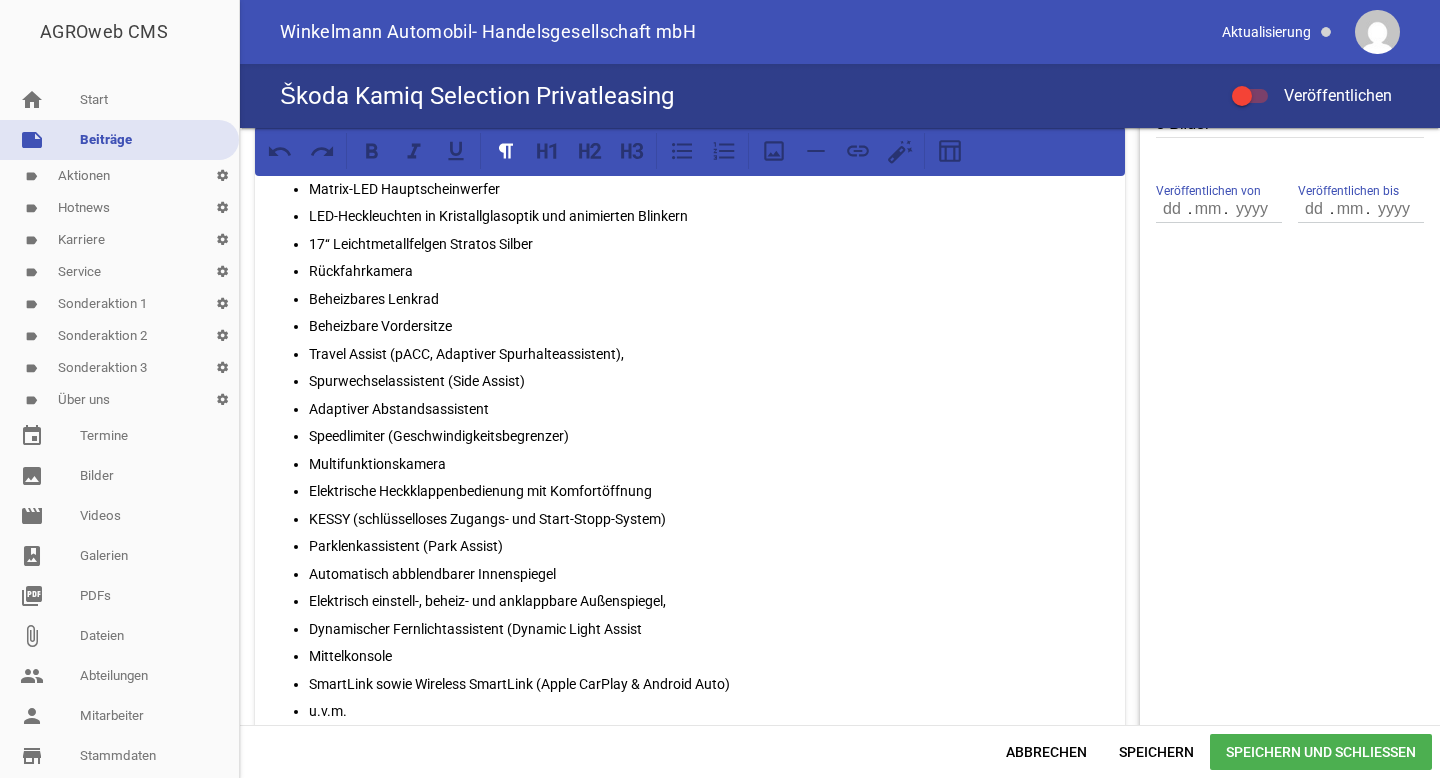 click on "Elektrisch einstell-, beheiz- und anklappbare Außenspiegel," at bounding box center [710, 601] 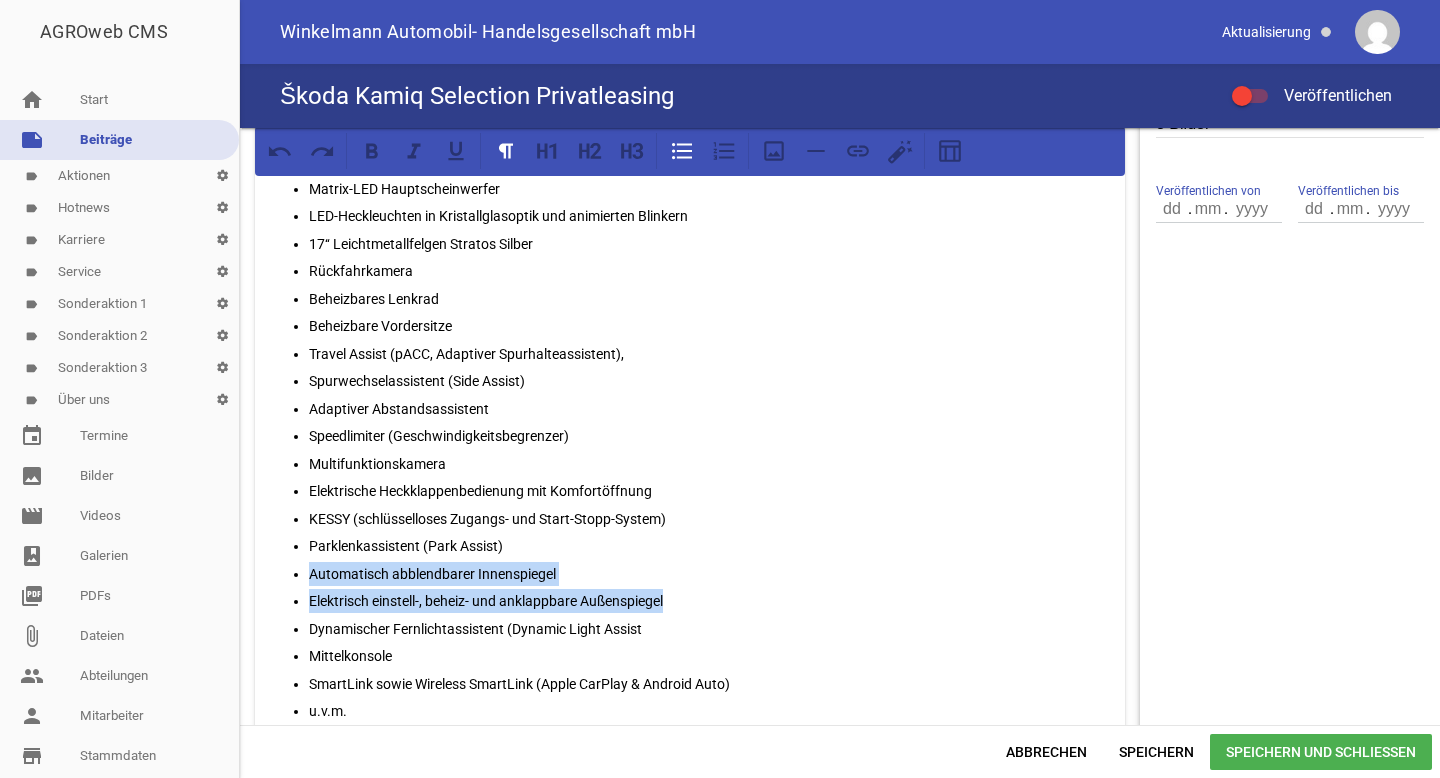 drag, startPoint x: 676, startPoint y: 596, endPoint x: 313, endPoint y: 572, distance: 363.7925 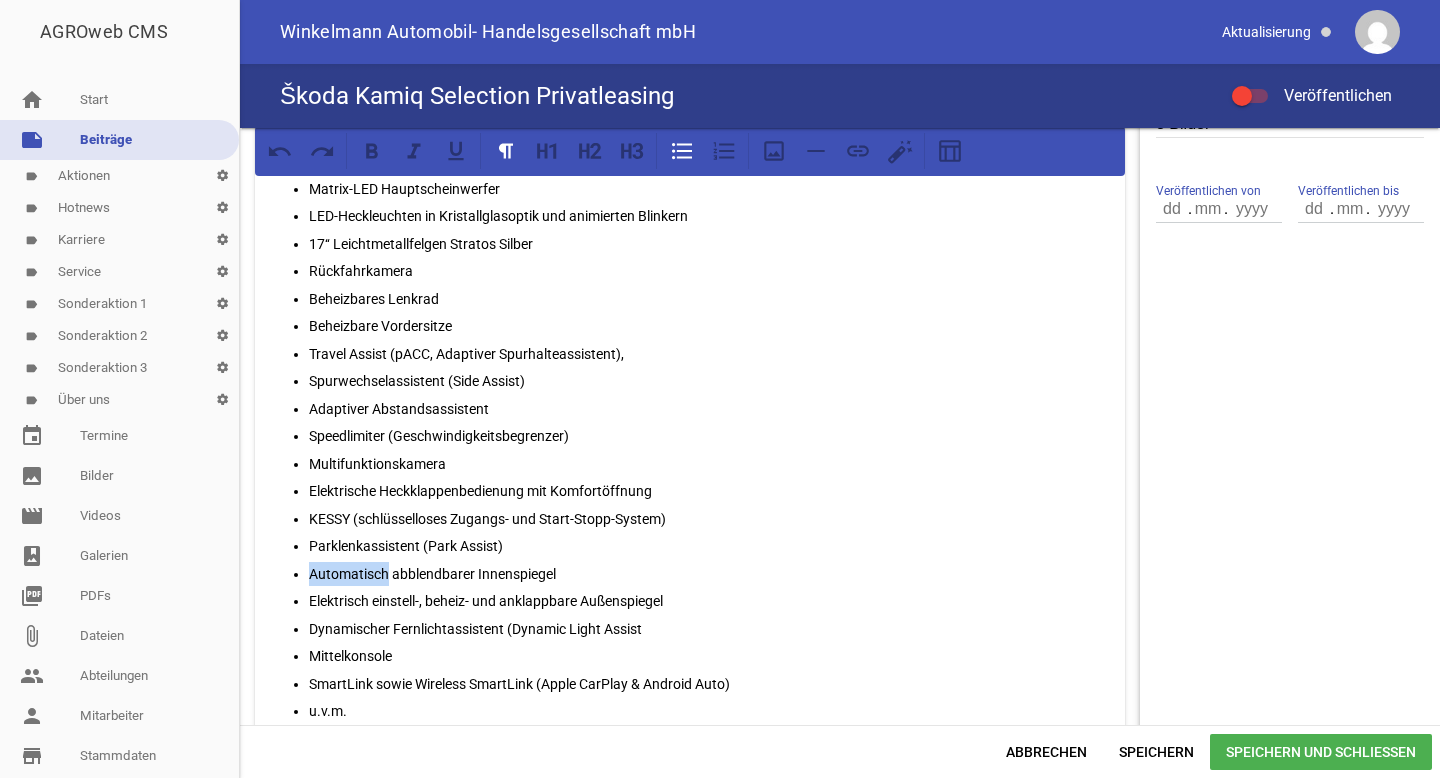click on "Automatisch abblendbarer Innenspiegel" at bounding box center (710, 574) 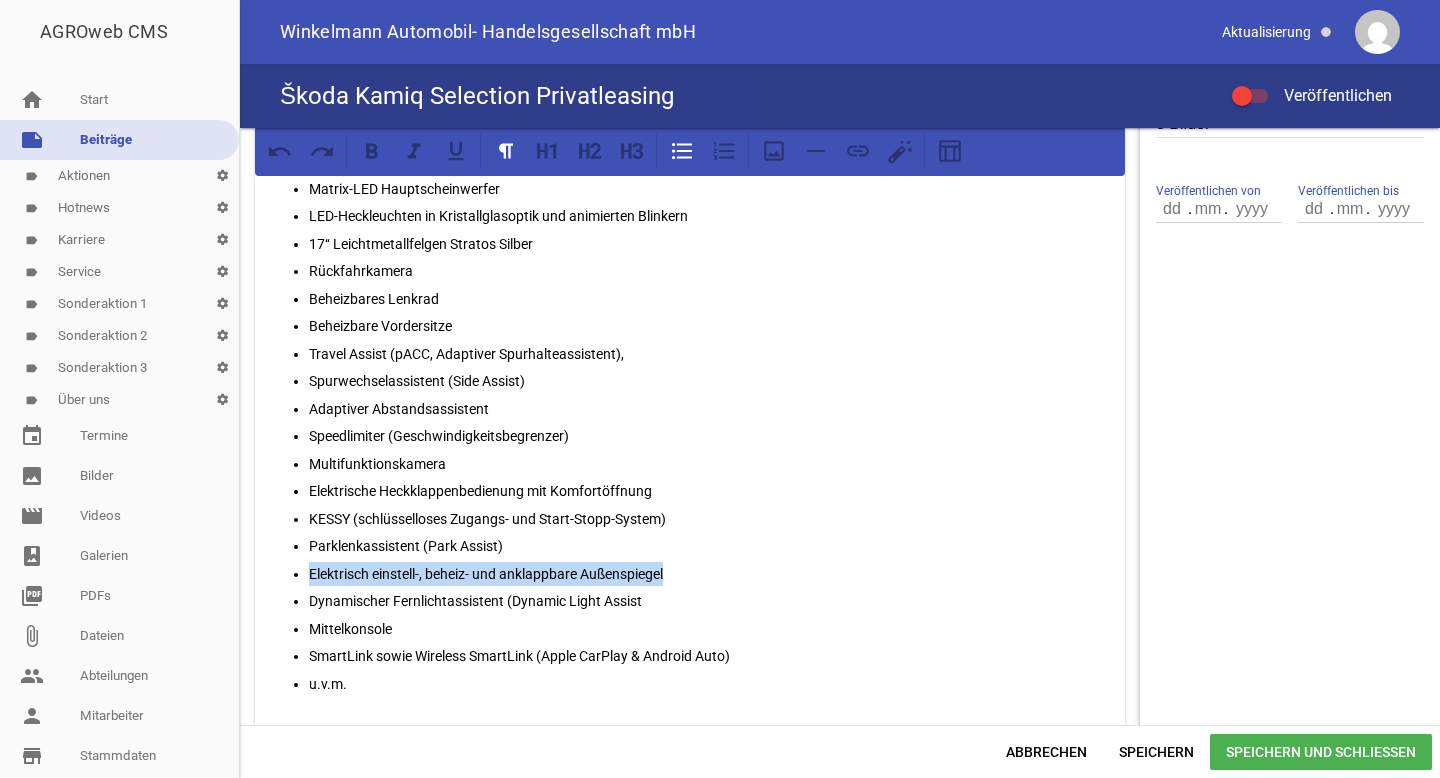 drag, startPoint x: 688, startPoint y: 571, endPoint x: 311, endPoint y: 580, distance: 377.10742 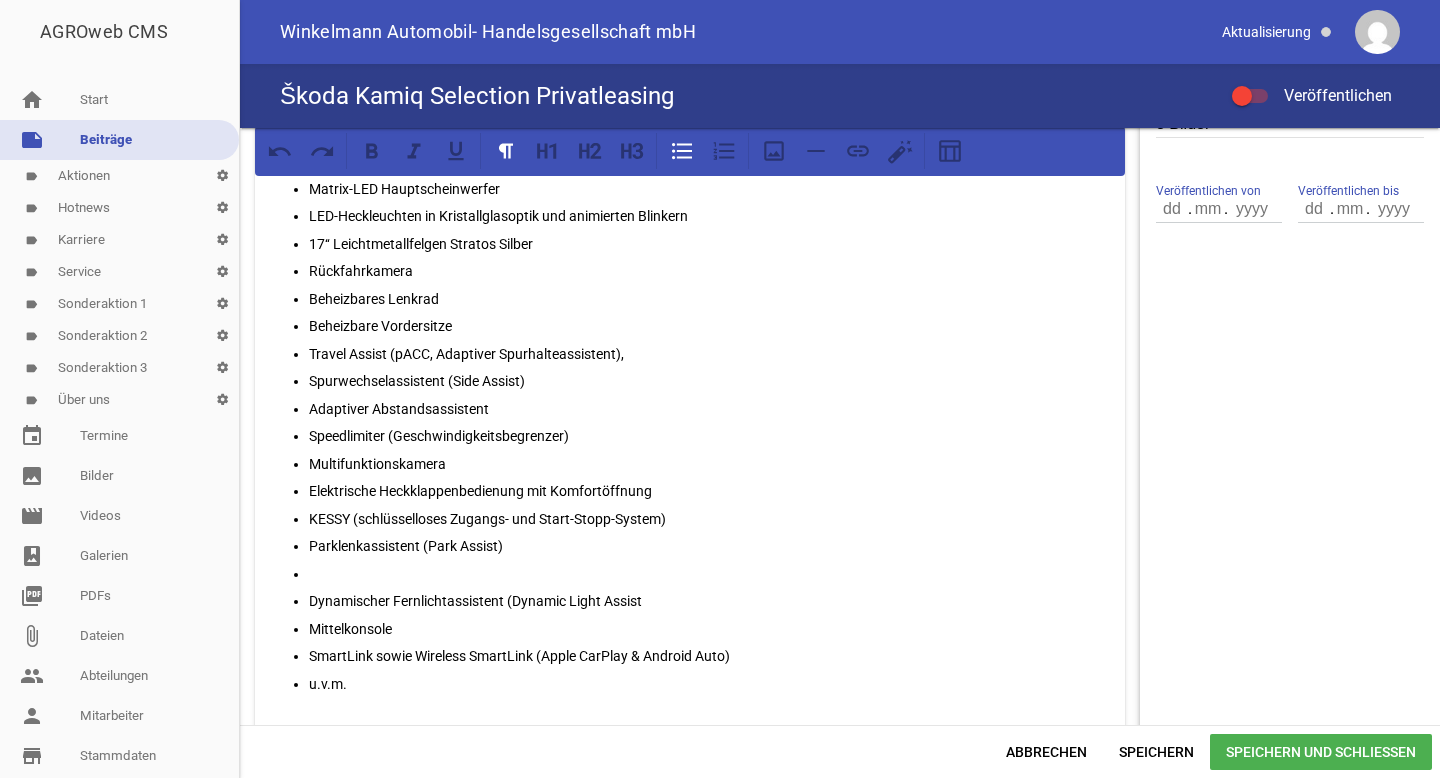 click on "Rückfahrkamera" at bounding box center (710, 271) 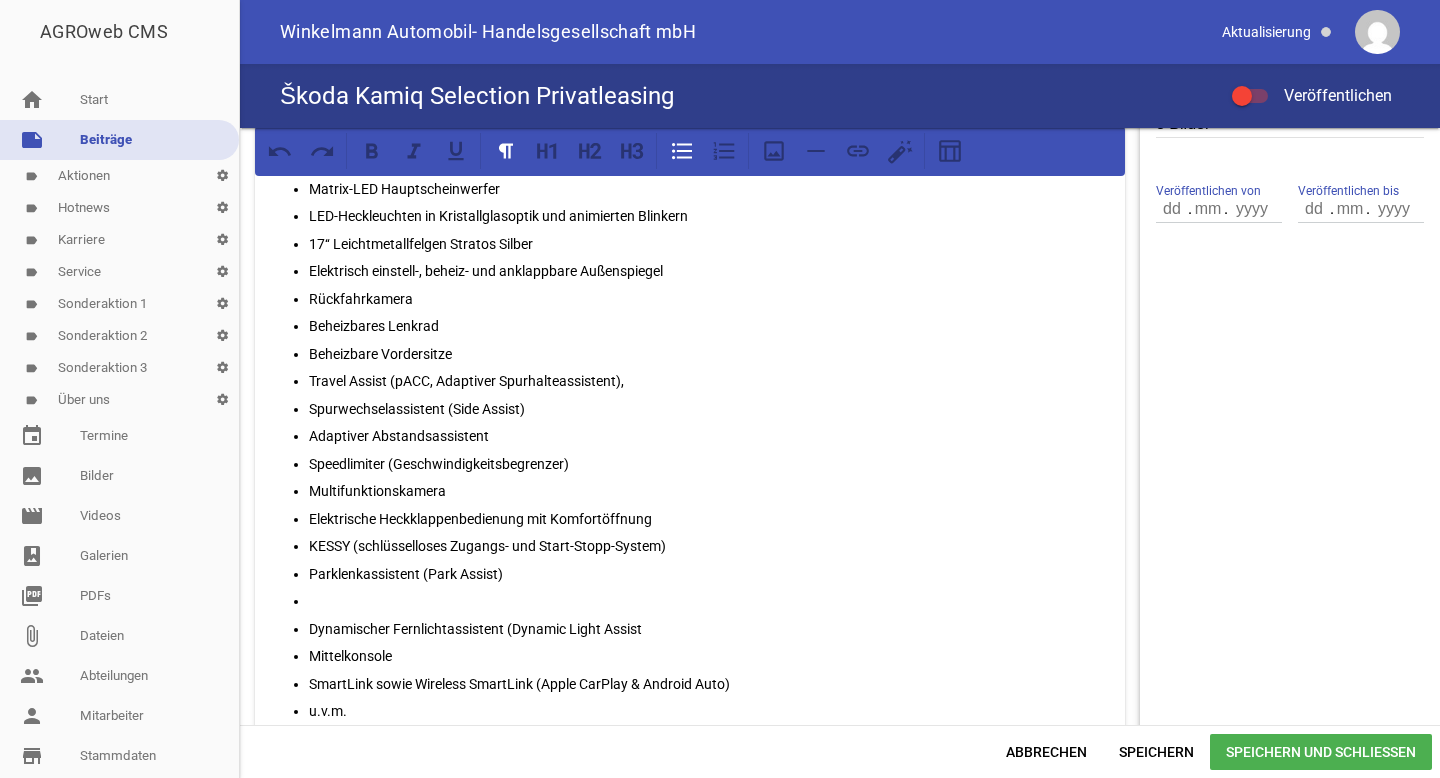 click at bounding box center (710, 601) 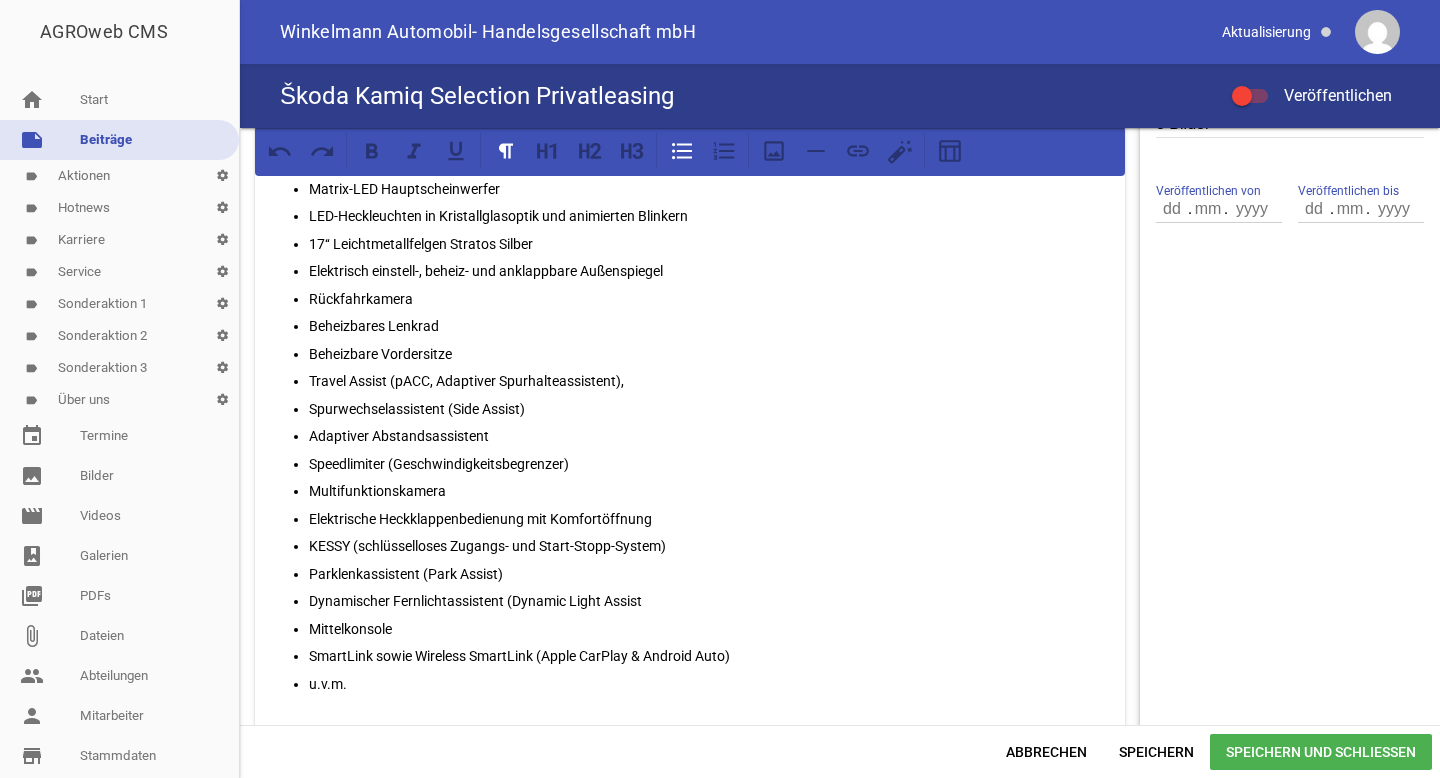 click on "Dynamischer Fernlichtassistent (Dynamic Light Assist" at bounding box center (710, 601) 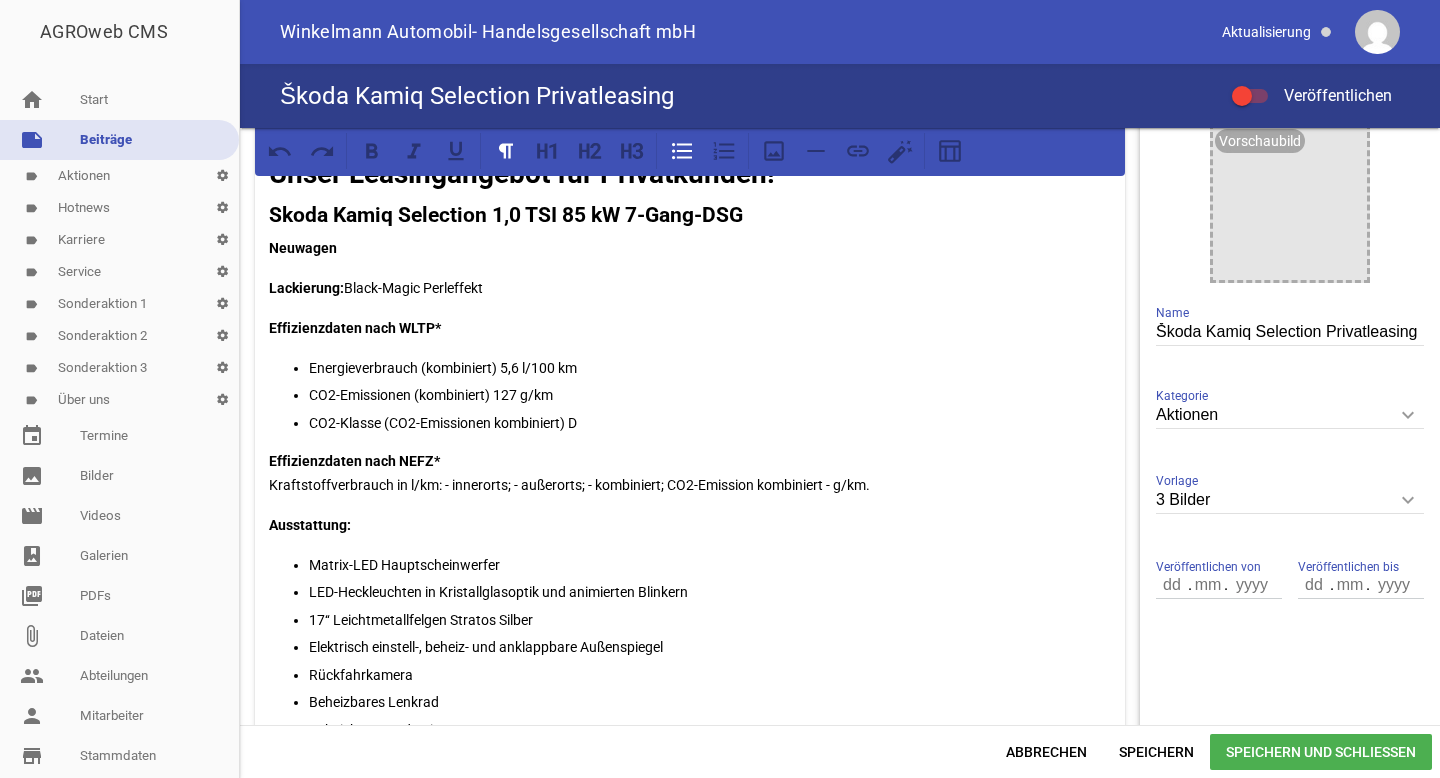 scroll, scrollTop: 249, scrollLeft: 0, axis: vertical 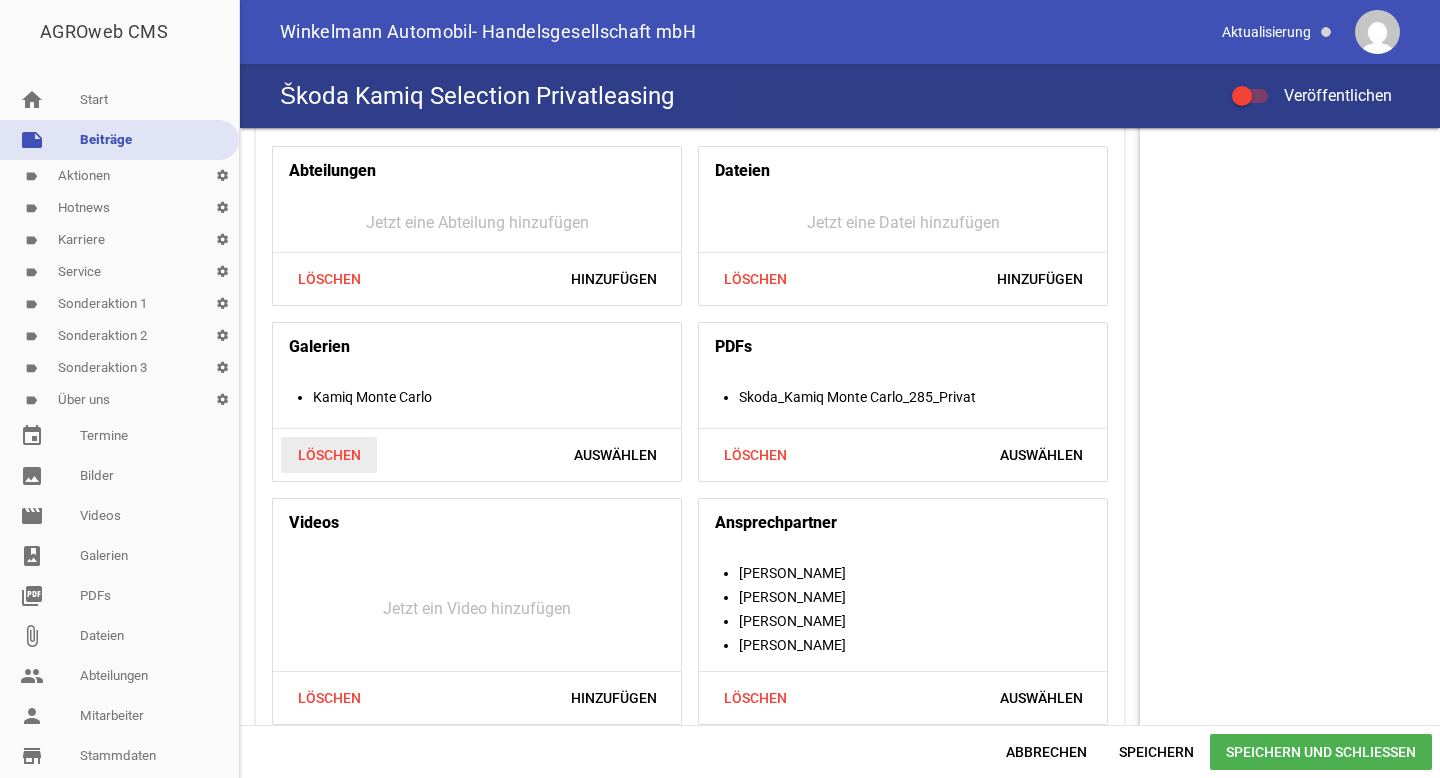 click on "Löschen" at bounding box center (329, 455) 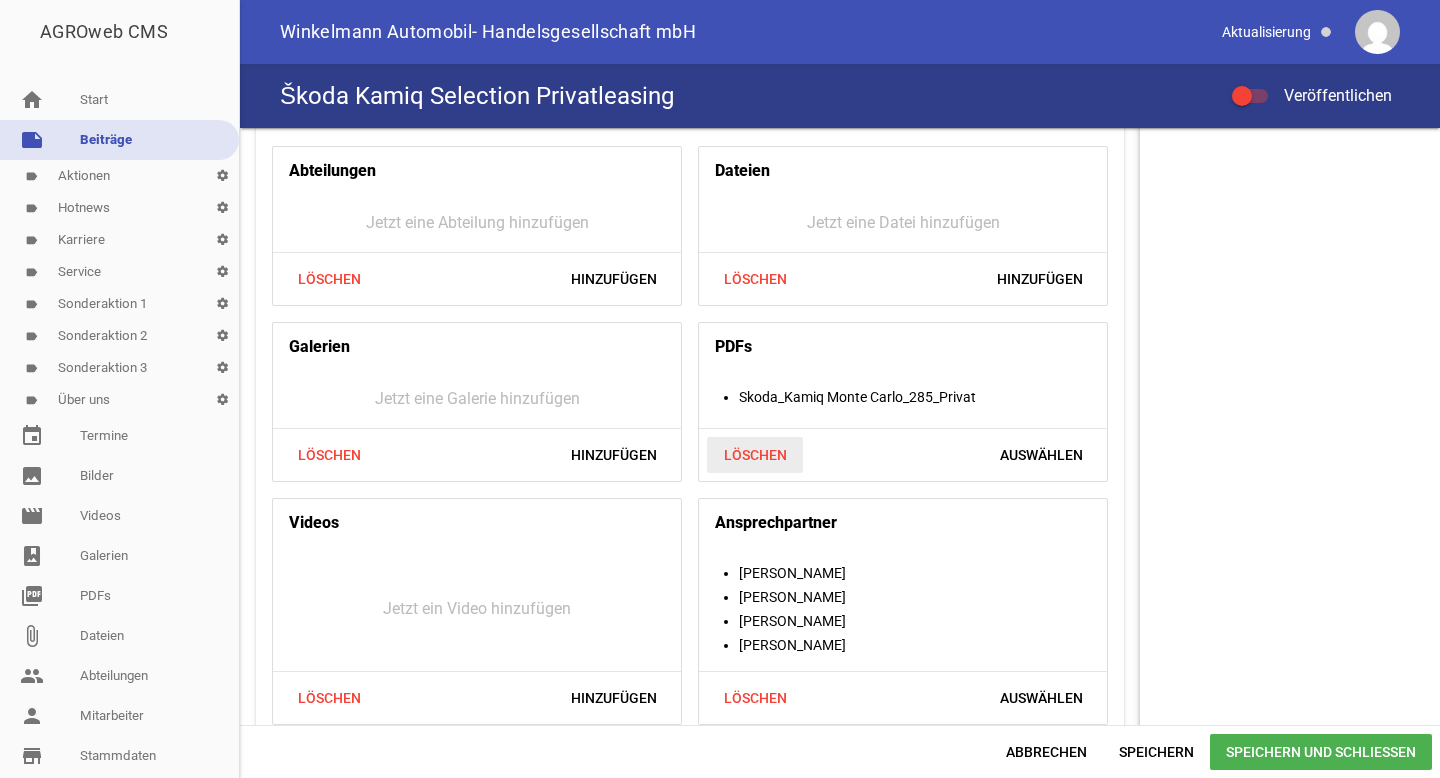 click on "Löschen" at bounding box center [755, 455] 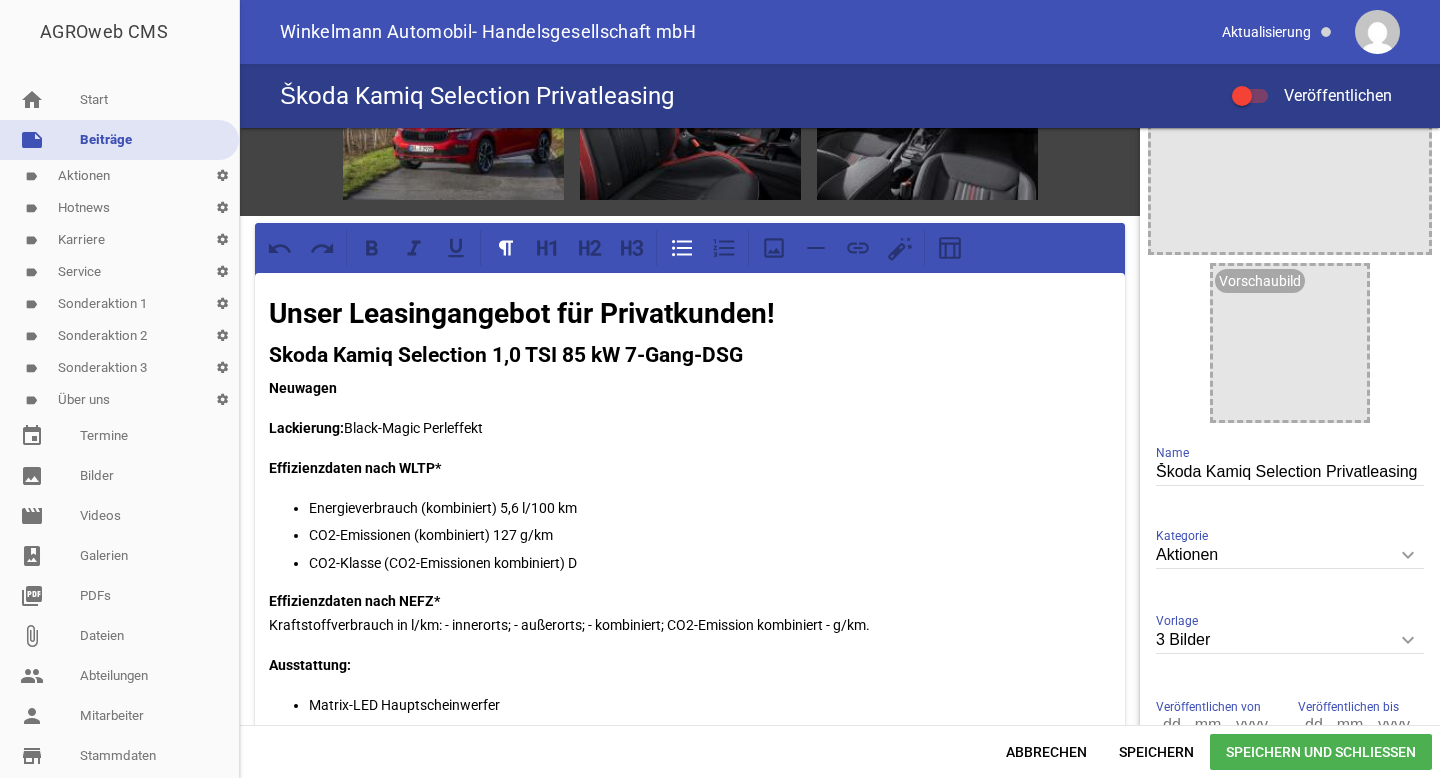 scroll, scrollTop: 0, scrollLeft: 0, axis: both 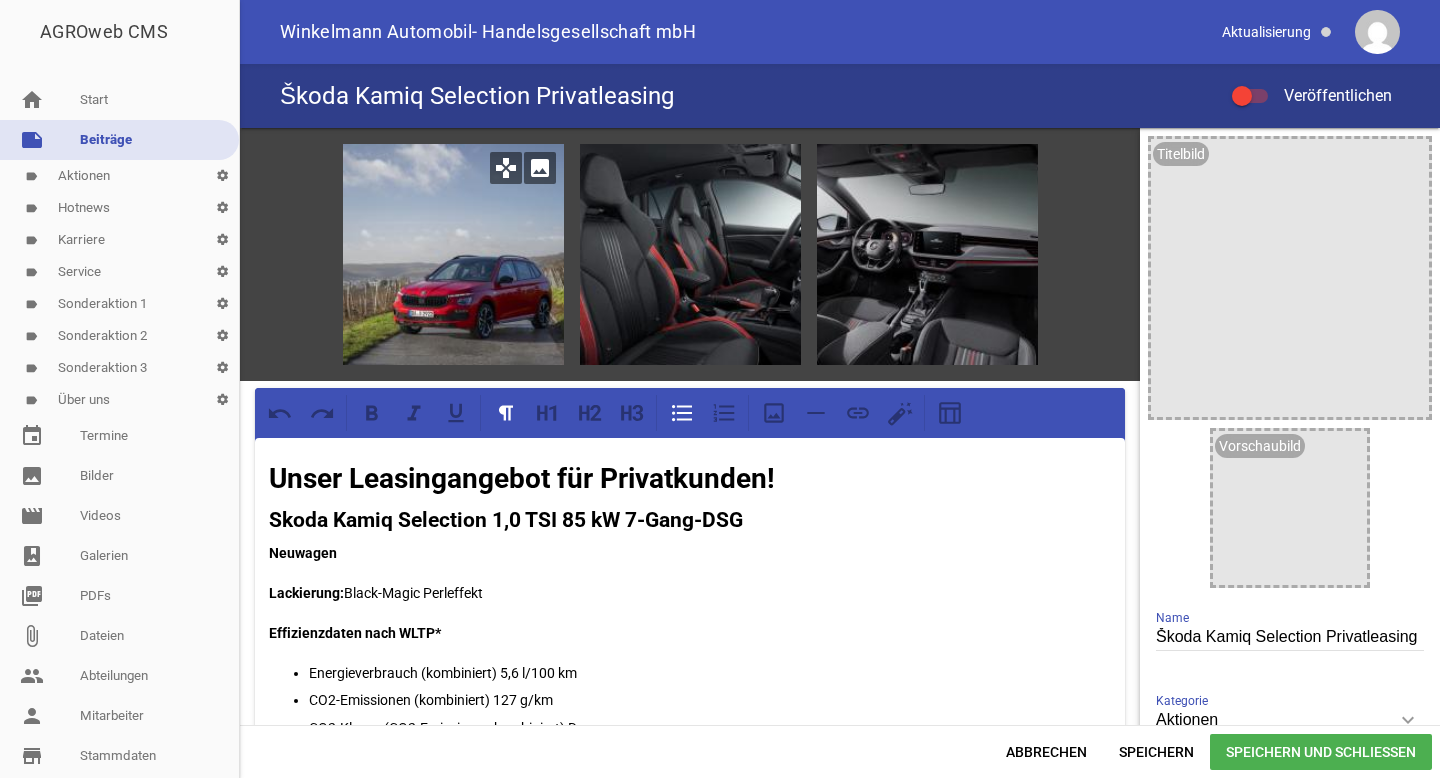 click on "image" at bounding box center (540, 168) 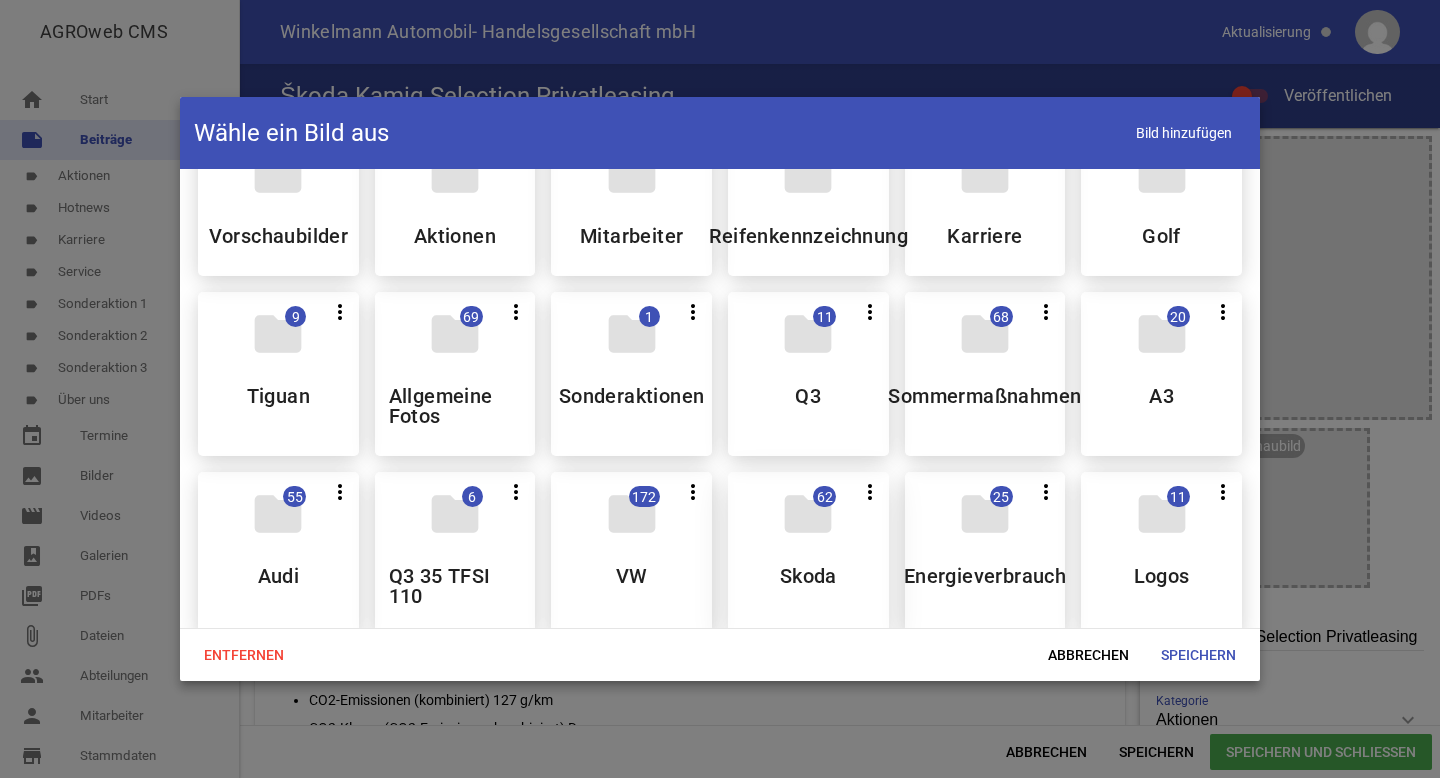 scroll, scrollTop: 81, scrollLeft: 0, axis: vertical 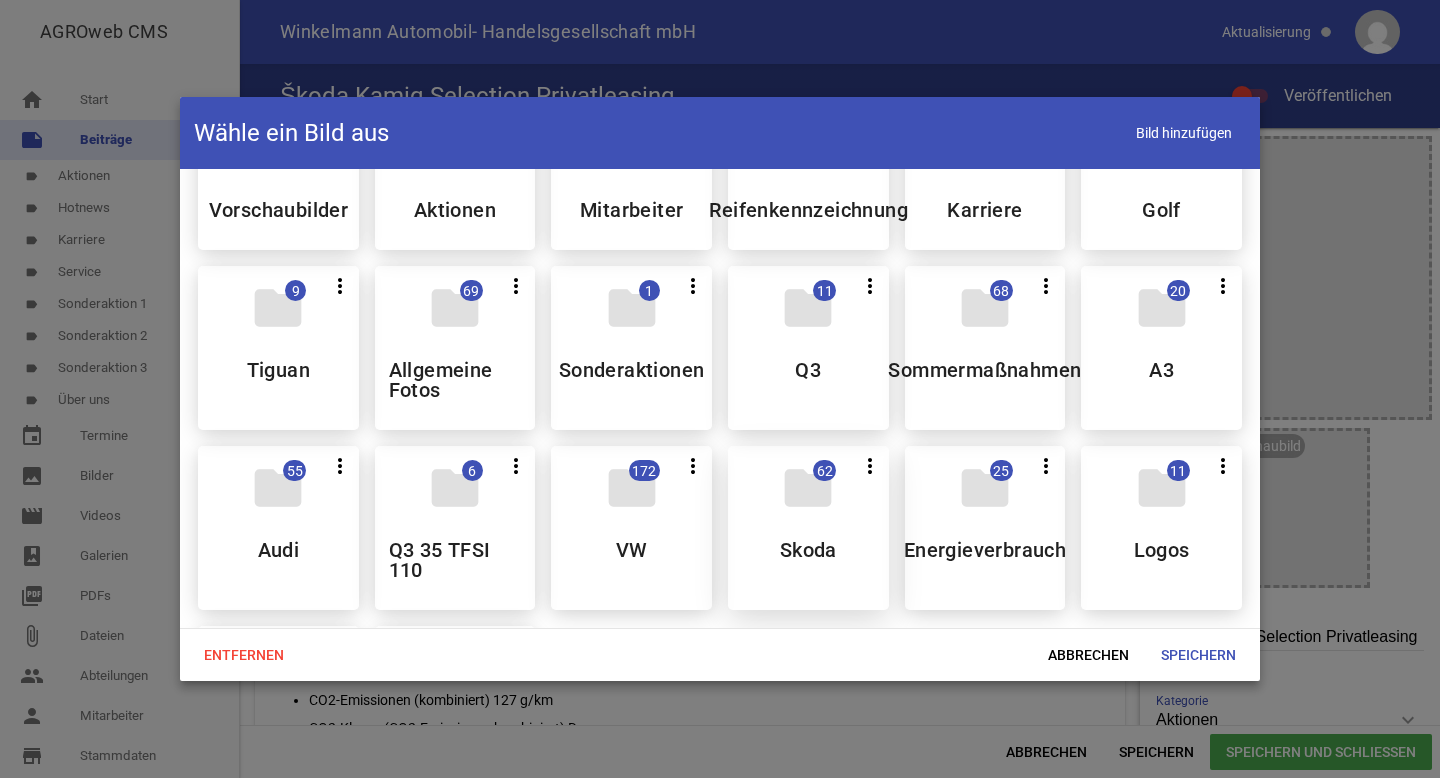 click on "folder   62   more_vert     Teilen   Bearbeiten   Löschen   Skoda" at bounding box center (808, 528) 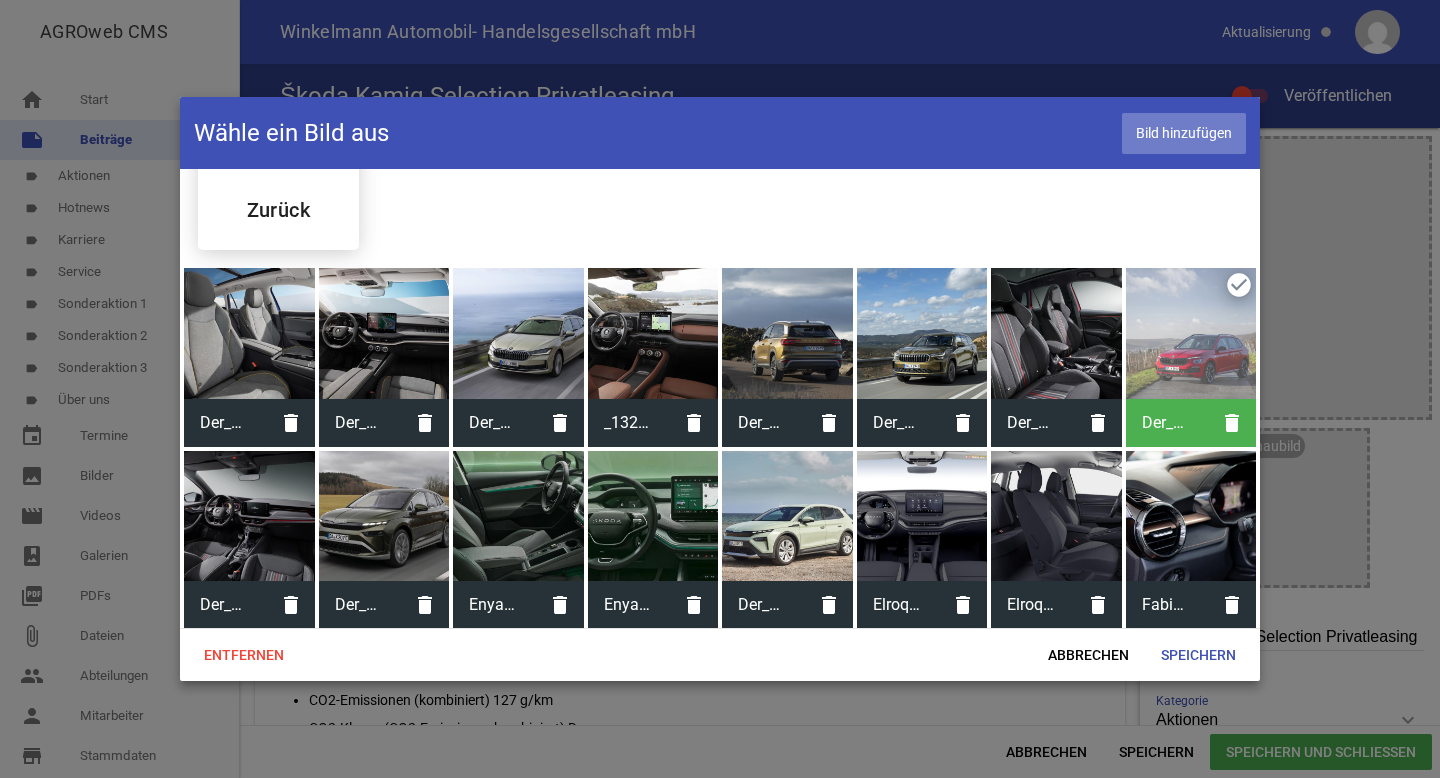 click on "Bild hinzufügen" at bounding box center (1184, 133) 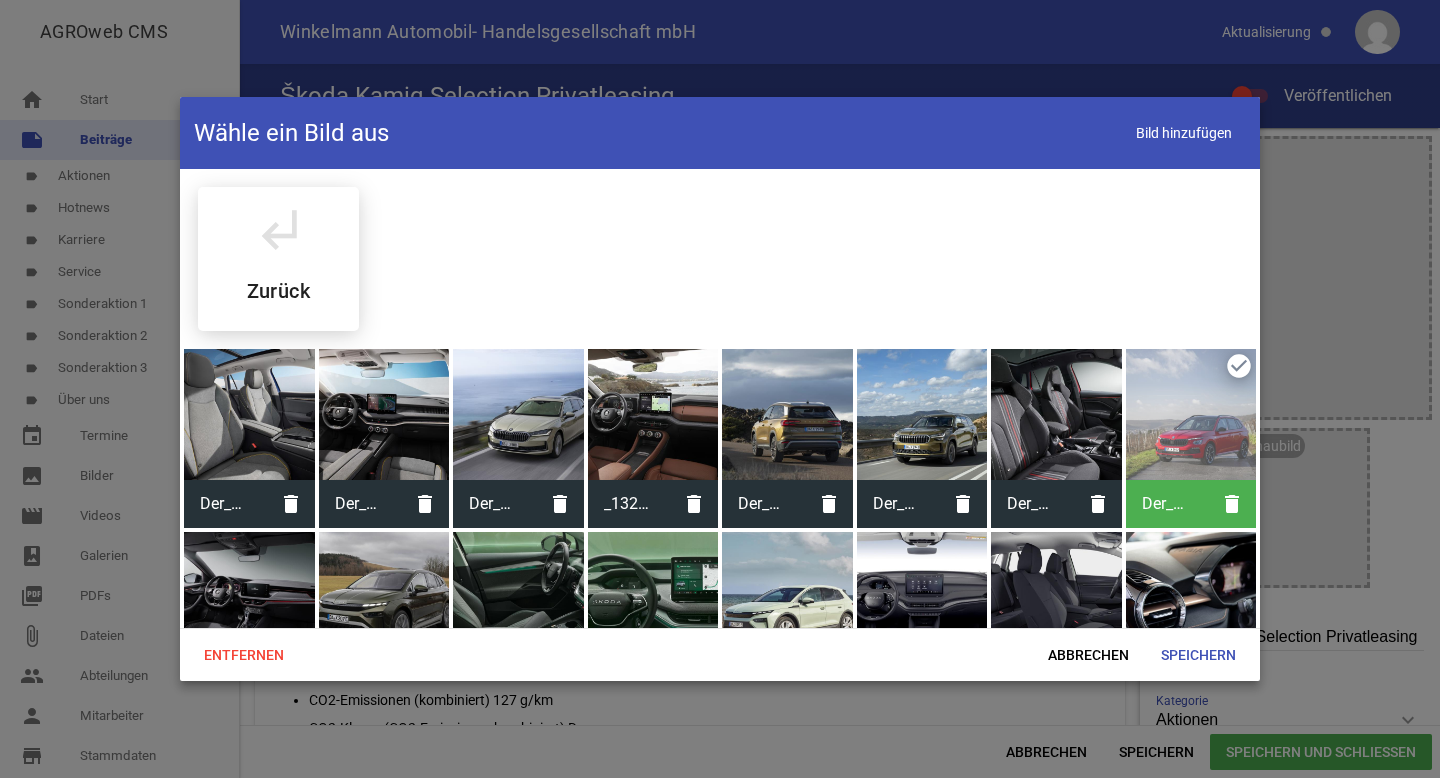 scroll, scrollTop: 0, scrollLeft: 0, axis: both 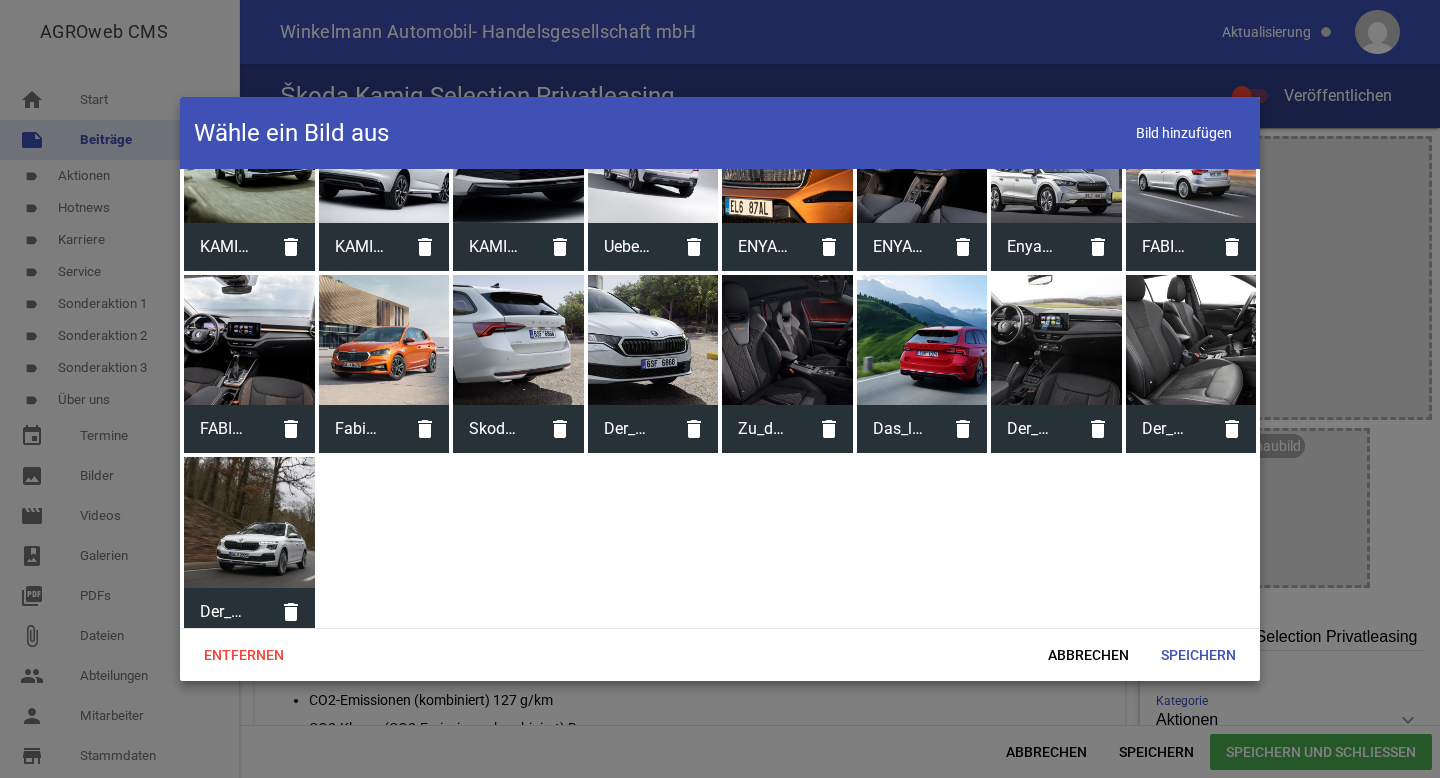 click at bounding box center [249, 522] 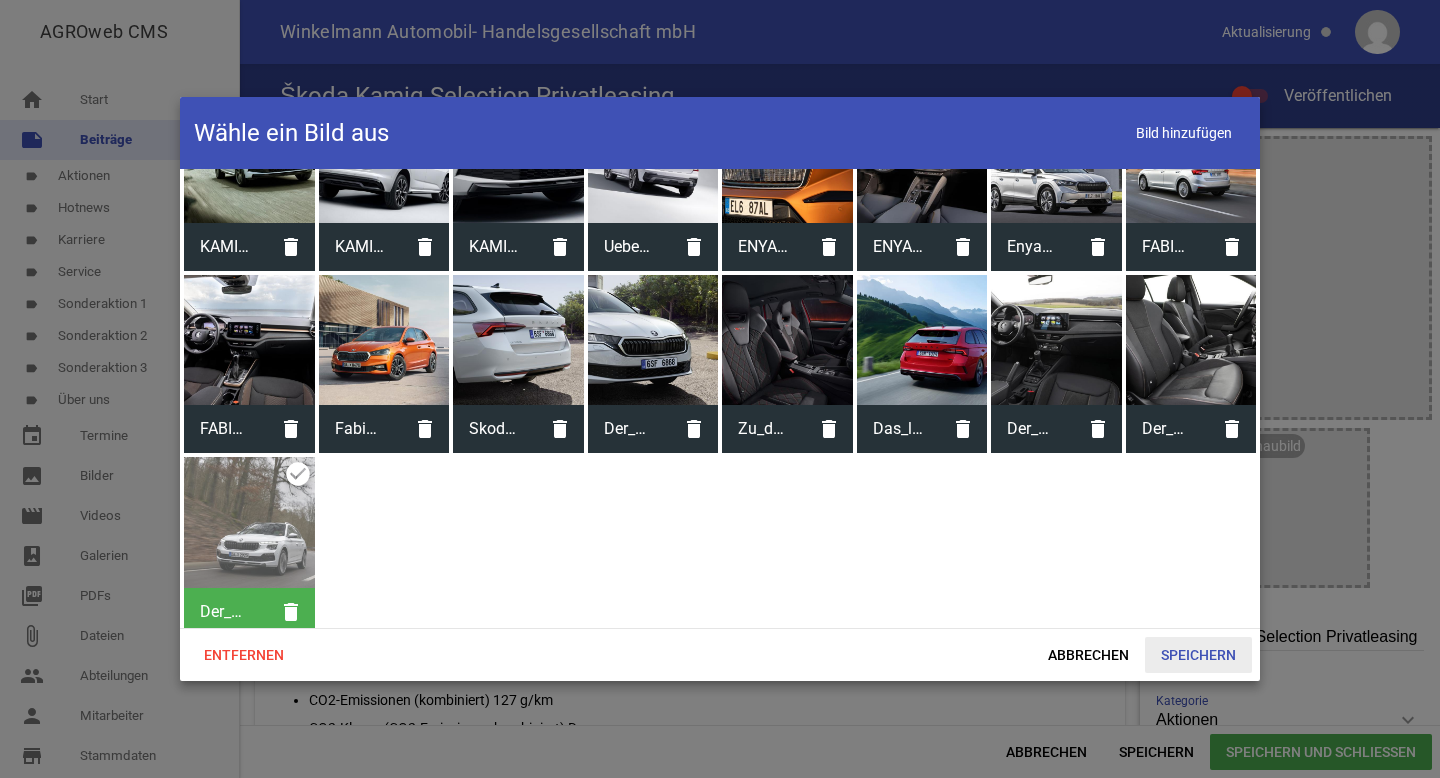 click on "Speichern" at bounding box center (1198, 655) 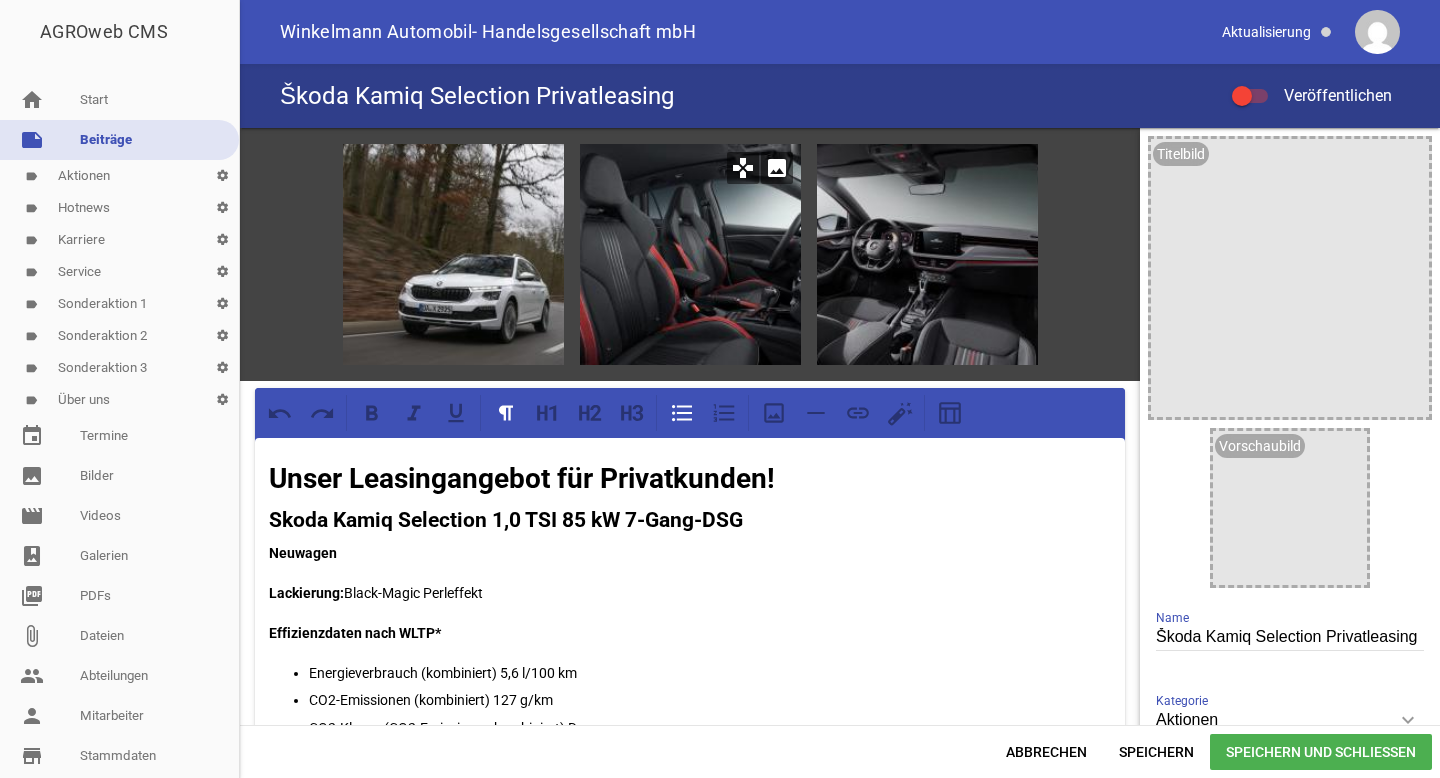 click on "image" at bounding box center (777, 168) 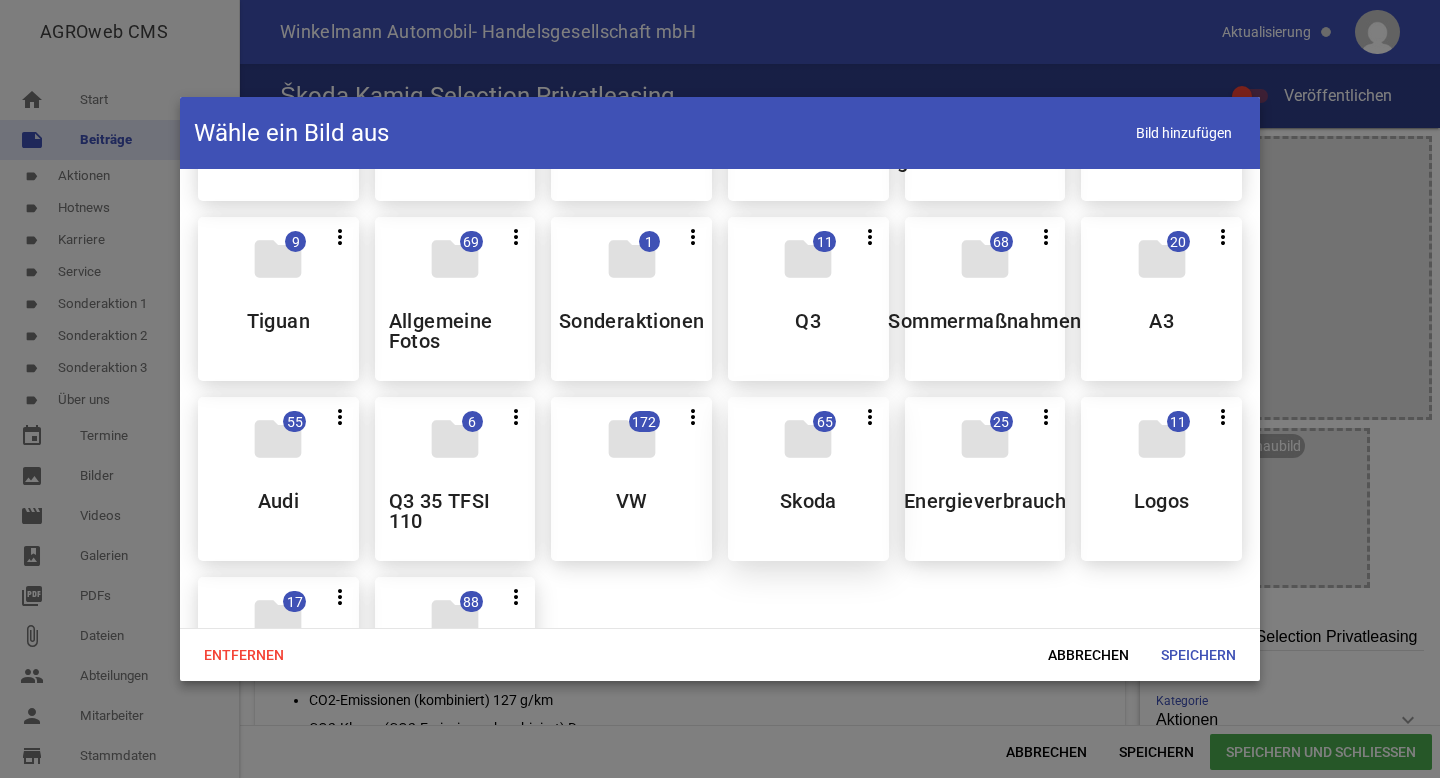 click on "folder   65   more_vert     Teilen   Bearbeiten   Löschen   Skoda" at bounding box center (808, 479) 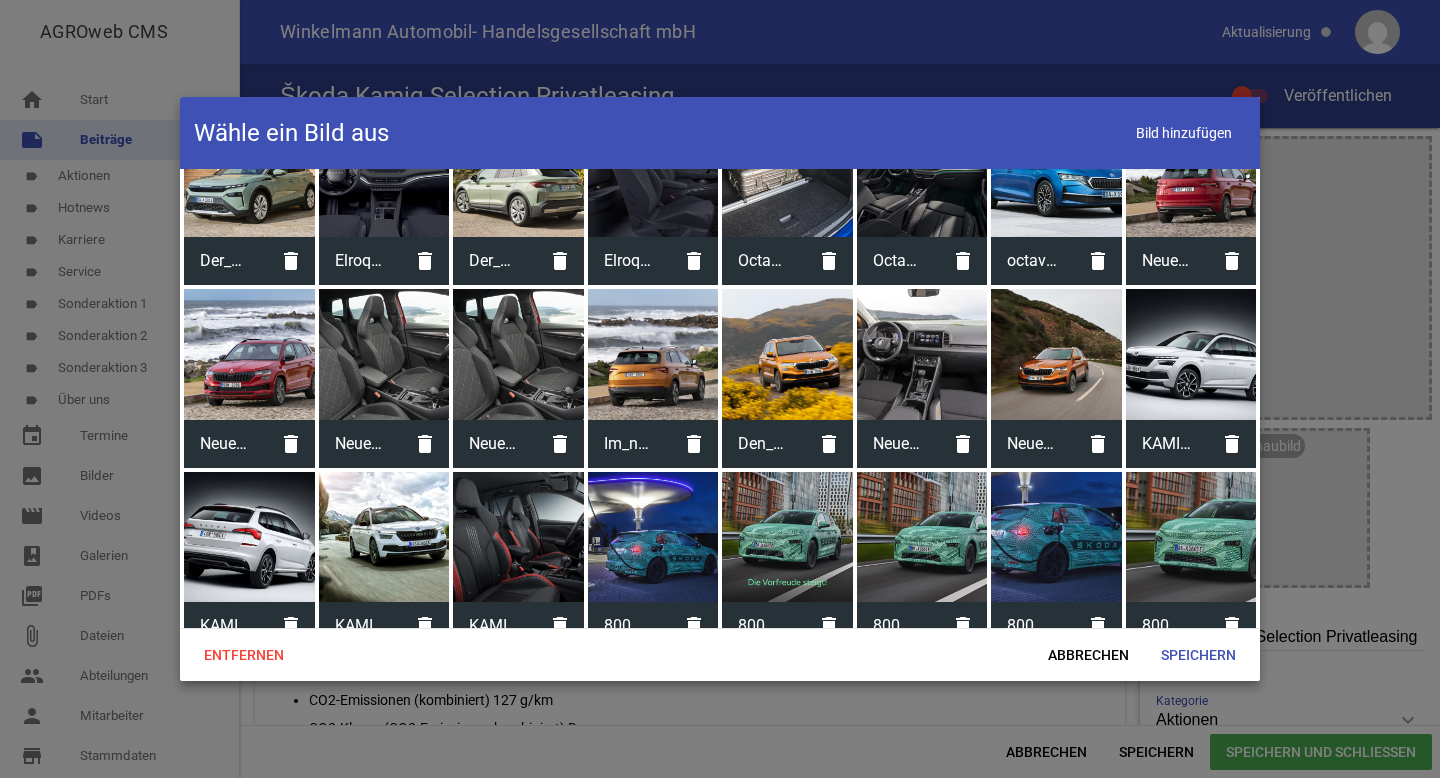 scroll, scrollTop: 0, scrollLeft: 0, axis: both 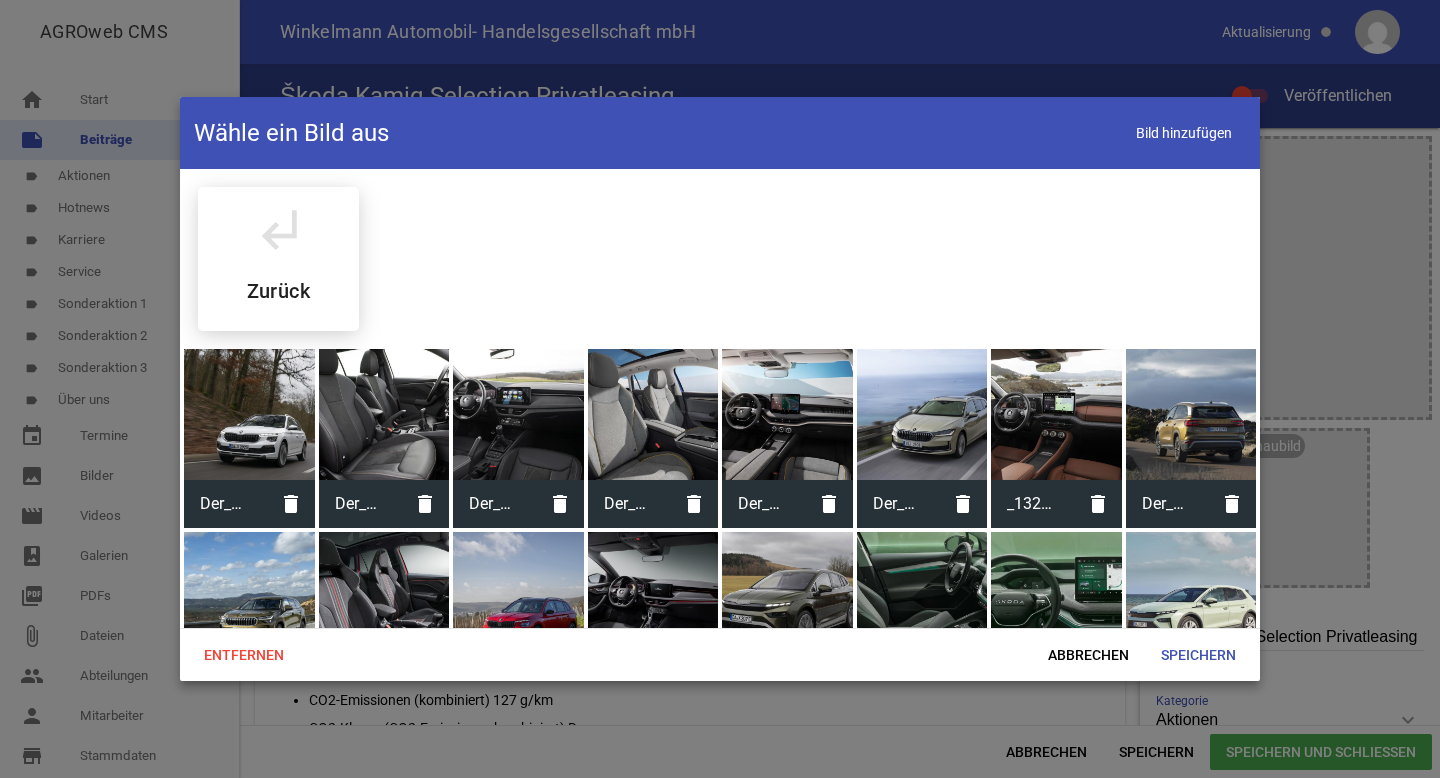 click at bounding box center (384, 414) 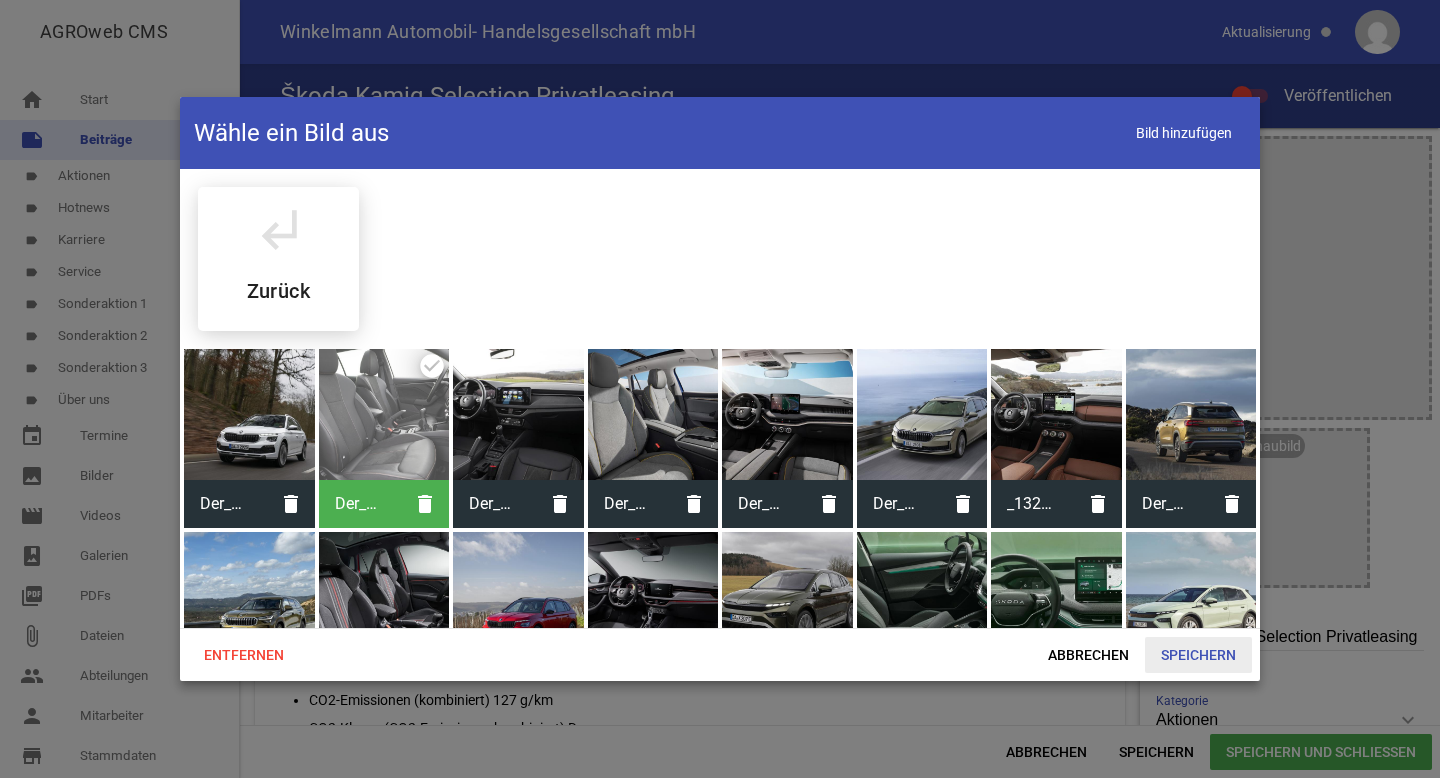 click on "Speichern" at bounding box center (1198, 655) 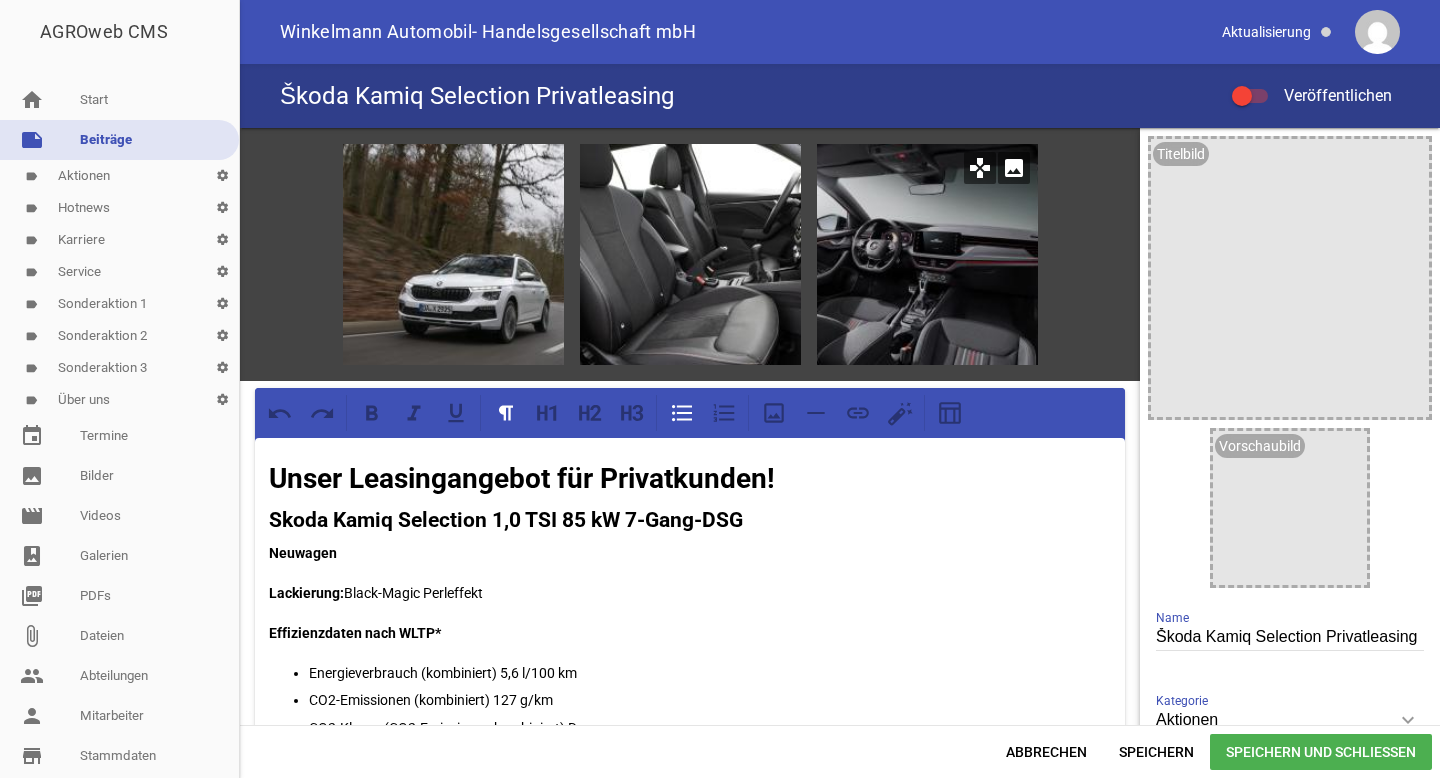click on "image" at bounding box center (1014, 168) 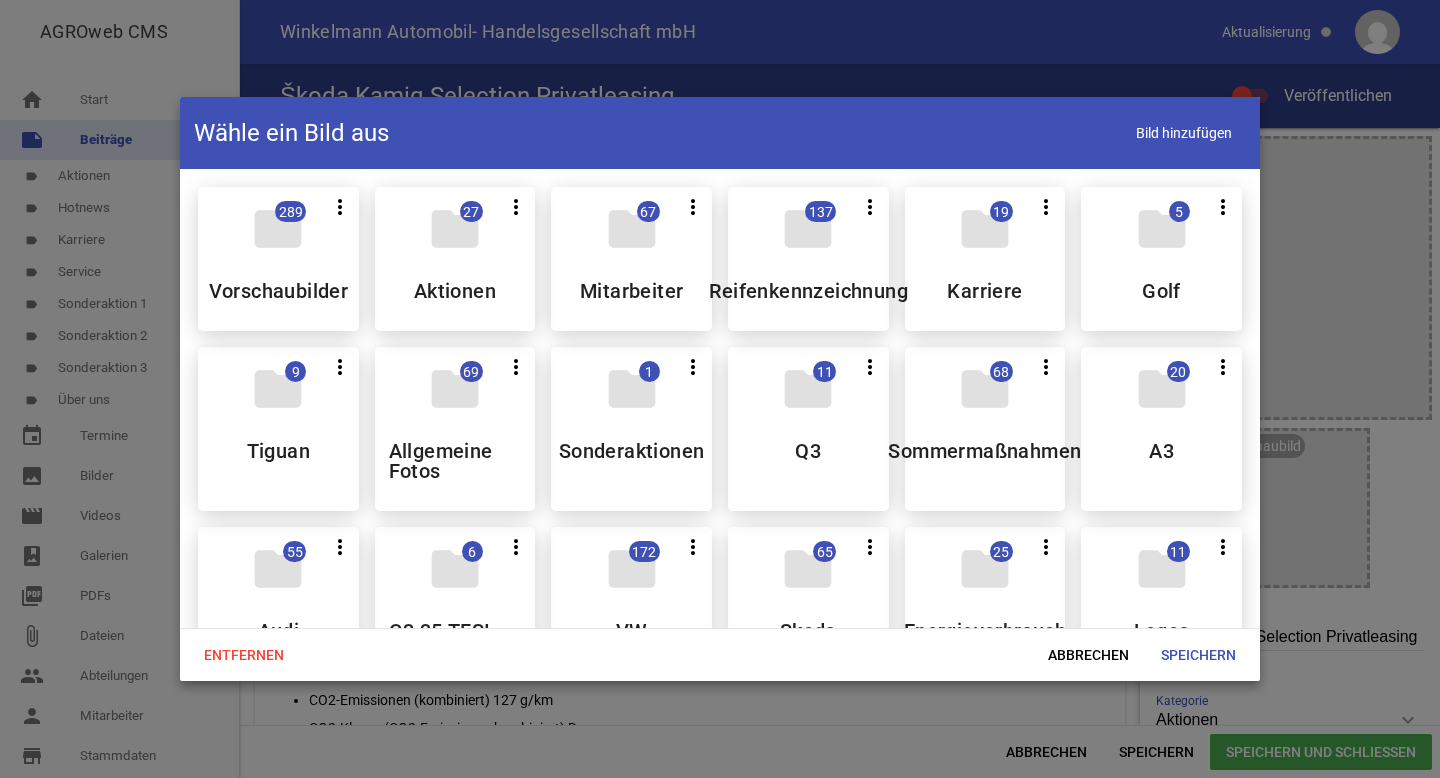scroll, scrollTop: 73, scrollLeft: 0, axis: vertical 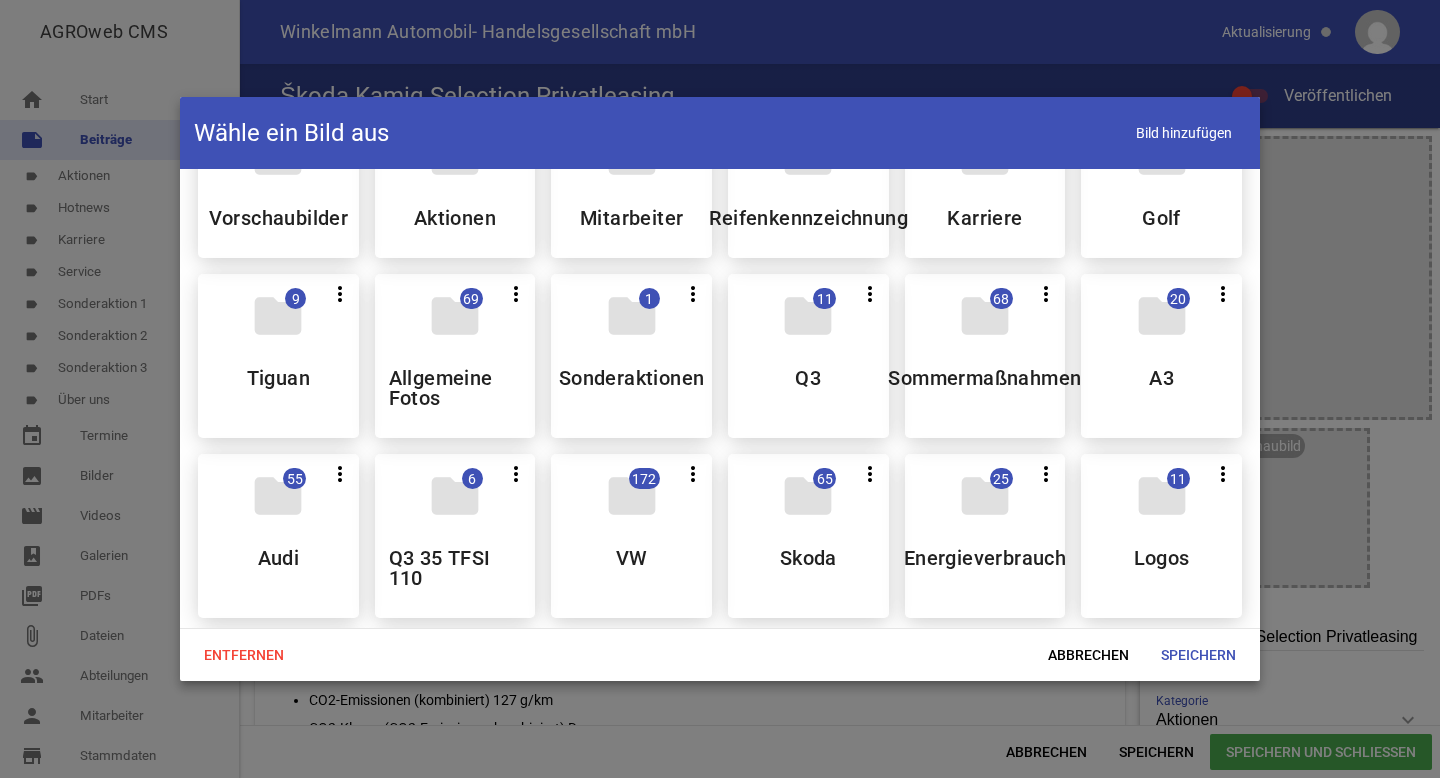 click on "folder   289   more_vert     Teilen   Bearbeiten   Löschen   Vorschaubilder folder   27   more_vert     Teilen   Bearbeiten   Löschen   Aktionen folder   67   more_vert     Teilen   Bearbeiten   Löschen   Mitarbeiter folder   137   more_vert     Teilen   Bearbeiten   Löschen   Reifenkennzeichnung folder   19   more_vert     Teilen   Bearbeiten   Löschen   Karriere folder   5   more_vert     Teilen   Bearbeiten   Löschen   Golf folder   9   more_vert     Teilen   Bearbeiten   Löschen   Tiguan folder   69   more_vert     Teilen   Bearbeiten   Löschen   Allgemeine Fotos folder   1   more_vert     Teilen   Bearbeiten   Löschen   Sonderaktionen folder   11   more_vert     Teilen   Bearbeiten   Löschen   Q3 folder   68   more_vert     Teilen   Bearbeiten   Löschen   Sommermaßnahmen folder   20   more_vert     Teilen   Bearbeiten   Löschen   A3 folder   55   more_vert     Teilen   Bearbeiten   Löschen   Audi folder   6   more_vert     Teilen   Bearbeiten   Löschen   Q3 35 TFSI 110 folder   172" at bounding box center [720, 456] 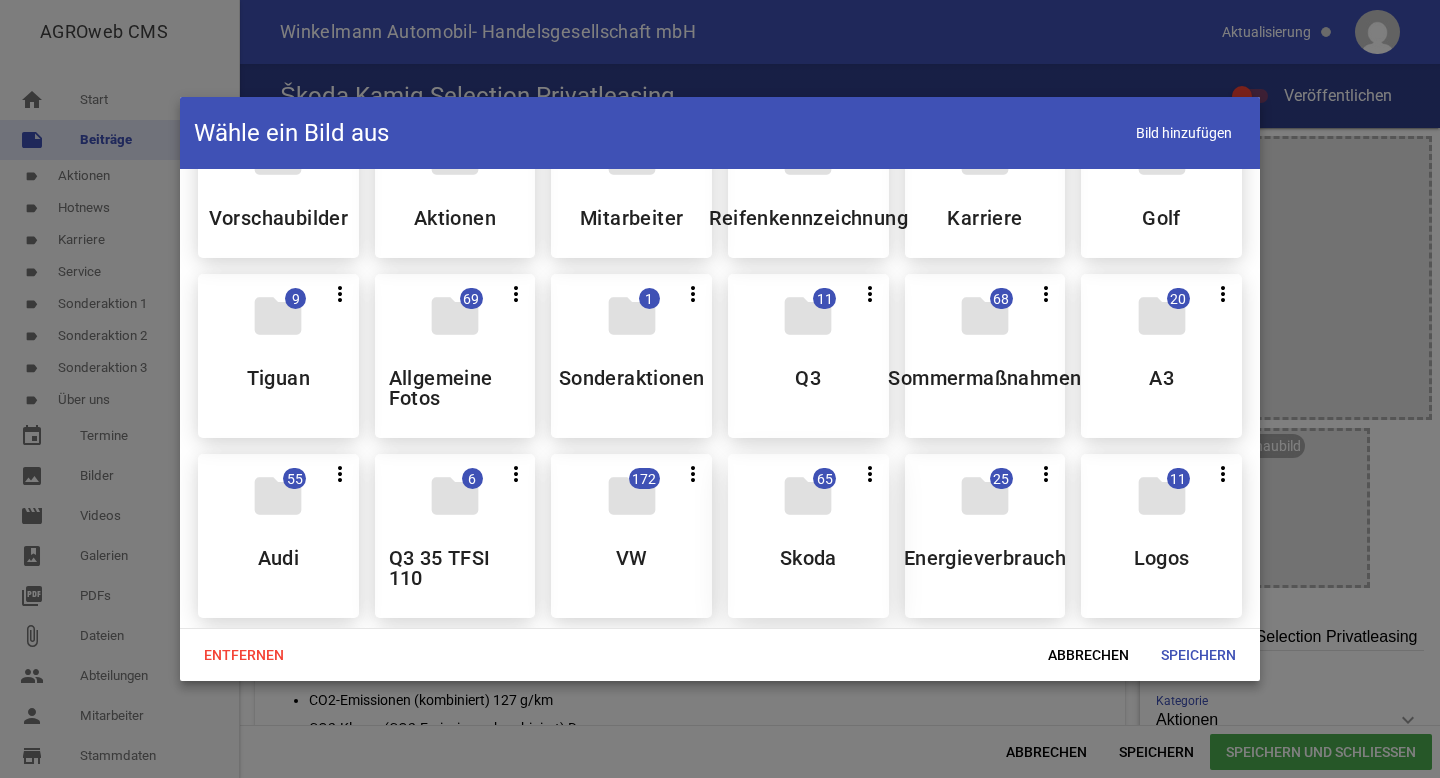 click on "folder   65   more_vert     Teilen   Bearbeiten   Löschen   Skoda" at bounding box center (808, 536) 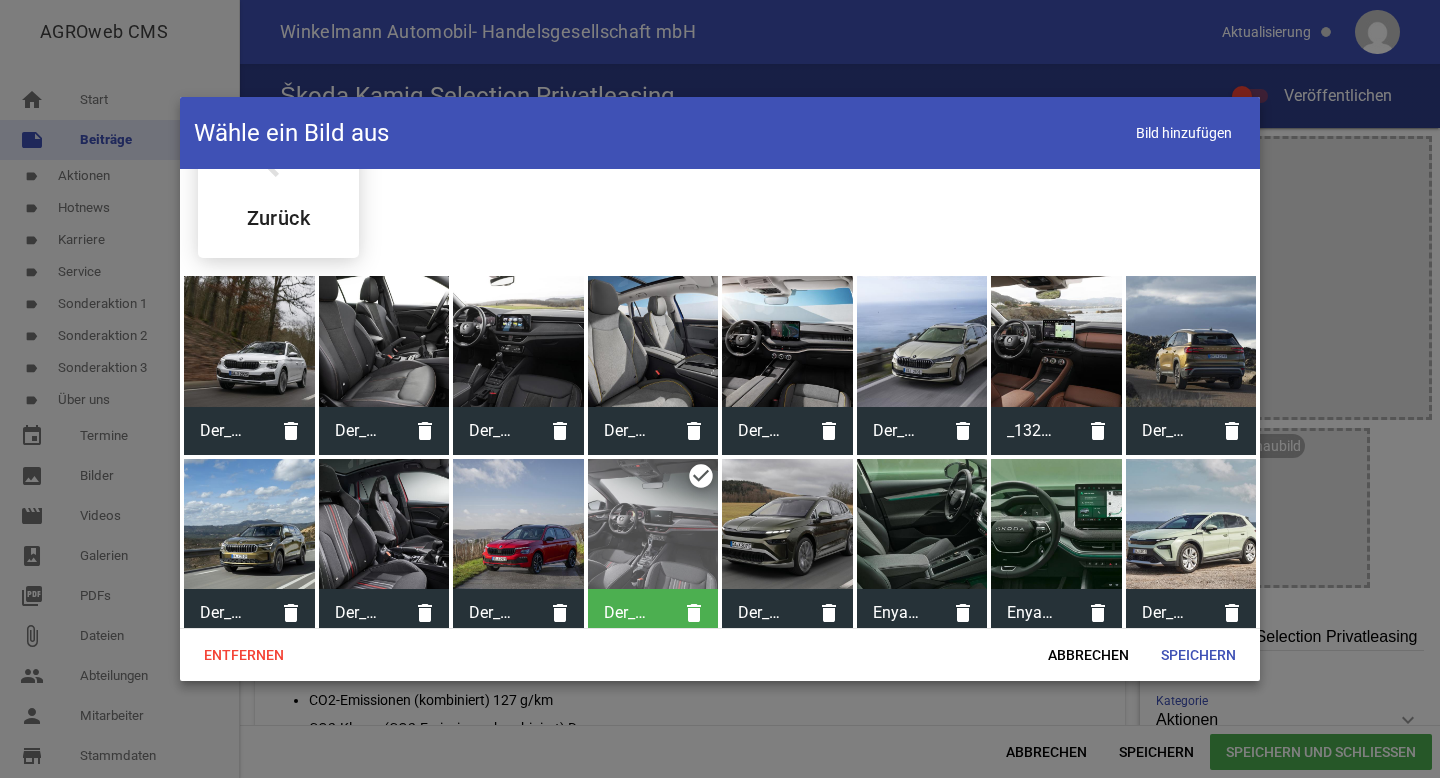 click at bounding box center (518, 341) 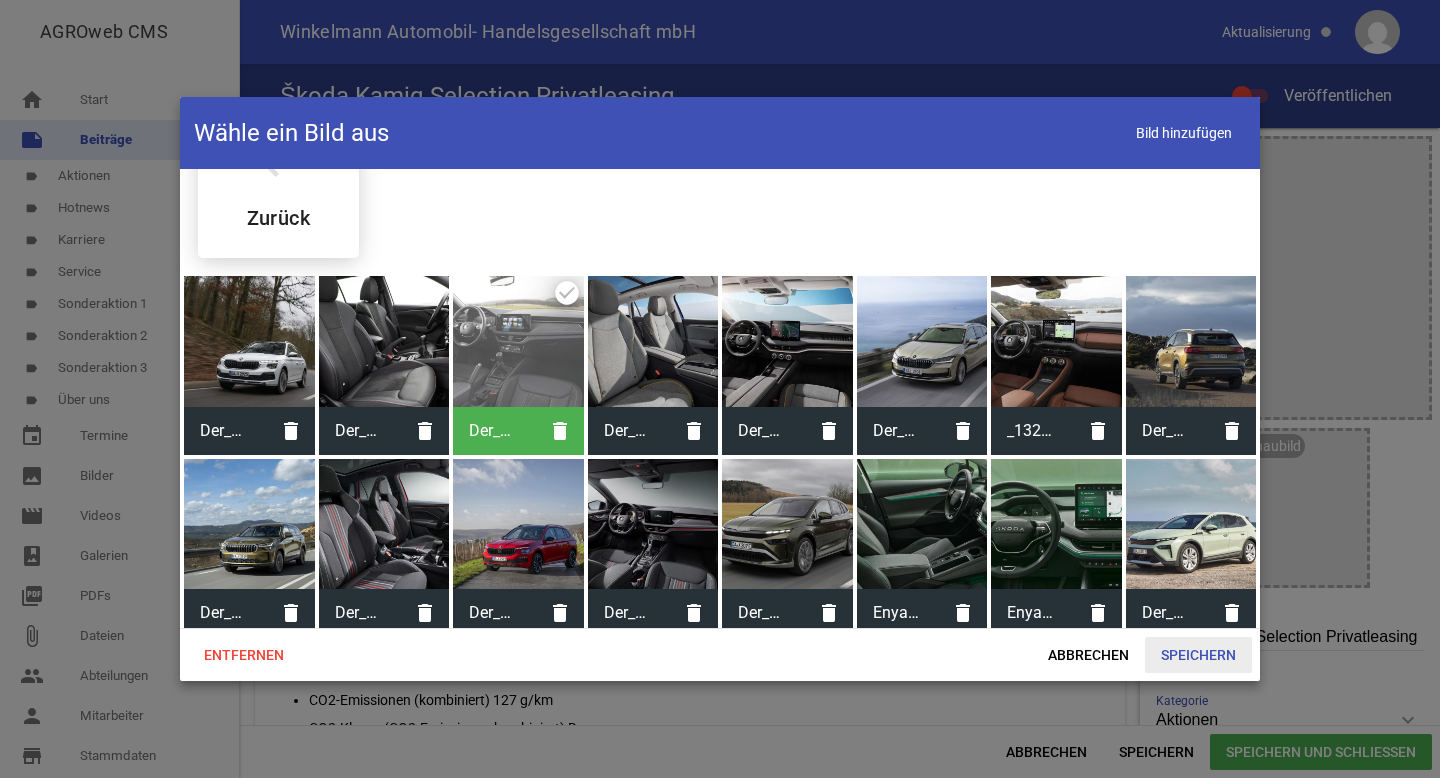 click on "Speichern" at bounding box center (1198, 655) 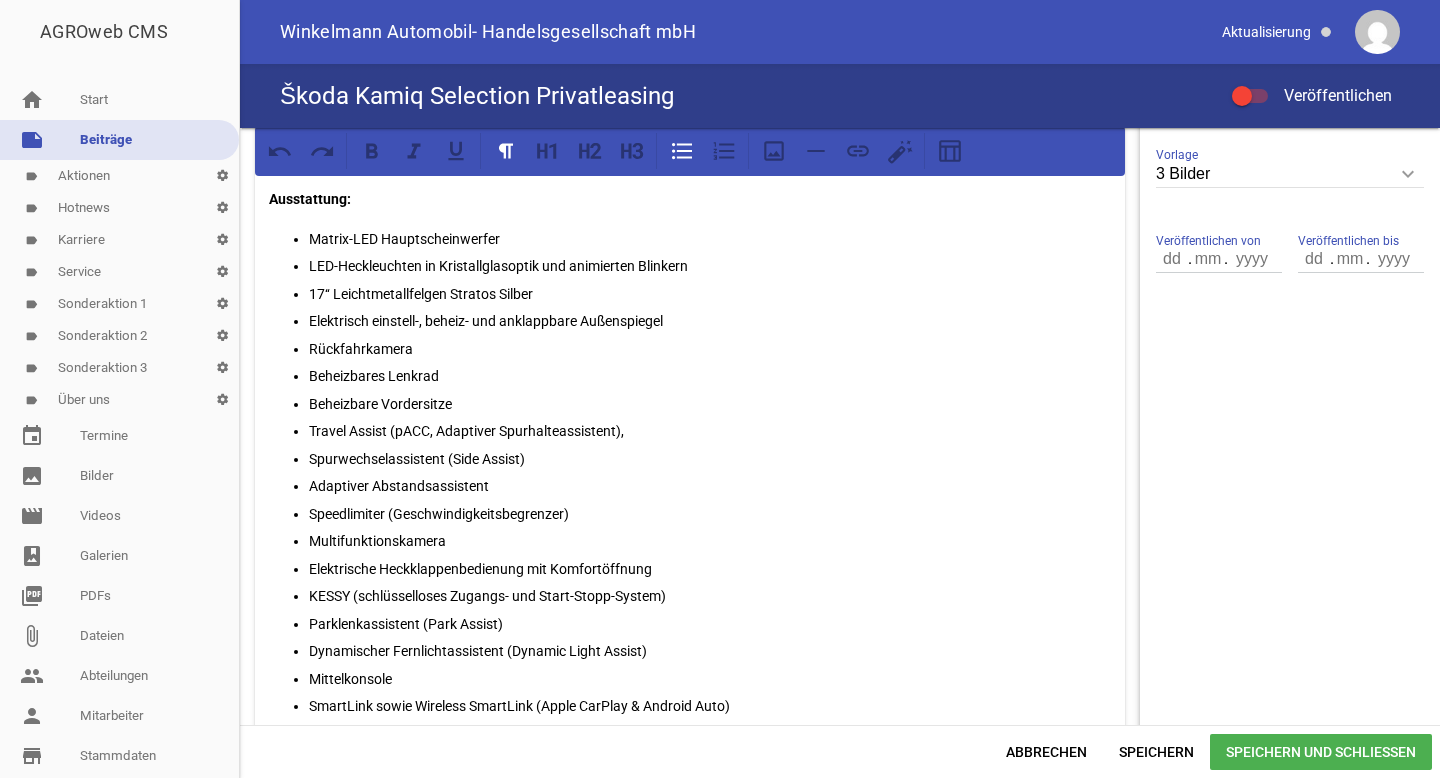 scroll, scrollTop: 657, scrollLeft: 0, axis: vertical 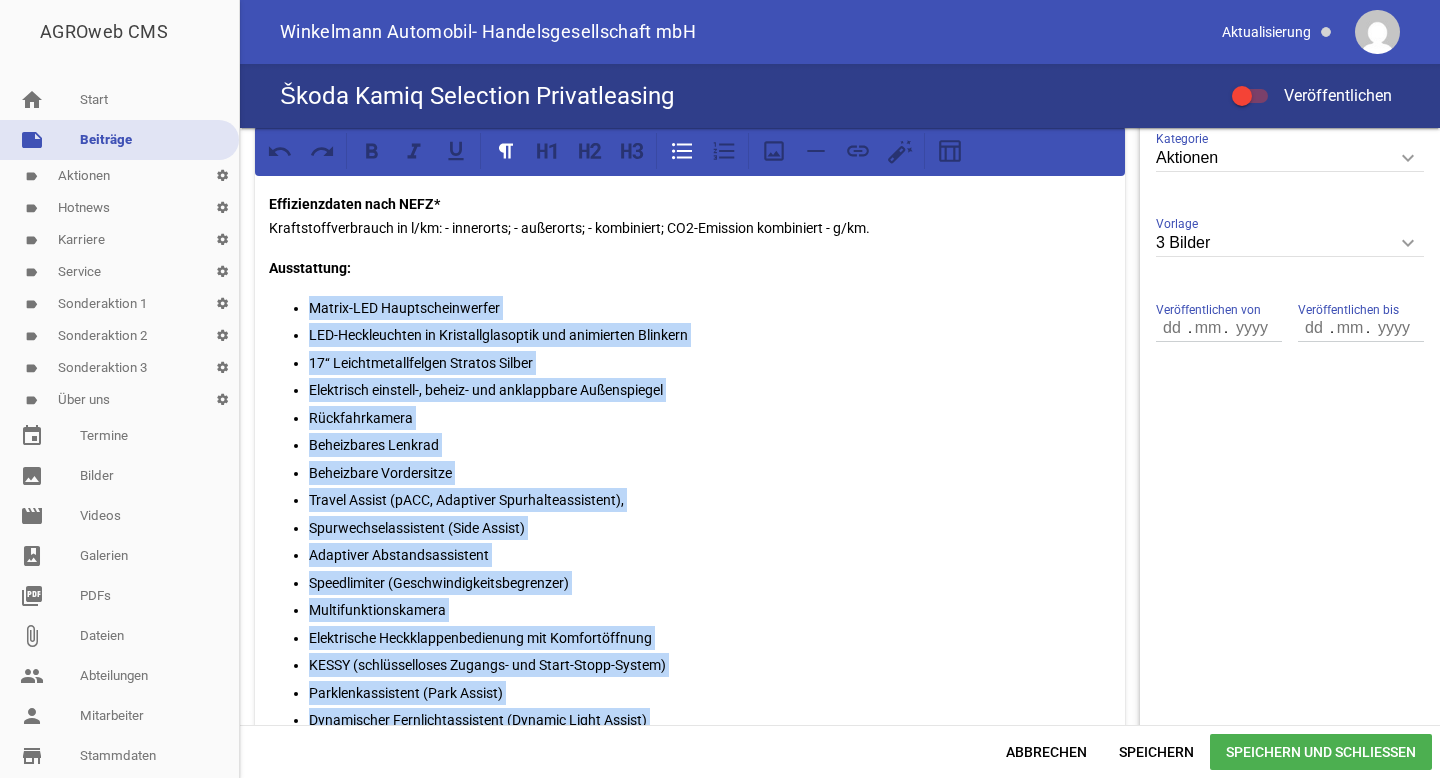 drag, startPoint x: 384, startPoint y: 703, endPoint x: 313, endPoint y: 306, distance: 403.2989 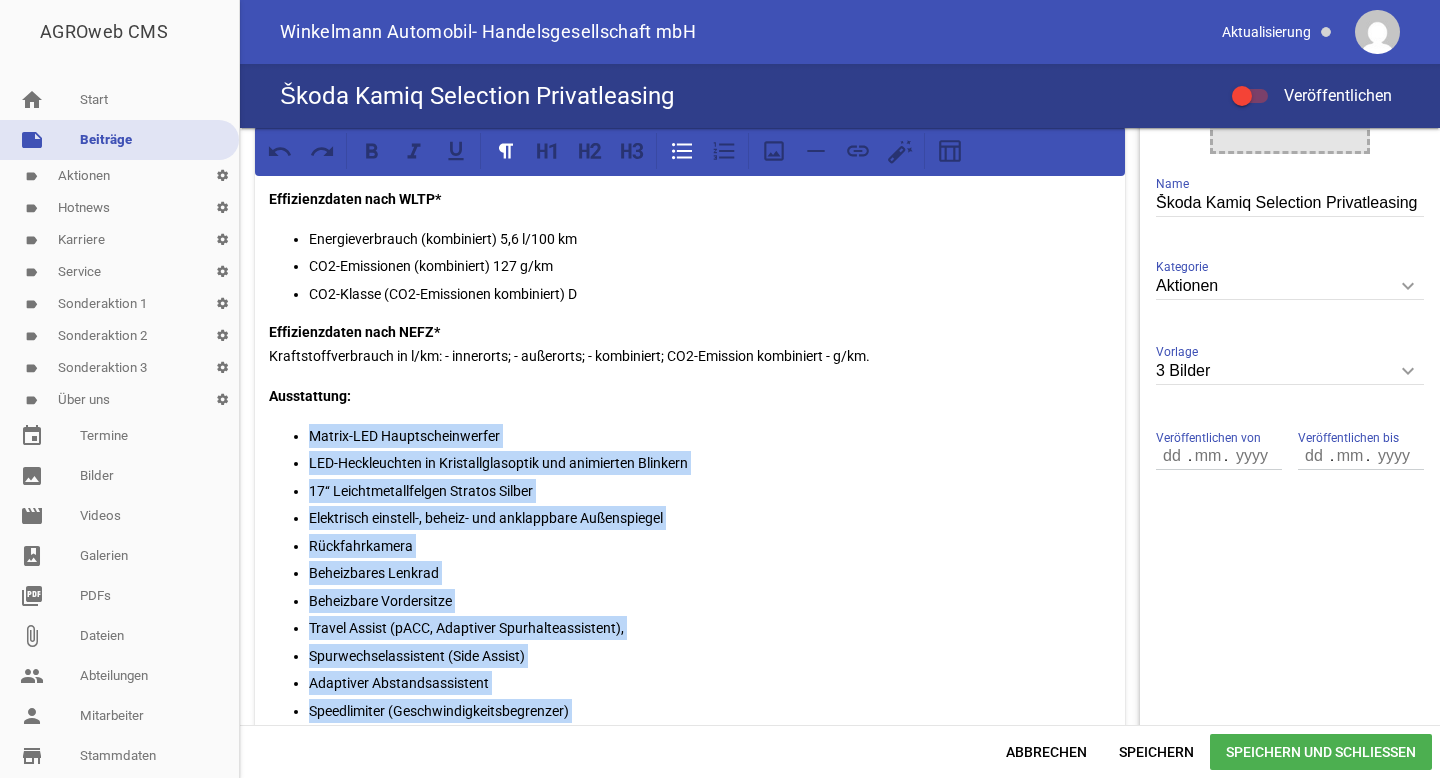scroll, scrollTop: 103, scrollLeft: 0, axis: vertical 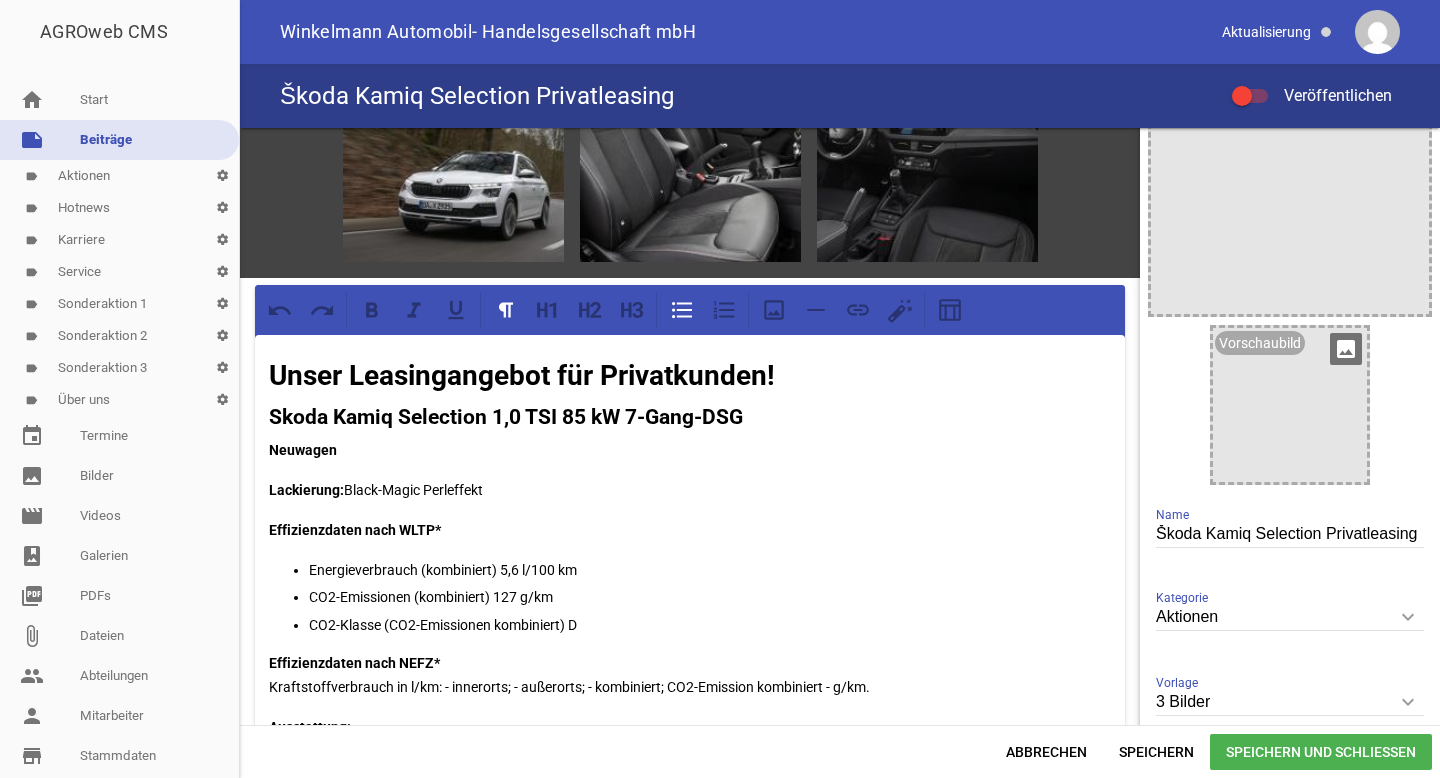 click on "image" at bounding box center (1346, 349) 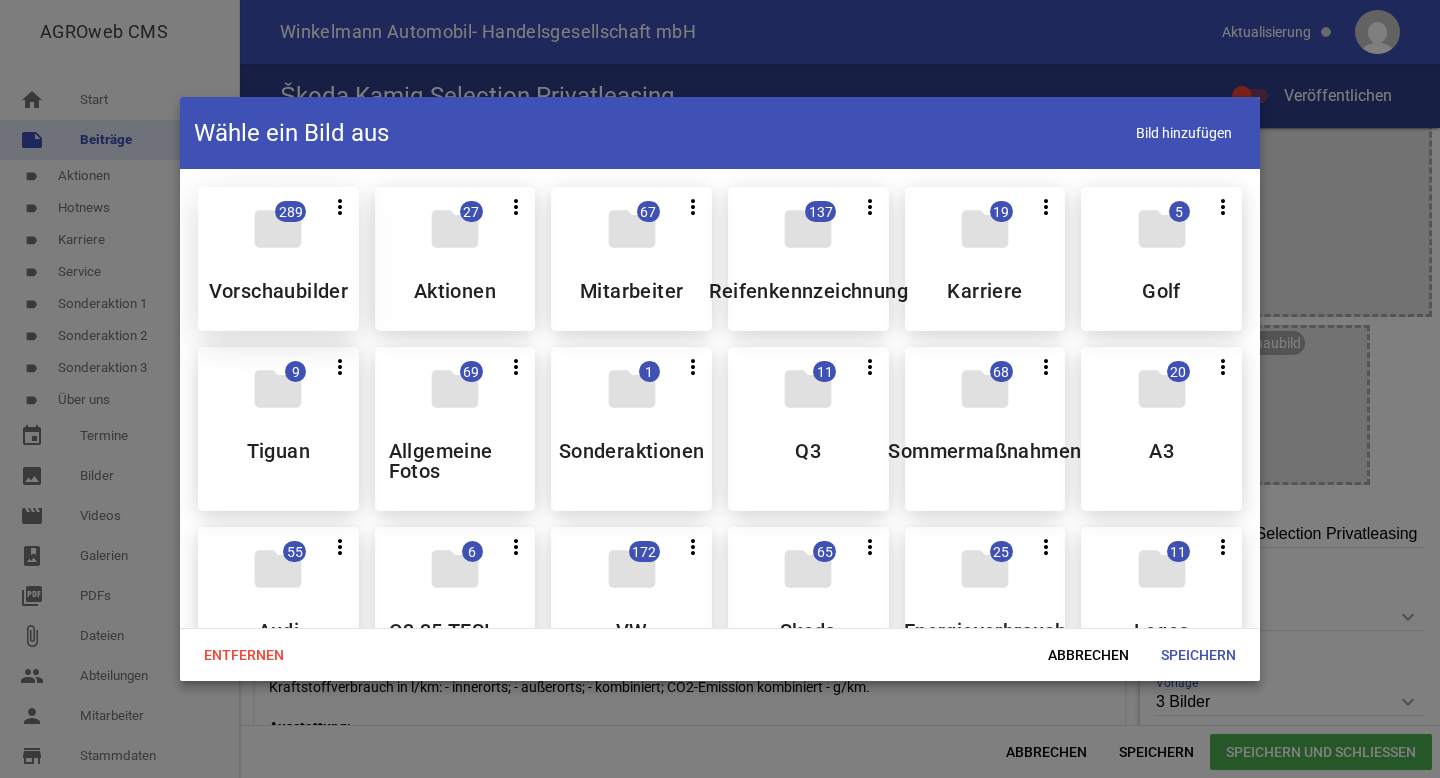 click on "folder   289   more_vert     Teilen   Bearbeiten   Löschen   Vorschaubilder" at bounding box center [278, 259] 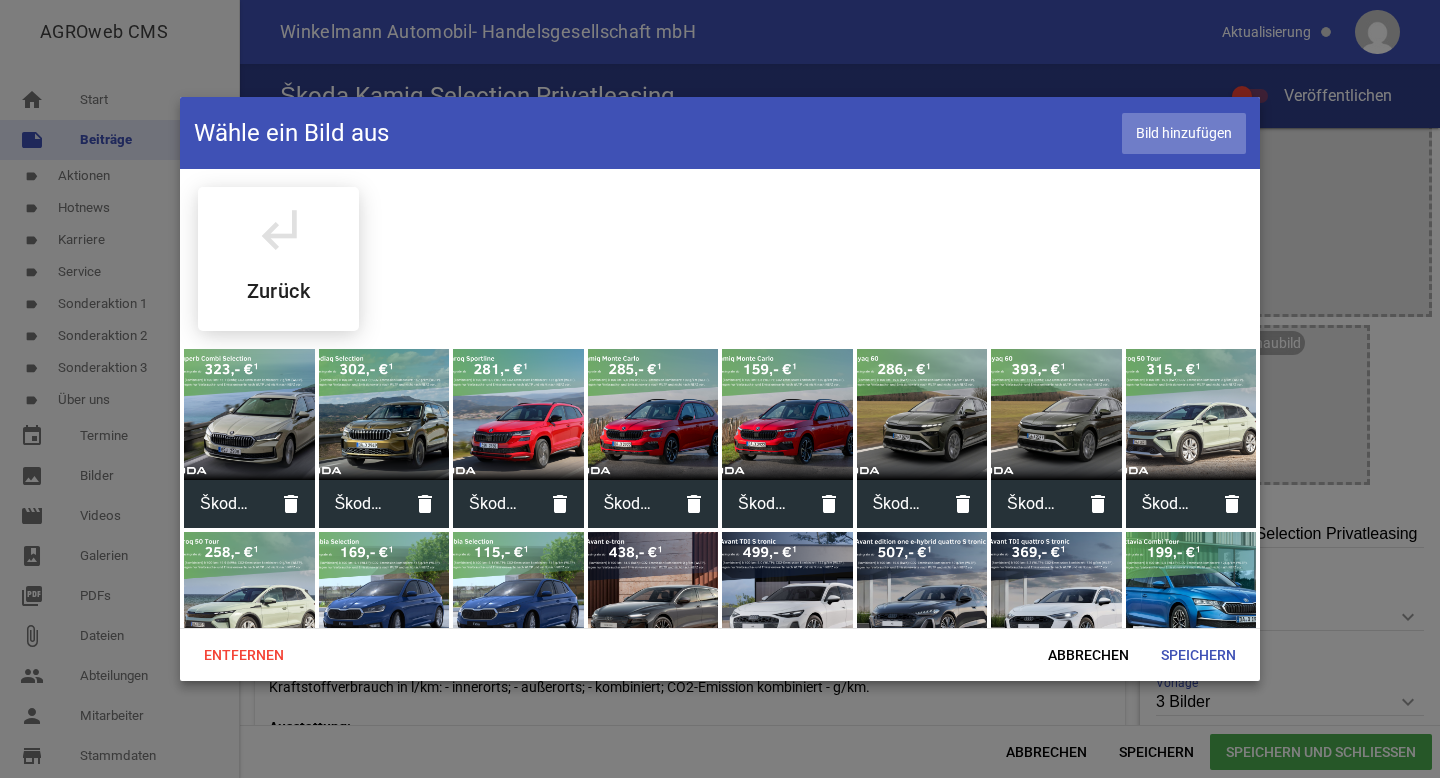 click on "Bild hinzufügen" at bounding box center (1184, 133) 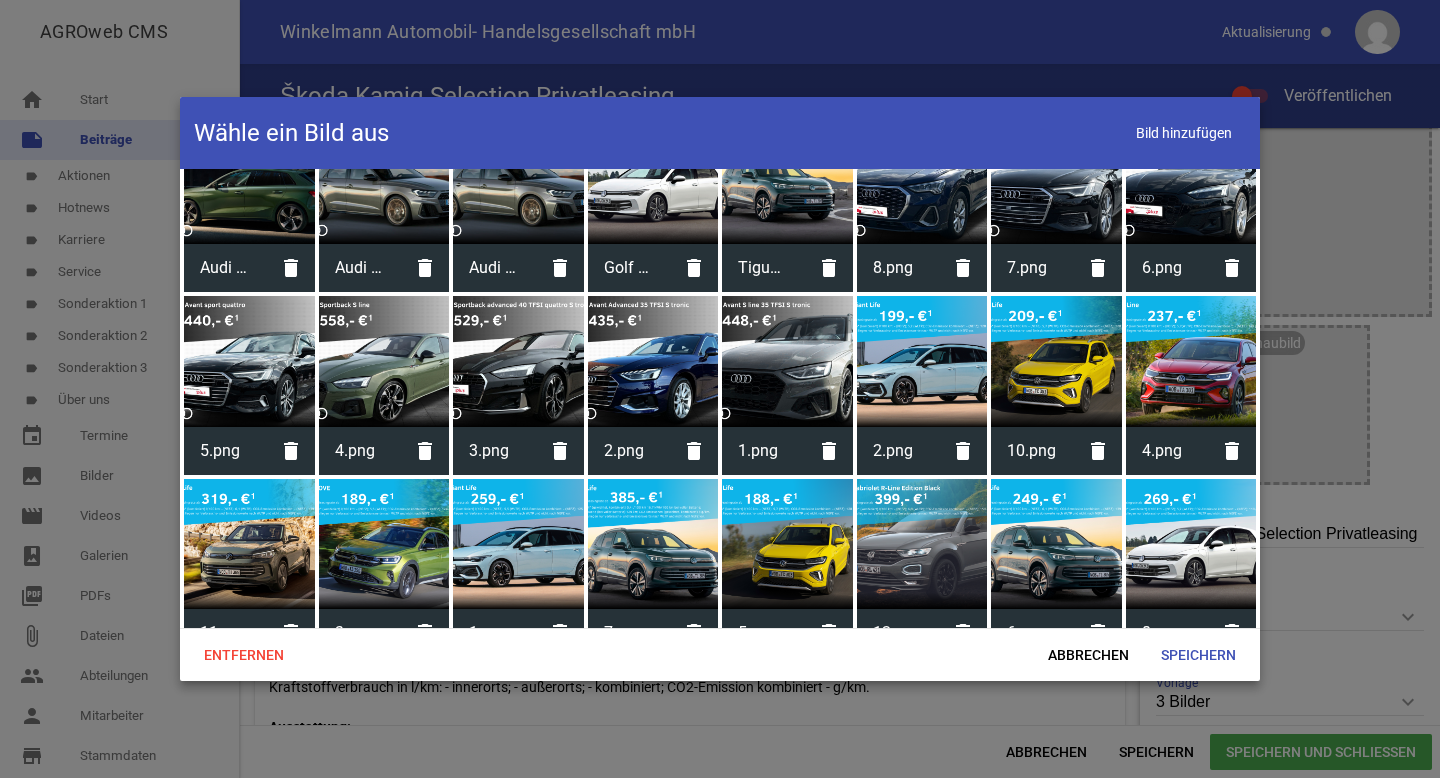scroll, scrollTop: 6427, scrollLeft: 0, axis: vertical 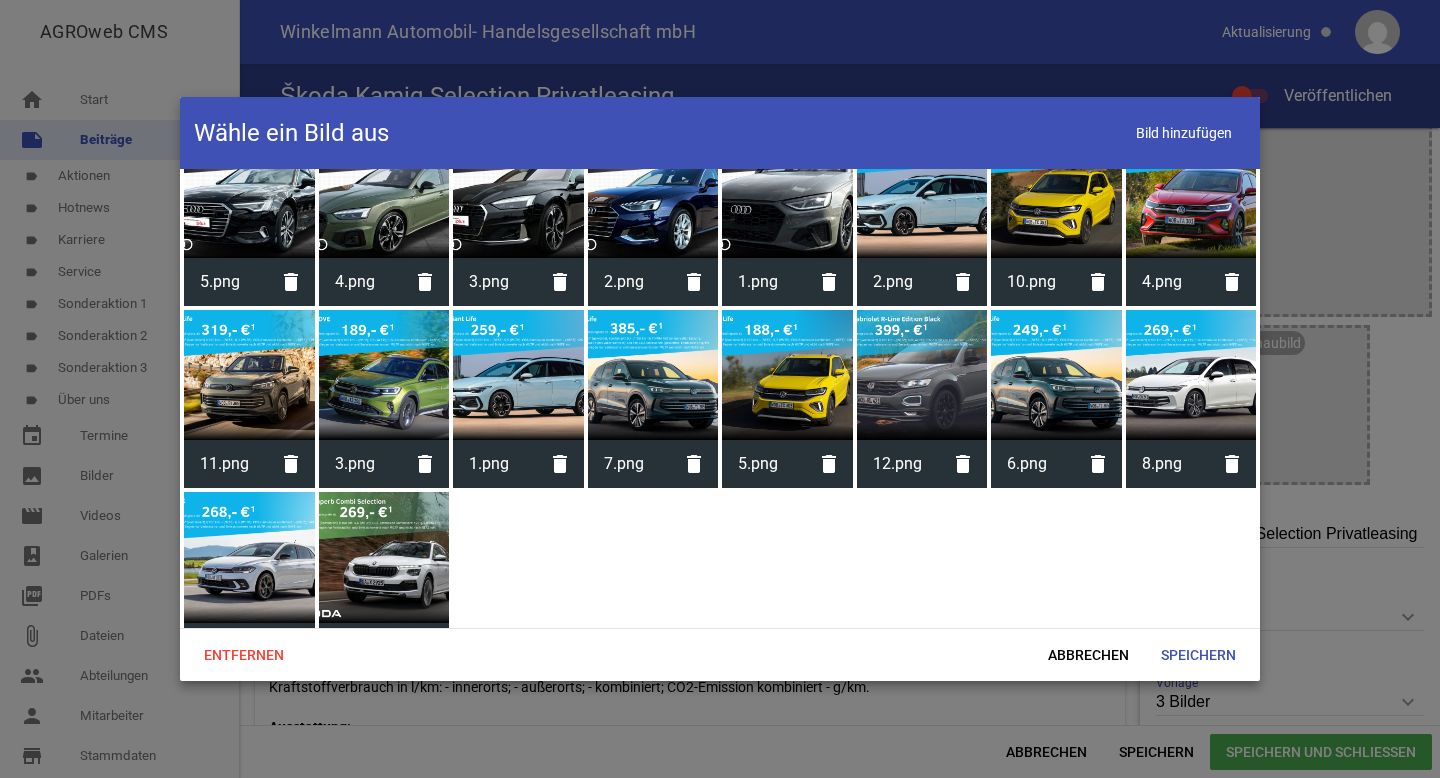 click at bounding box center [384, 557] 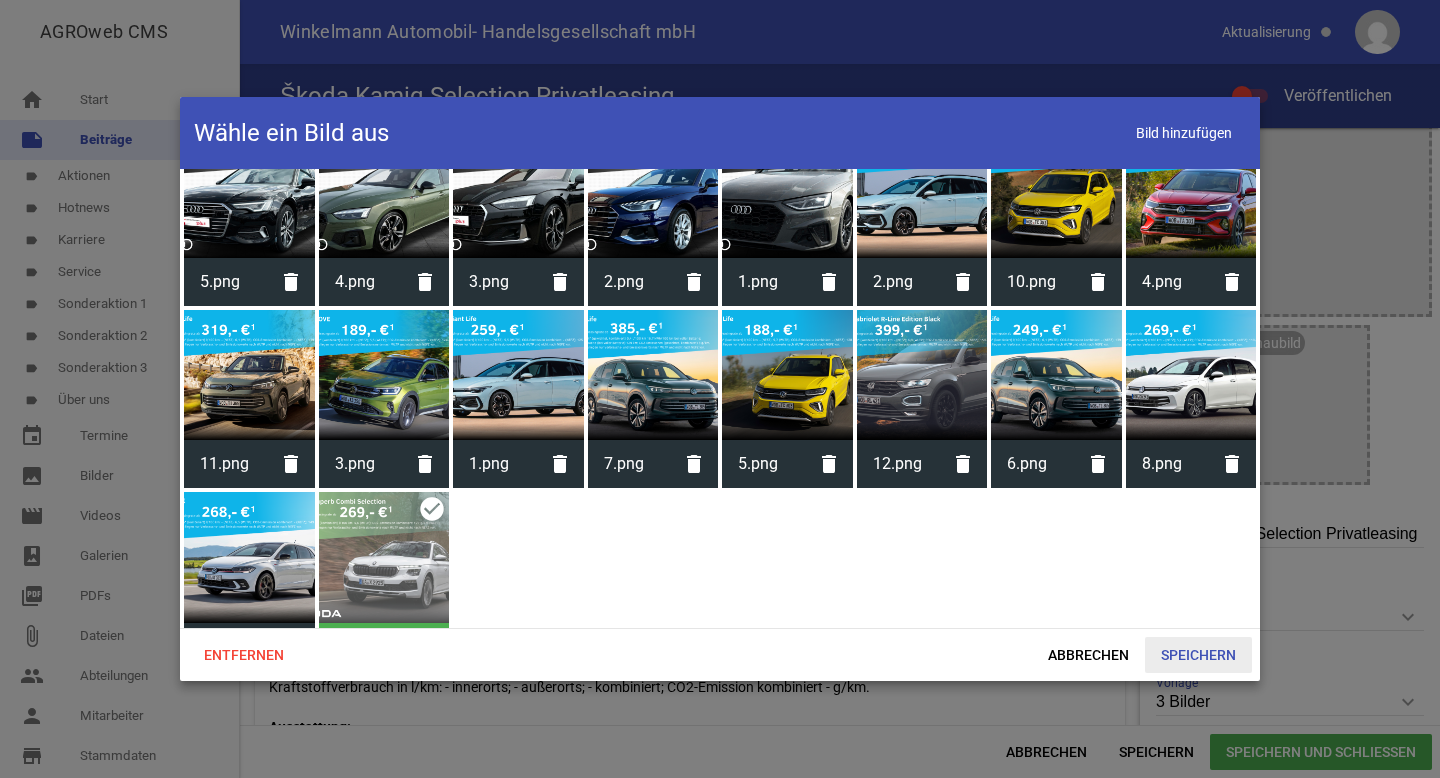 click on "Speichern" at bounding box center [1198, 655] 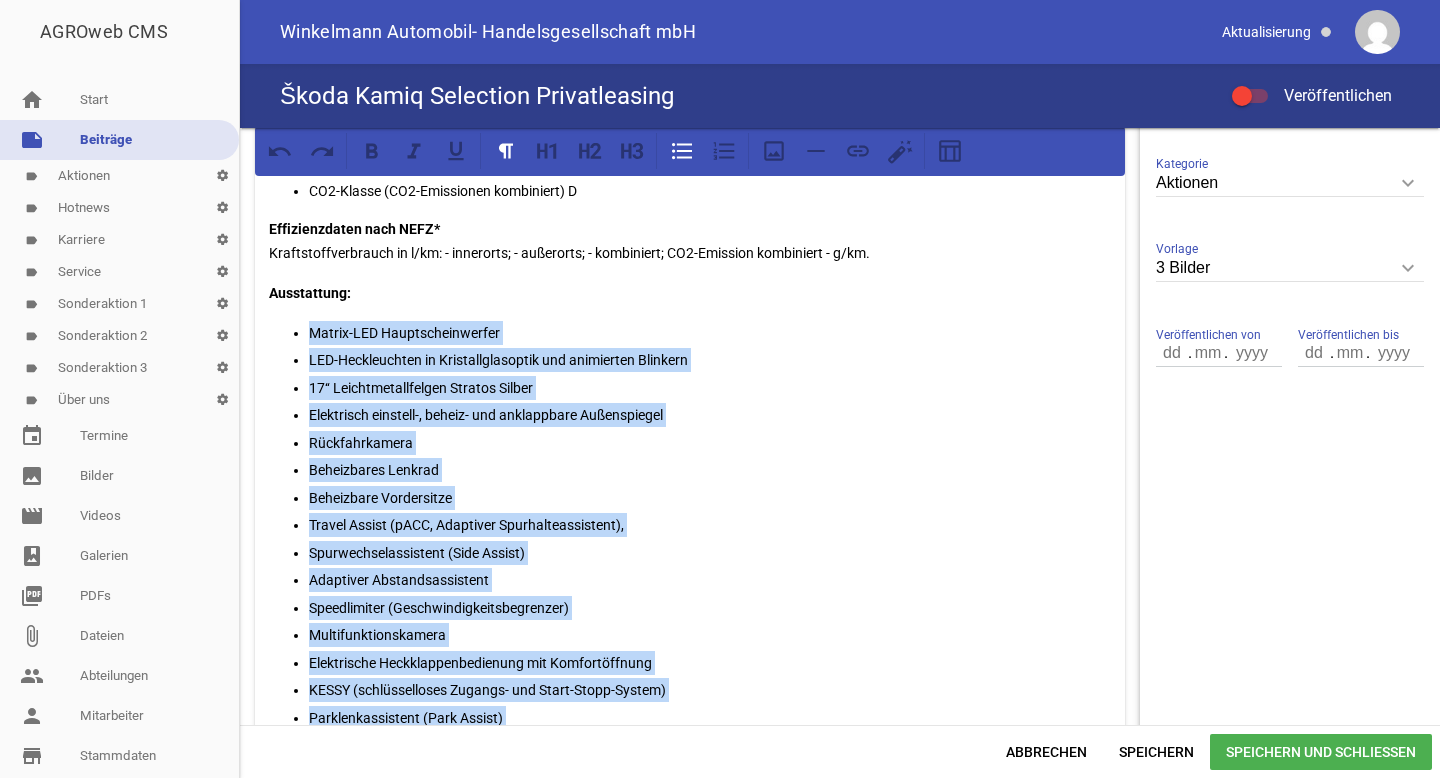scroll, scrollTop: 0, scrollLeft: 0, axis: both 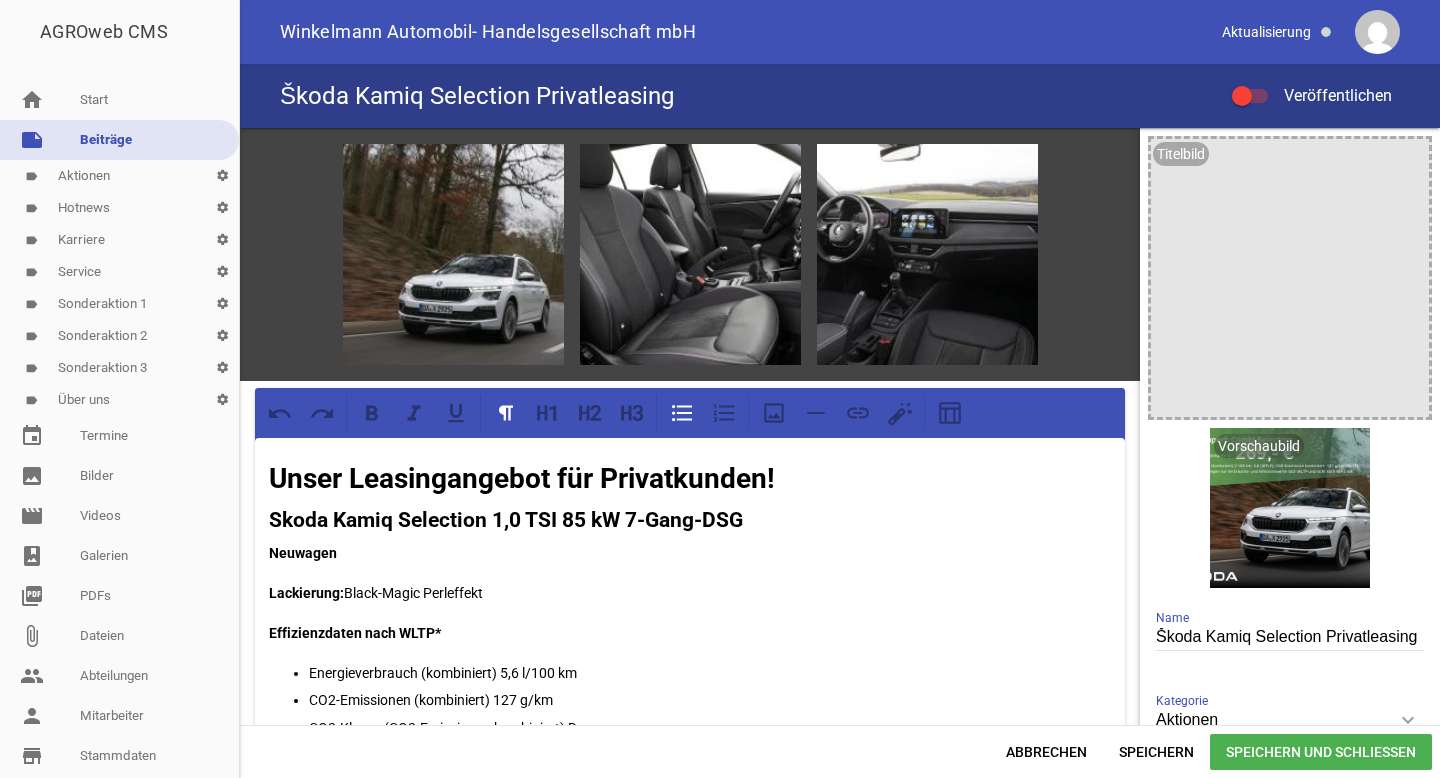 click on "Unser Leasingangebot für Privatkunden!" at bounding box center [690, 479] 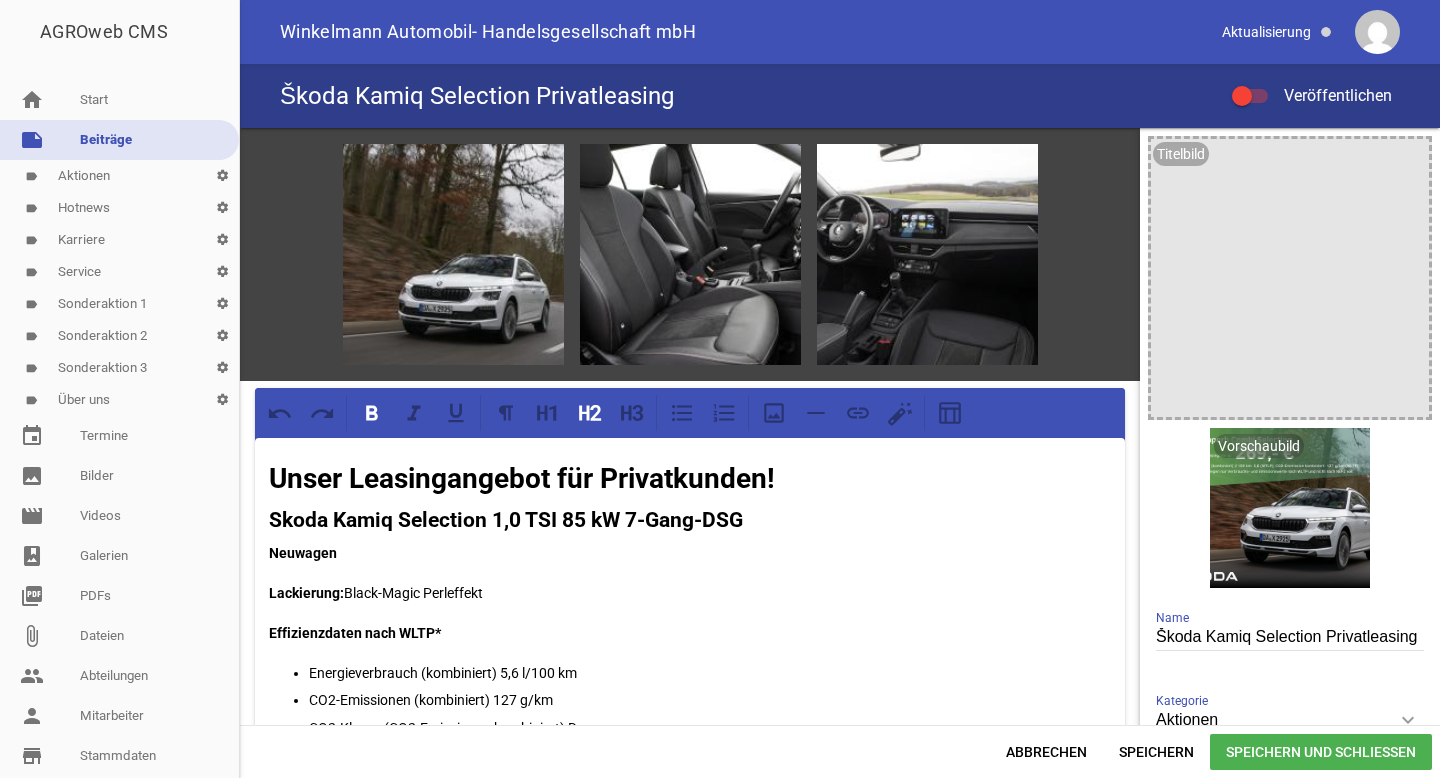 type 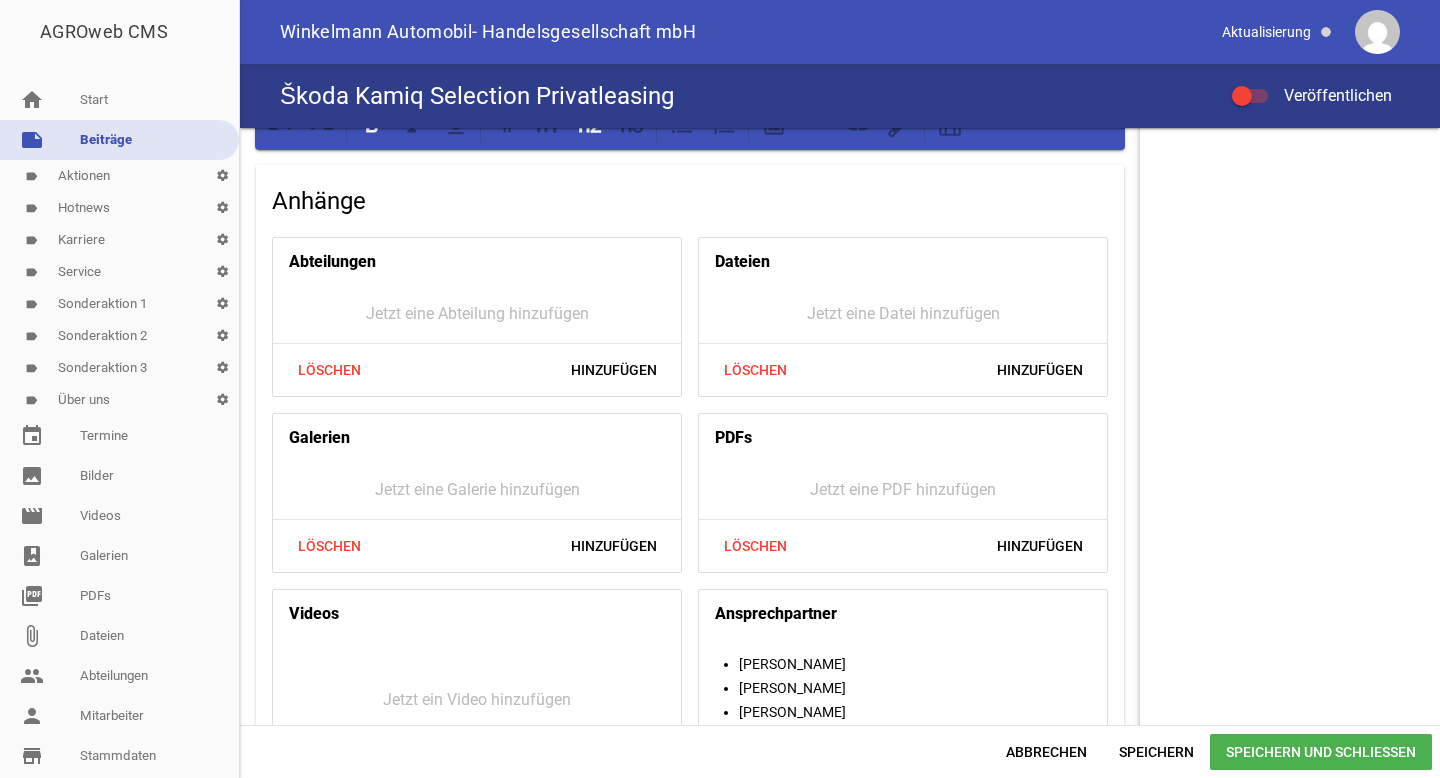 scroll, scrollTop: 1875, scrollLeft: 0, axis: vertical 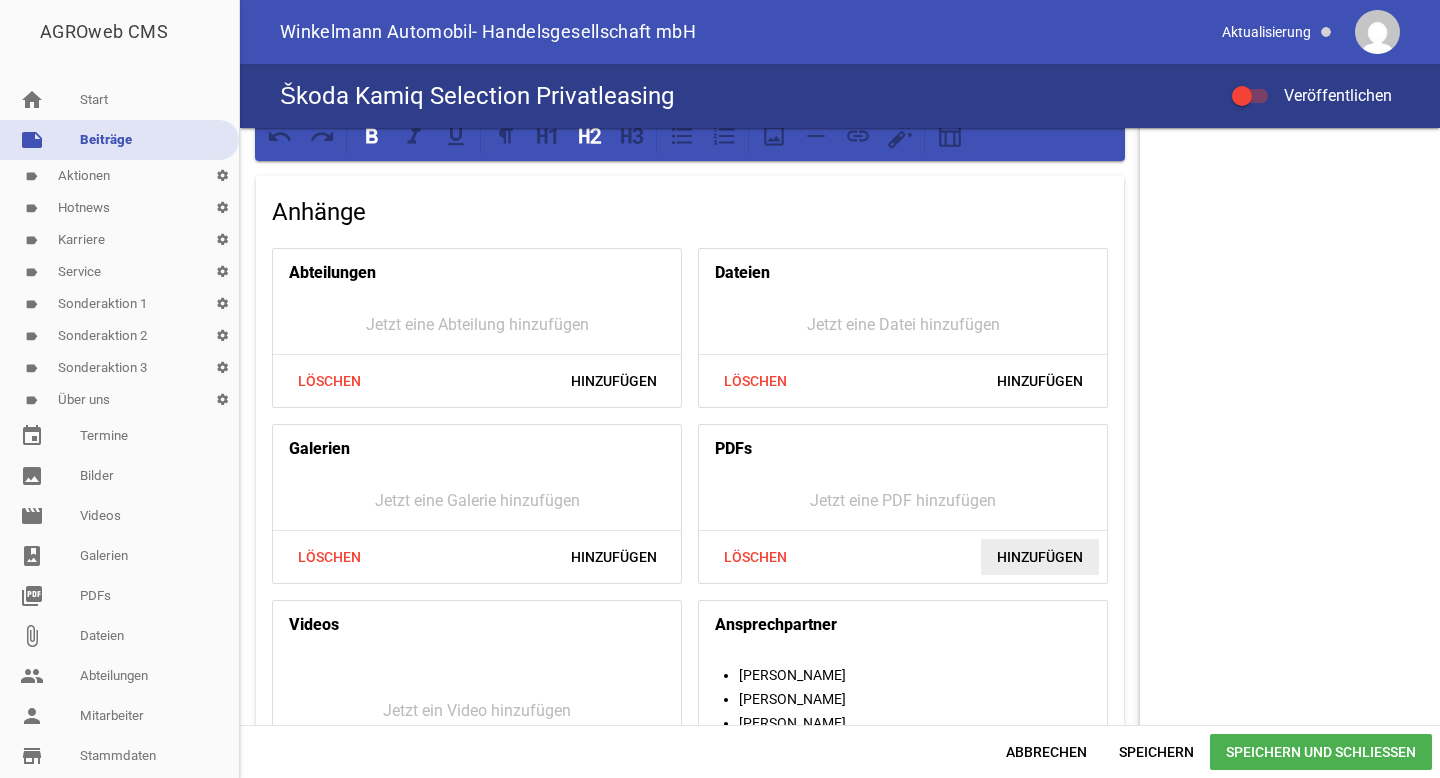 click on "Hinzufügen" at bounding box center (1040, 557) 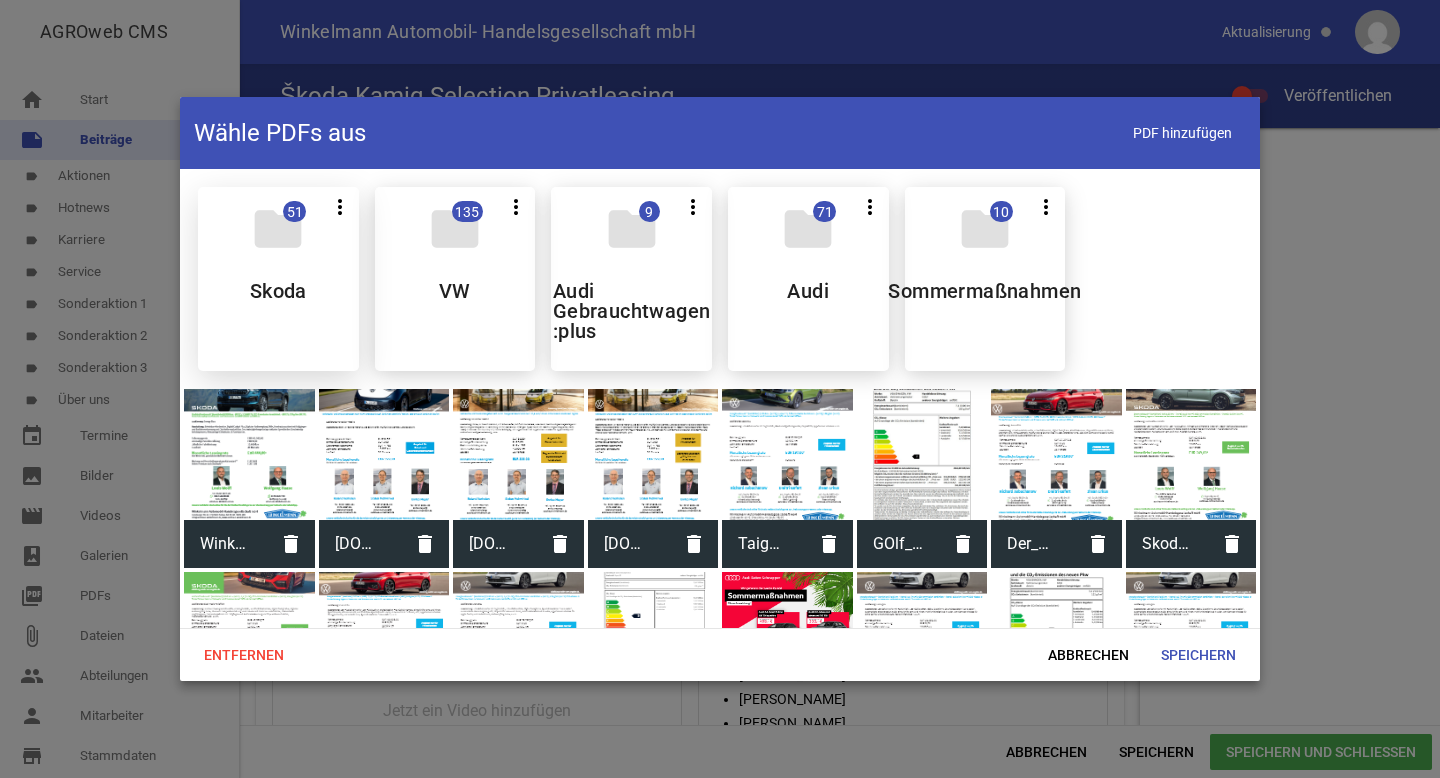 click on "folder   51   more_vert     Teilen   Bearbeiten   Löschen   Skoda" at bounding box center (278, 279) 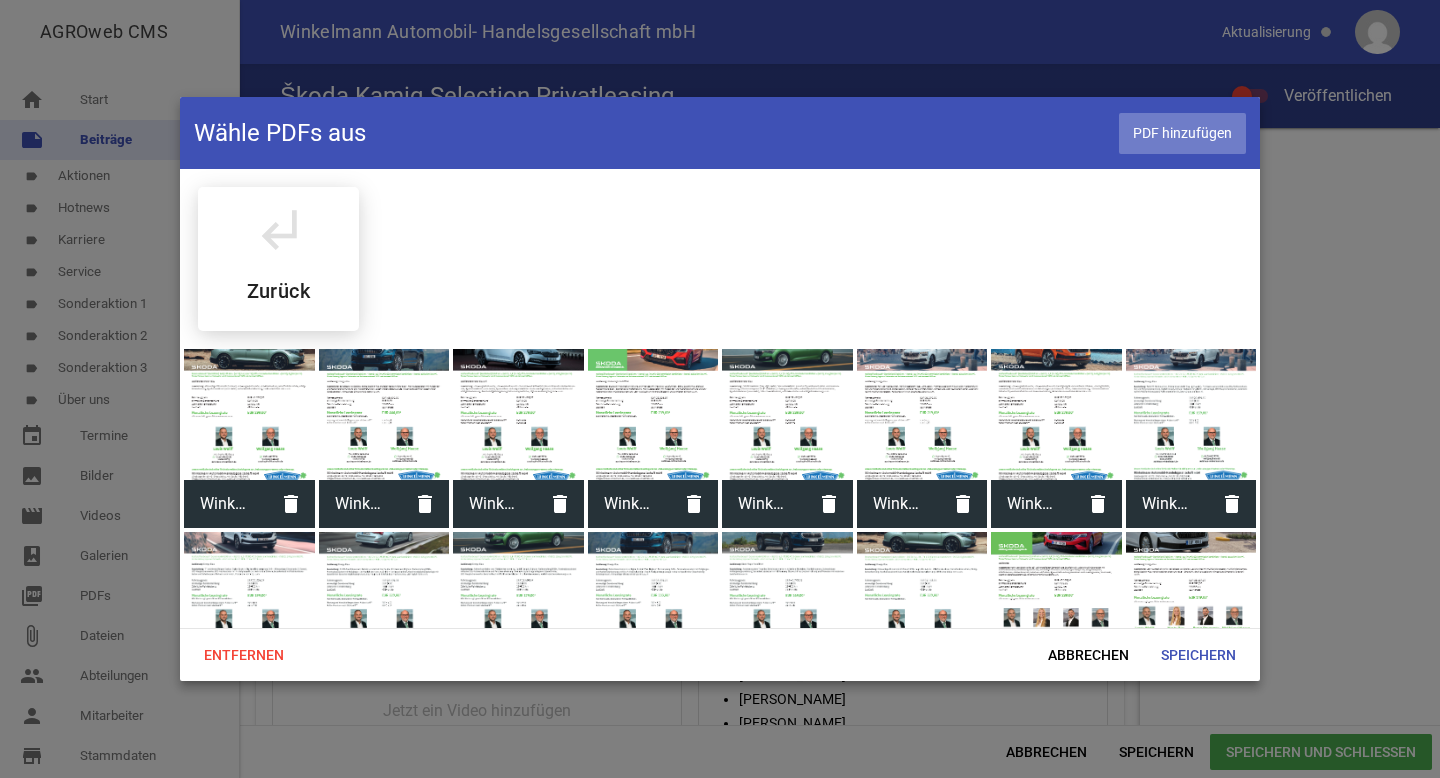 click on "PDF hinzufügen" at bounding box center (1182, 133) 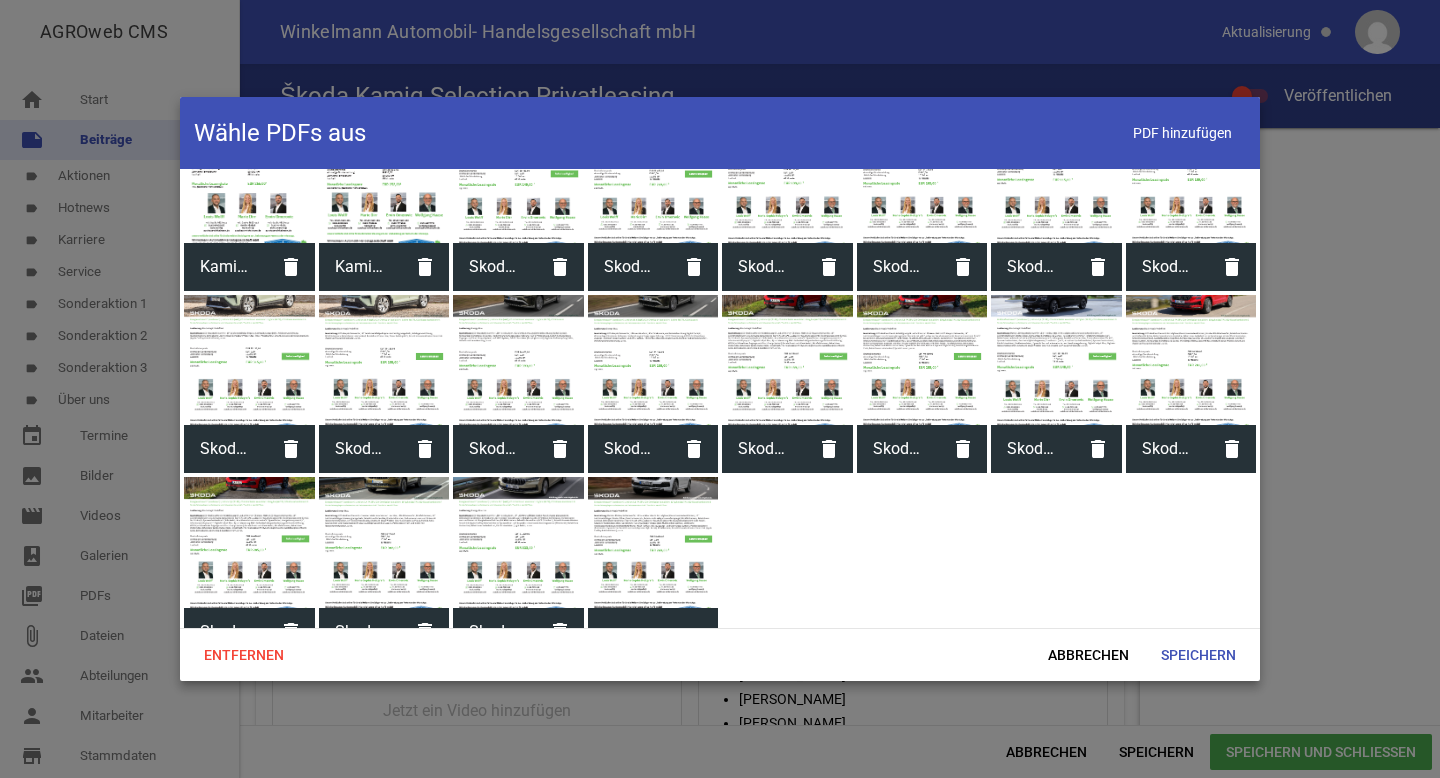scroll, scrollTop: 990, scrollLeft: 0, axis: vertical 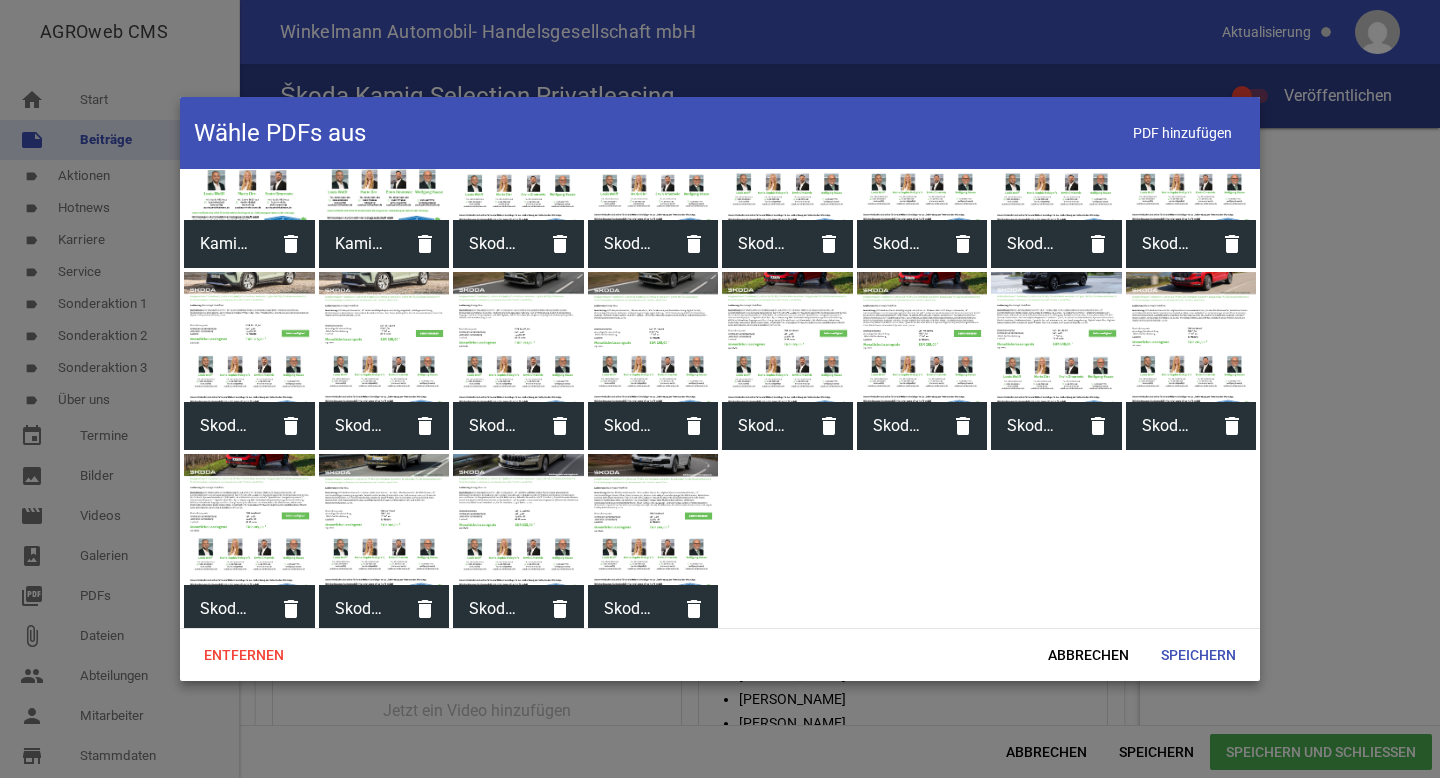 click at bounding box center [653, 519] 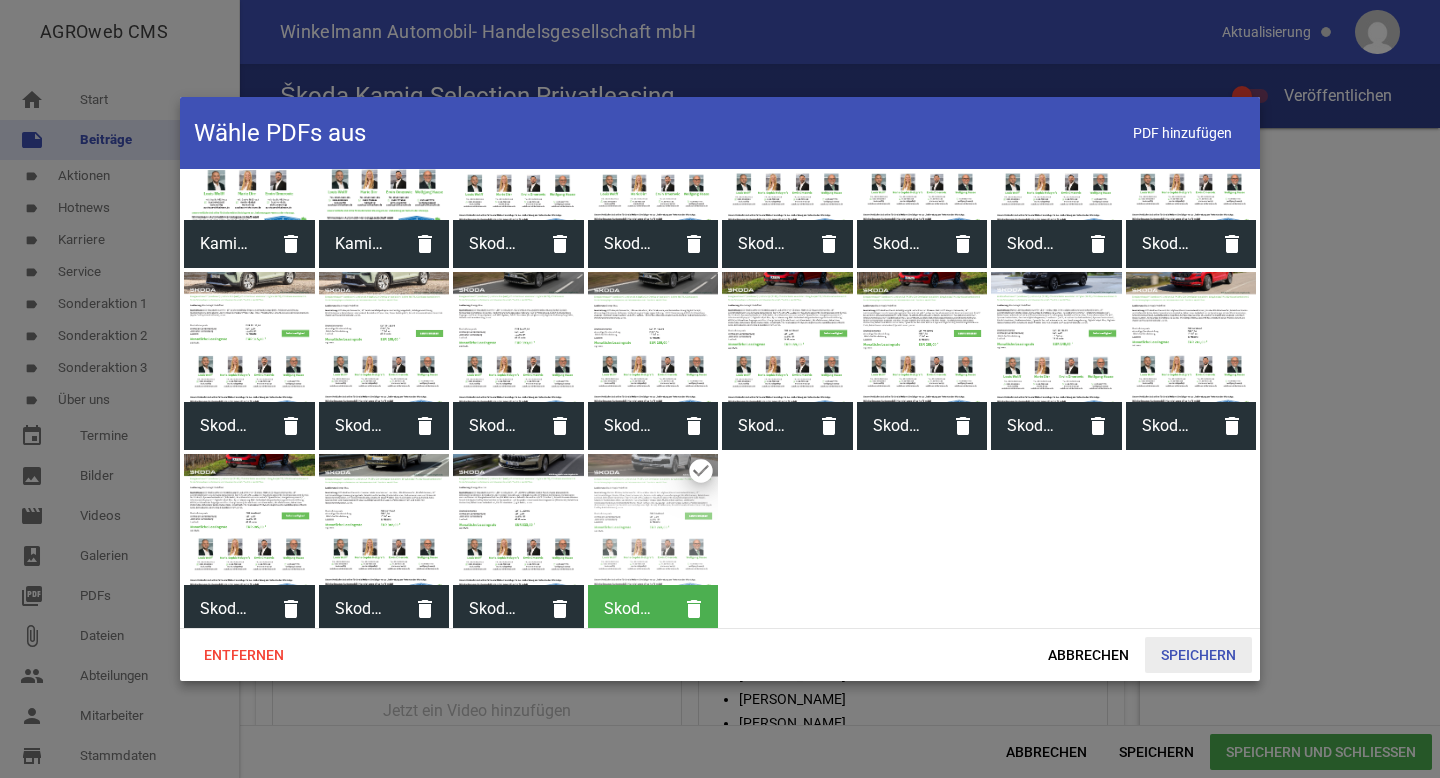 click on "Speichern" at bounding box center [1198, 655] 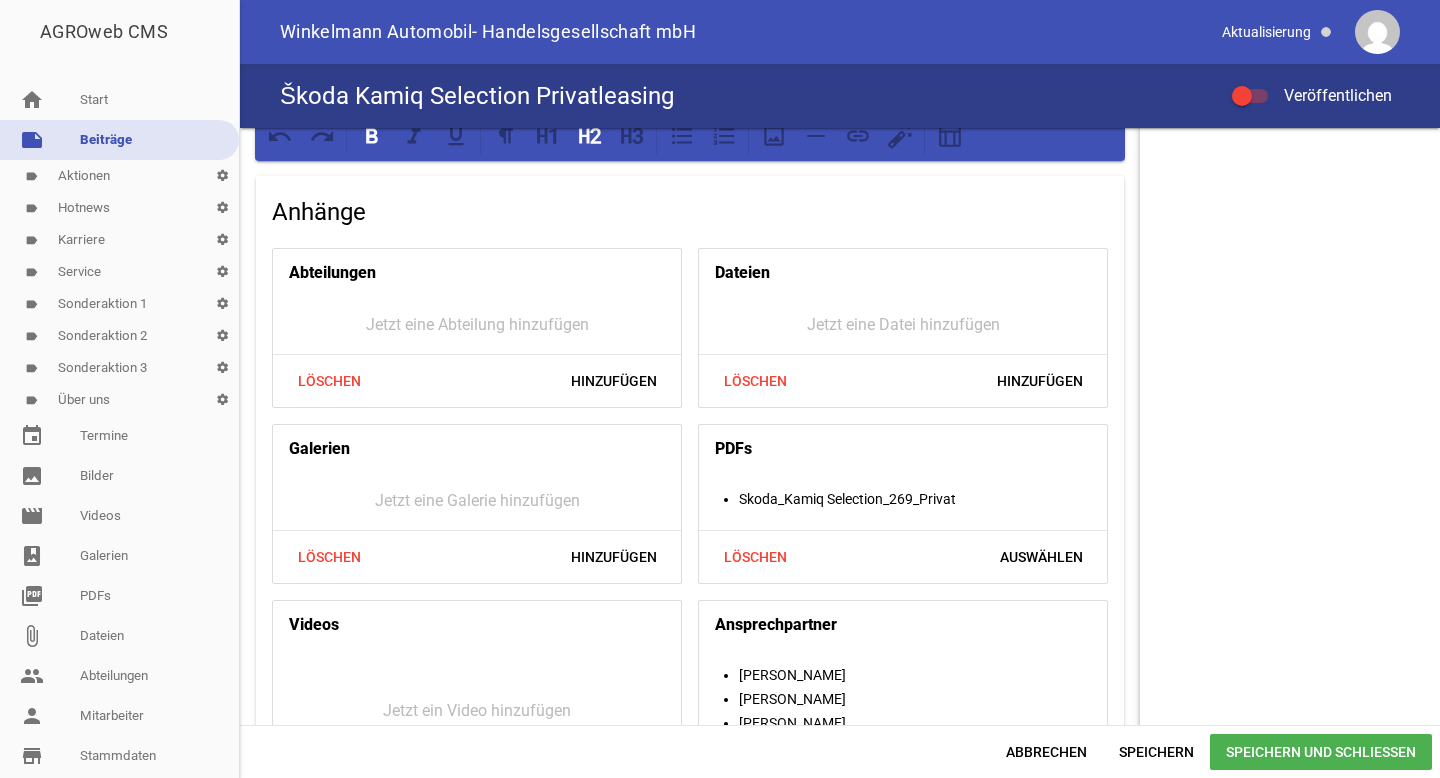 click on "Veröffentlichen" at bounding box center [1312, 96] 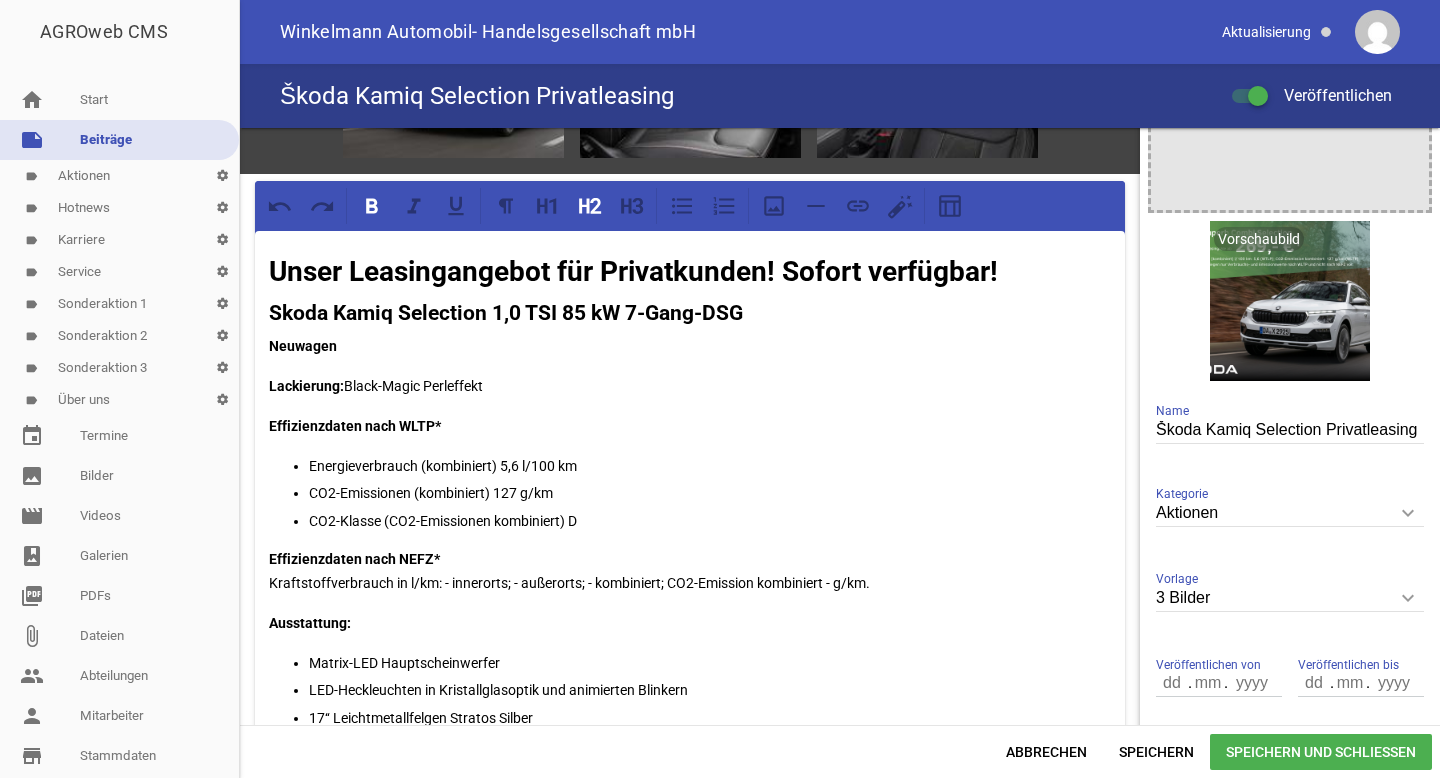 scroll, scrollTop: 0, scrollLeft: 0, axis: both 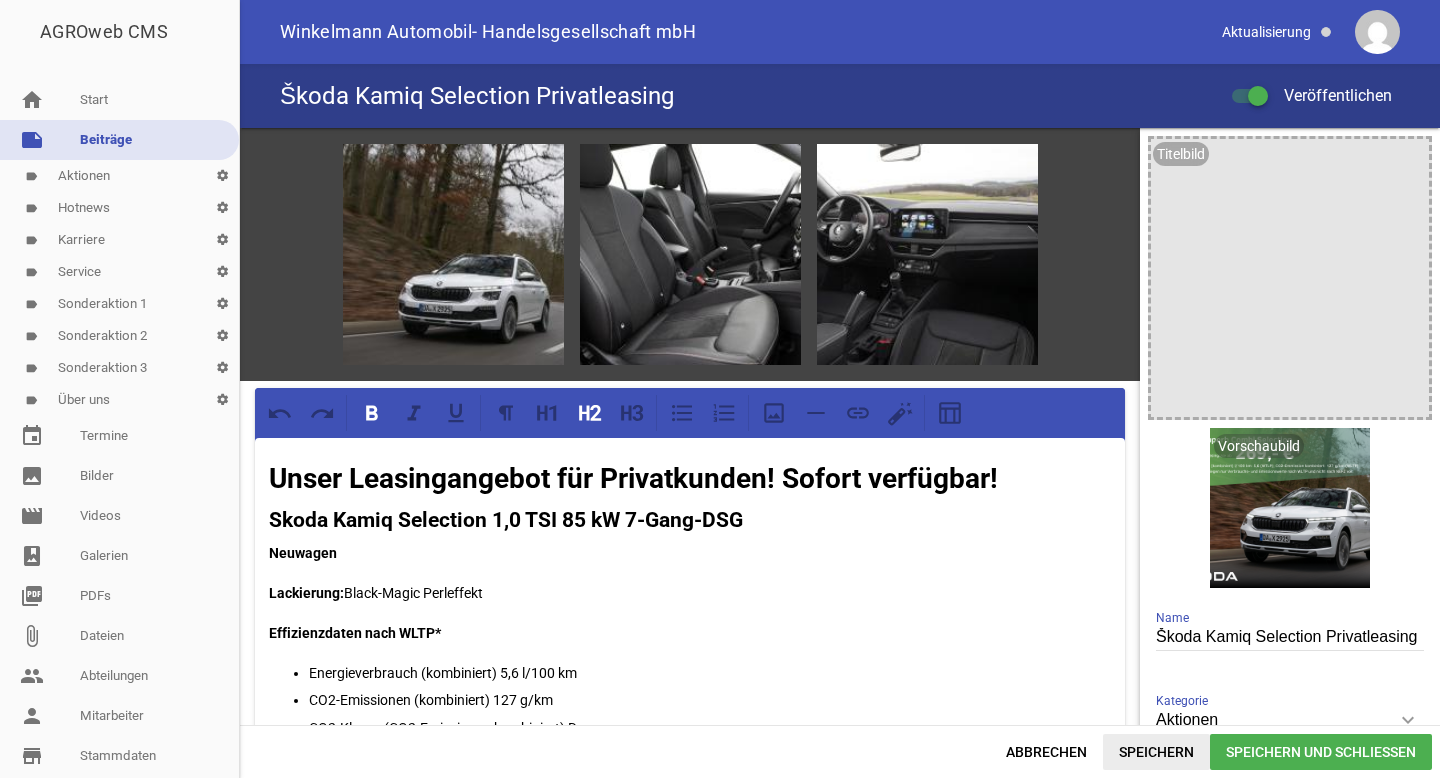 click on "Speichern" at bounding box center [1156, 752] 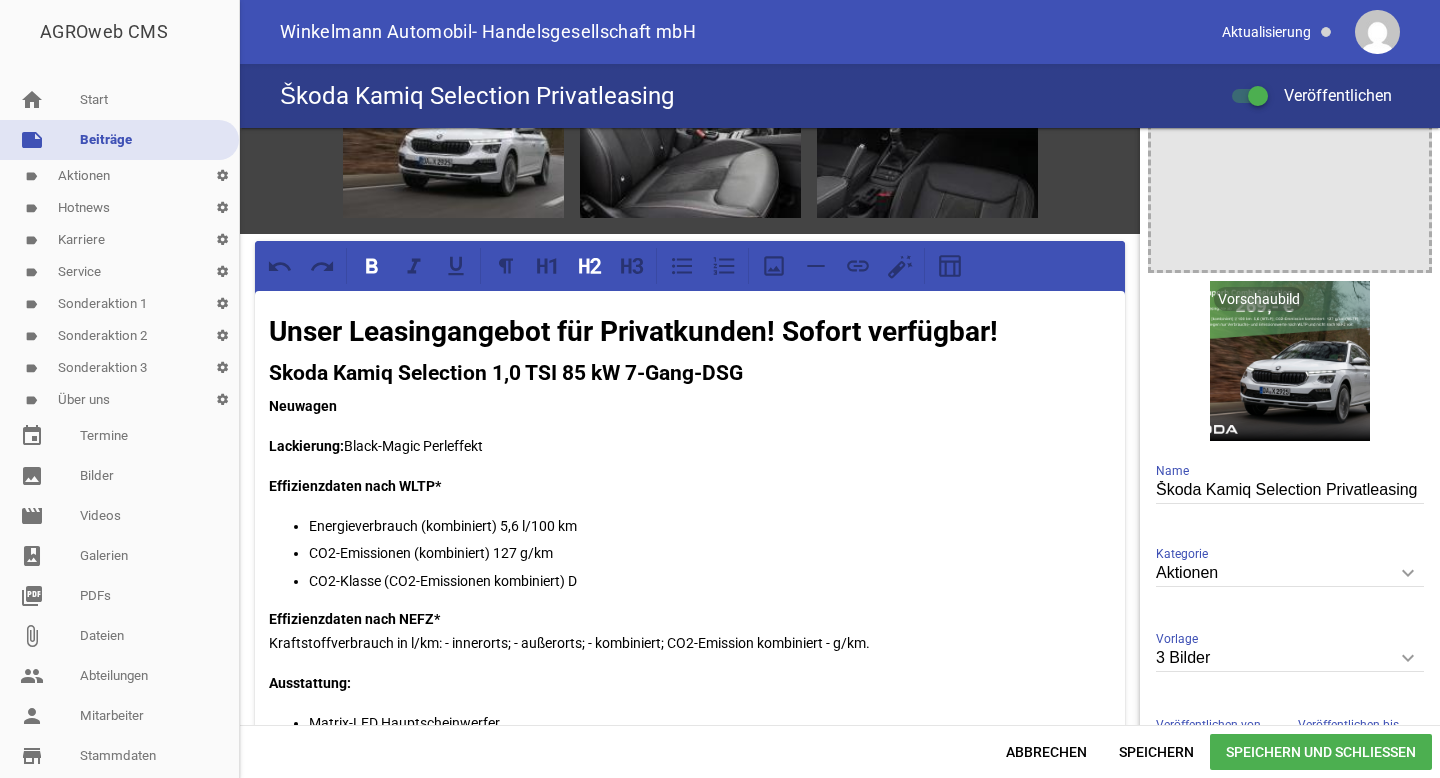 scroll, scrollTop: 0, scrollLeft: 0, axis: both 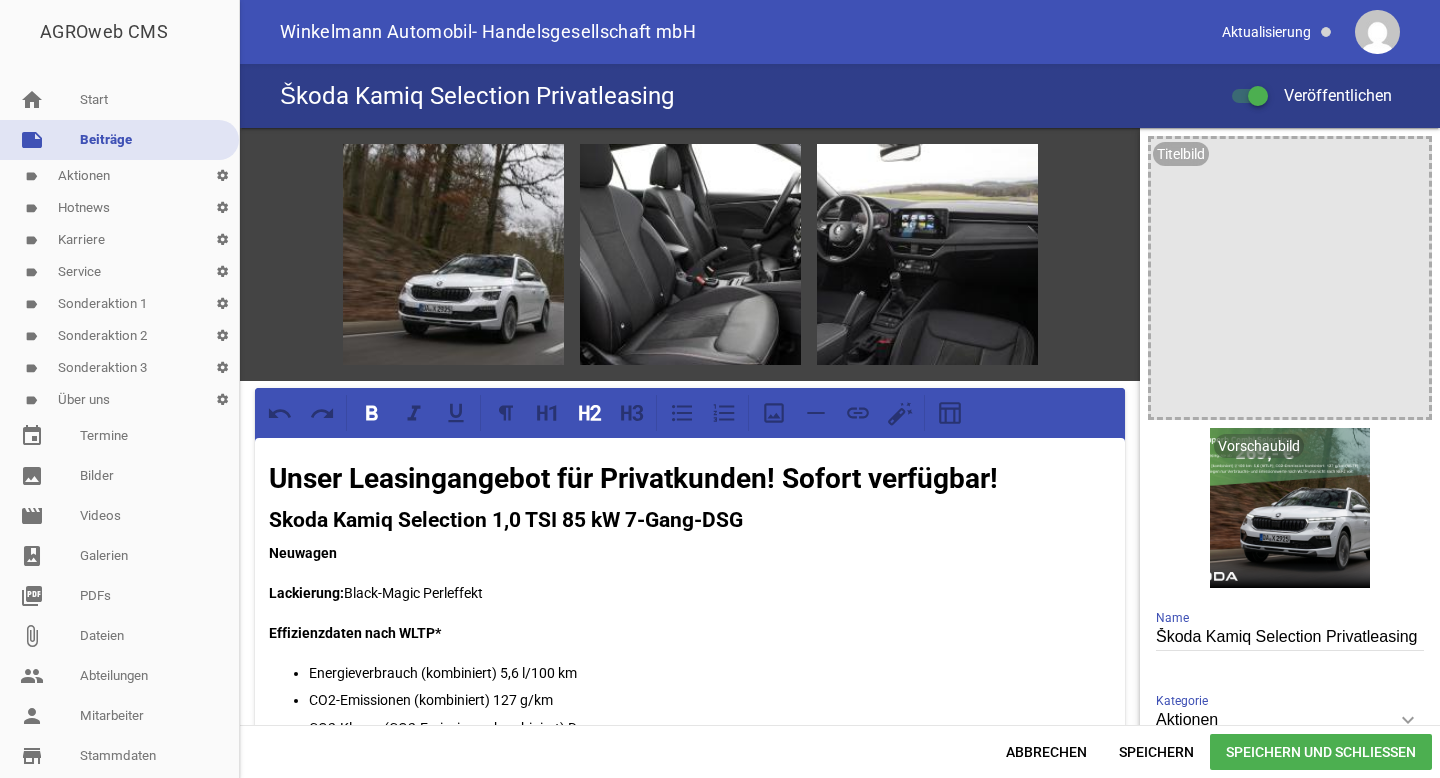 click on "note Beiträge" at bounding box center (119, 140) 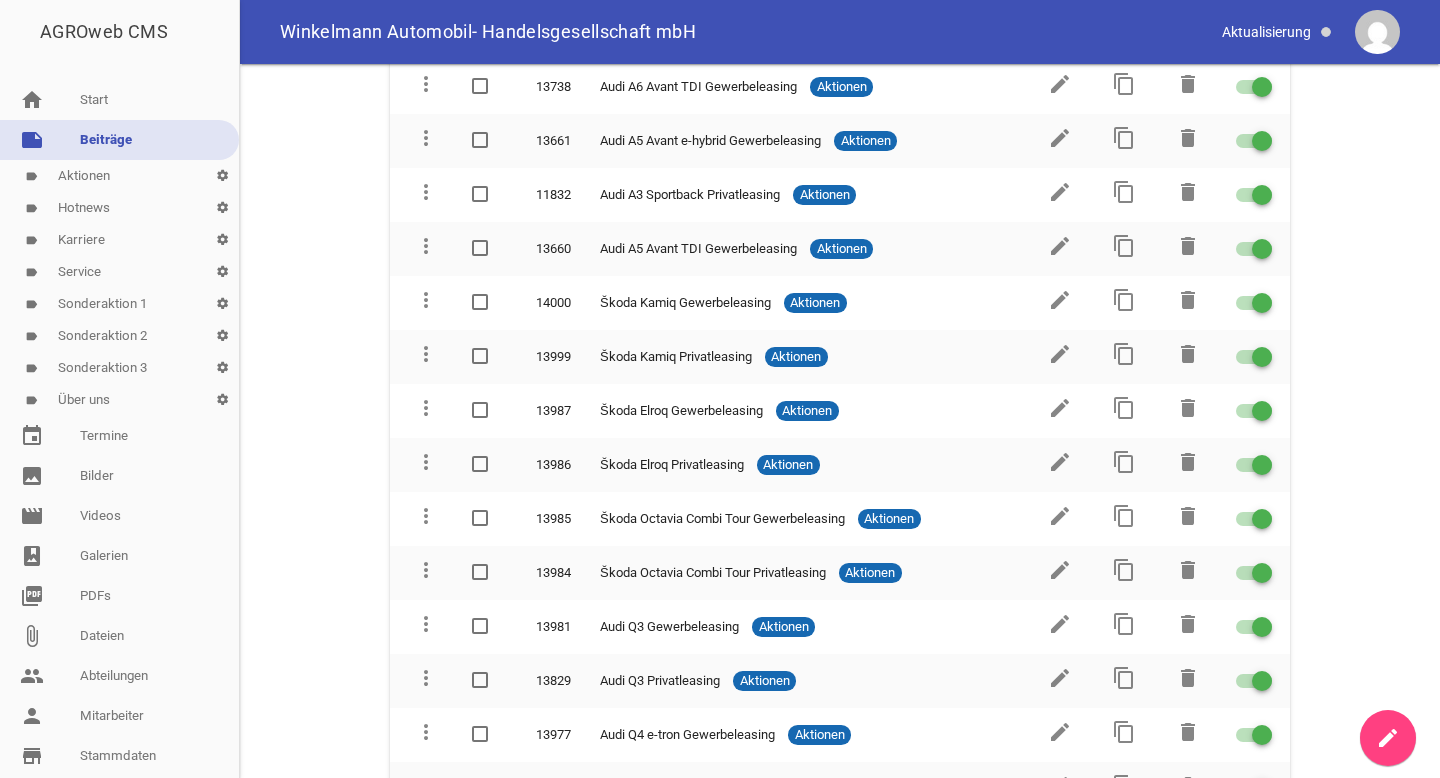 scroll, scrollTop: 34, scrollLeft: 0, axis: vertical 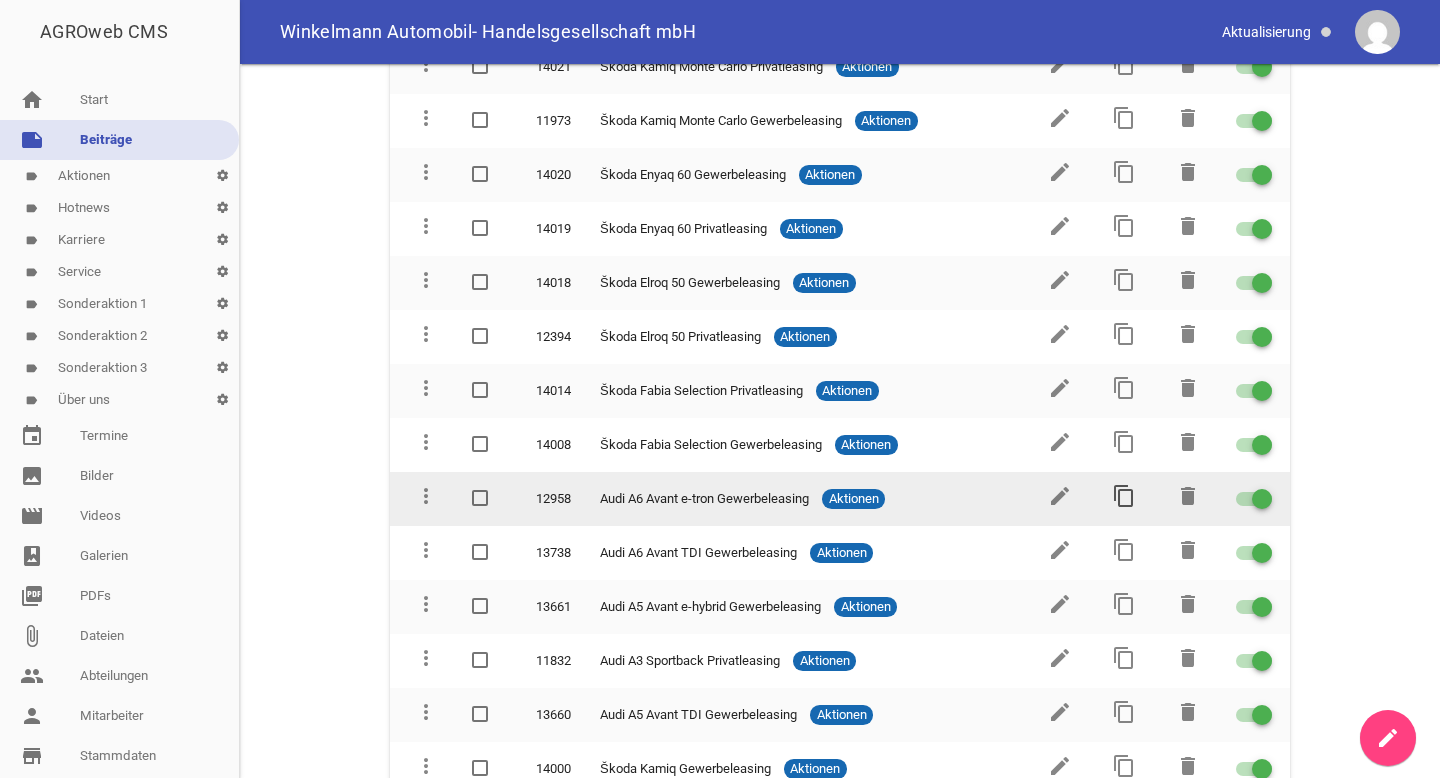 click on "content_copy" at bounding box center (1124, 496) 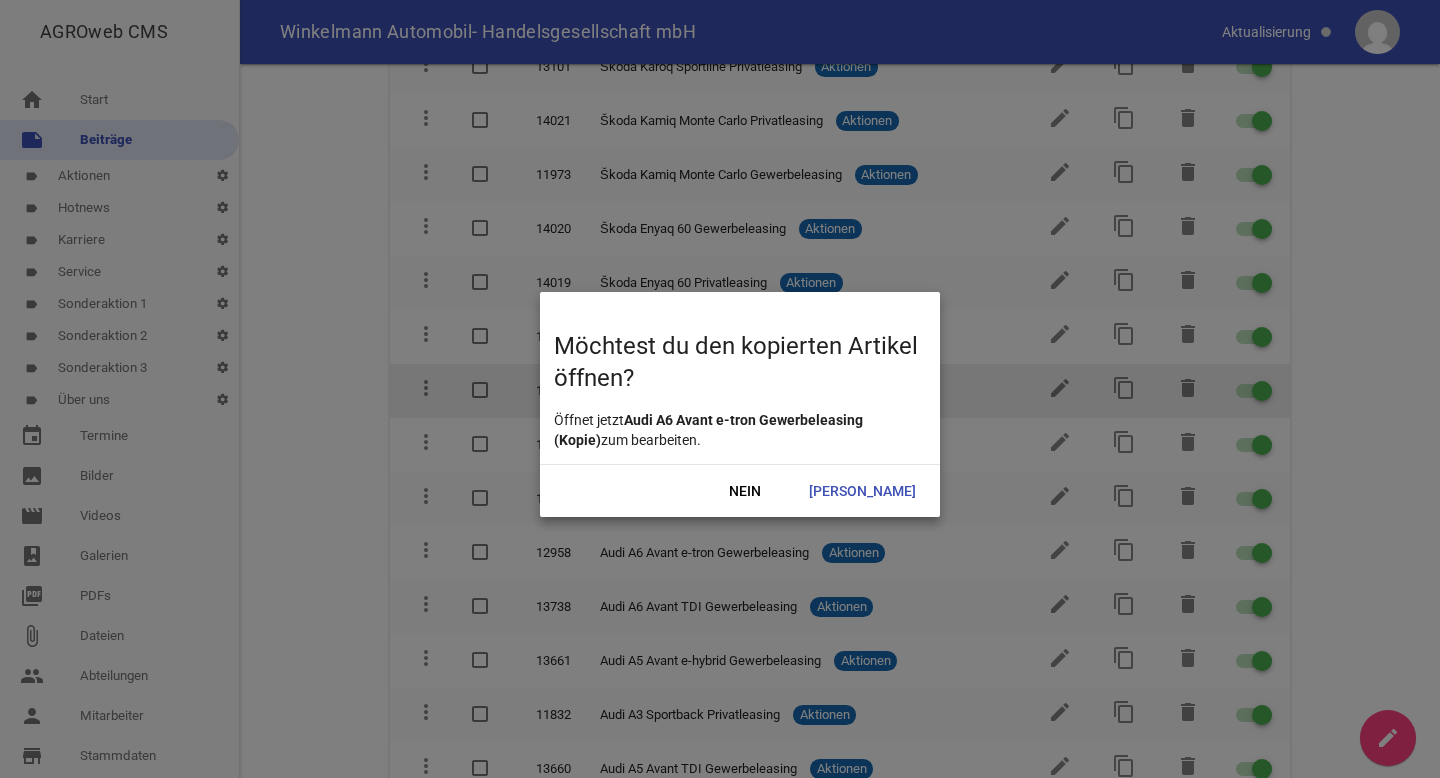 scroll, scrollTop: 486, scrollLeft: 0, axis: vertical 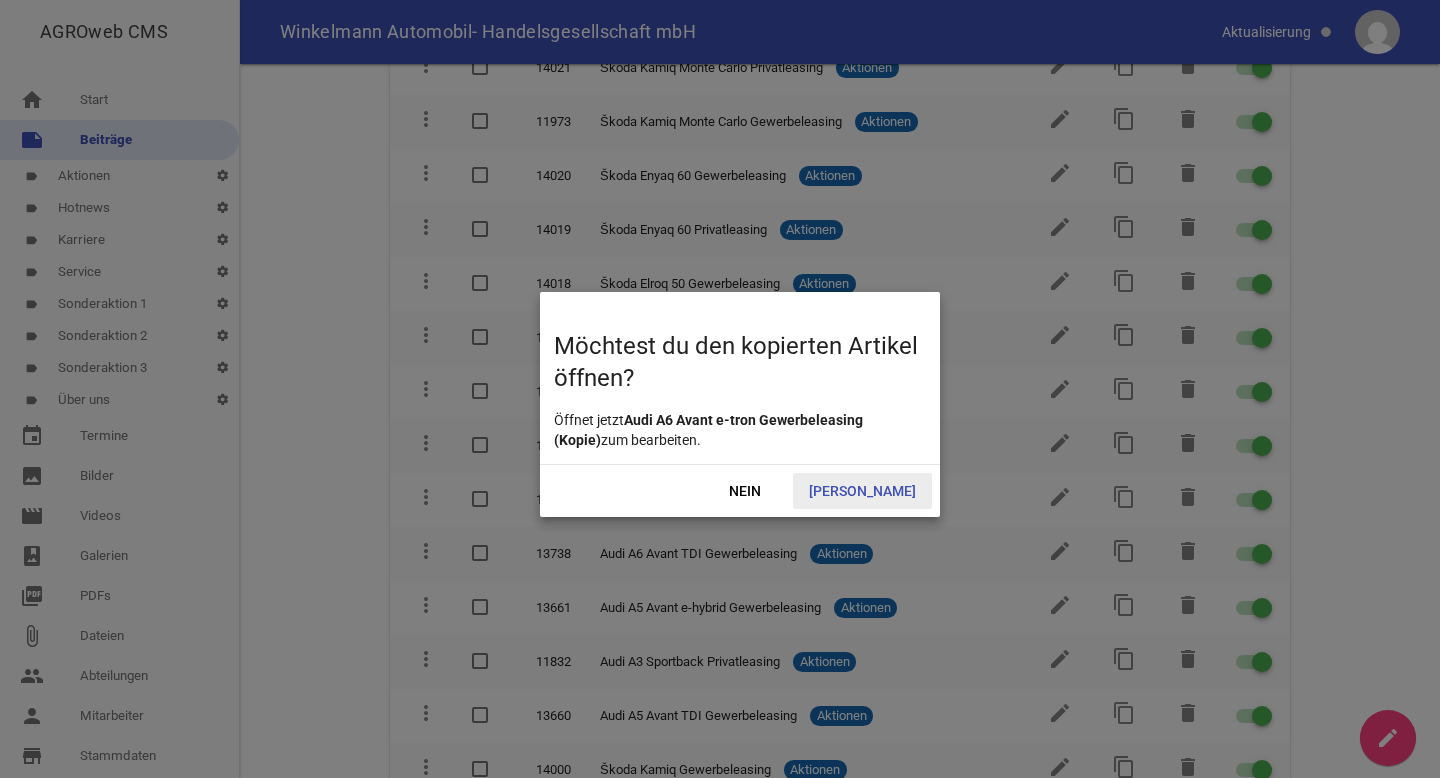 click on "Ja" at bounding box center [862, 491] 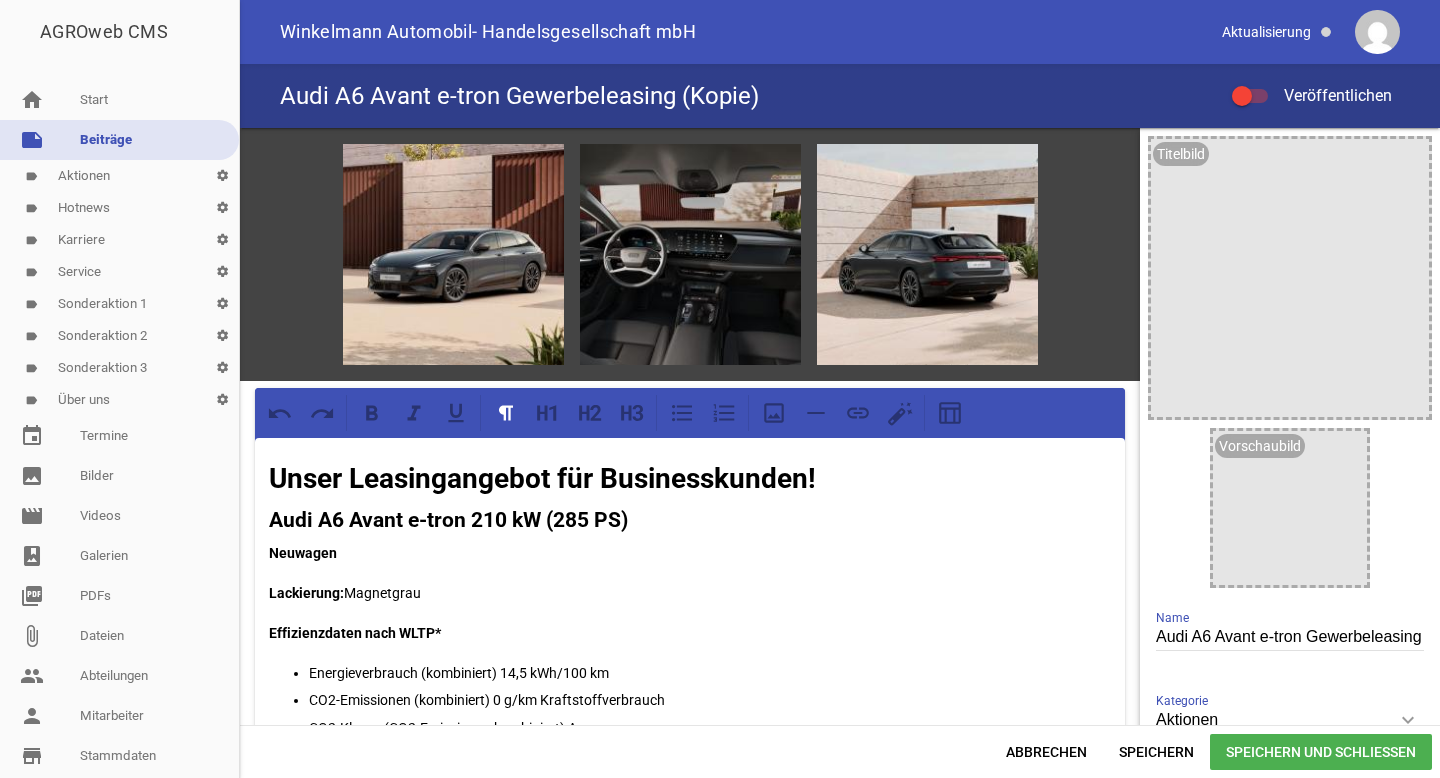 scroll, scrollTop: 0, scrollLeft: 0, axis: both 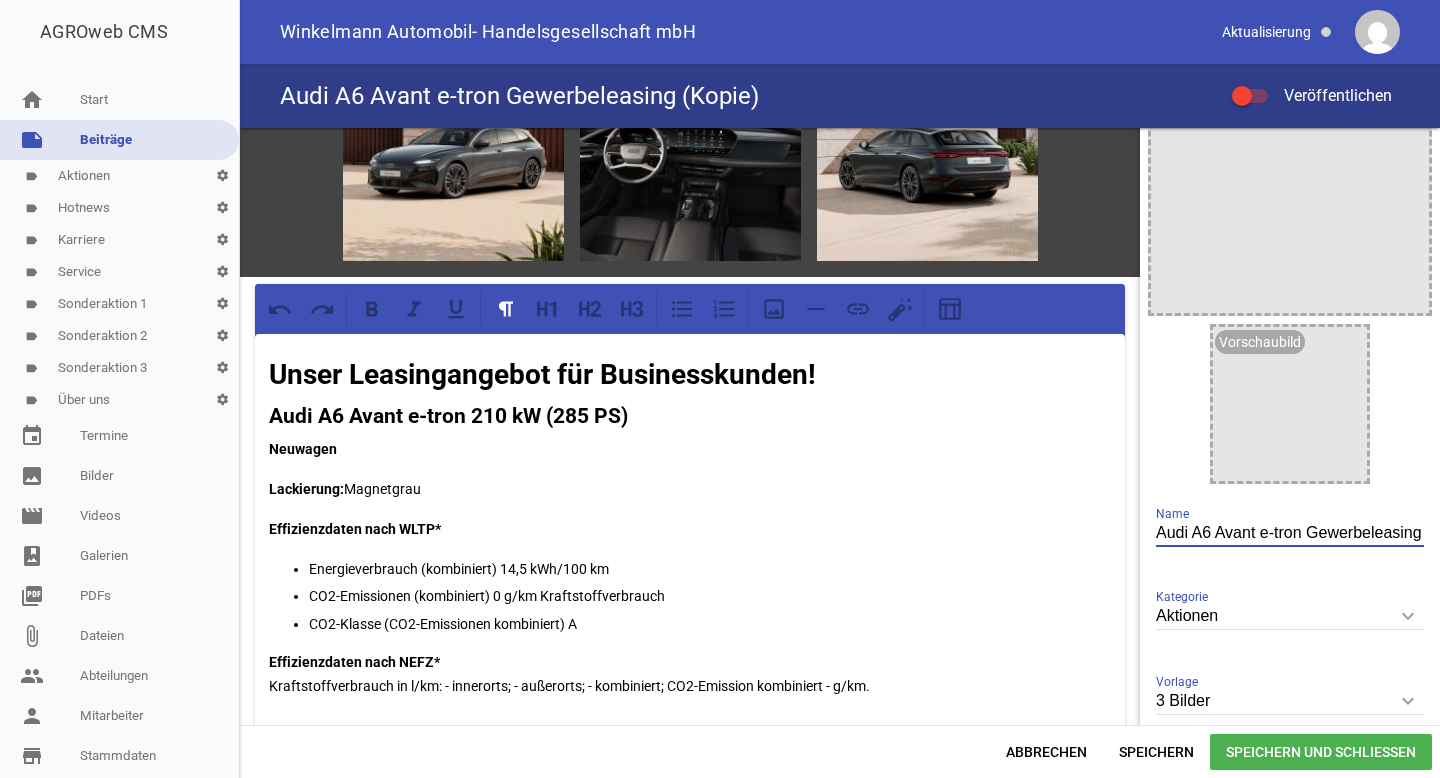 drag, startPoint x: 1183, startPoint y: 530, endPoint x: 1292, endPoint y: 529, distance: 109.004585 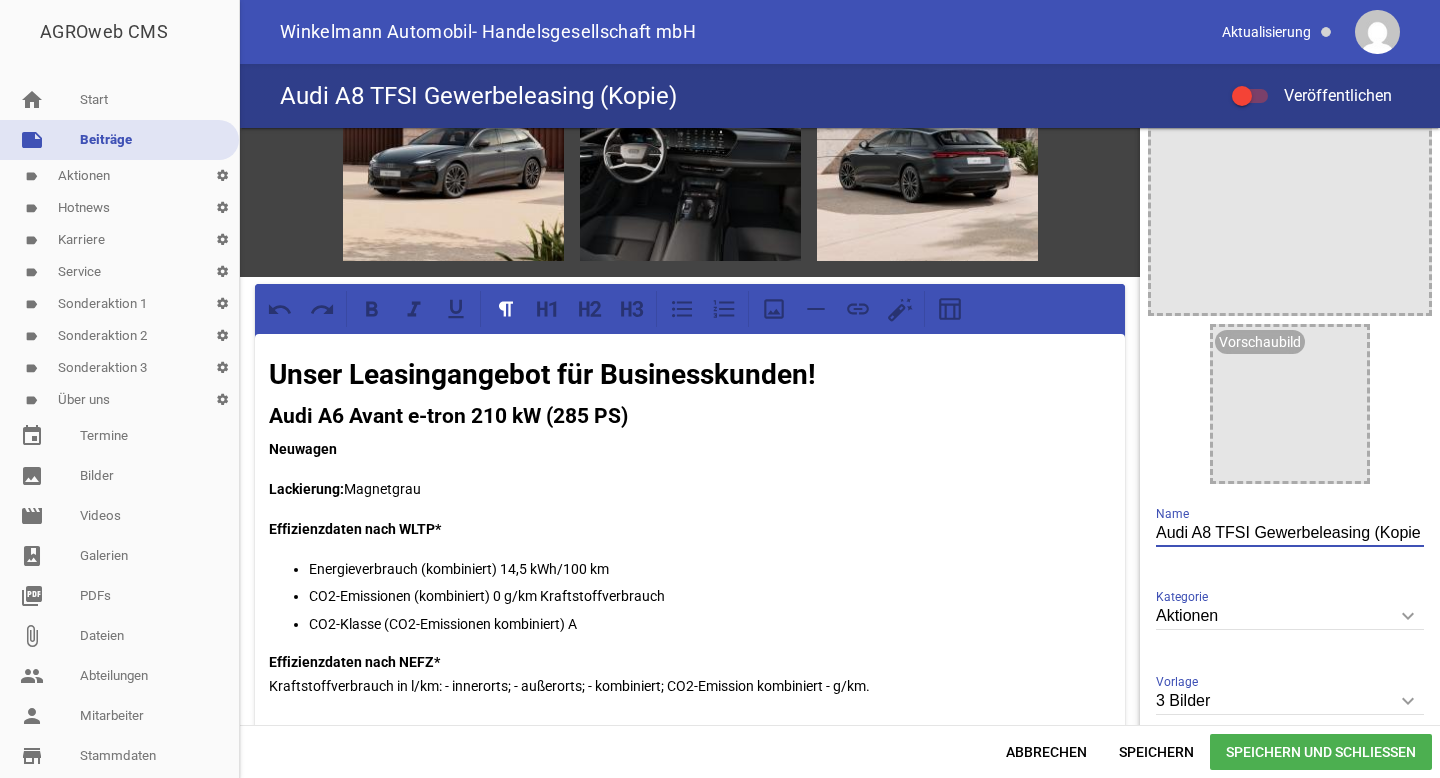 scroll, scrollTop: 0, scrollLeft: 0, axis: both 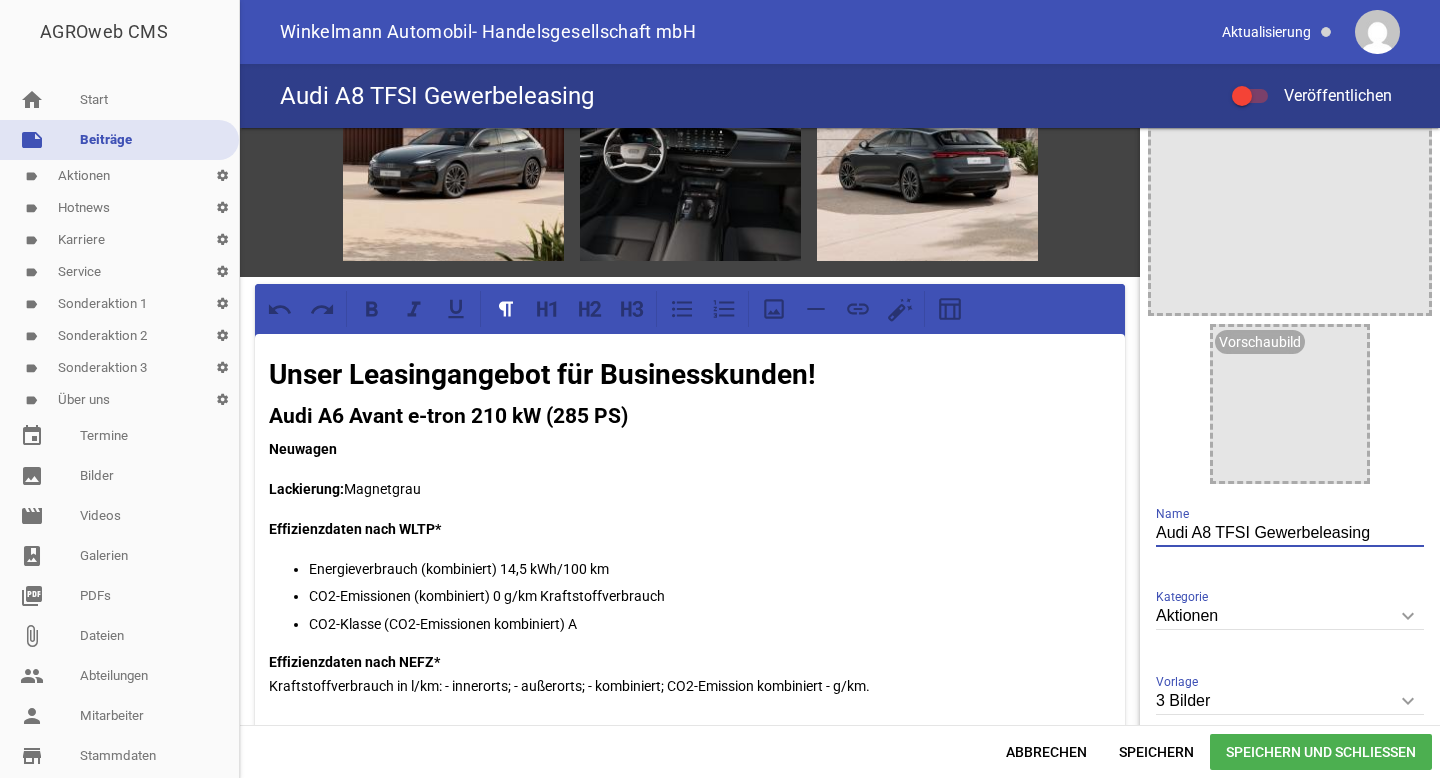type on "Audi A8 TFSI Gewerbeleasing" 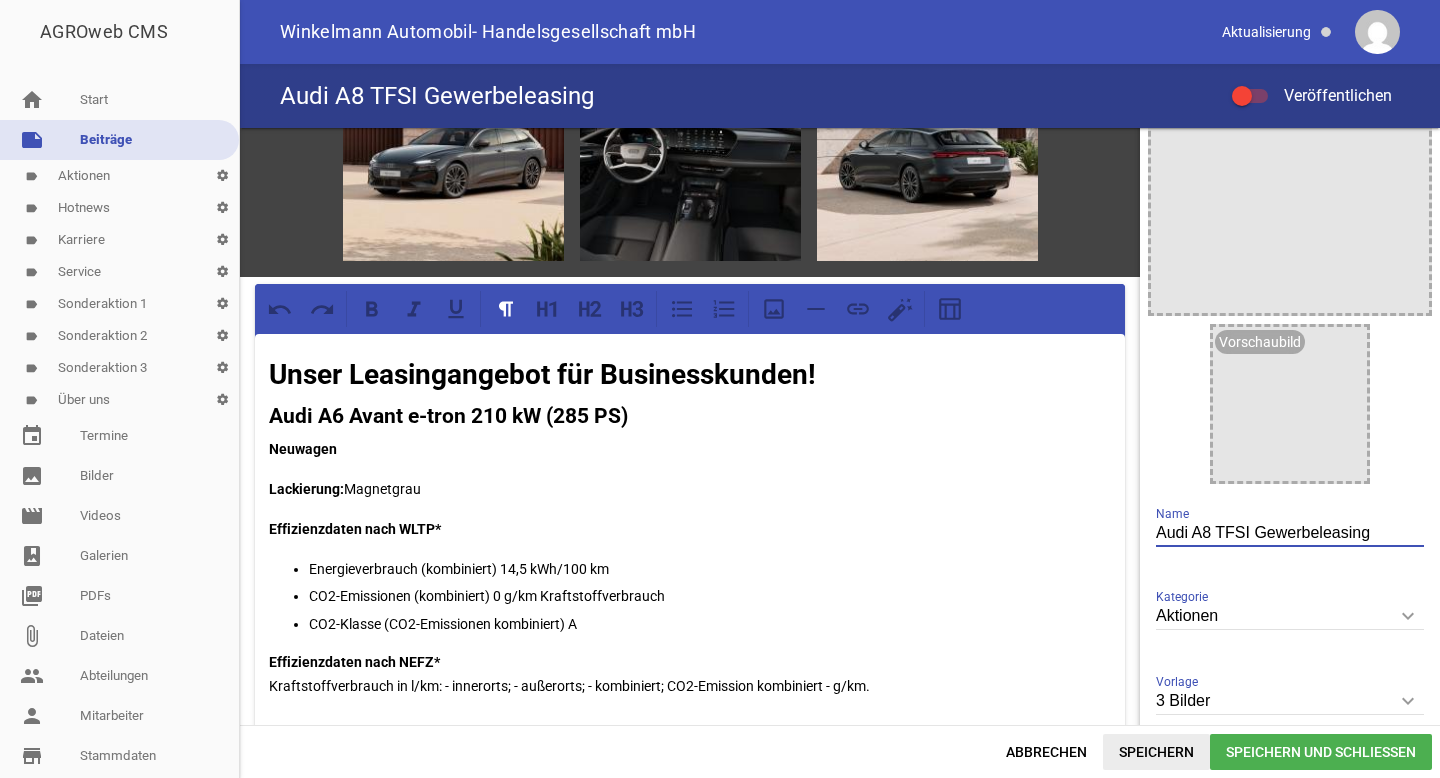 click on "Speichern" at bounding box center (1156, 752) 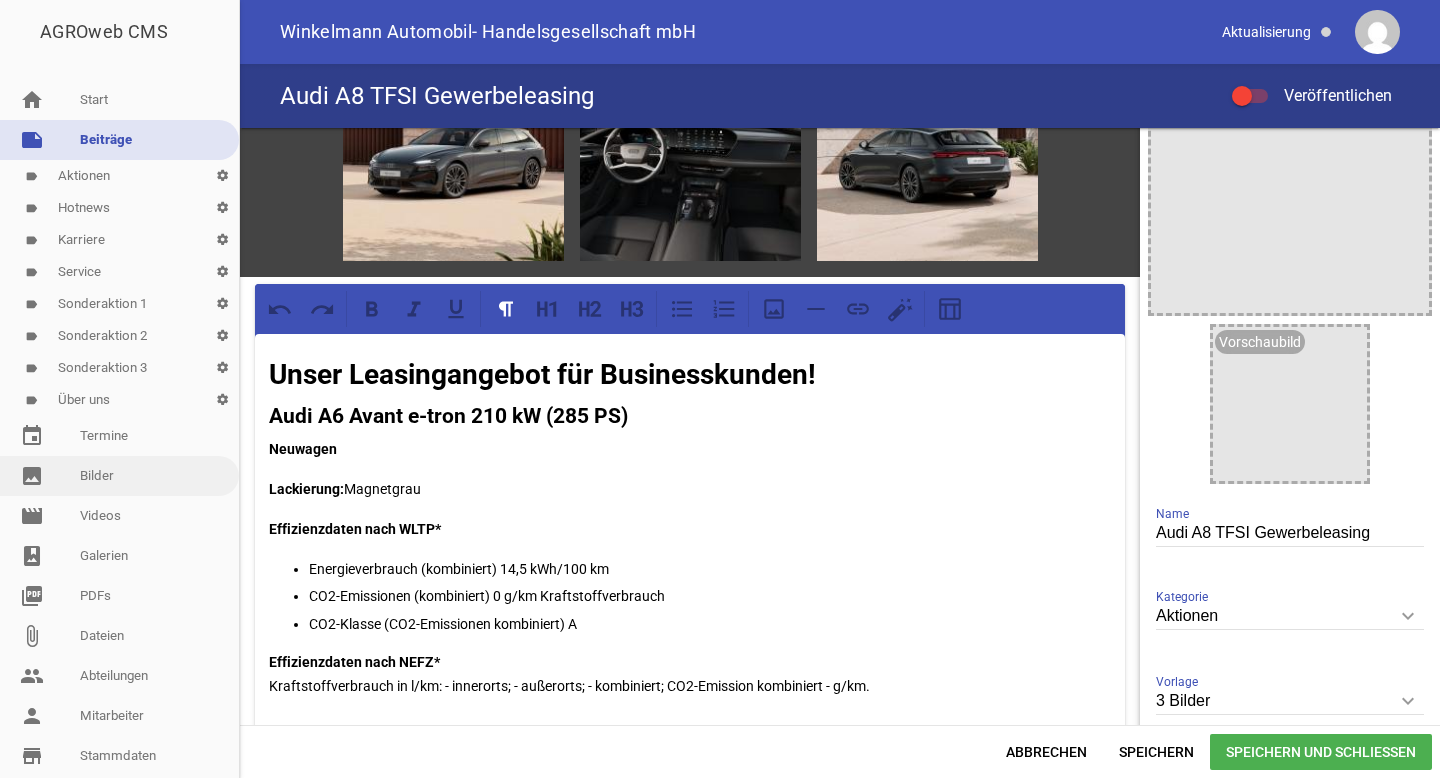 click on "image Bilder" at bounding box center [119, 476] 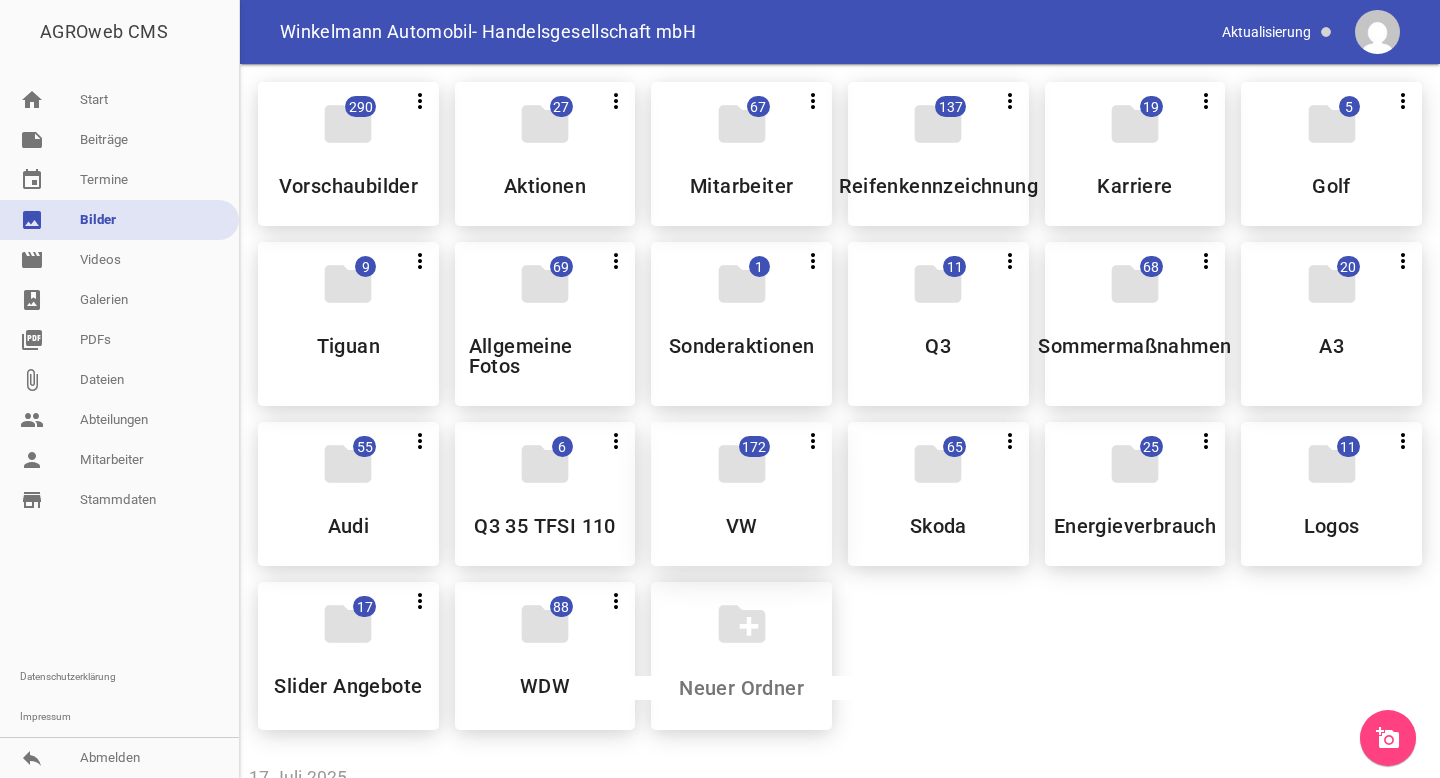 scroll, scrollTop: 63, scrollLeft: 0, axis: vertical 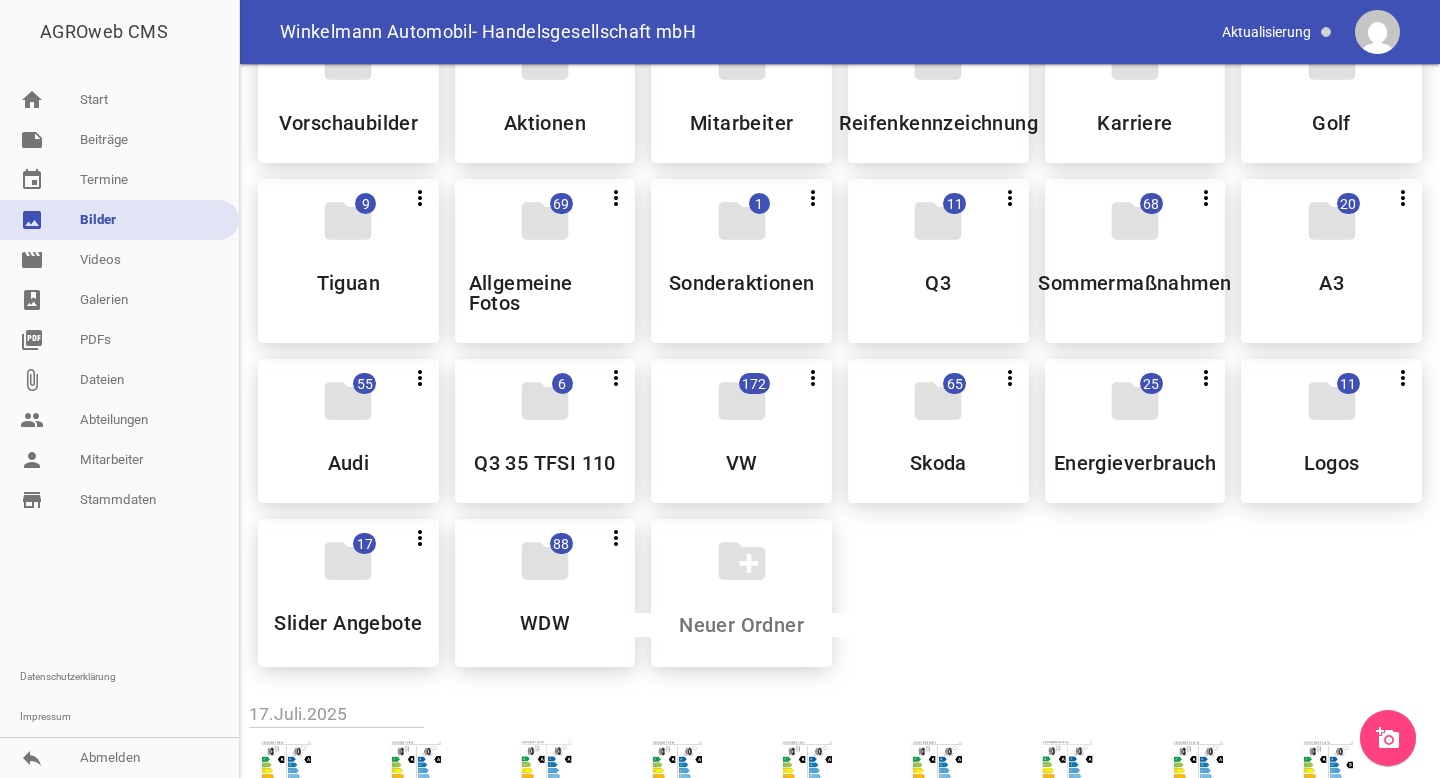 click on "add_a_photo" at bounding box center (1388, 738) 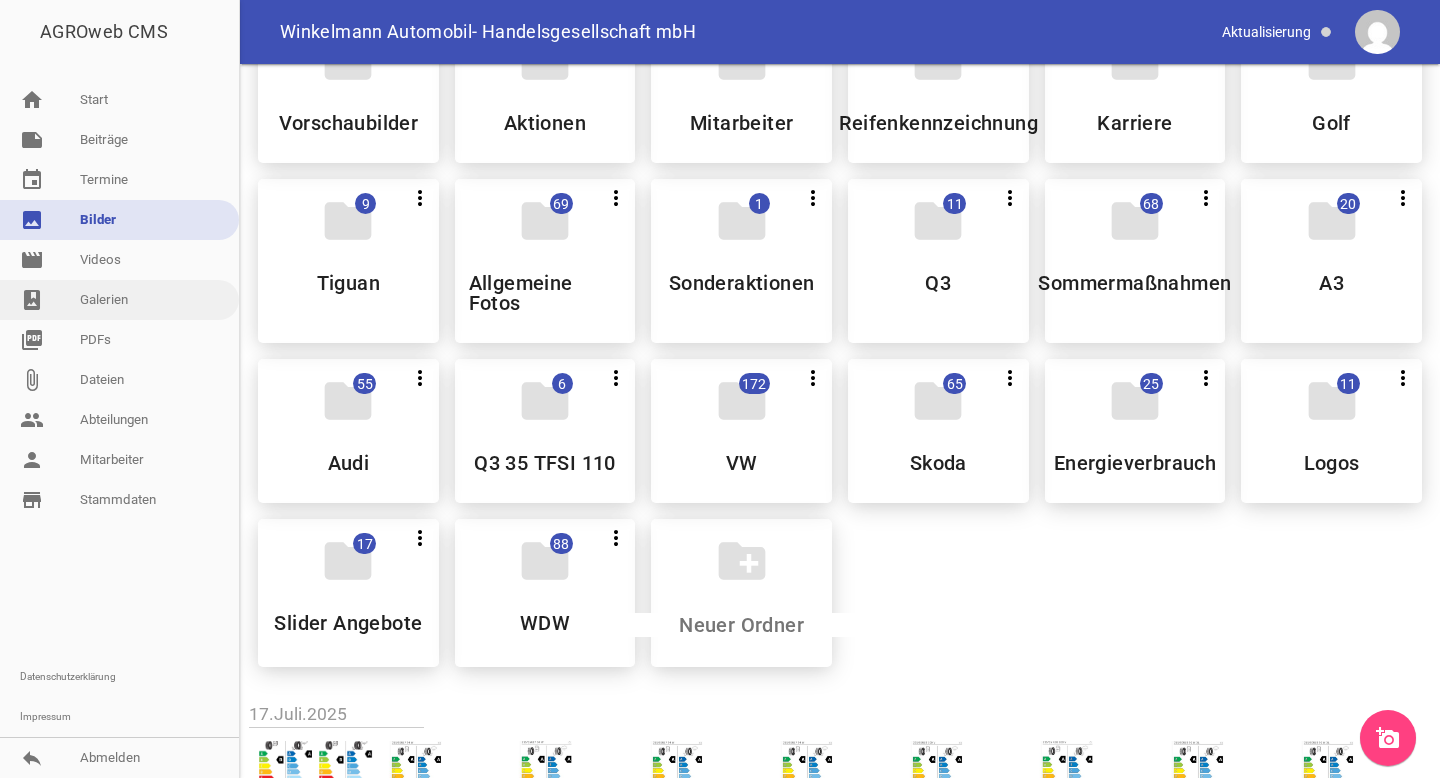click on "photo_album Galerien" at bounding box center [119, 300] 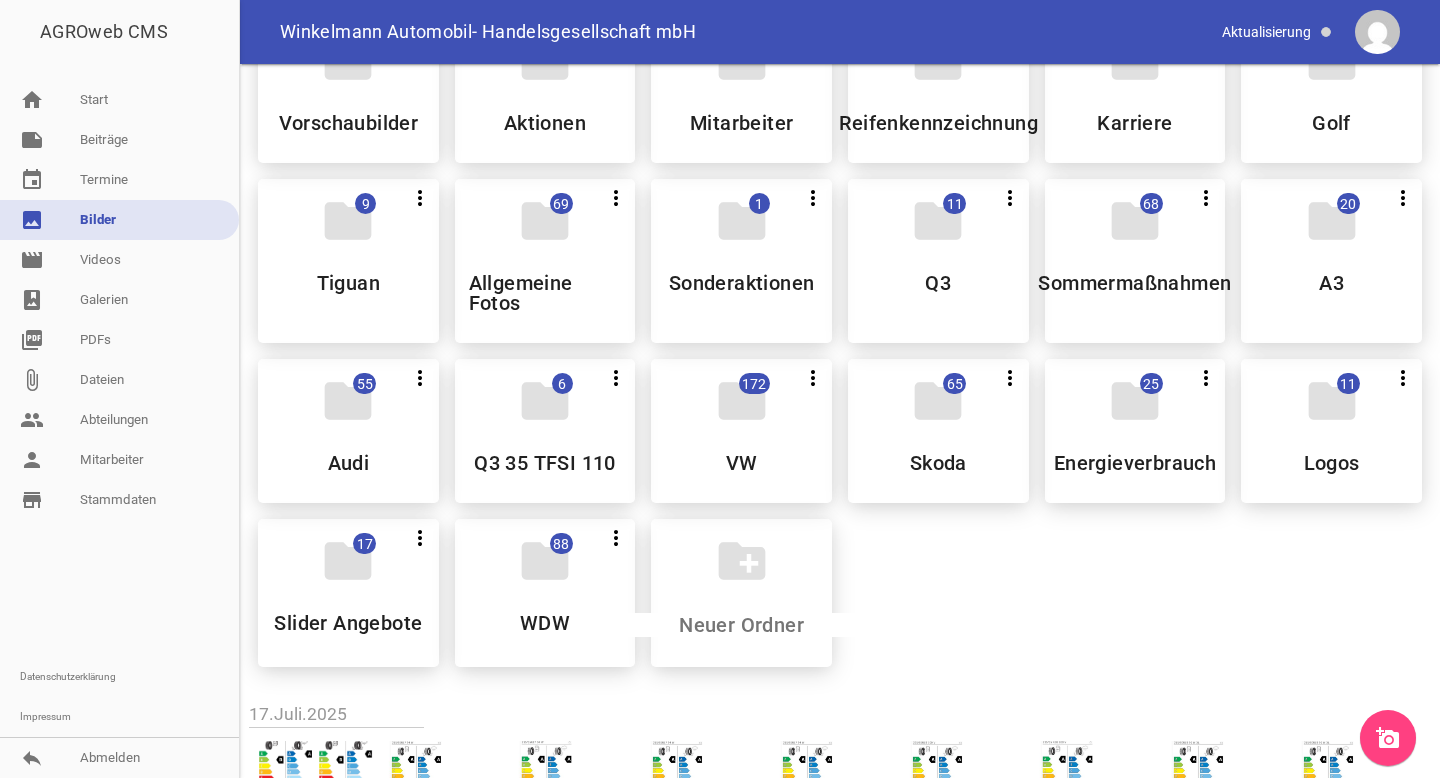 scroll, scrollTop: 62, scrollLeft: 0, axis: vertical 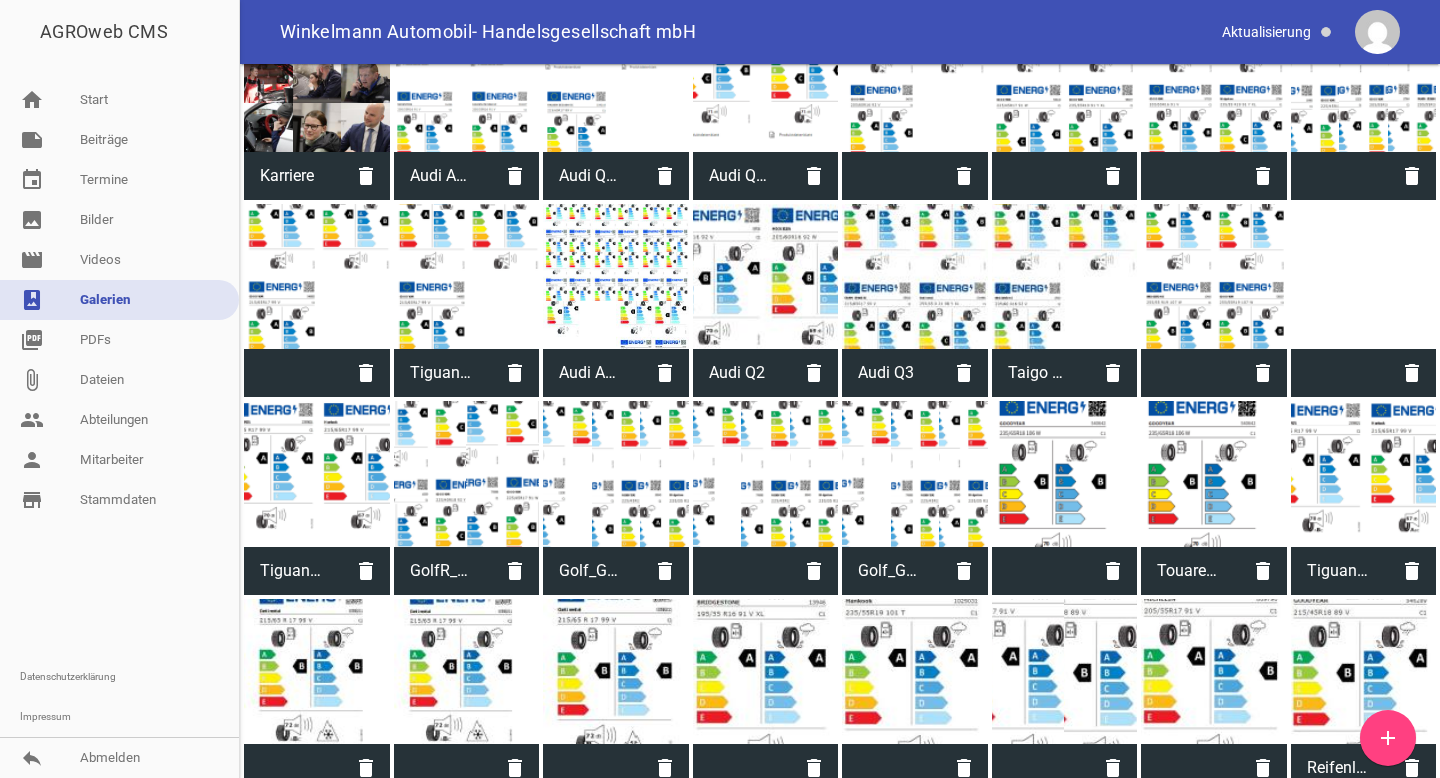click on "add" at bounding box center [1388, 738] 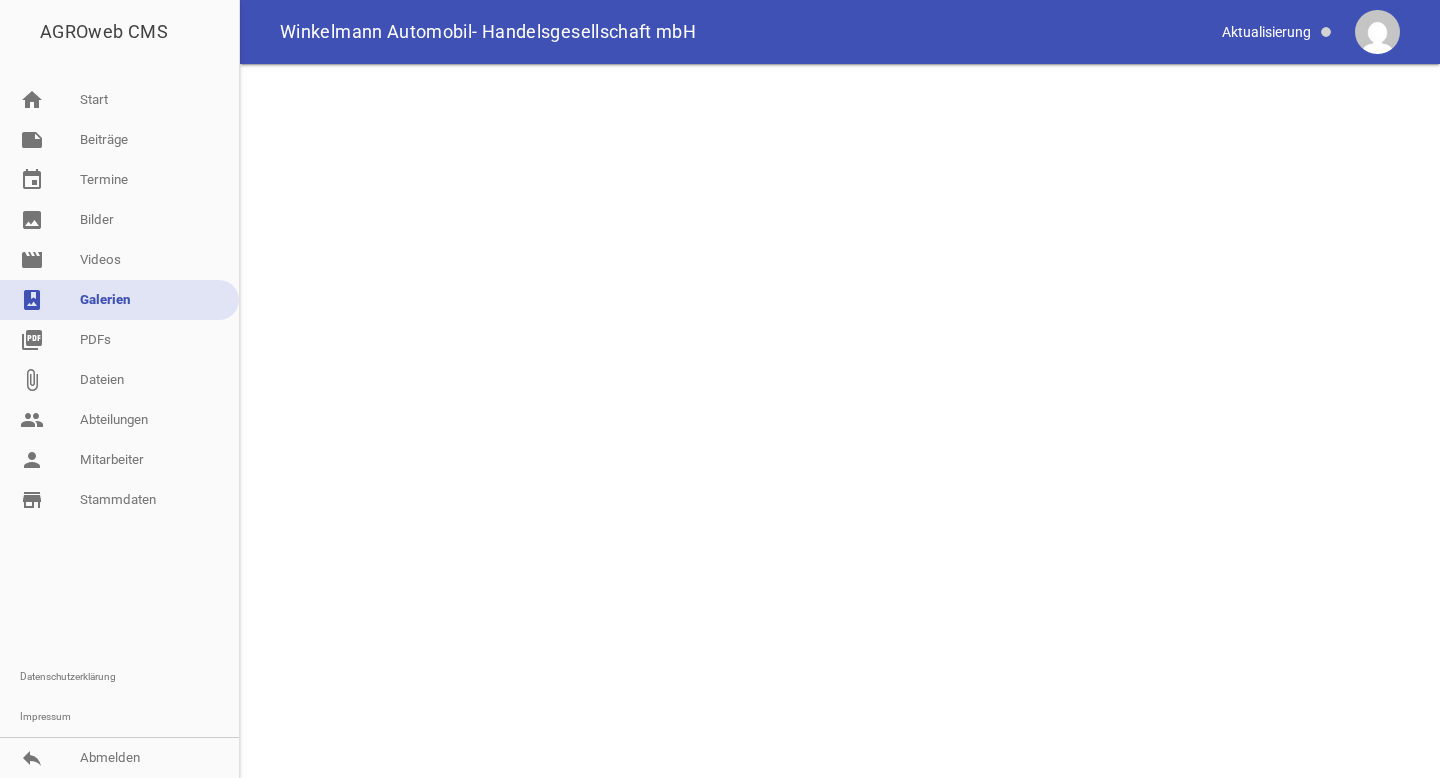 scroll, scrollTop: 0, scrollLeft: 0, axis: both 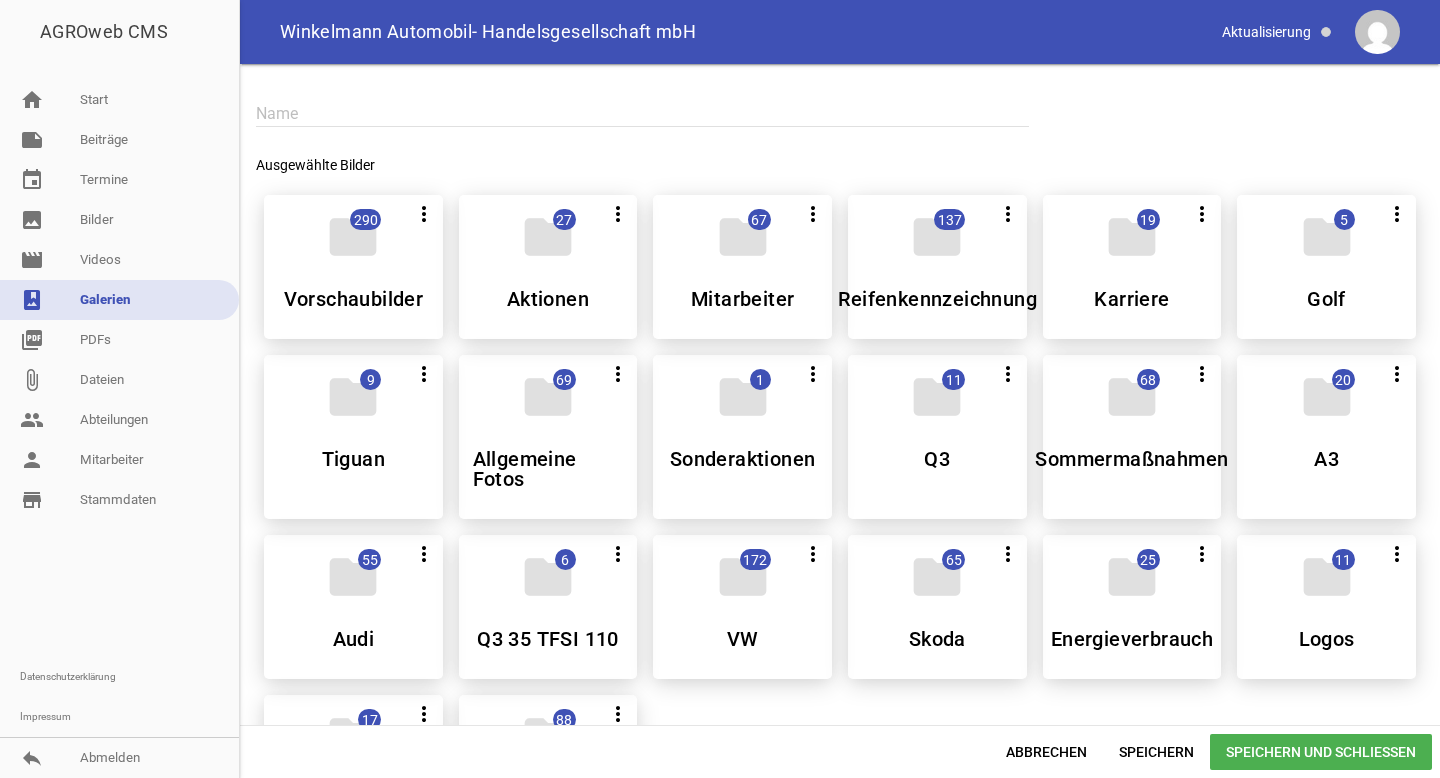 click at bounding box center (642, 113) 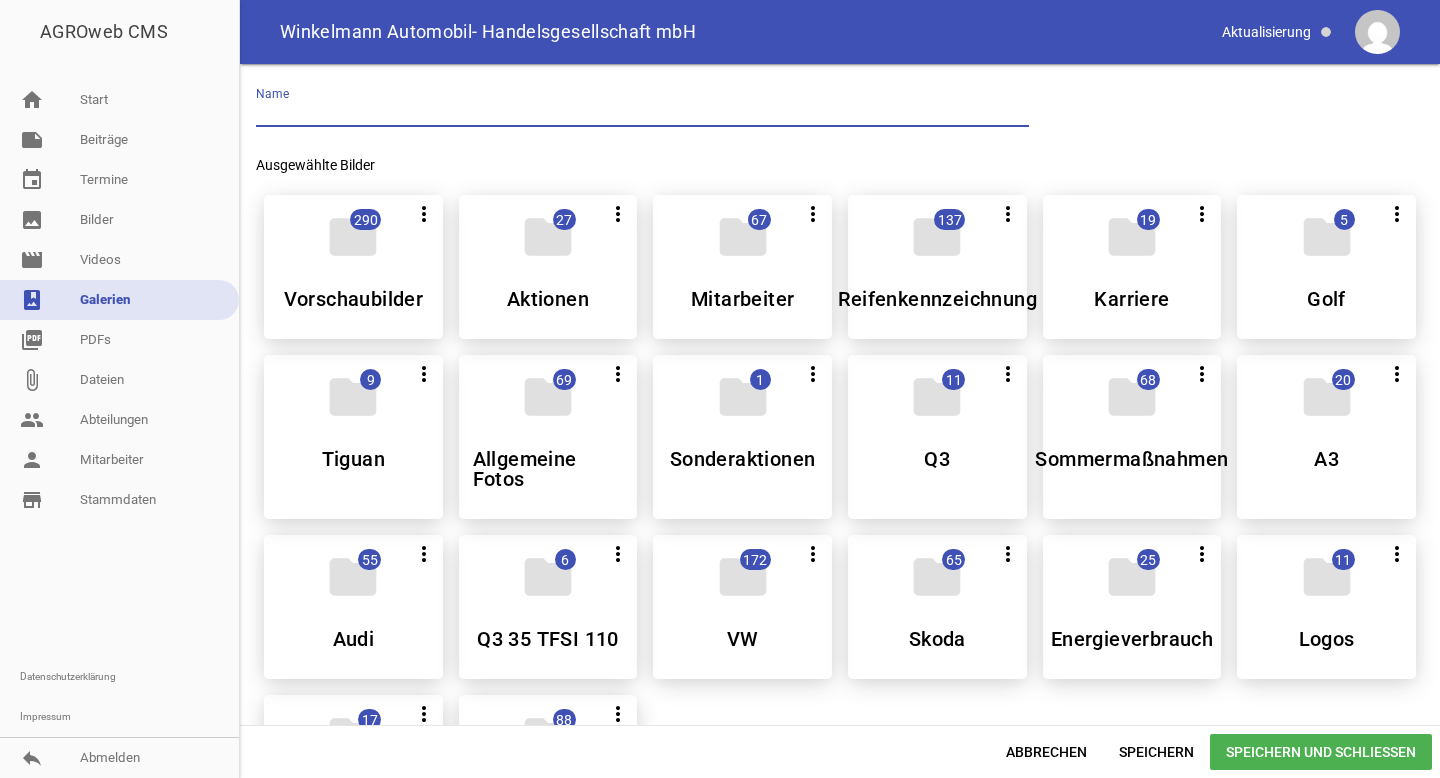 paste on "A8 TFSI" 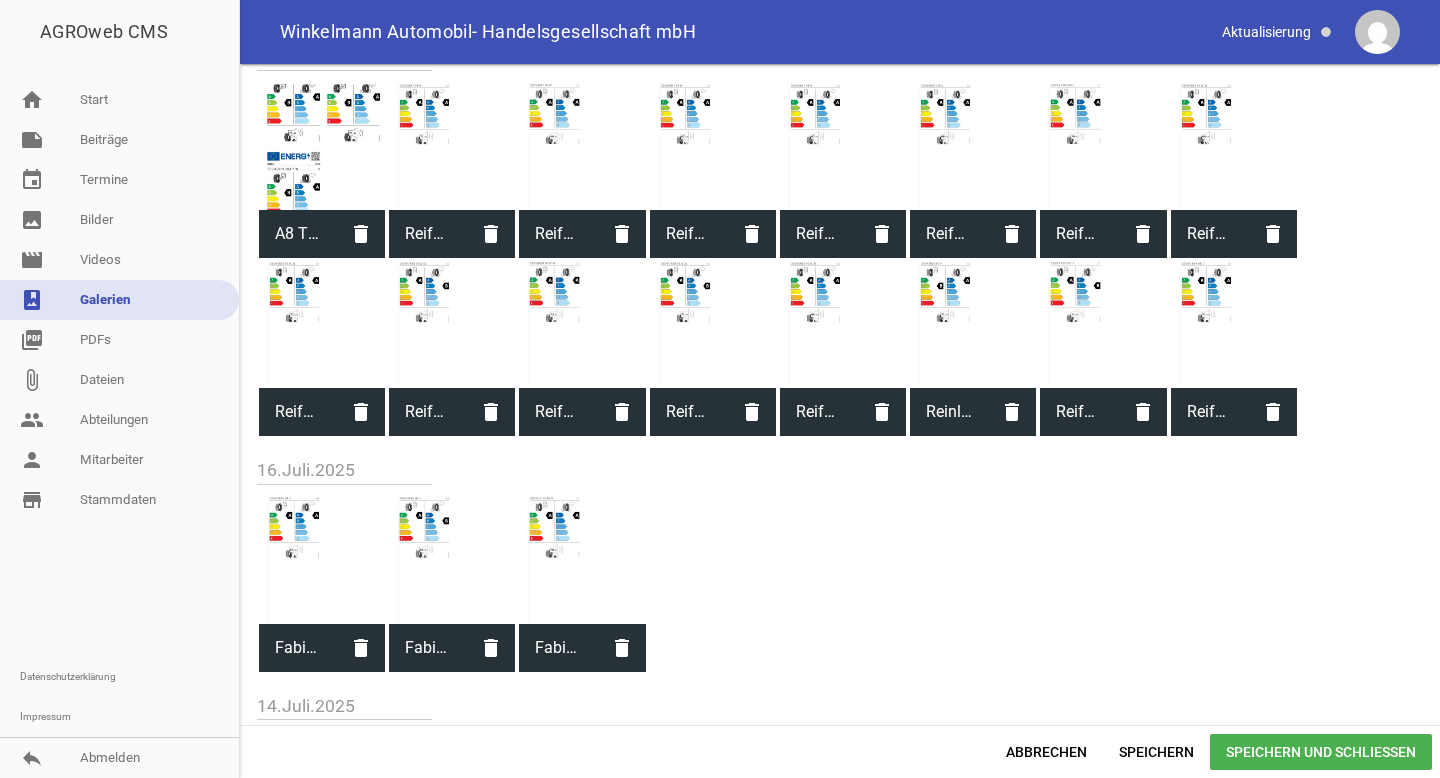 type on "A8 TFSI" 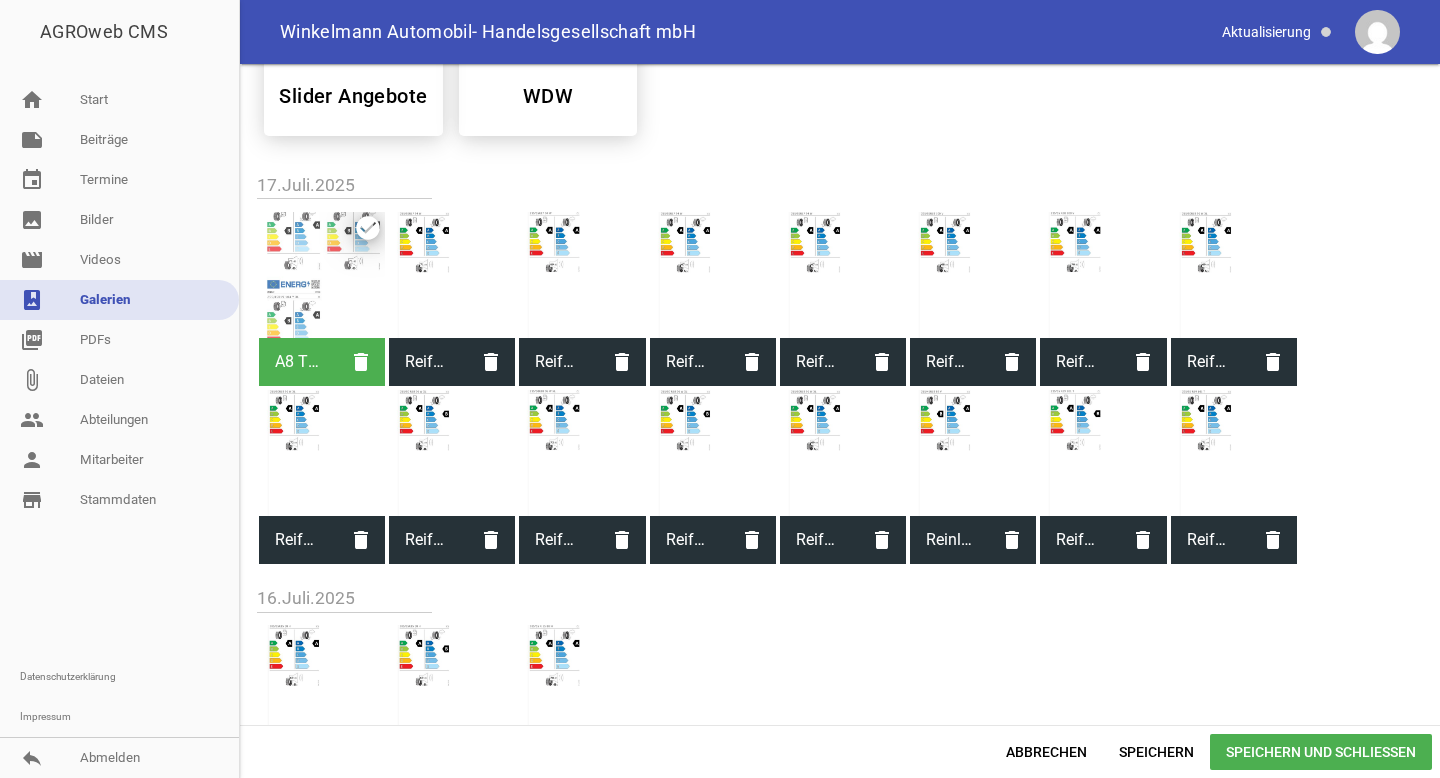 scroll, scrollTop: 959, scrollLeft: 0, axis: vertical 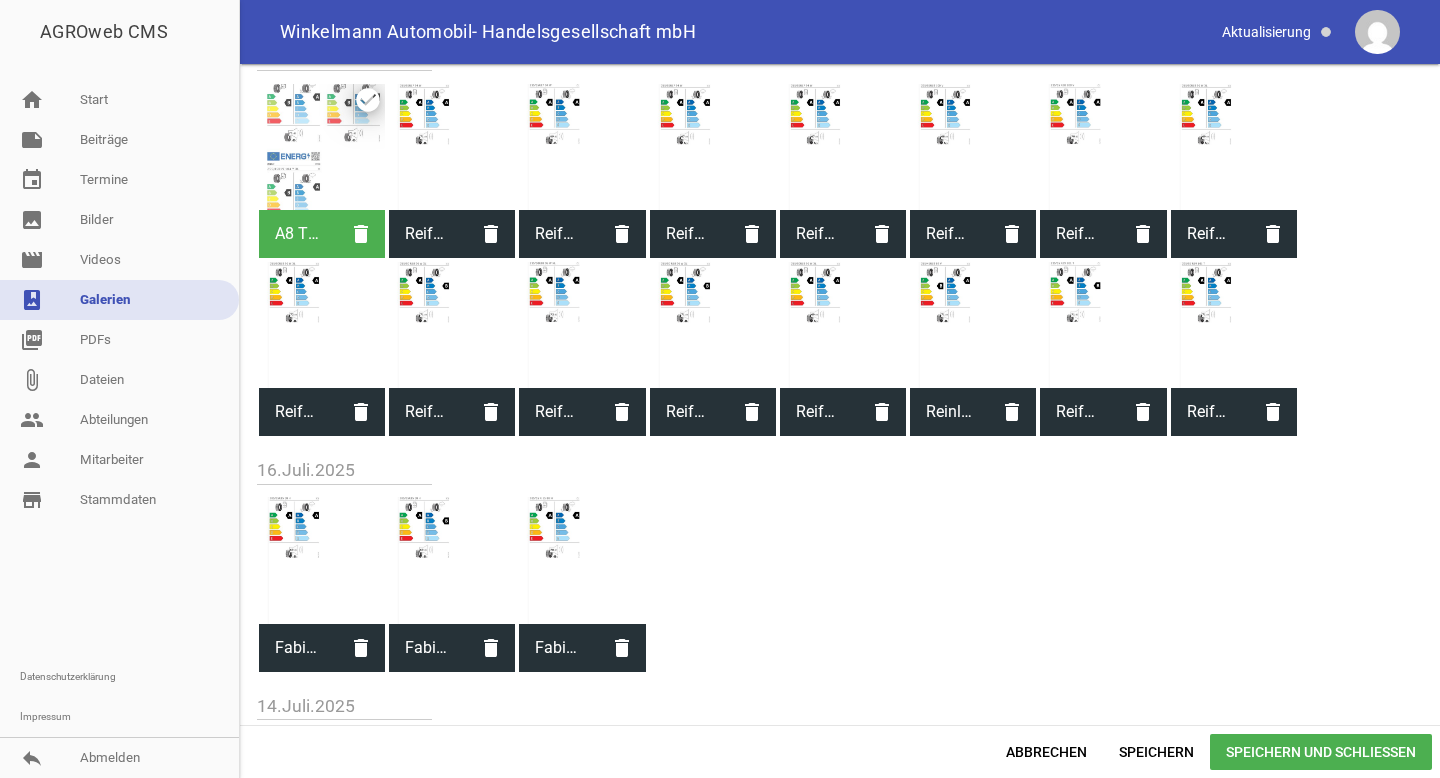 click on "Speichern und Schließen" at bounding box center [1321, 752] 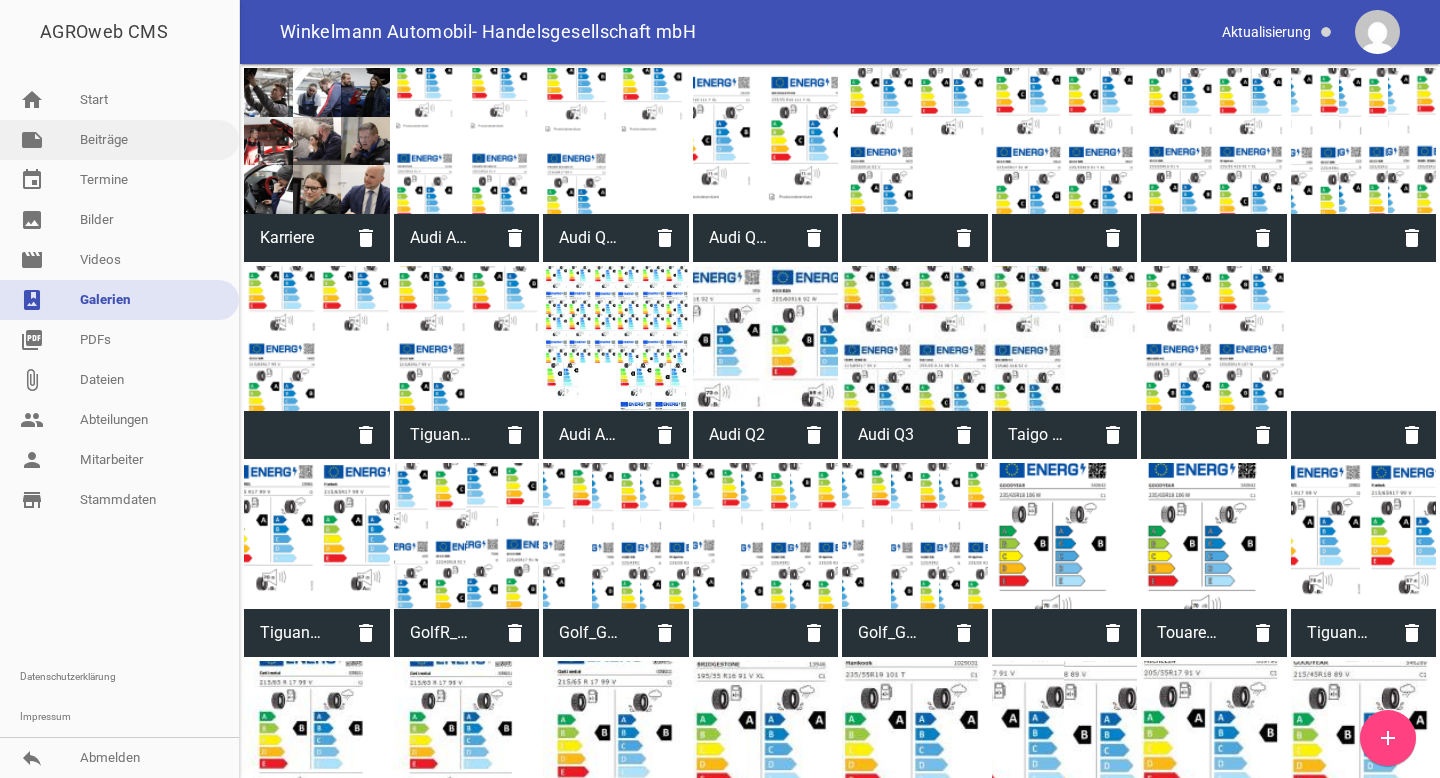 click on "note Beiträge" at bounding box center [119, 140] 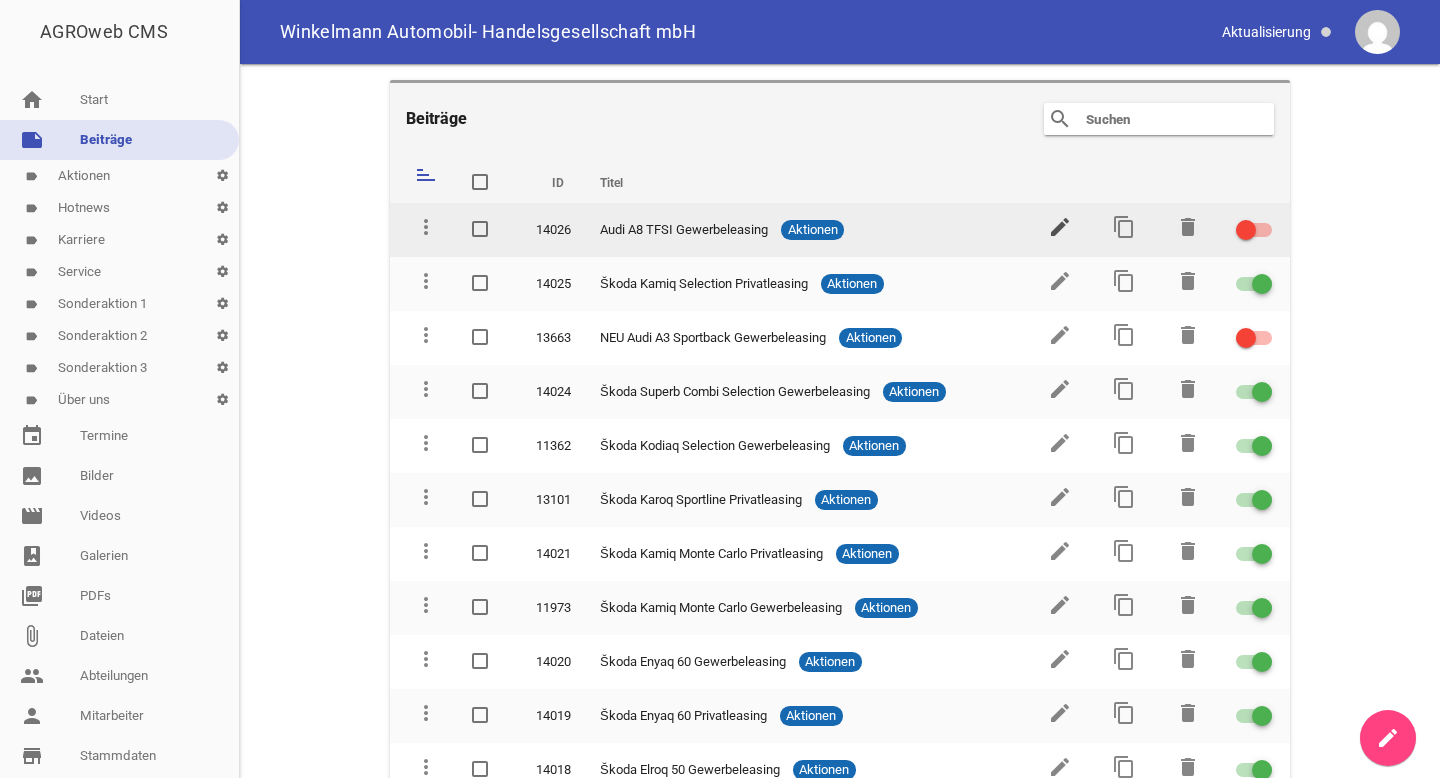 click on "edit" at bounding box center (1060, 227) 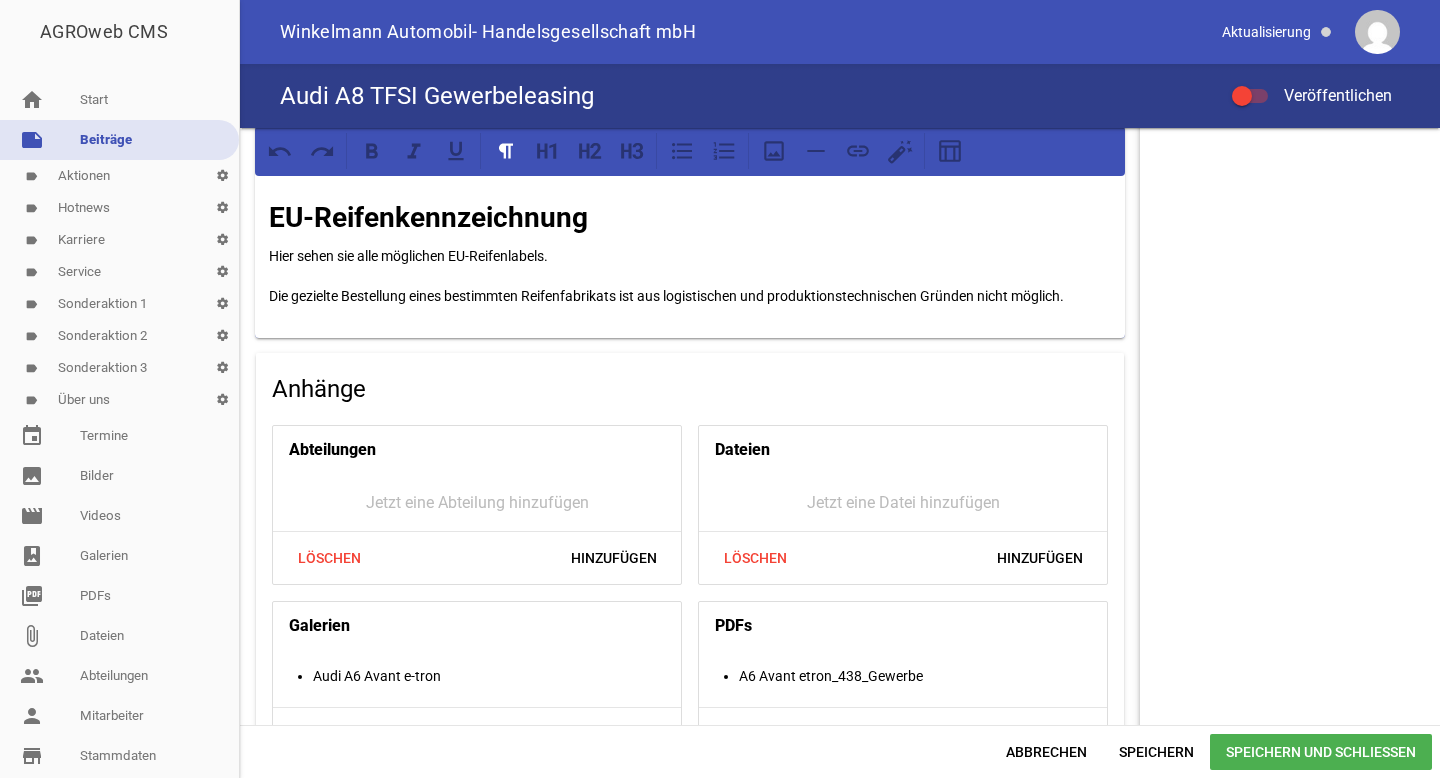 scroll, scrollTop: 1855, scrollLeft: 0, axis: vertical 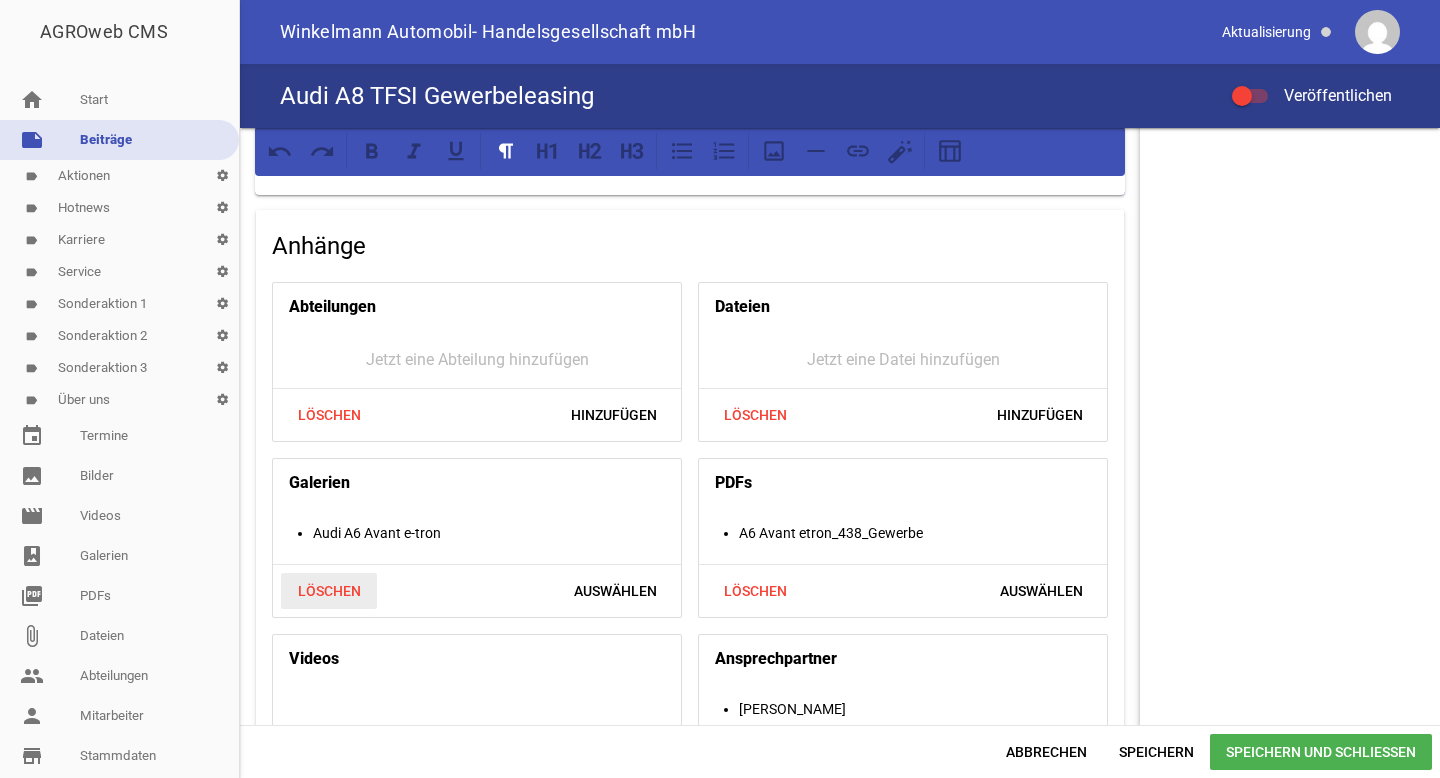 click on "Löschen" at bounding box center [329, 591] 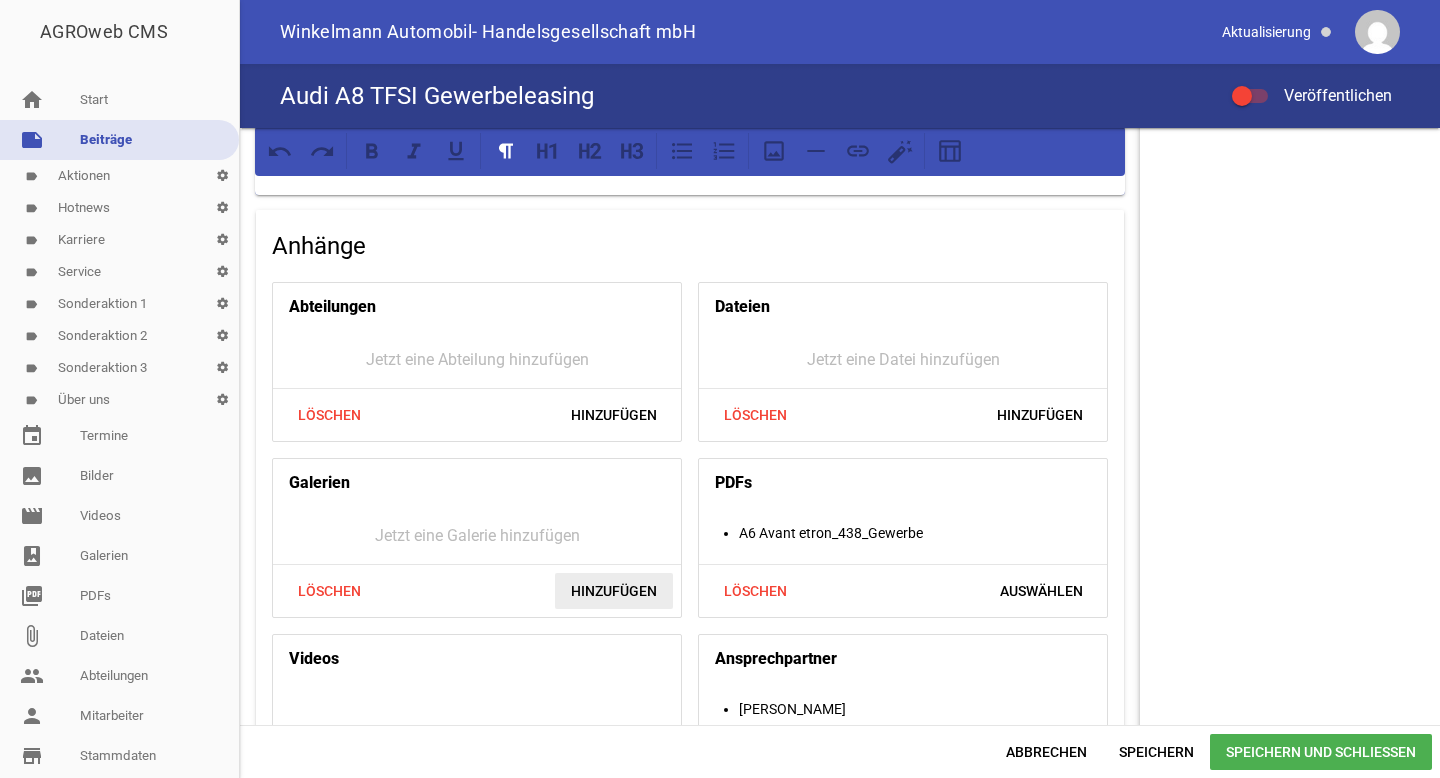 click on "Hinzufügen" at bounding box center (614, 591) 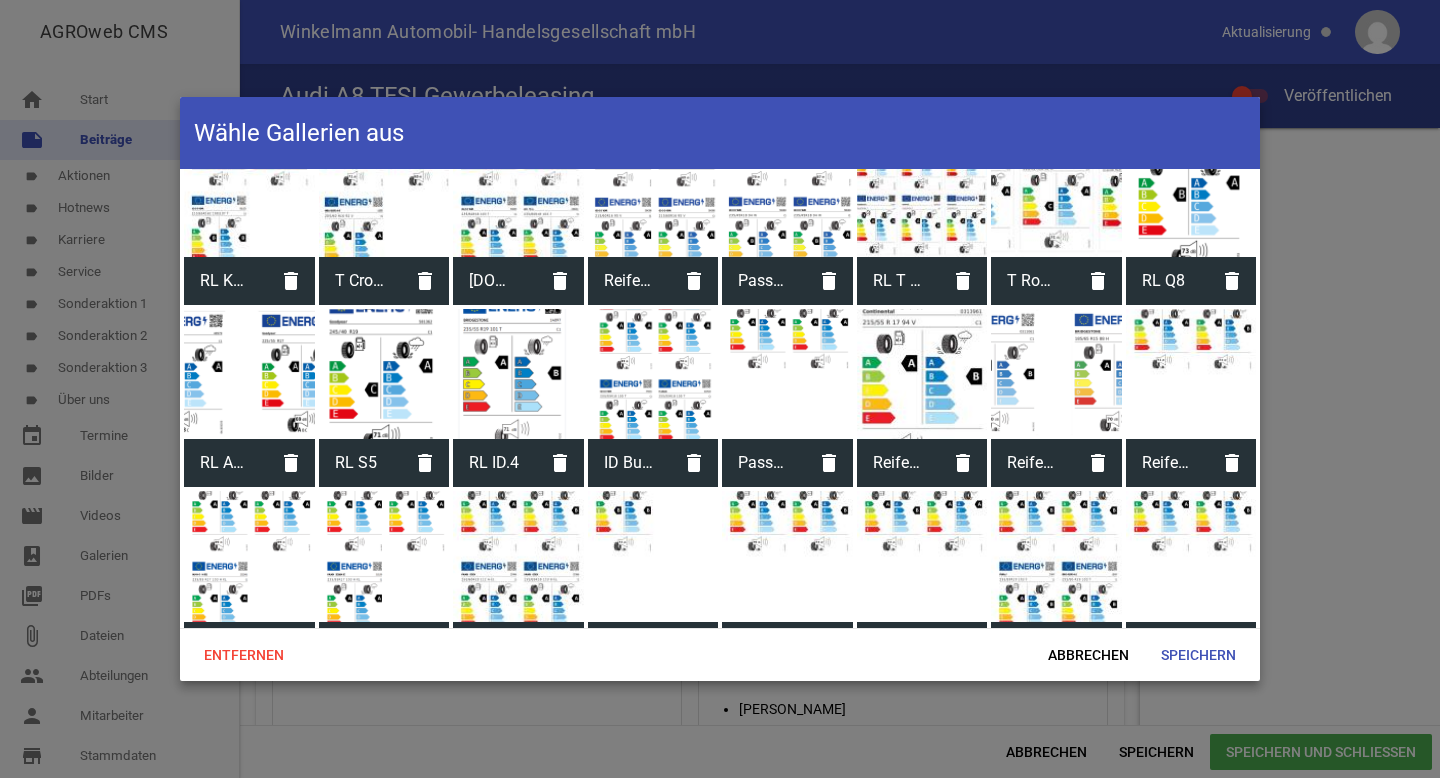 scroll, scrollTop: 2445, scrollLeft: 0, axis: vertical 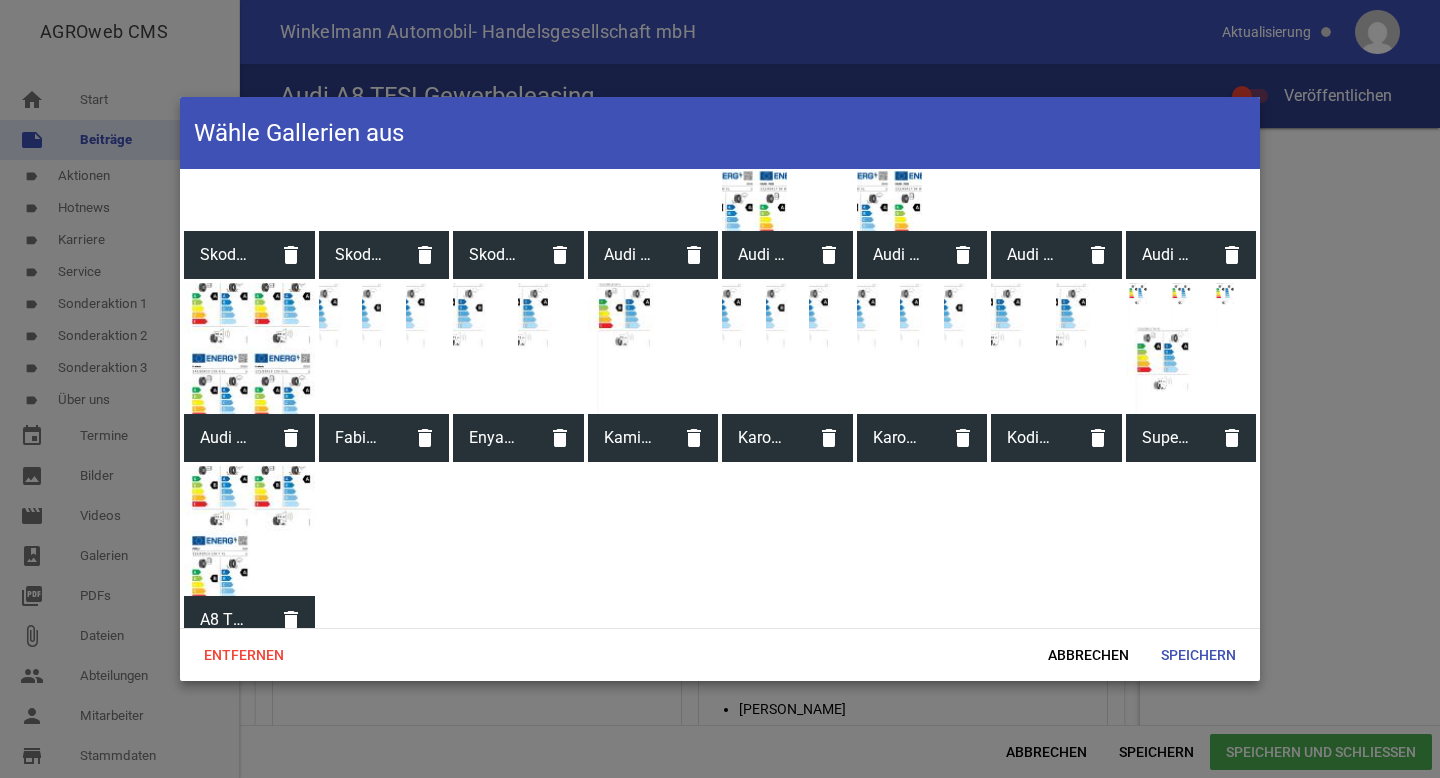 click at bounding box center [249, 531] 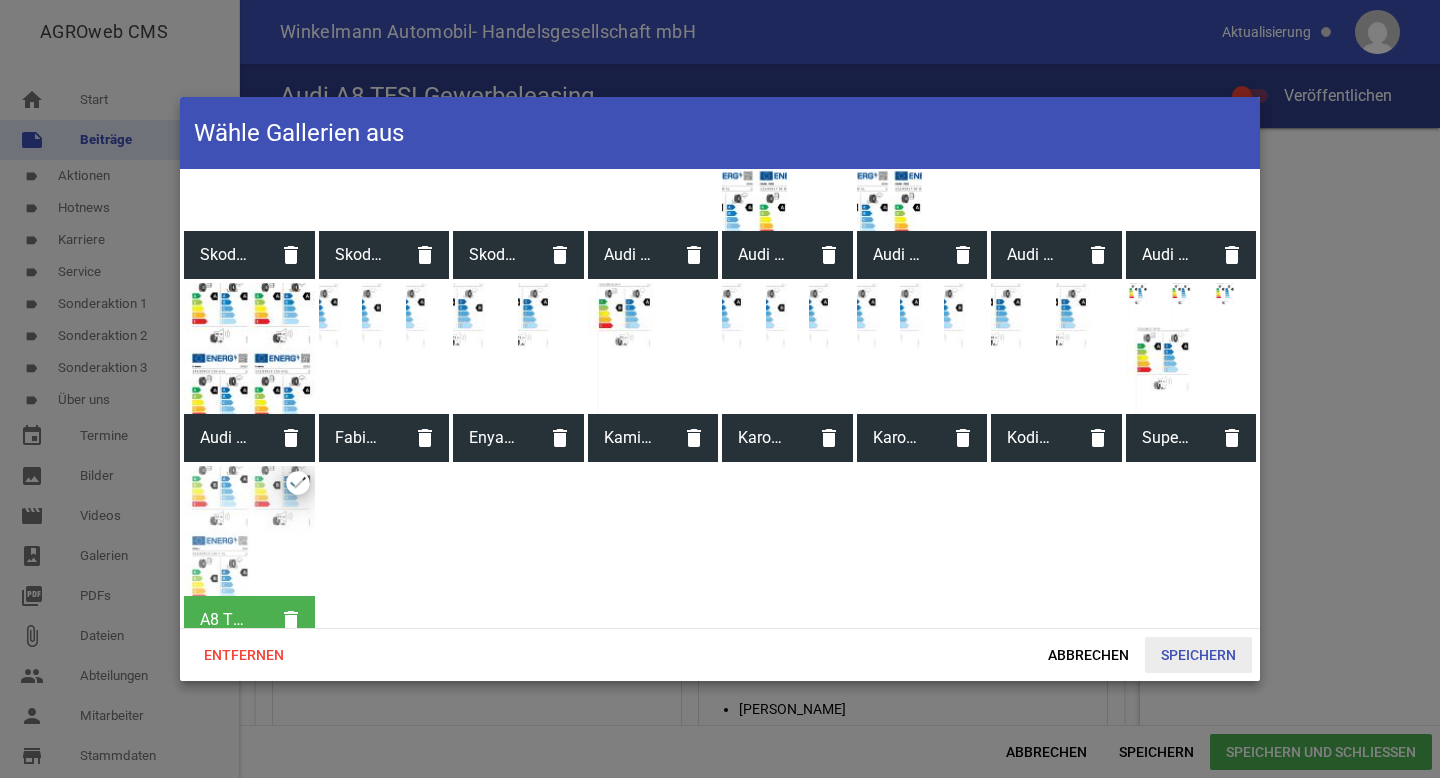 click on "Speichern" at bounding box center (1198, 655) 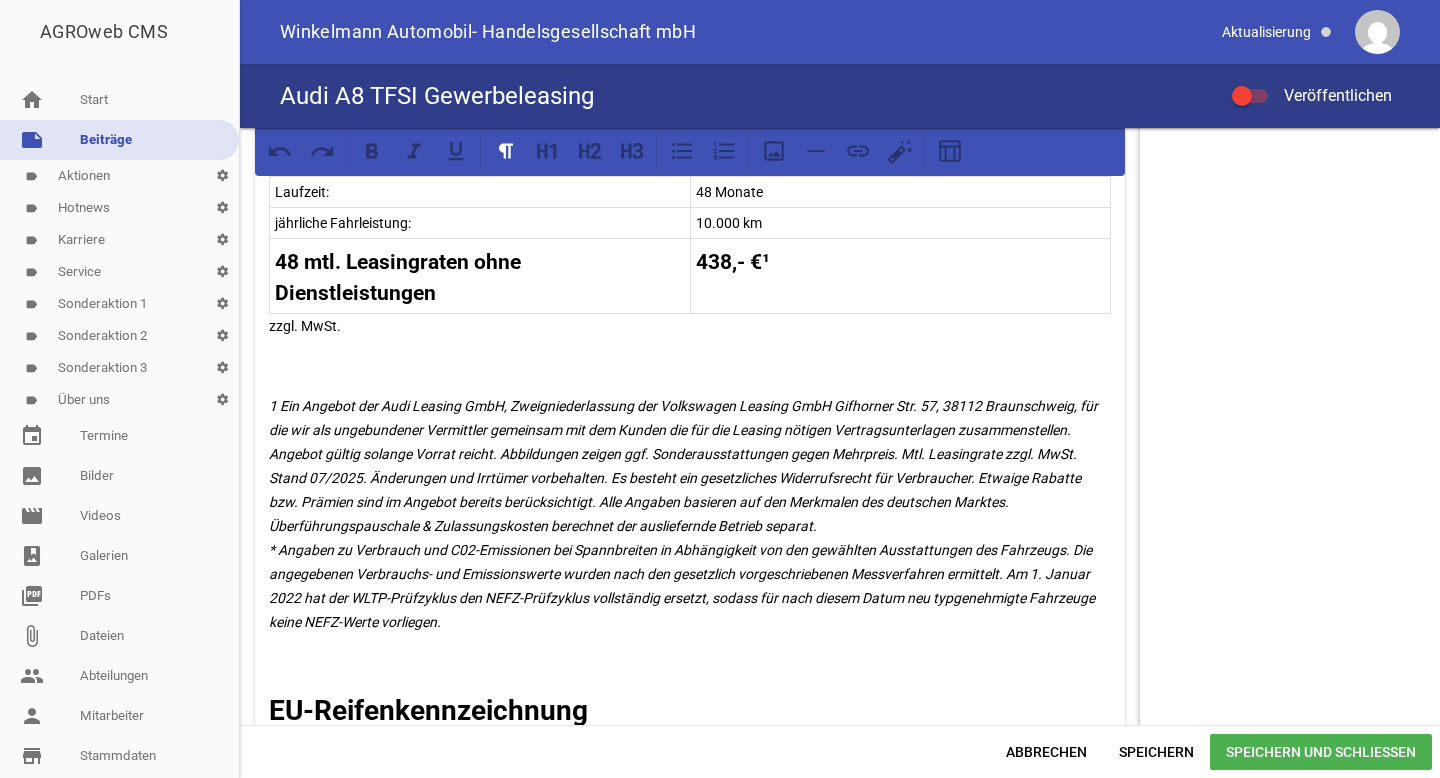 scroll, scrollTop: 1205, scrollLeft: 0, axis: vertical 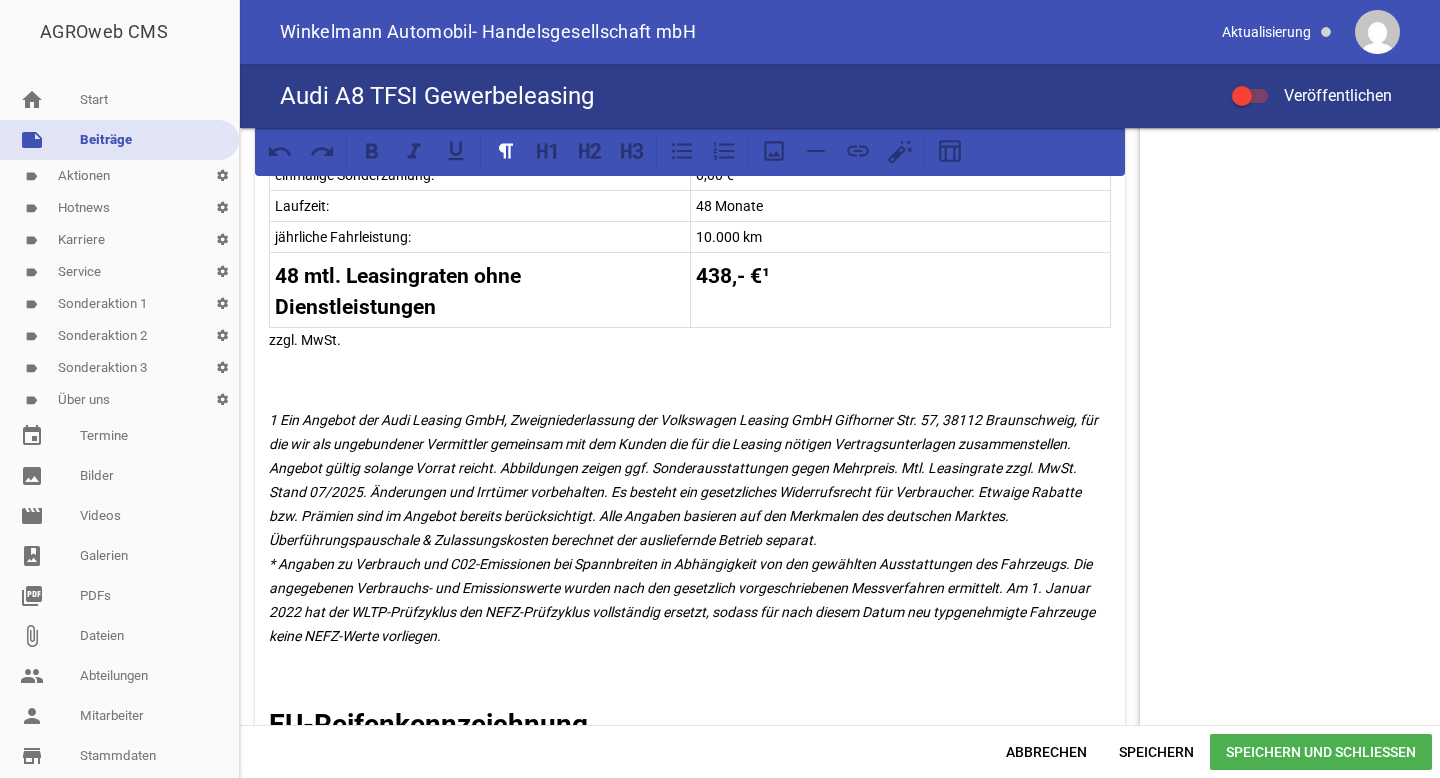 click on "1 Ein Angebot der Audi Leasing GmbH, Zweigniederlassung der Volkswagen Leasing GmbH Gifhorner Str. 57, 38112 Braunschweig, für die wir als ungebundener Vermittler gemeinsam mit dem Kunden die für die Leasing nötigen Vertragsunterlagen zusammenstellen. Angebot gültig solange Vorrat reicht. Abbildungen zeigen ggf. Sonderausstattungen gegen Mehrpreis. Mtl. Leasingrate zzgl. MwSt. Stand 07/2025. Änderungen und Irrtümer vorbehalten. Es besteht ein gesetzliches Widerrufsrecht für Verbraucher. Etwaige Rabatte bzw. Prämien sind im Angebot bereits berücksichtigt. Alle Angaben basieren auf den Merkmalen des deutschen Marktes. Überführungspauschale & Zulassungskosten berechnet der ausliefernde Betrieb separat." at bounding box center (690, 528) 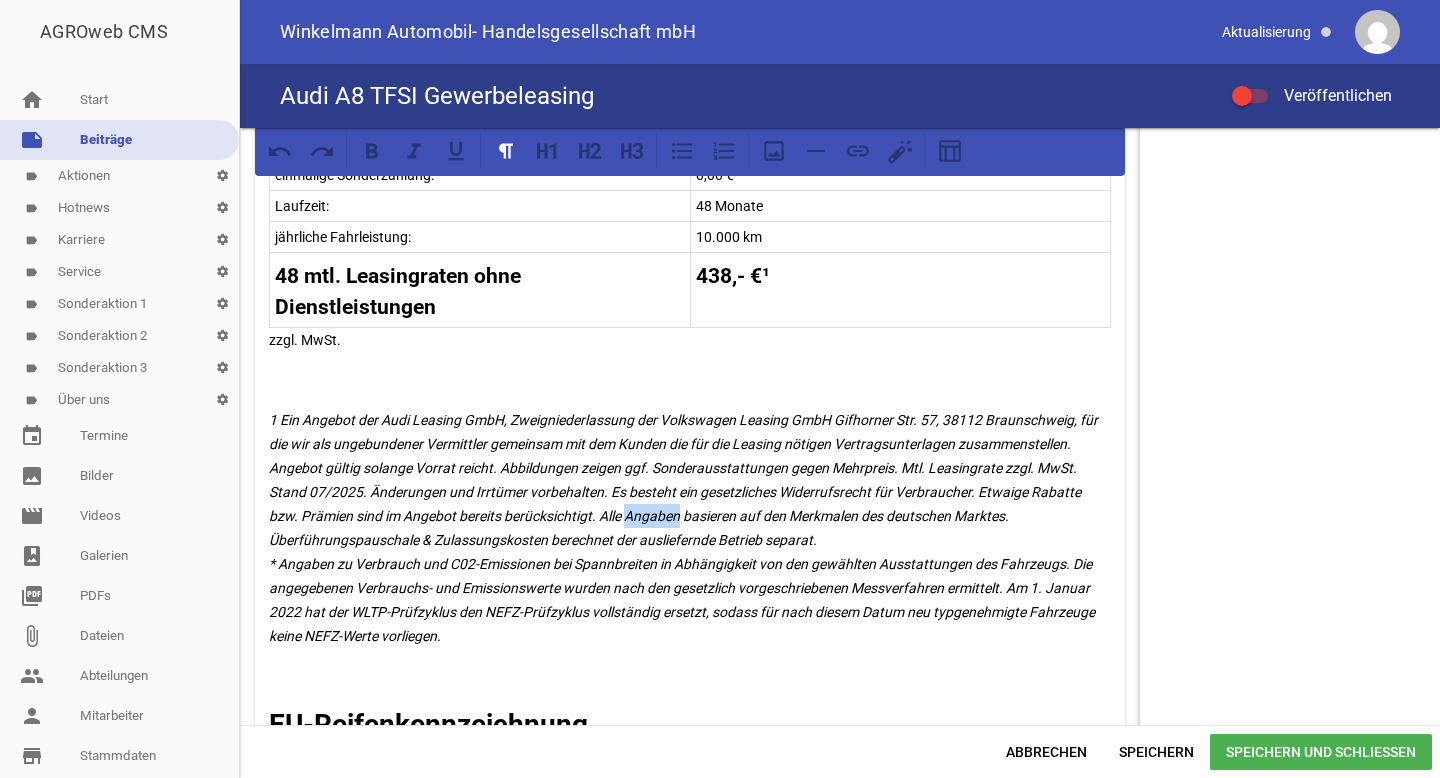 click on "1 Ein Angebot der Audi Leasing GmbH, Zweigniederlassung der Volkswagen Leasing GmbH Gifhorner Str. 57, 38112 Braunschweig, für die wir als ungebundener Vermittler gemeinsam mit dem Kunden die für die Leasing nötigen Vertragsunterlagen zusammenstellen. Angebot gültig solange Vorrat reicht. Abbildungen zeigen ggf. Sonderausstattungen gegen Mehrpreis. Mtl. Leasingrate zzgl. MwSt. Stand 07/2025. Änderungen und Irrtümer vorbehalten. Es besteht ein gesetzliches Widerrufsrecht für Verbraucher. Etwaige Rabatte bzw. Prämien sind im Angebot bereits berücksichtigt. Alle Angaben basieren auf den Merkmalen des deutschen Marktes. Überführungspauschale & Zulassungskosten berechnet der ausliefernde Betrieb separat." at bounding box center [690, 528] 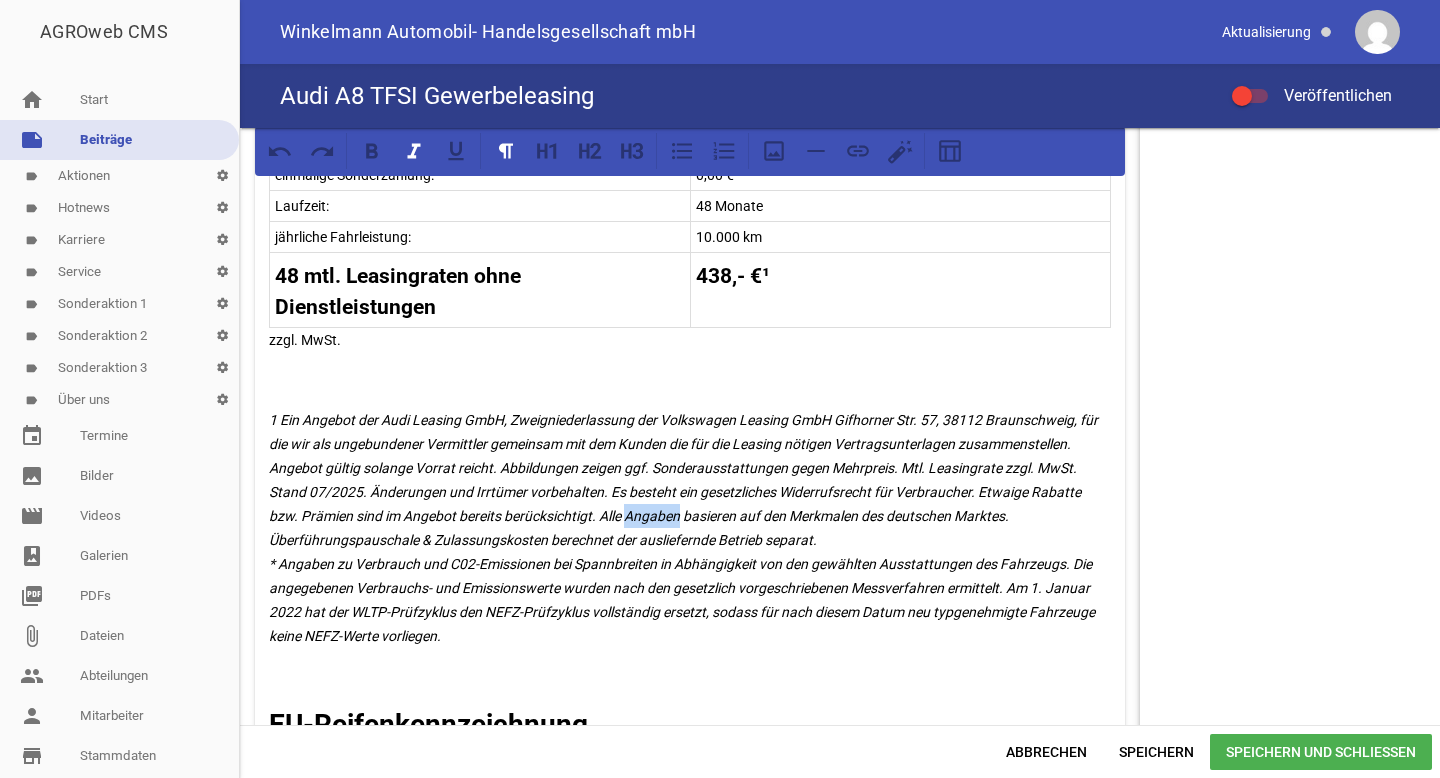 click on "1 Ein Angebot der Audi Leasing GmbH, Zweigniederlassung der Volkswagen Leasing GmbH Gifhorner Str. 57, 38112 Braunschweig, für die wir als ungebundener Vermittler gemeinsam mit dem Kunden die für die Leasing nötigen Vertragsunterlagen zusammenstellen. Angebot gültig solange Vorrat reicht. Abbildungen zeigen ggf. Sonderausstattungen gegen Mehrpreis. Mtl. Leasingrate zzgl. MwSt. Stand 07/2025. Änderungen und Irrtümer vorbehalten. Es besteht ein gesetzliches Widerrufsrecht für Verbraucher. Etwaige Rabatte bzw. Prämien sind im Angebot bereits berücksichtigt. Alle Angaben basieren auf den Merkmalen des deutschen Marktes. Überführungspauschale & Zulassungskosten berechnet der ausliefernde Betrieb separat." at bounding box center [690, 528] 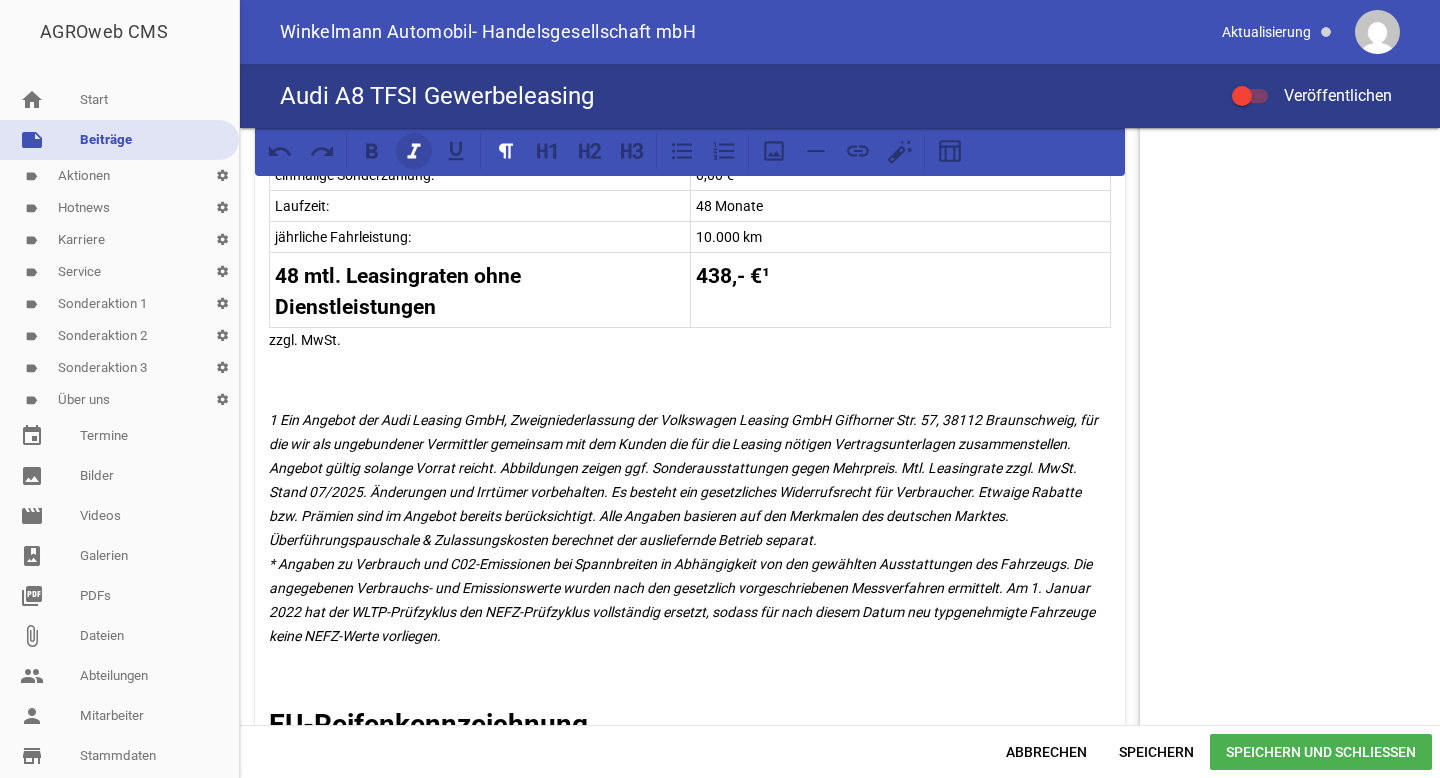 click 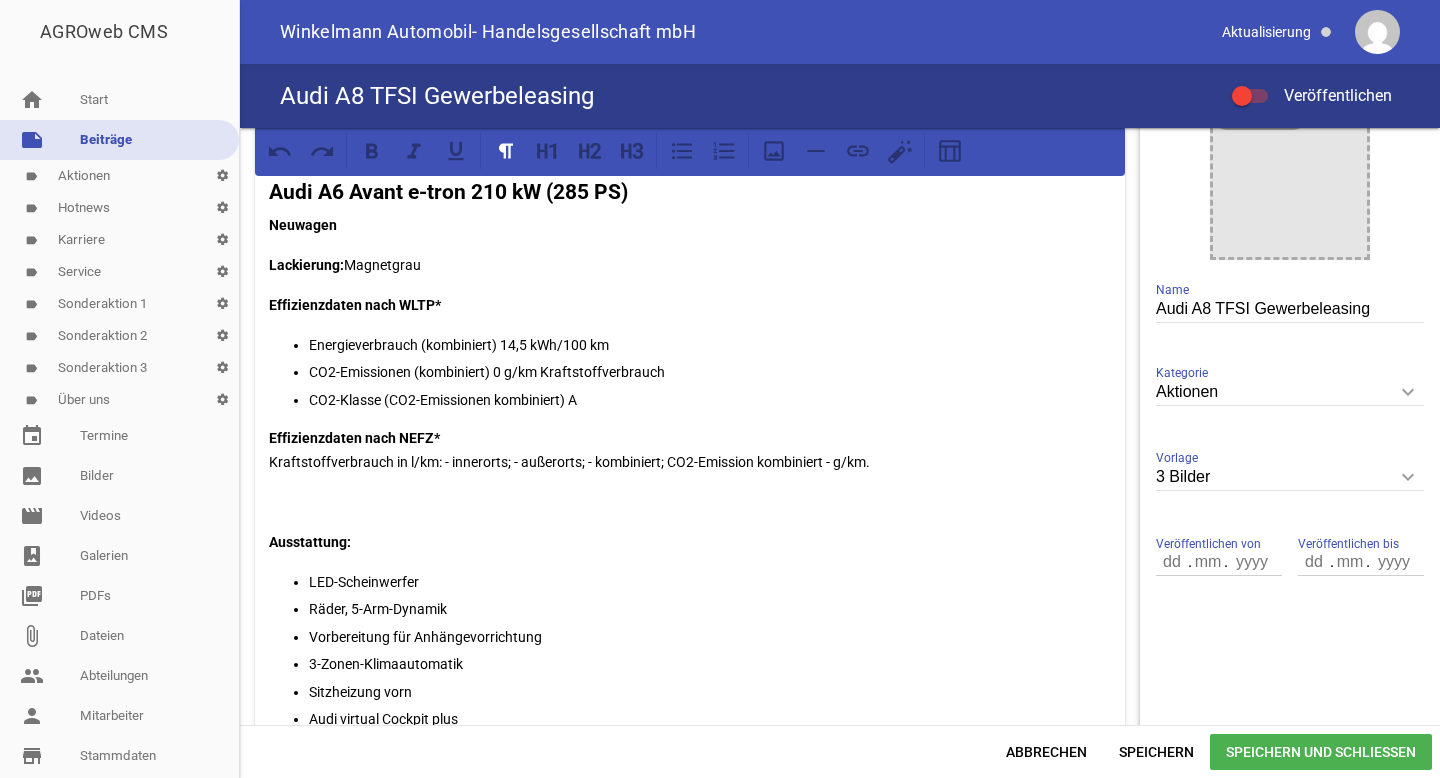 scroll, scrollTop: 277, scrollLeft: 0, axis: vertical 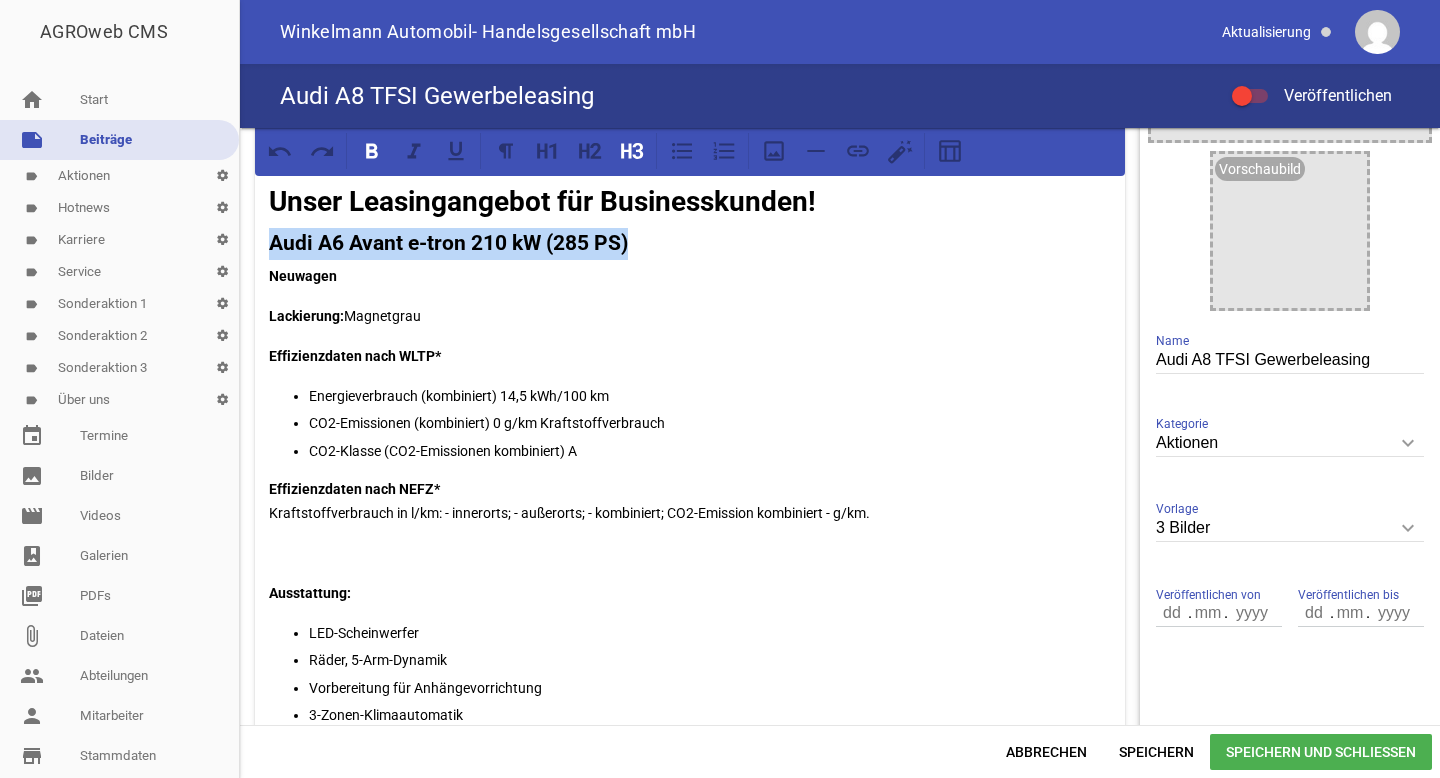 drag, startPoint x: 640, startPoint y: 241, endPoint x: 266, endPoint y: 246, distance: 374.03342 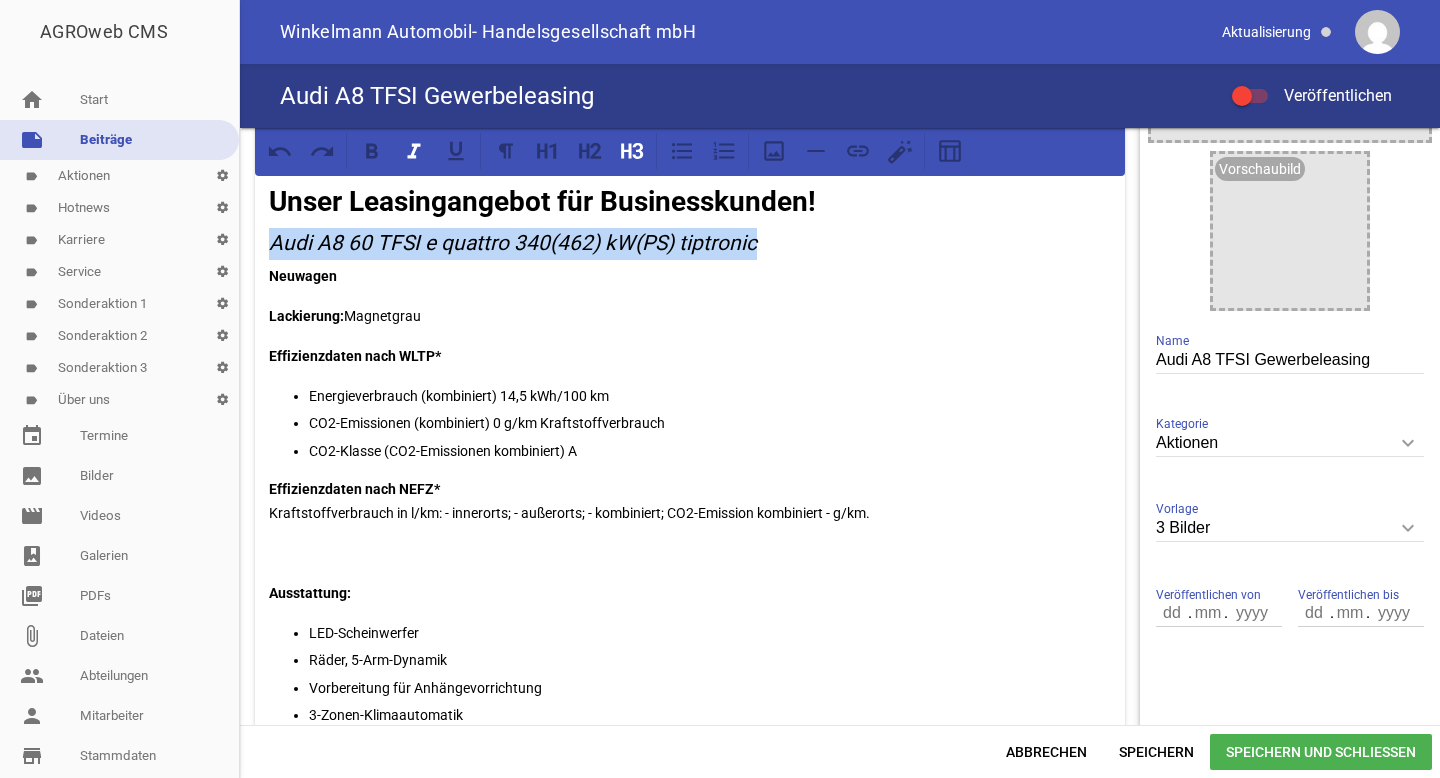 drag, startPoint x: 774, startPoint y: 240, endPoint x: 271, endPoint y: 250, distance: 503.0994 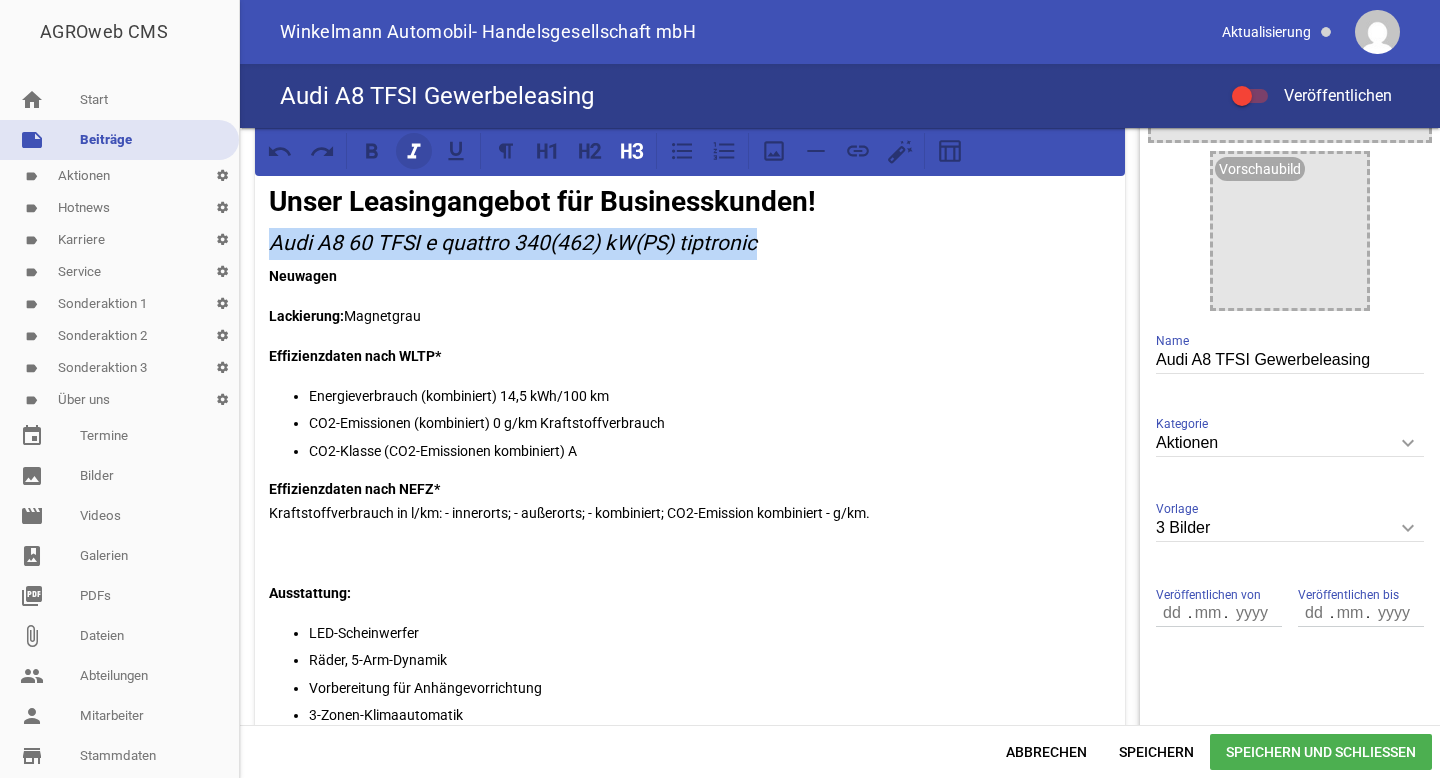 click at bounding box center (414, 151) 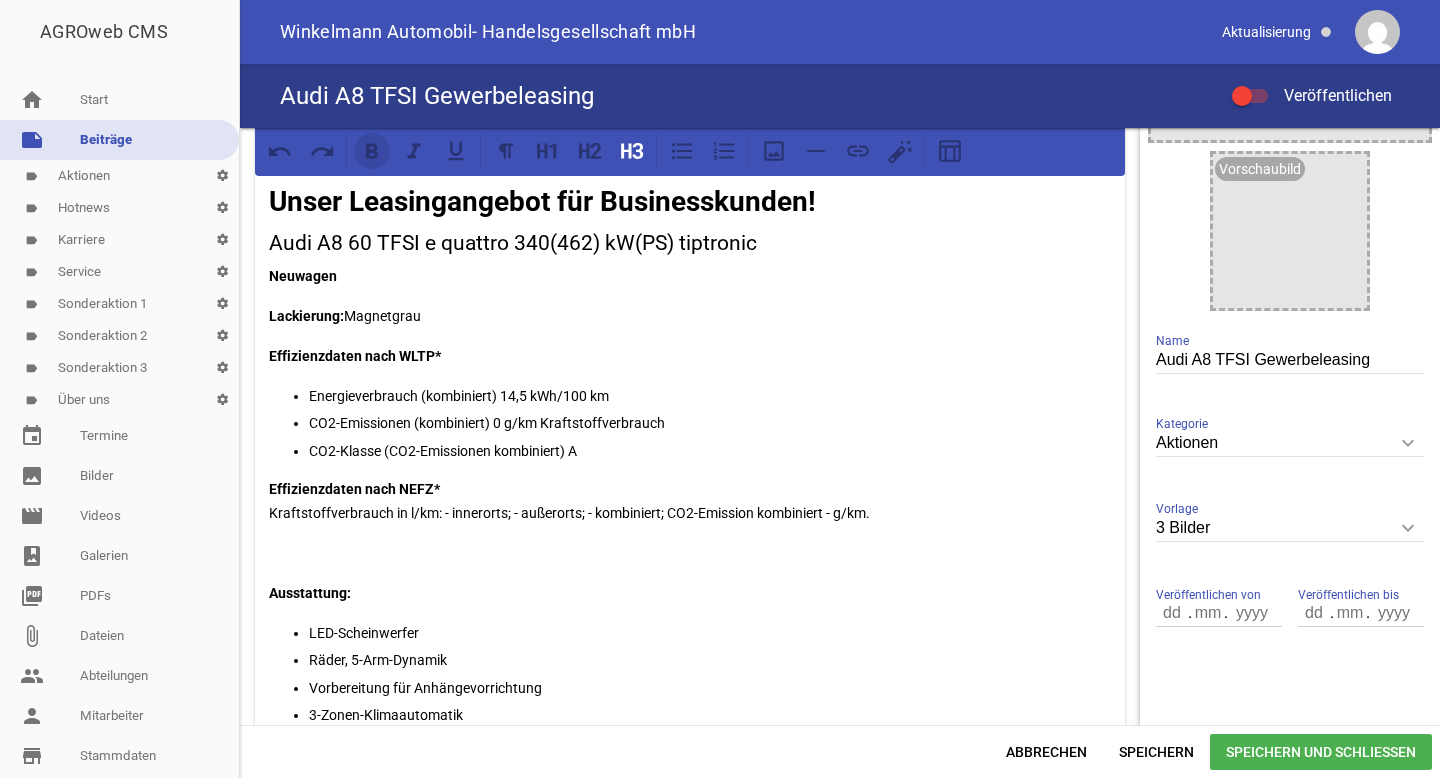click 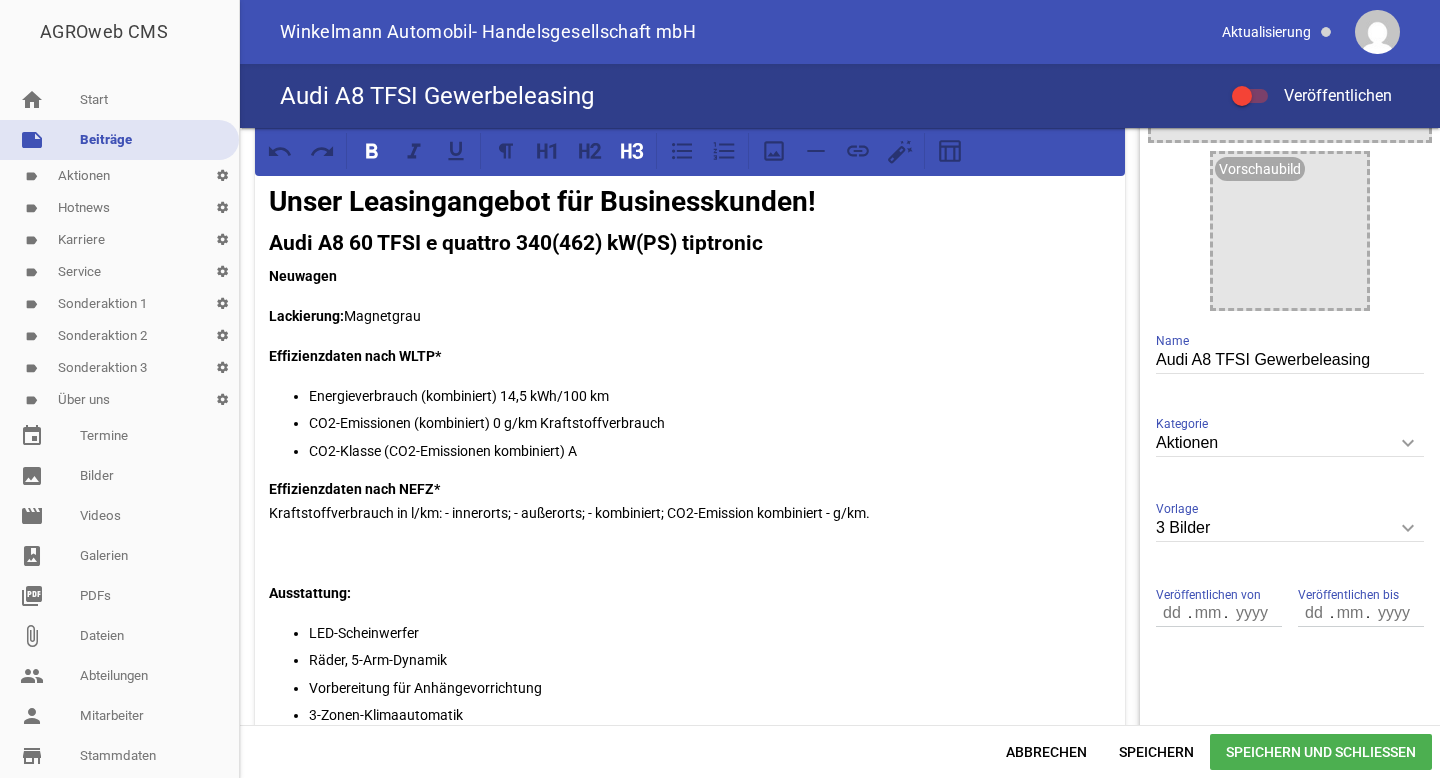 click on "Audi A8 60 TFSI e quattro 340(462) kW(PS) tiptronic" at bounding box center (516, 243) 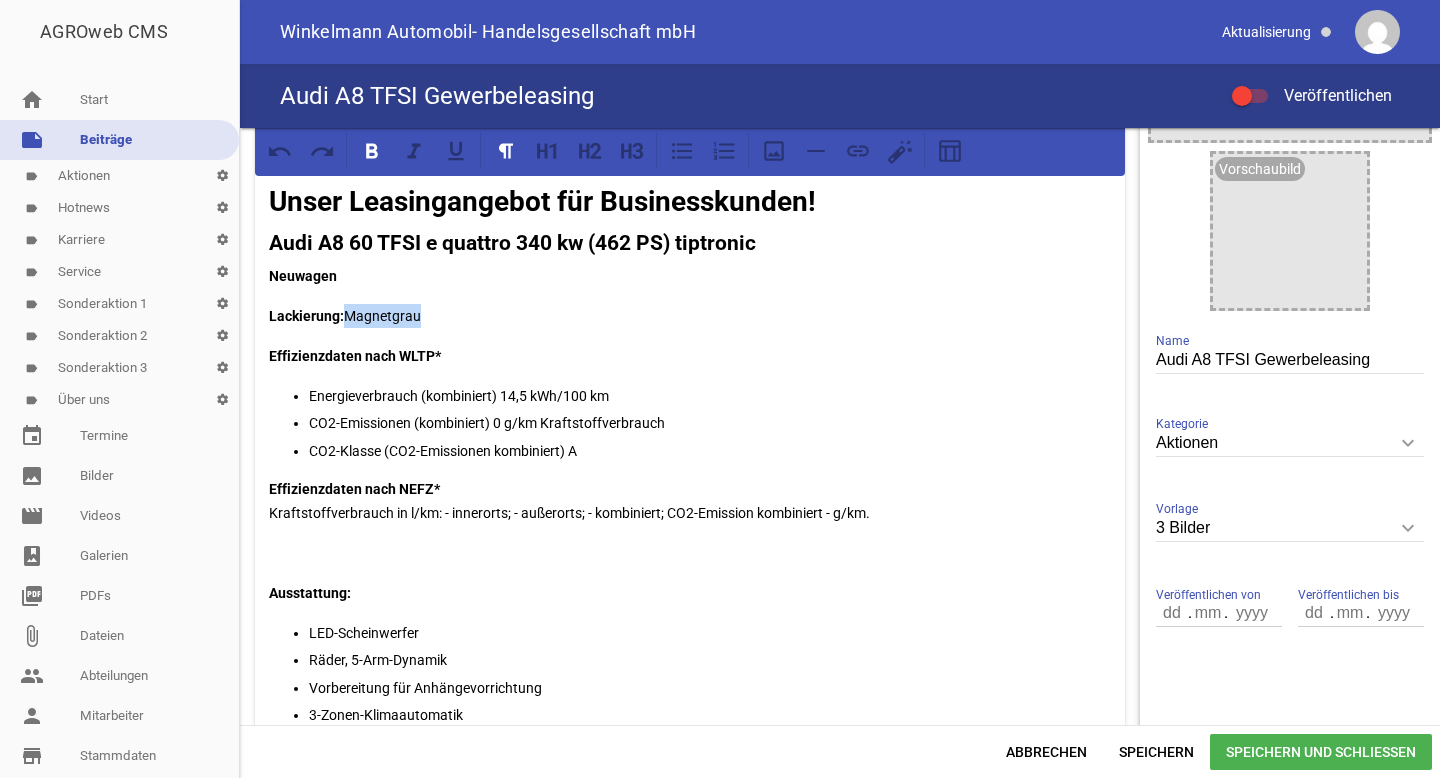 drag, startPoint x: 349, startPoint y: 313, endPoint x: 530, endPoint y: 313, distance: 181 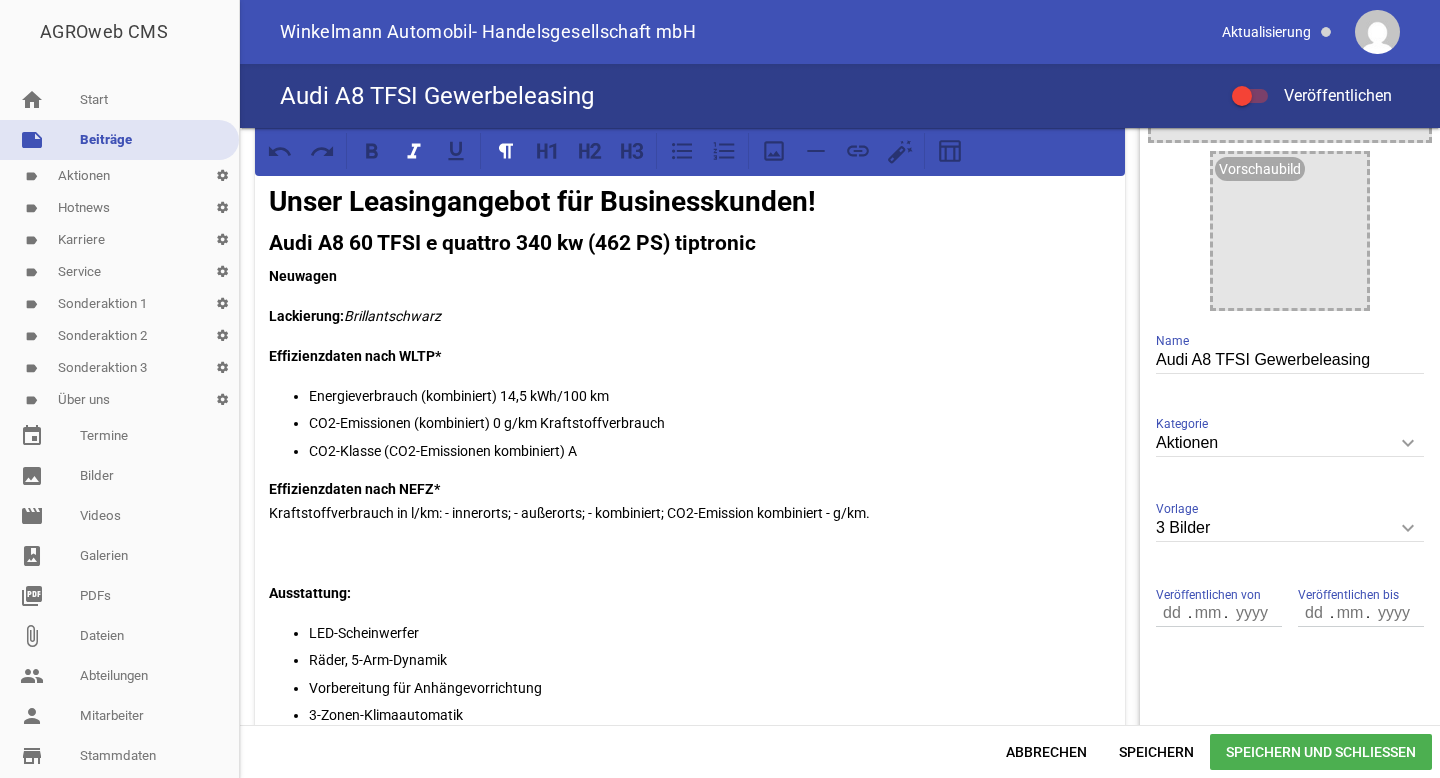click on "Brillantschwarz" at bounding box center [392, 316] 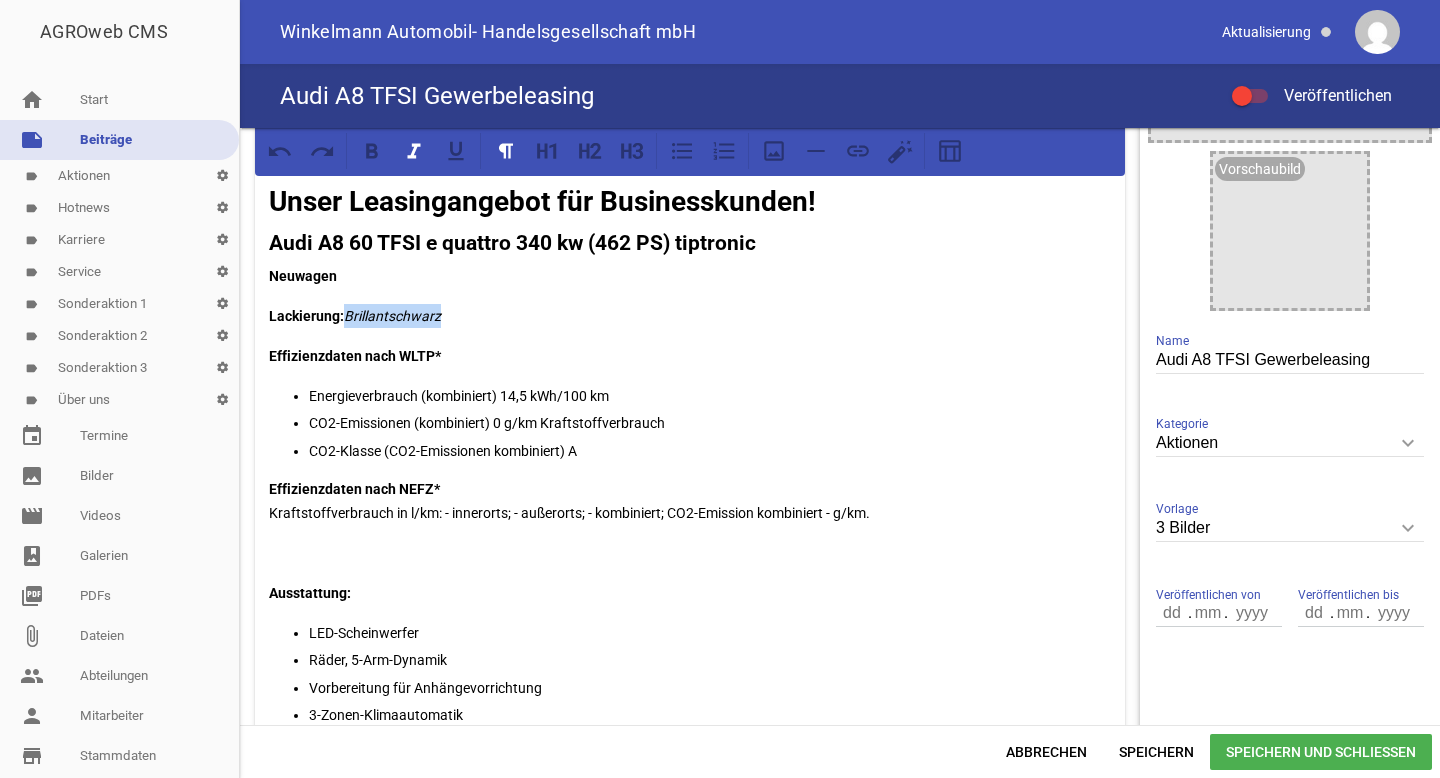 click on "Brillantschwarz" at bounding box center (392, 316) 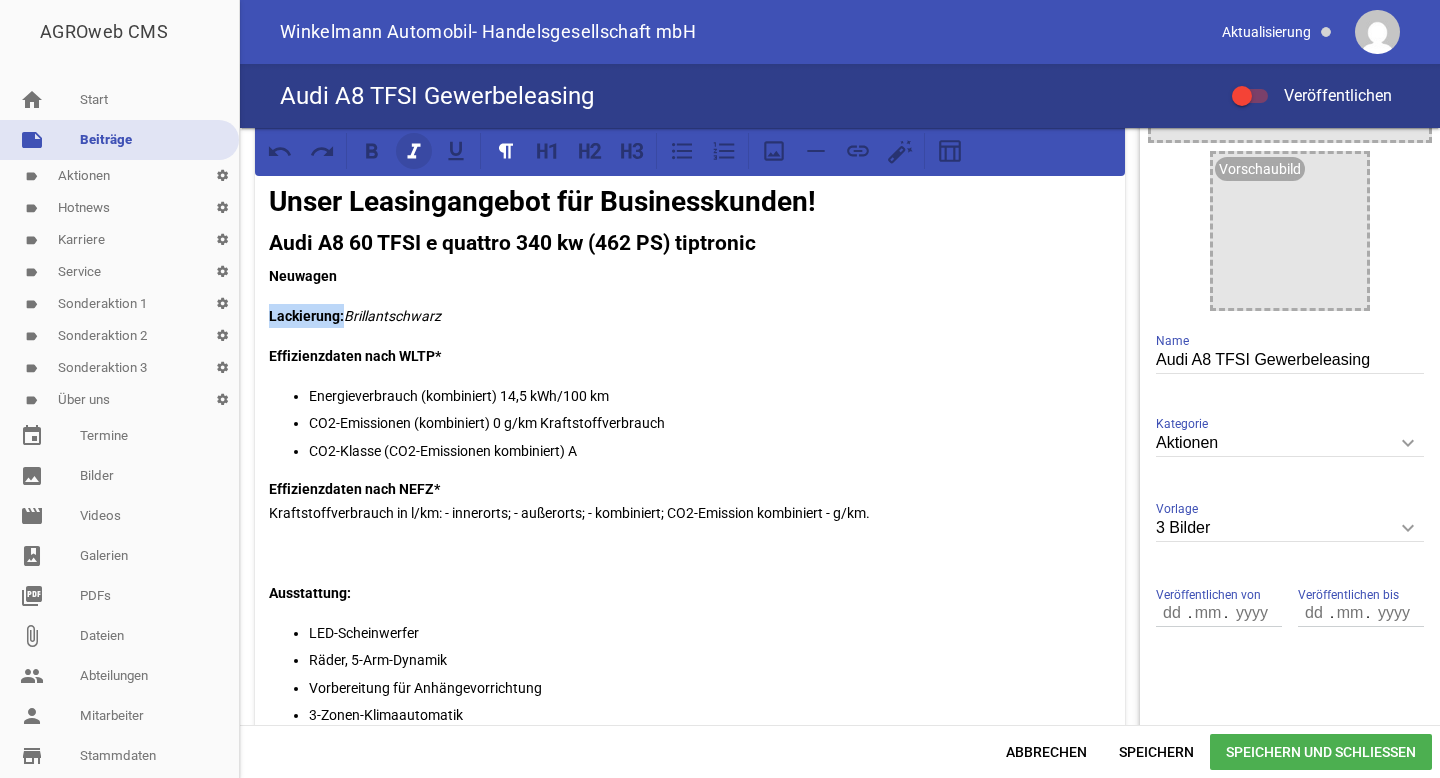 click 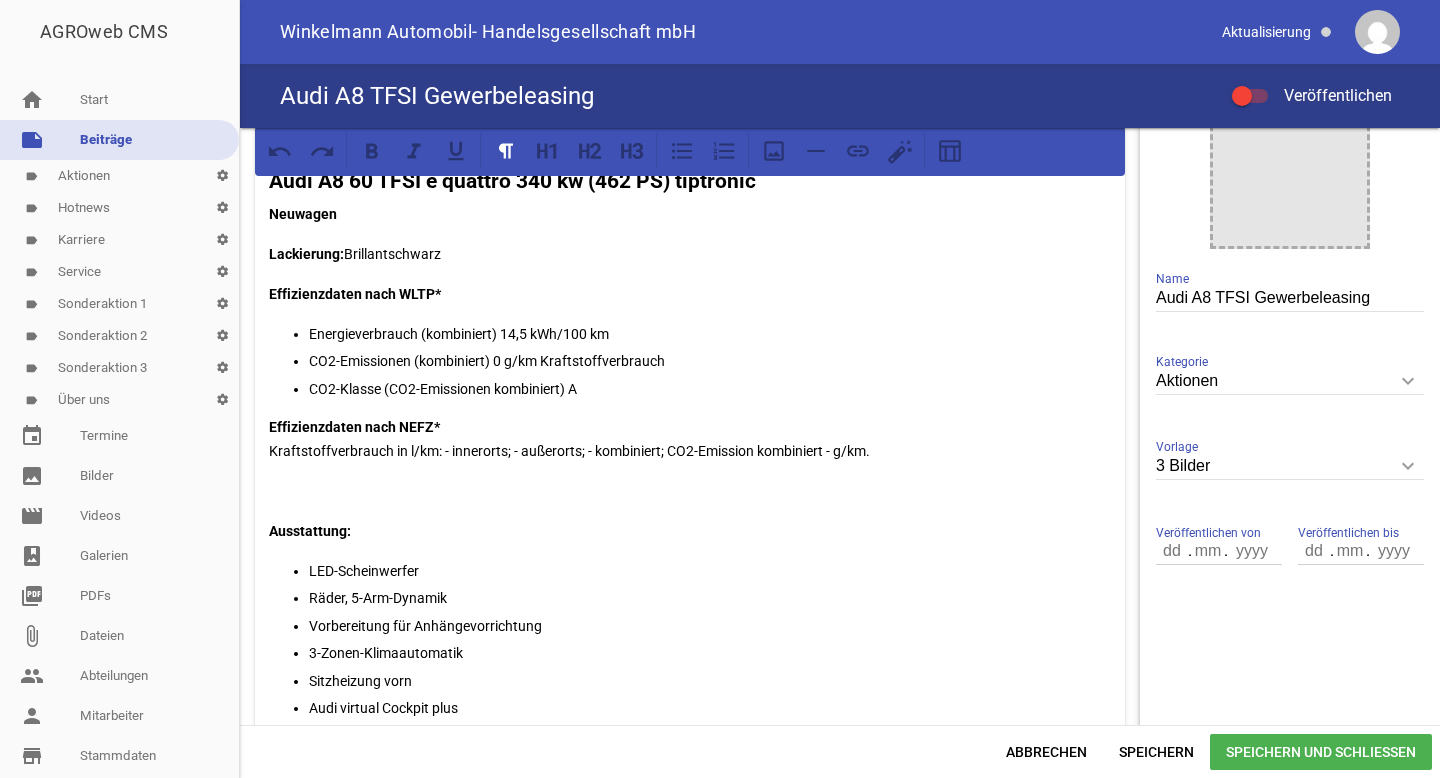 scroll, scrollTop: 341, scrollLeft: 0, axis: vertical 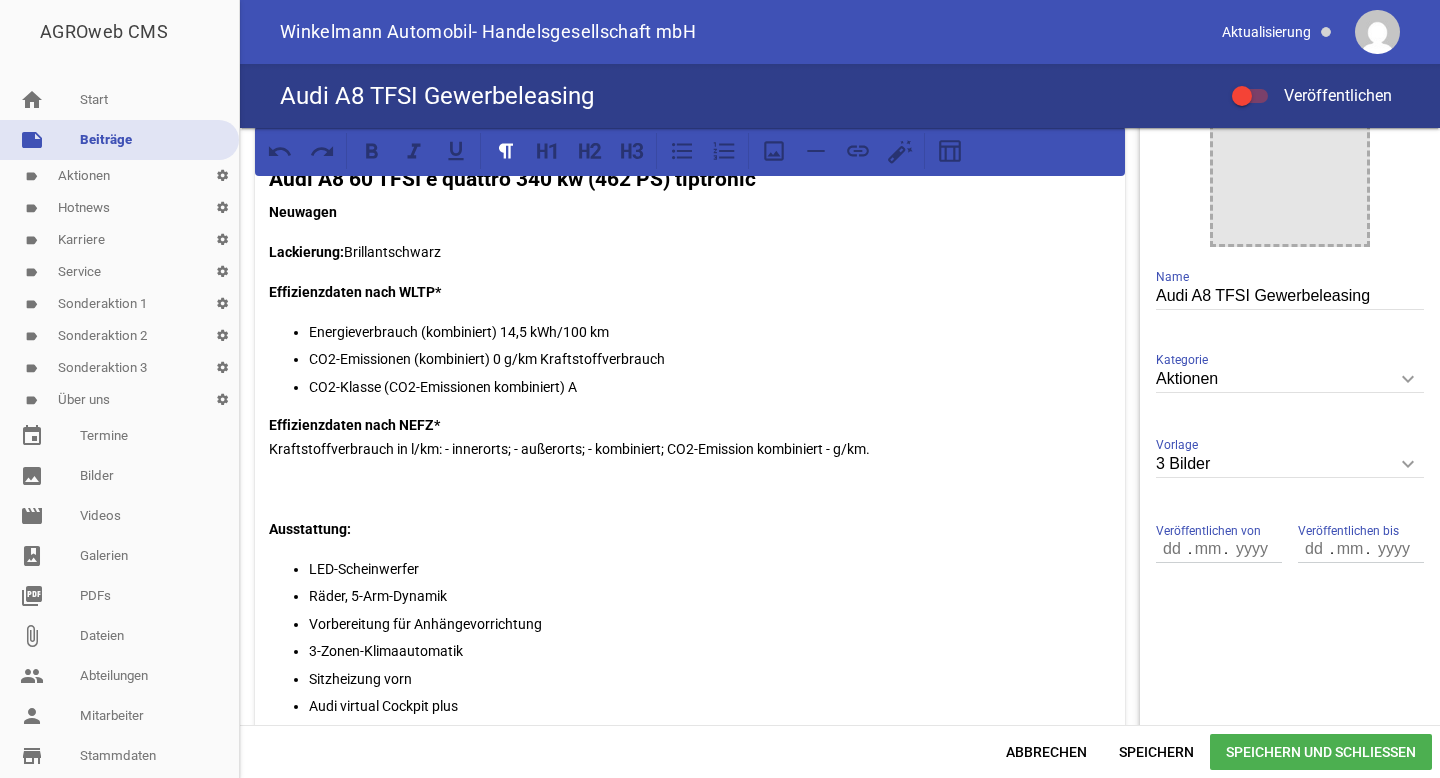 click at bounding box center (690, 489) 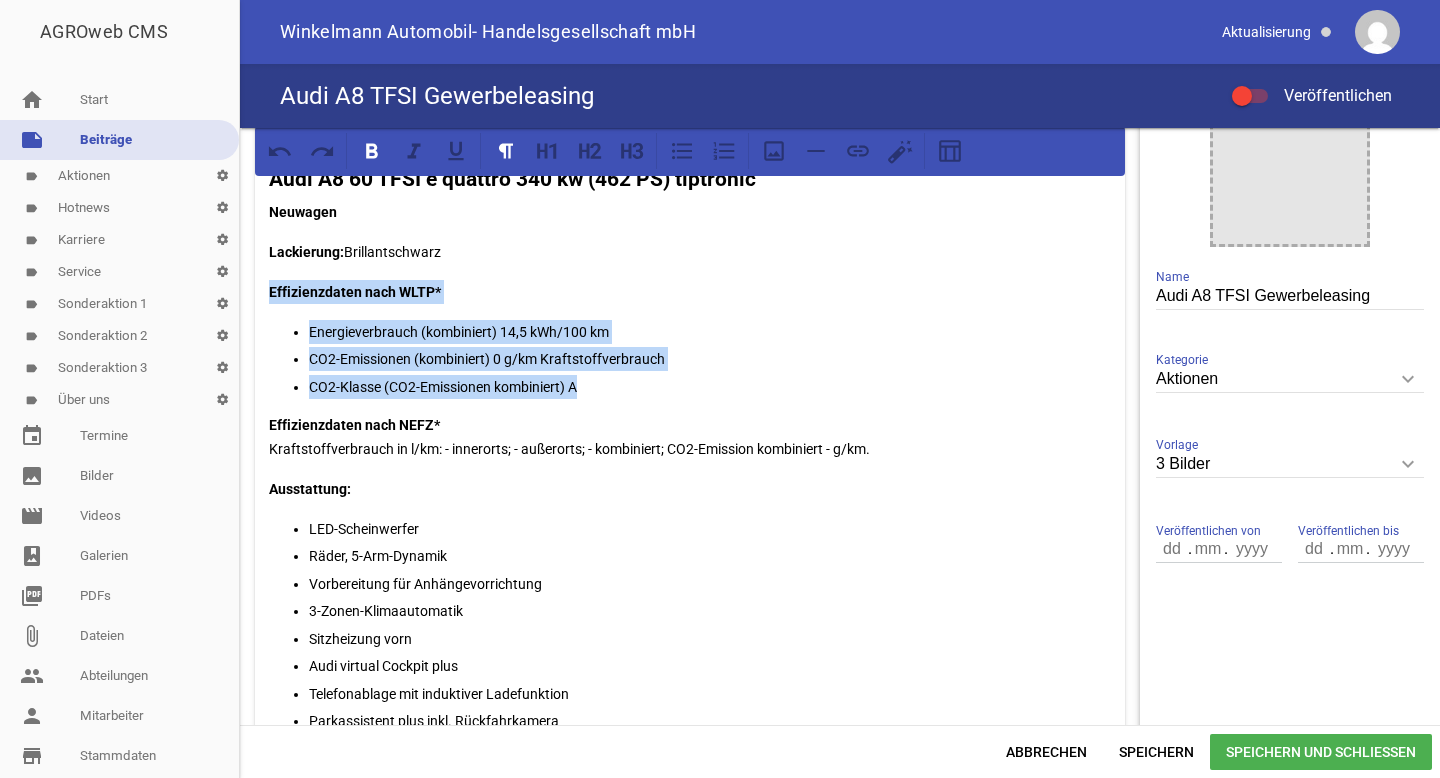 drag, startPoint x: 593, startPoint y: 394, endPoint x: 262, endPoint y: 287, distance: 347.86493 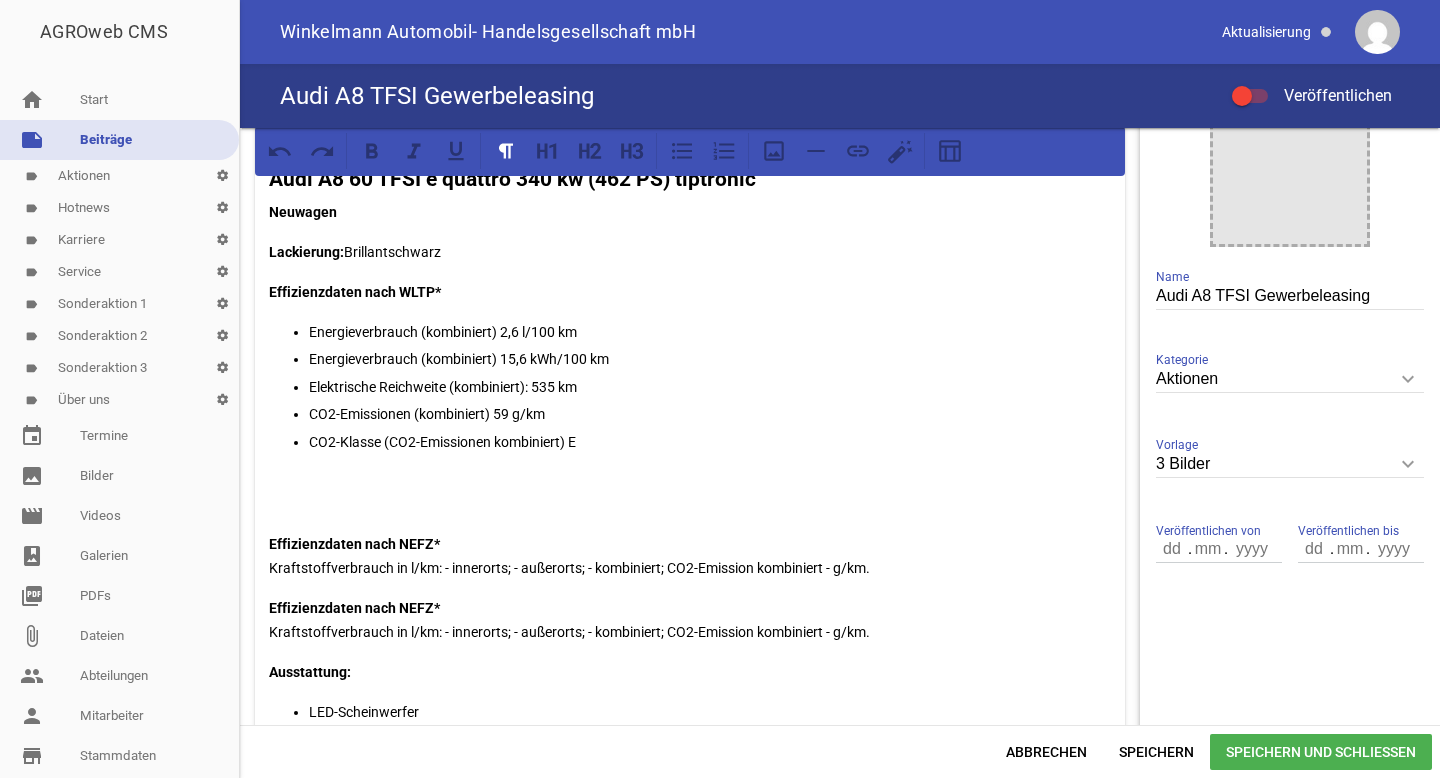 click on "Effizienzdaten nach NEFZ* Kraftstoffverbrauch in l/km: - innerorts; - außerorts; - kombiniert; CO2-Emission kombiniert - g/km." at bounding box center [690, 556] 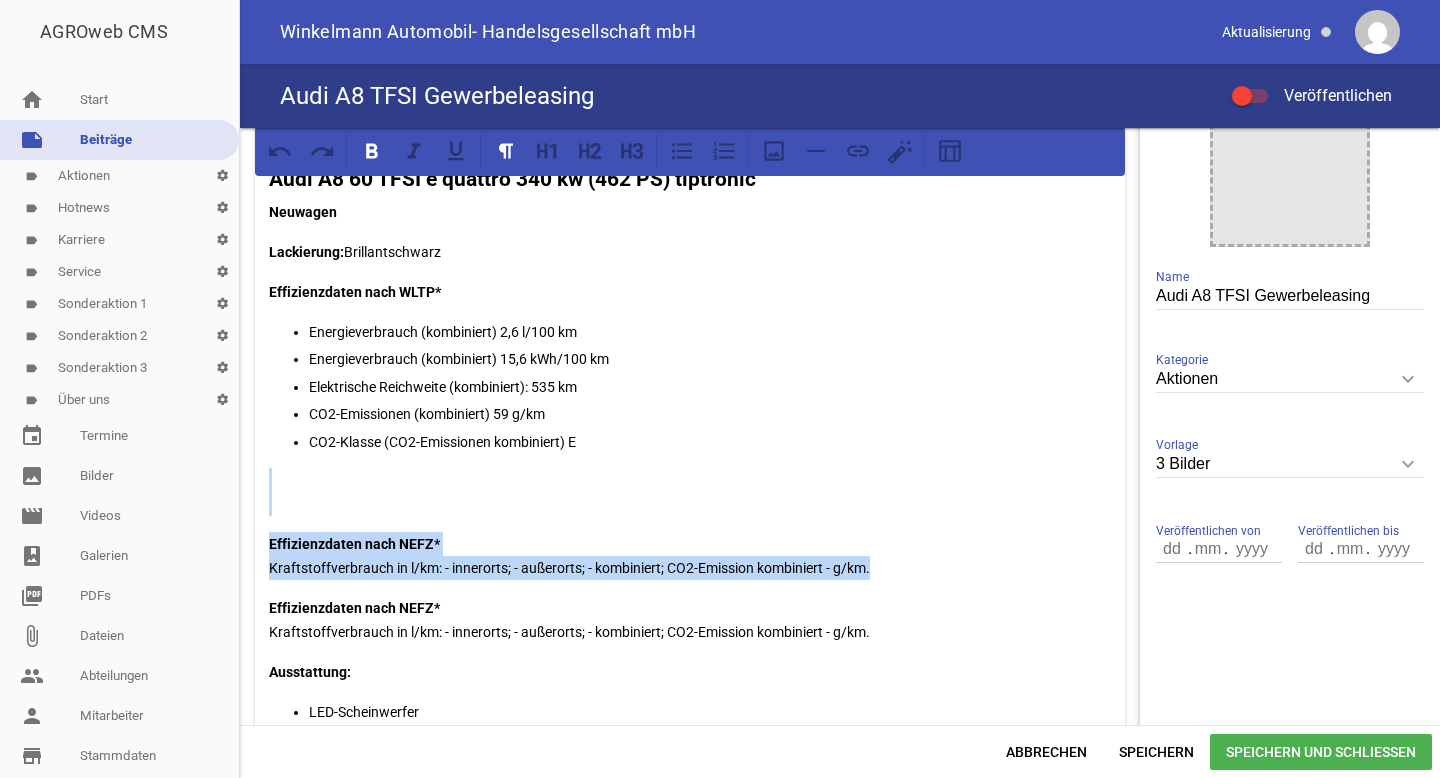 drag, startPoint x: 909, startPoint y: 575, endPoint x: 281, endPoint y: 485, distance: 634.41626 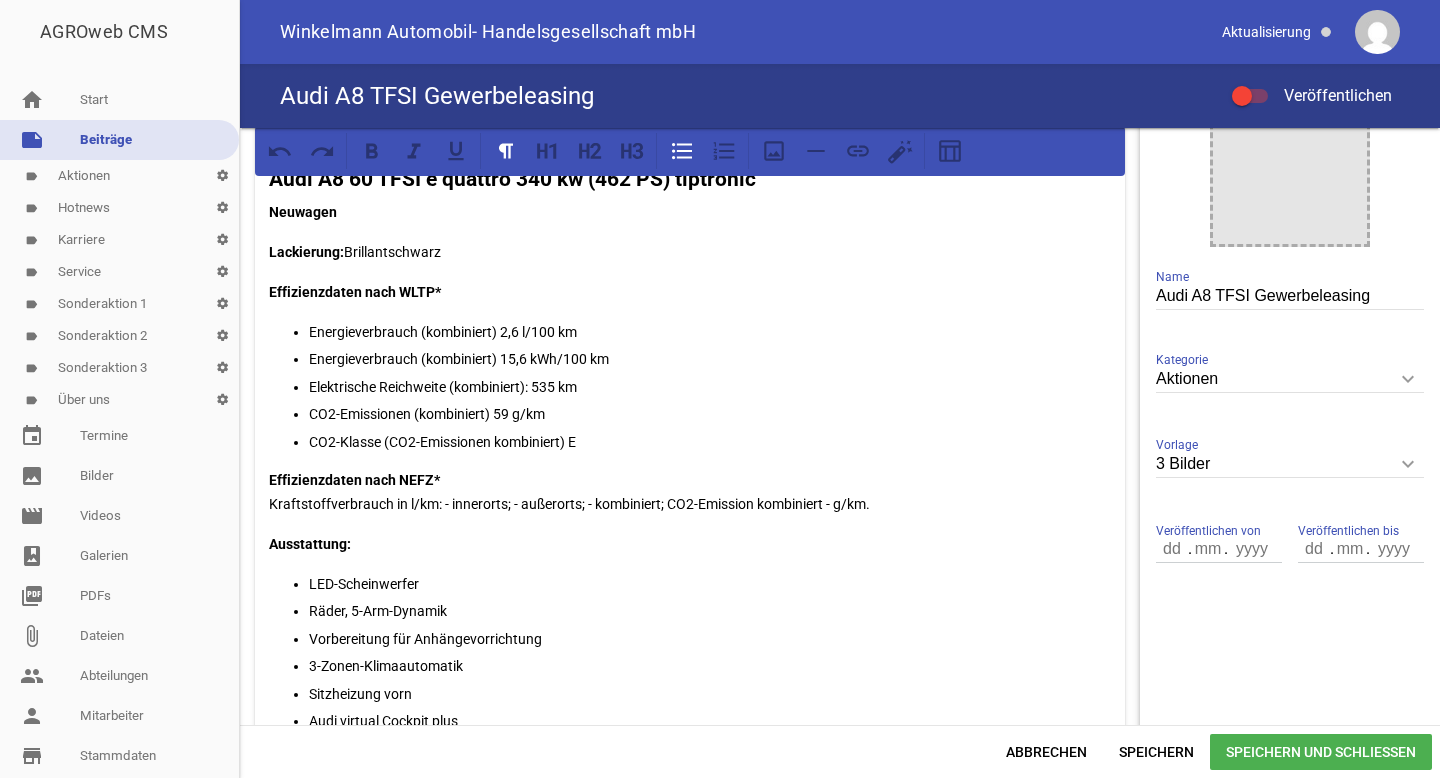 click on "Energieverbrauch (kombiniert) 2,6 l/100 km" at bounding box center [710, 332] 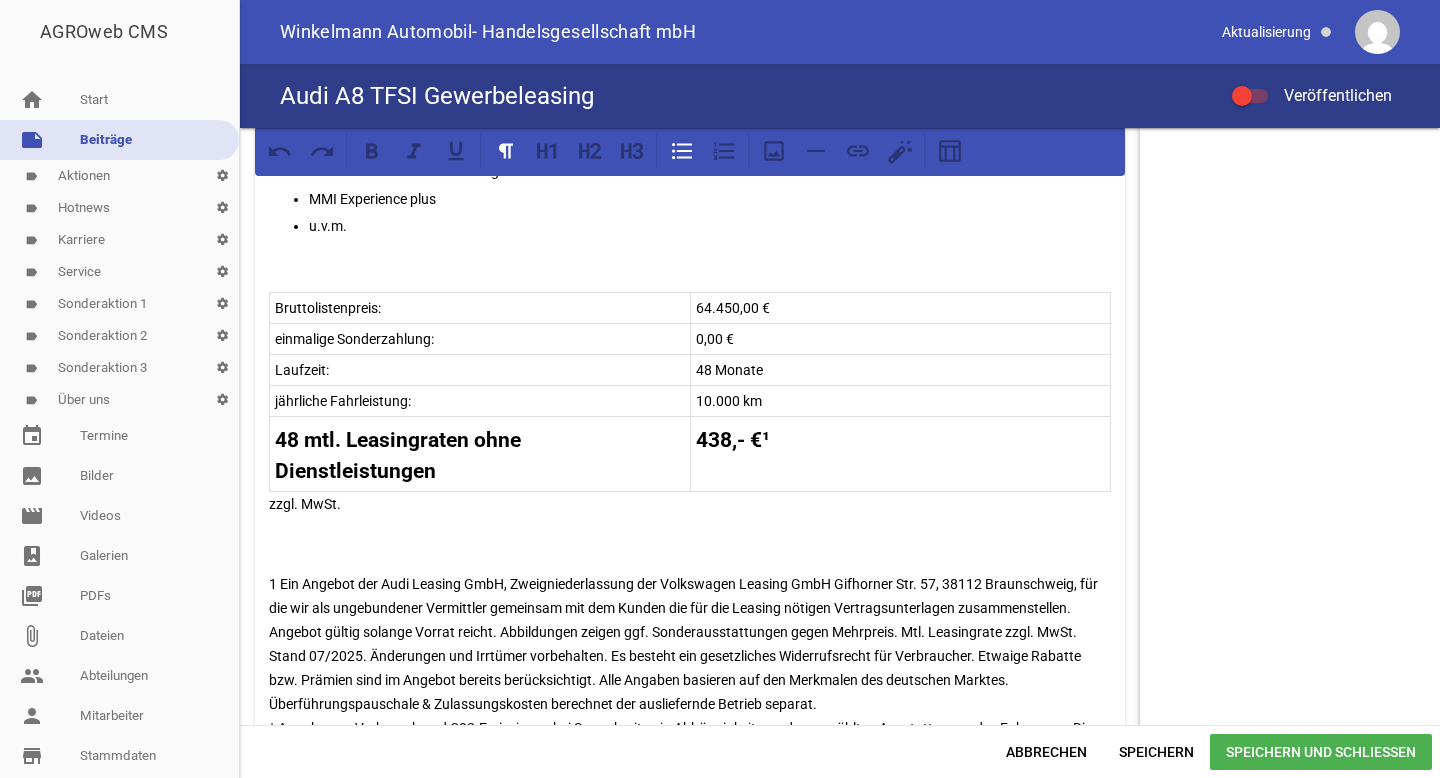 scroll, scrollTop: 1049, scrollLeft: 0, axis: vertical 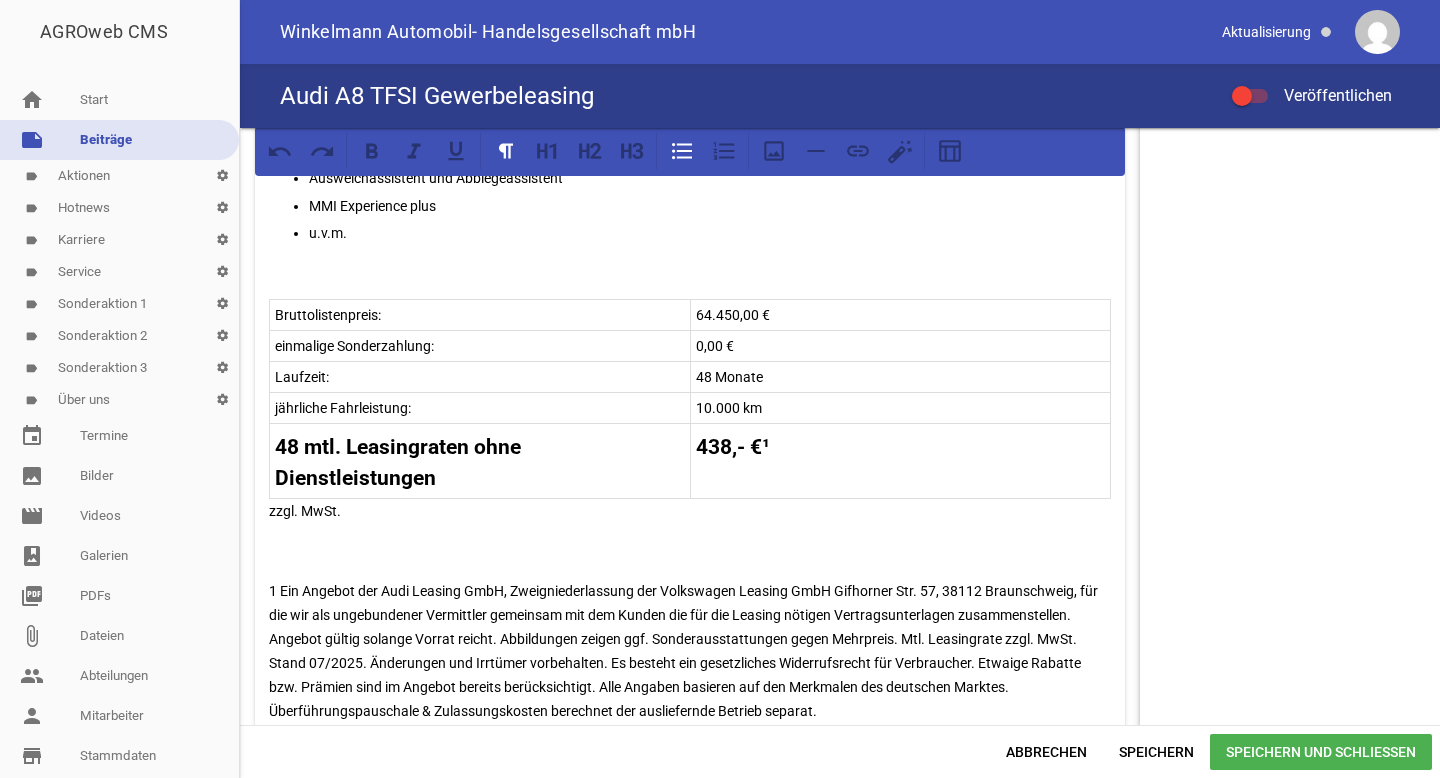 click on "48 mtl. Leasingraten ohne Dienstleistungen 438,- €¹" at bounding box center [690, 461] 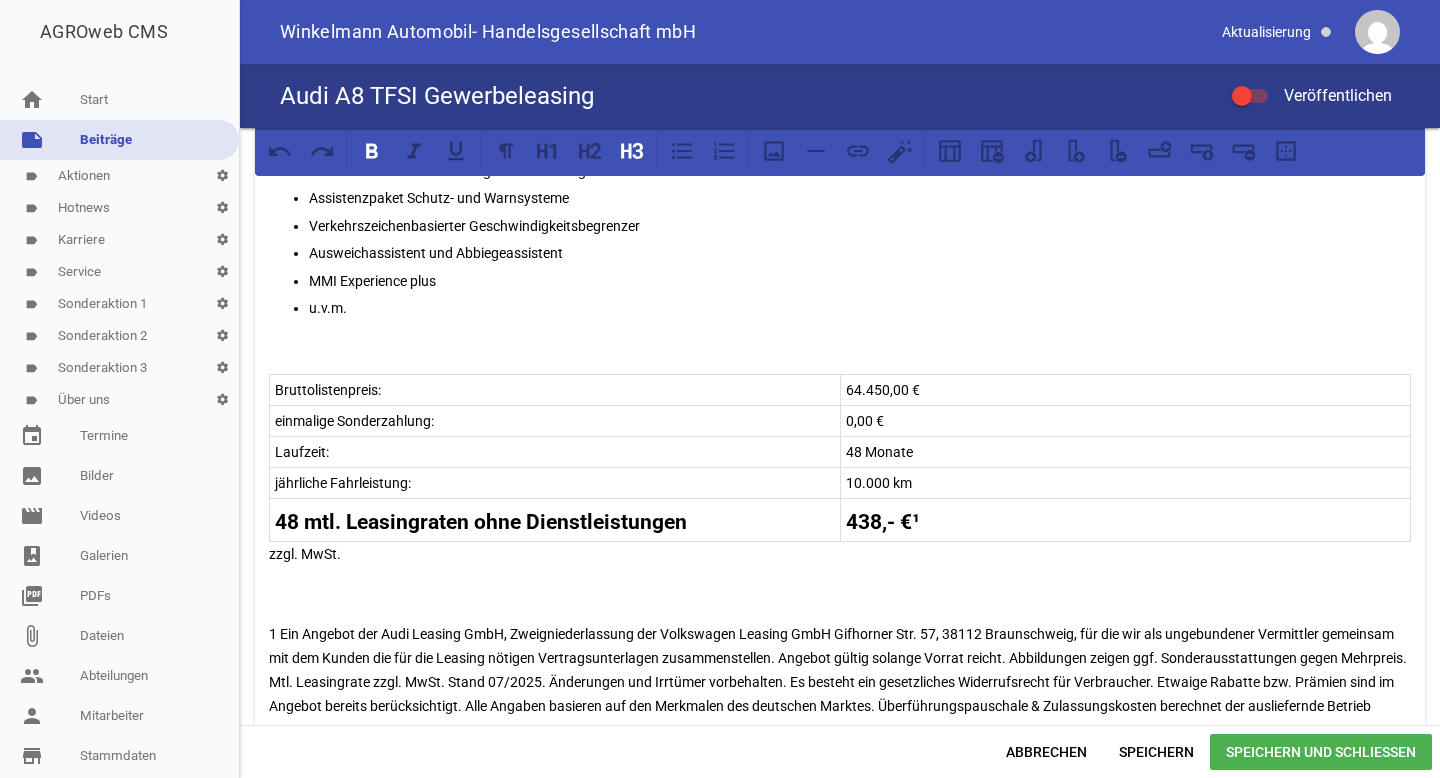 scroll, scrollTop: 1124, scrollLeft: 0, axis: vertical 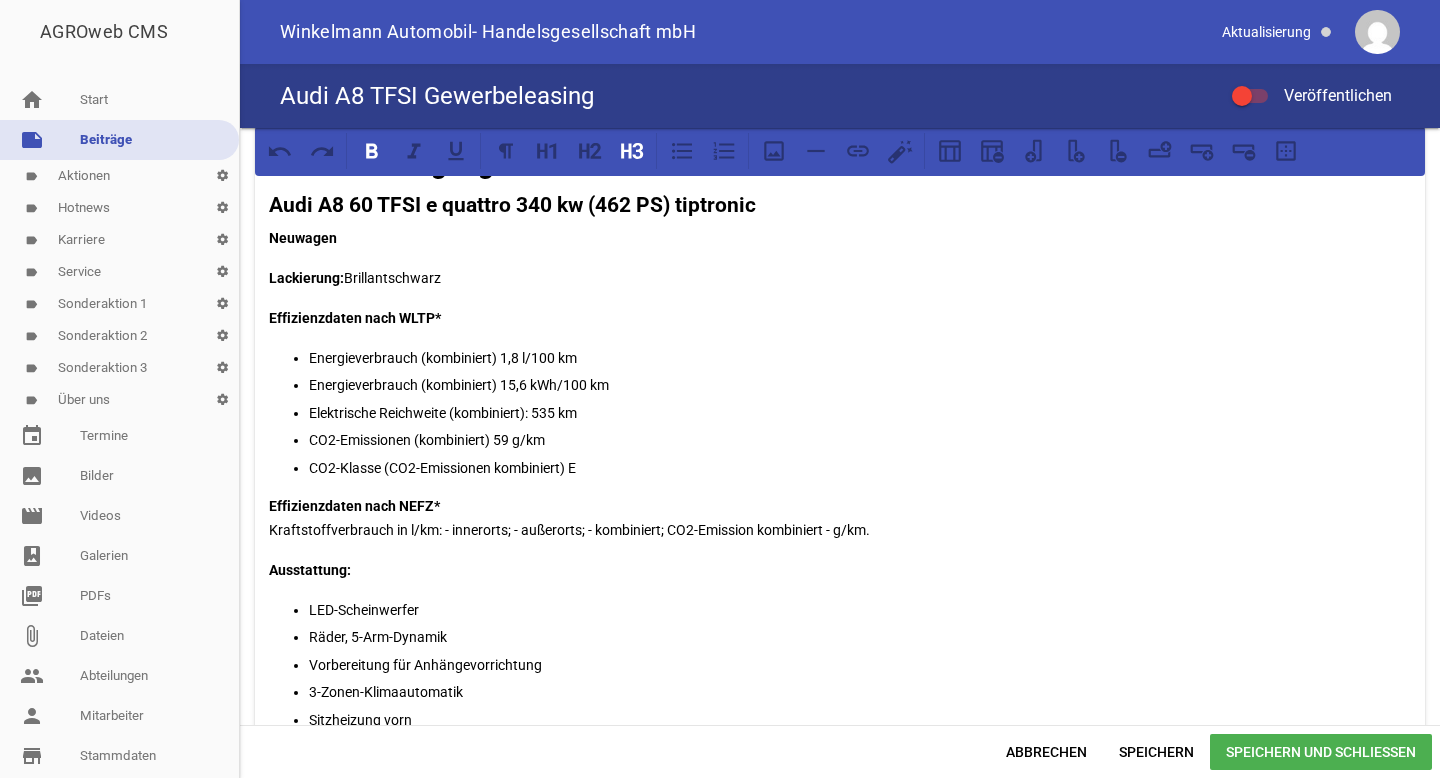 click on "Energieverbrauch (kombiniert) 15,6 kWh/100 km" at bounding box center [860, 385] 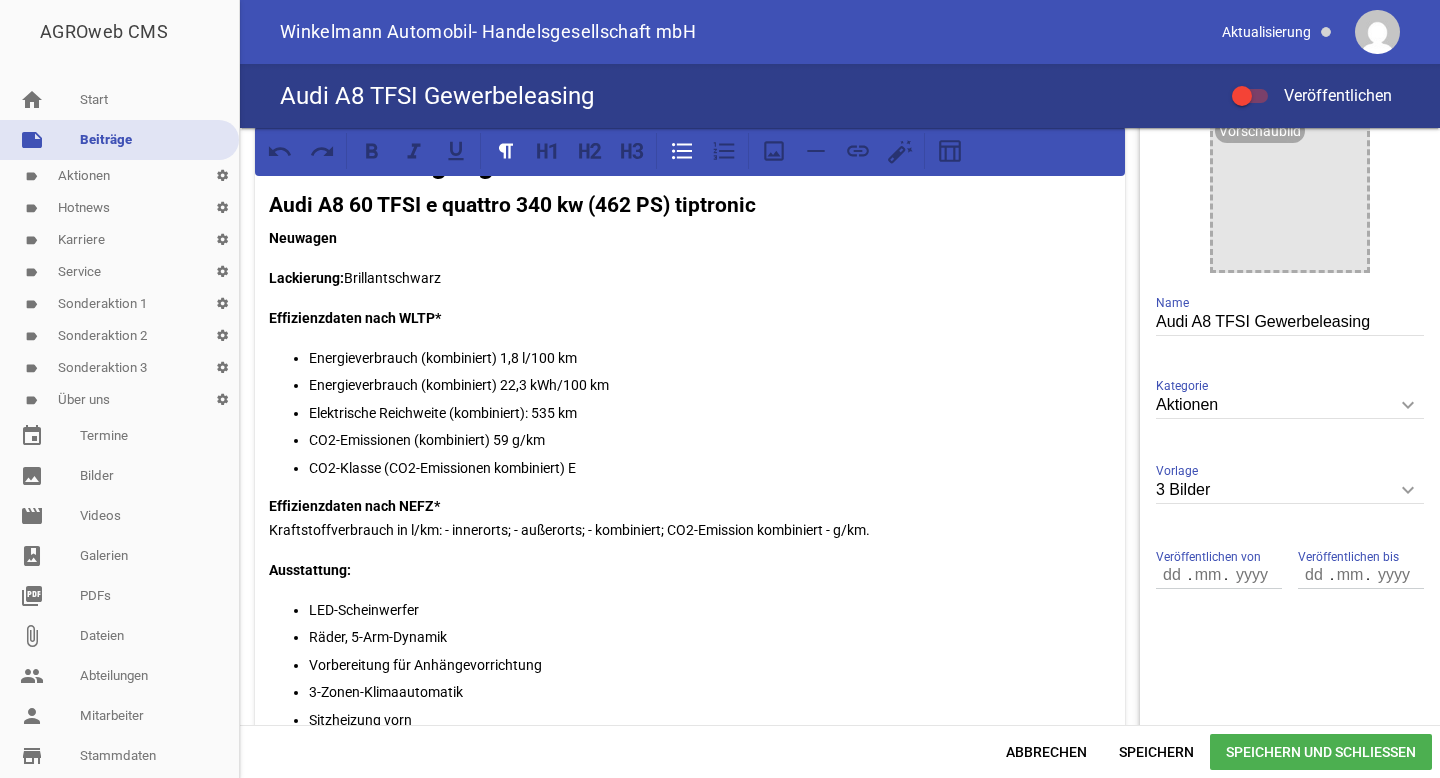 click on "Elektrische Reichweite (kombiniert): 535 km" at bounding box center (710, 413) 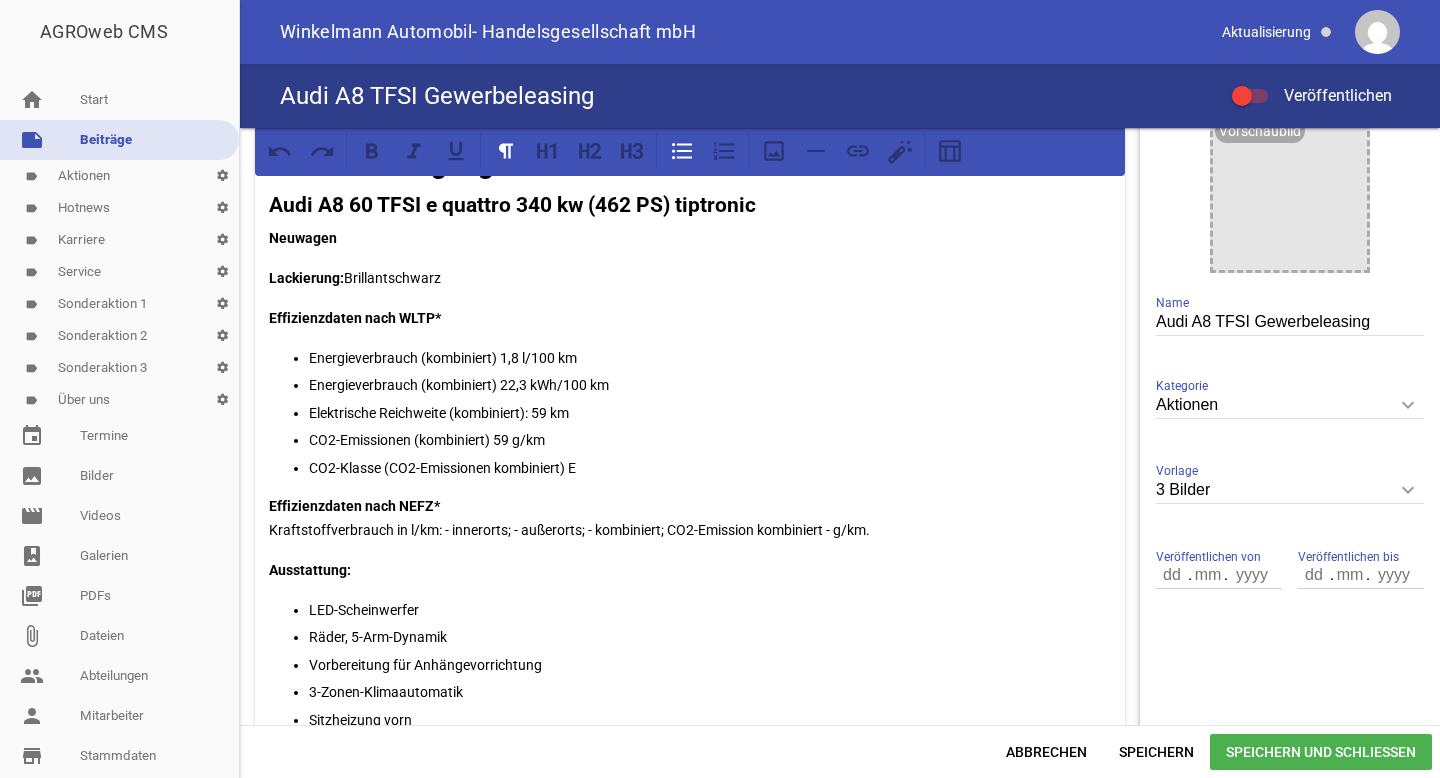 click on "CO2-Emissionen (kombiniert) 59 g/km" at bounding box center [710, 440] 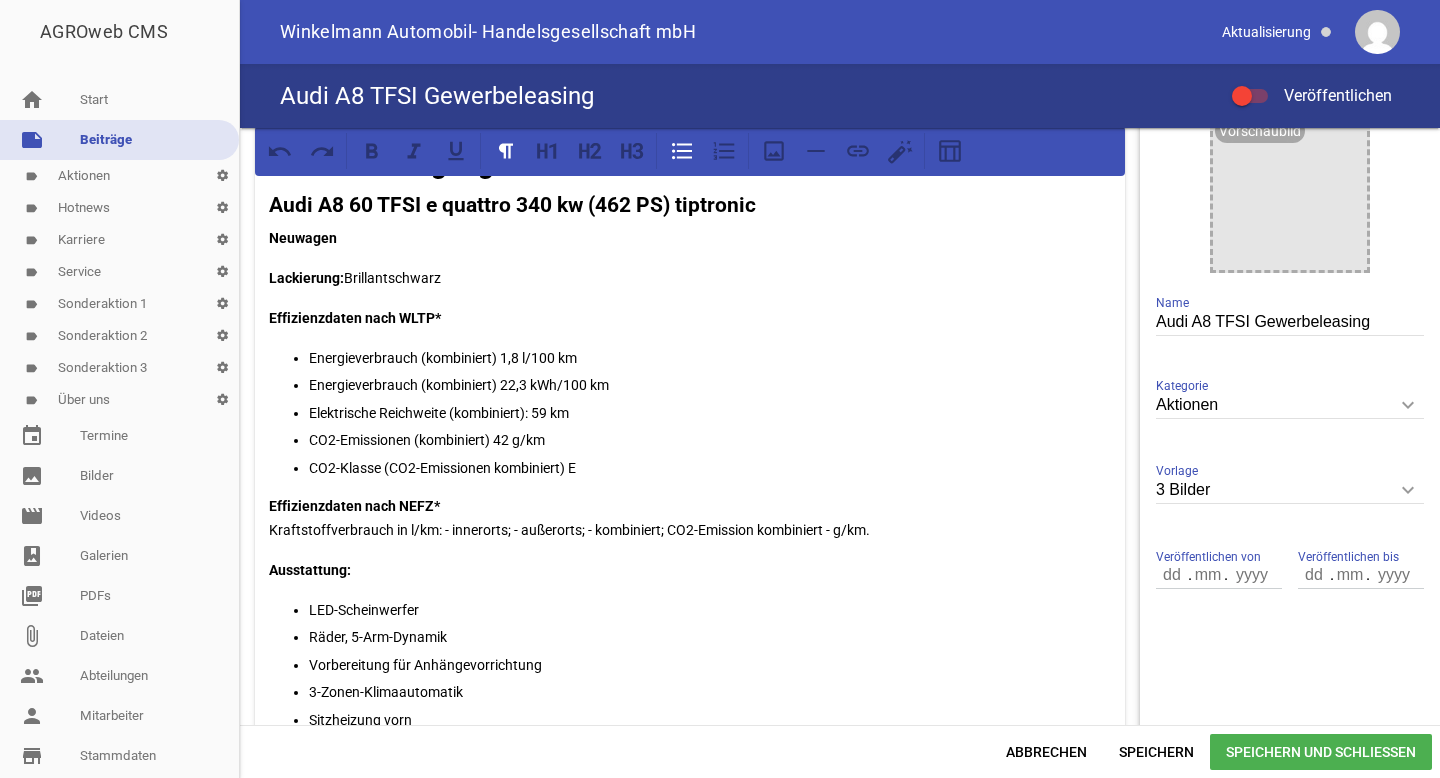 click on "CO2-Klasse (CO2-Emissionen kombiniert) E" at bounding box center (710, 468) 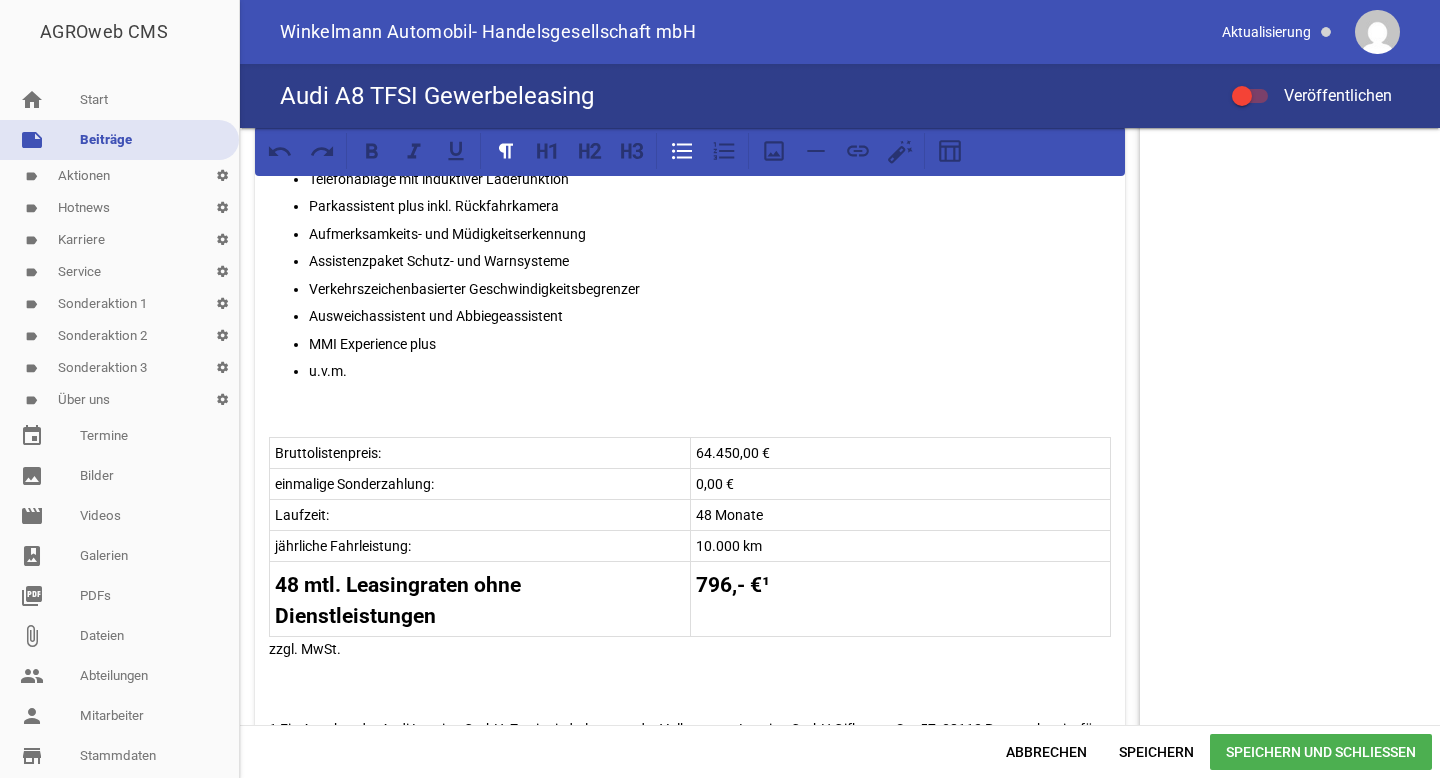 scroll, scrollTop: 931, scrollLeft: 0, axis: vertical 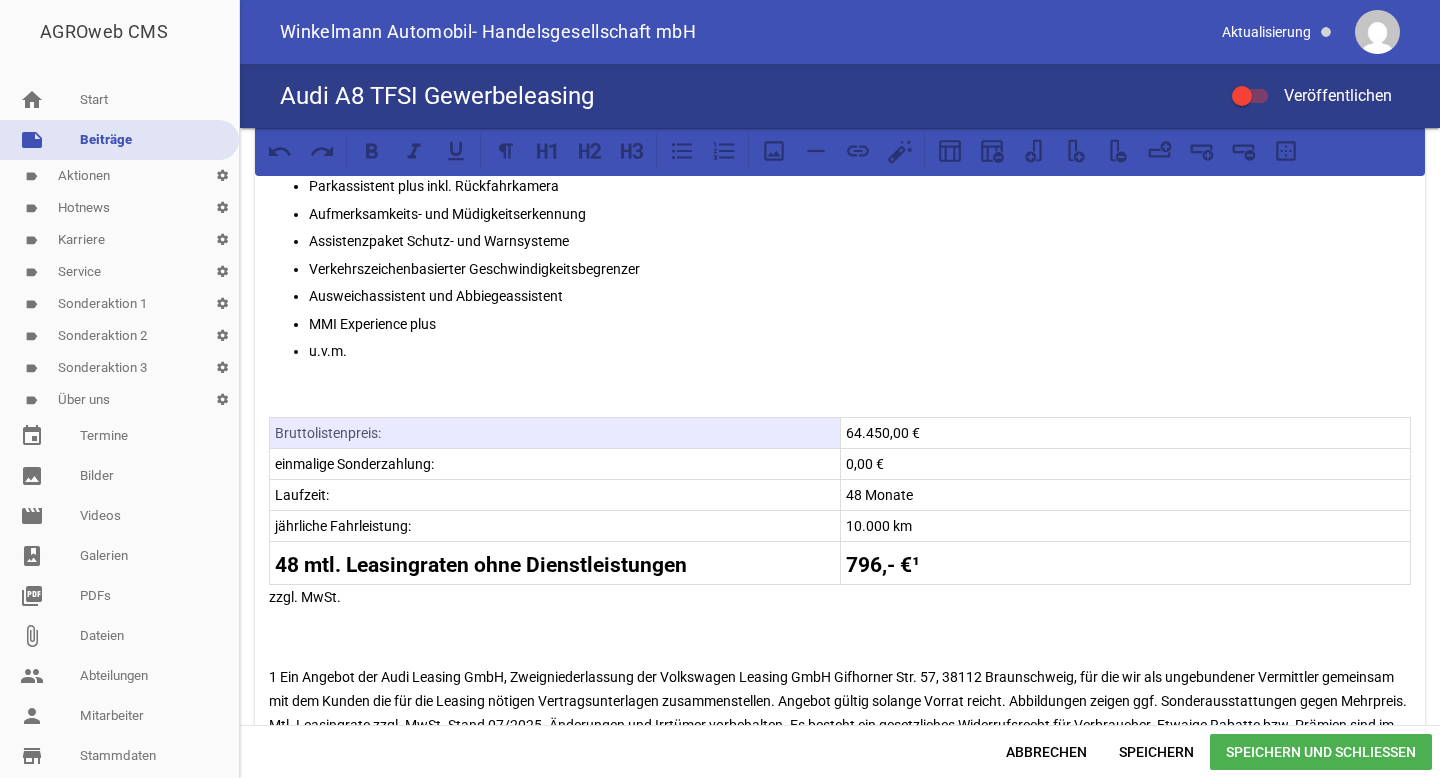 drag, startPoint x: 750, startPoint y: 430, endPoint x: 715, endPoint y: 431, distance: 35.014282 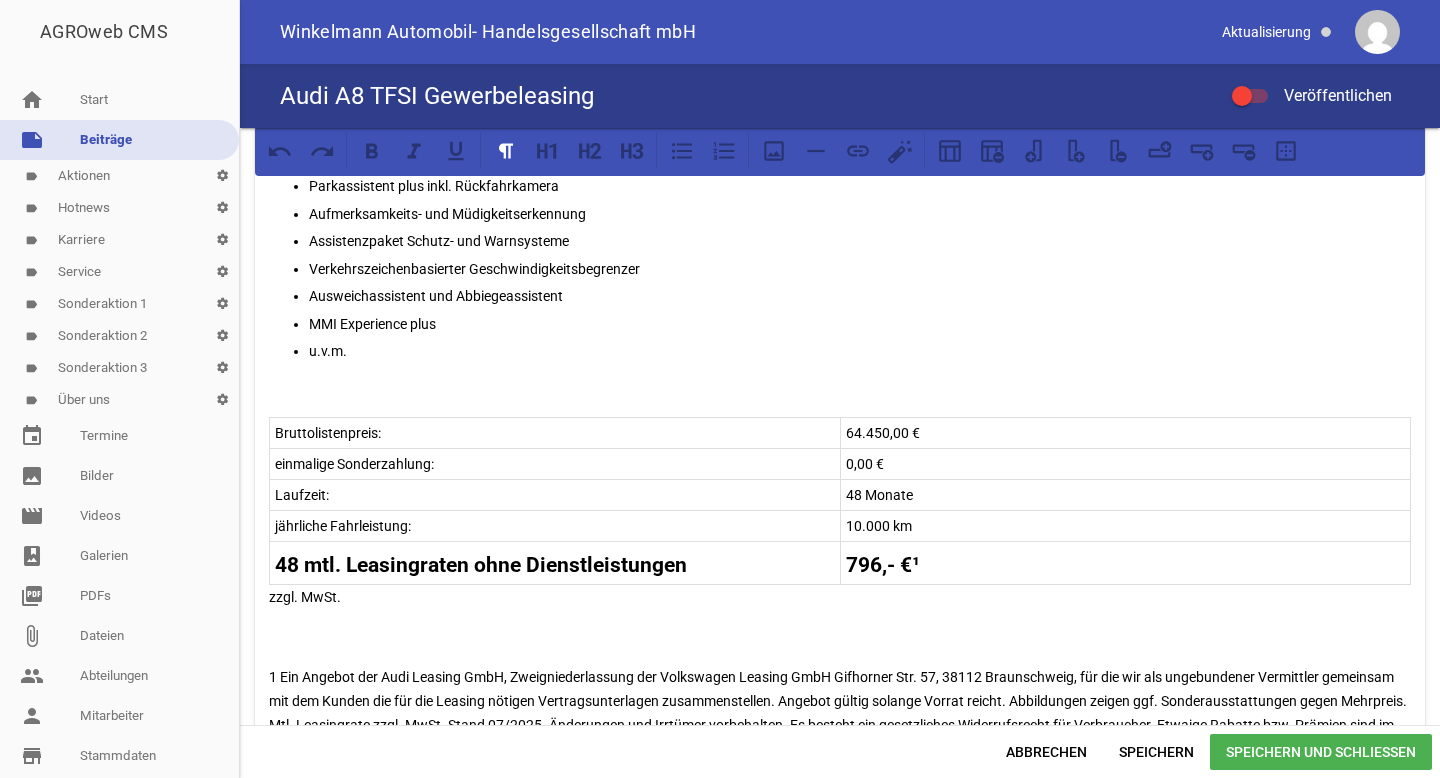 click on "64.450,00 €" at bounding box center (1126, 433) 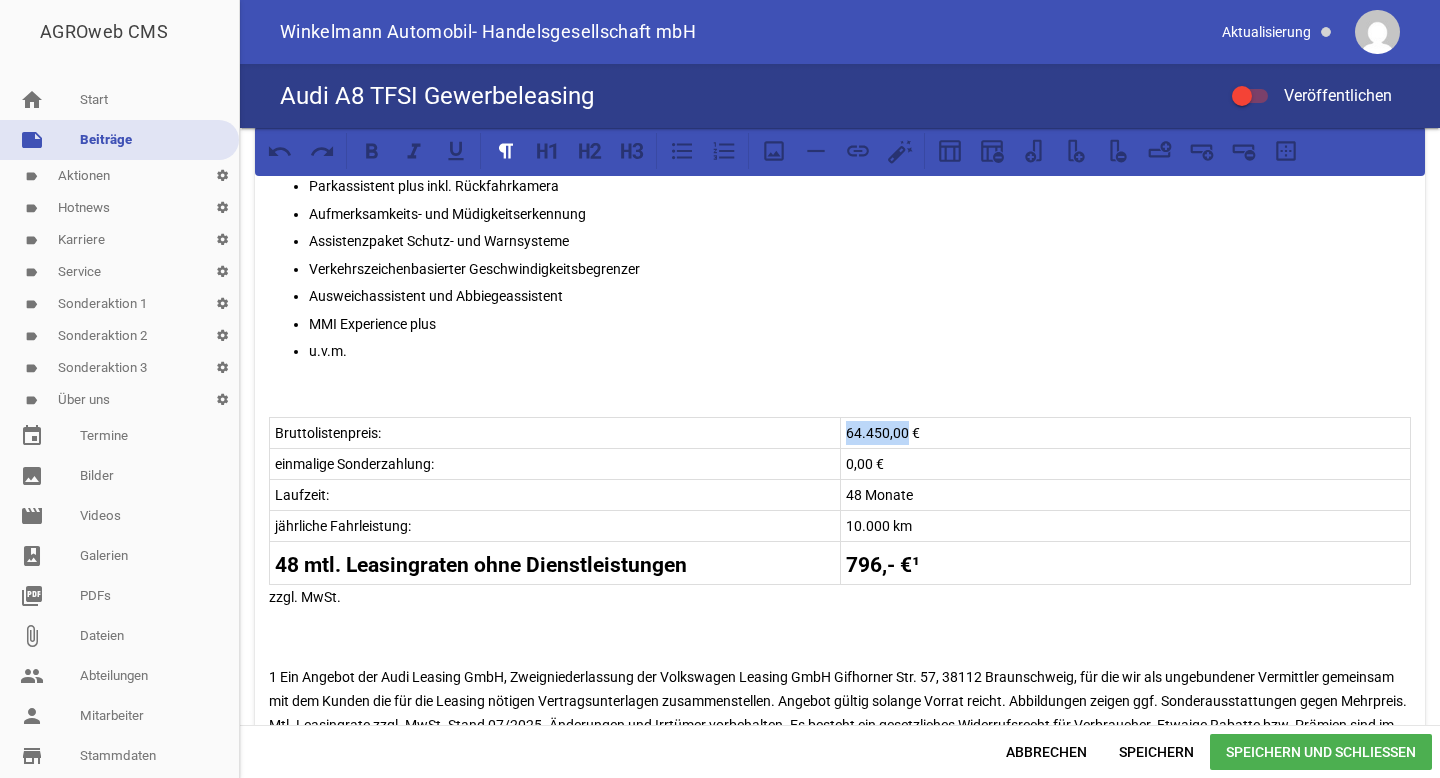 drag, startPoint x: 900, startPoint y: 431, endPoint x: 841, endPoint y: 431, distance: 59 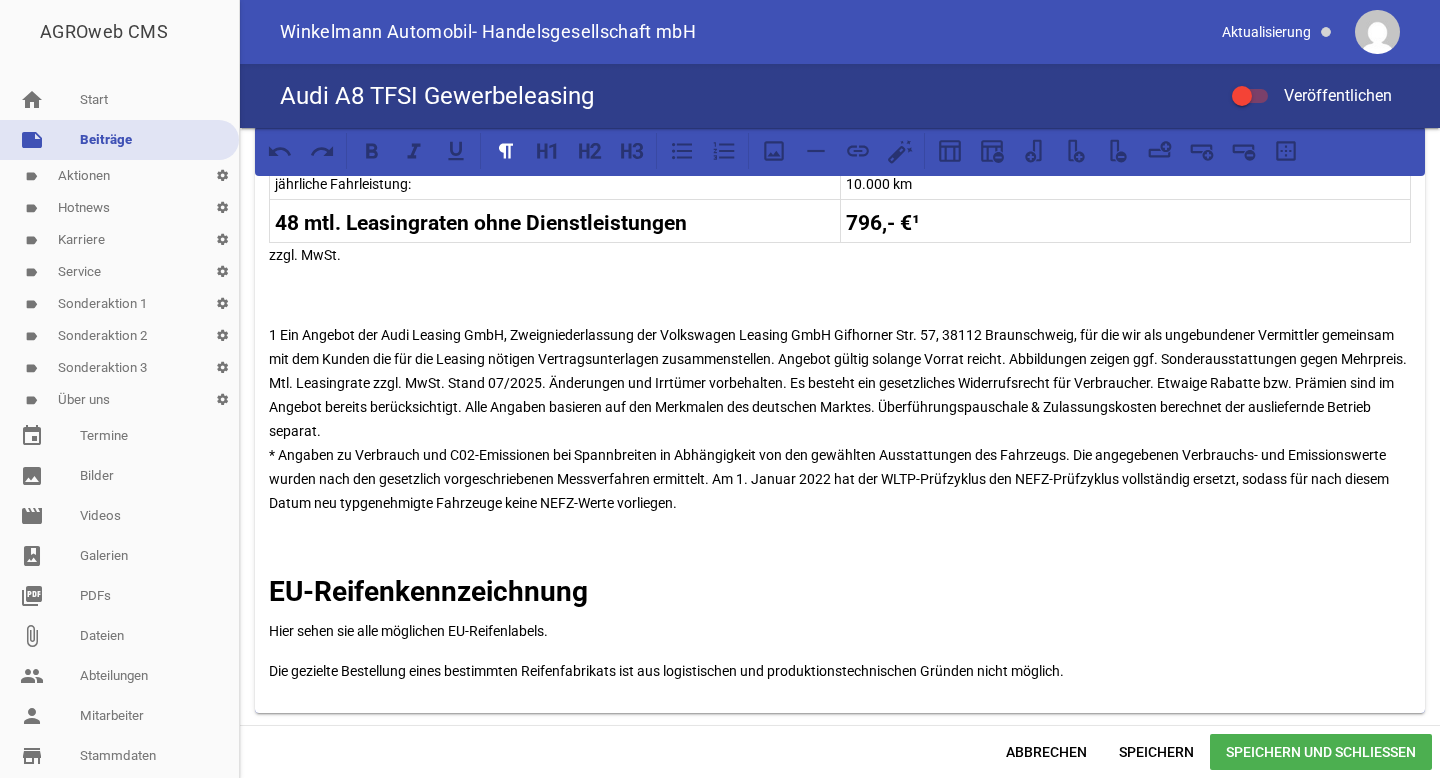 scroll, scrollTop: 1345, scrollLeft: 0, axis: vertical 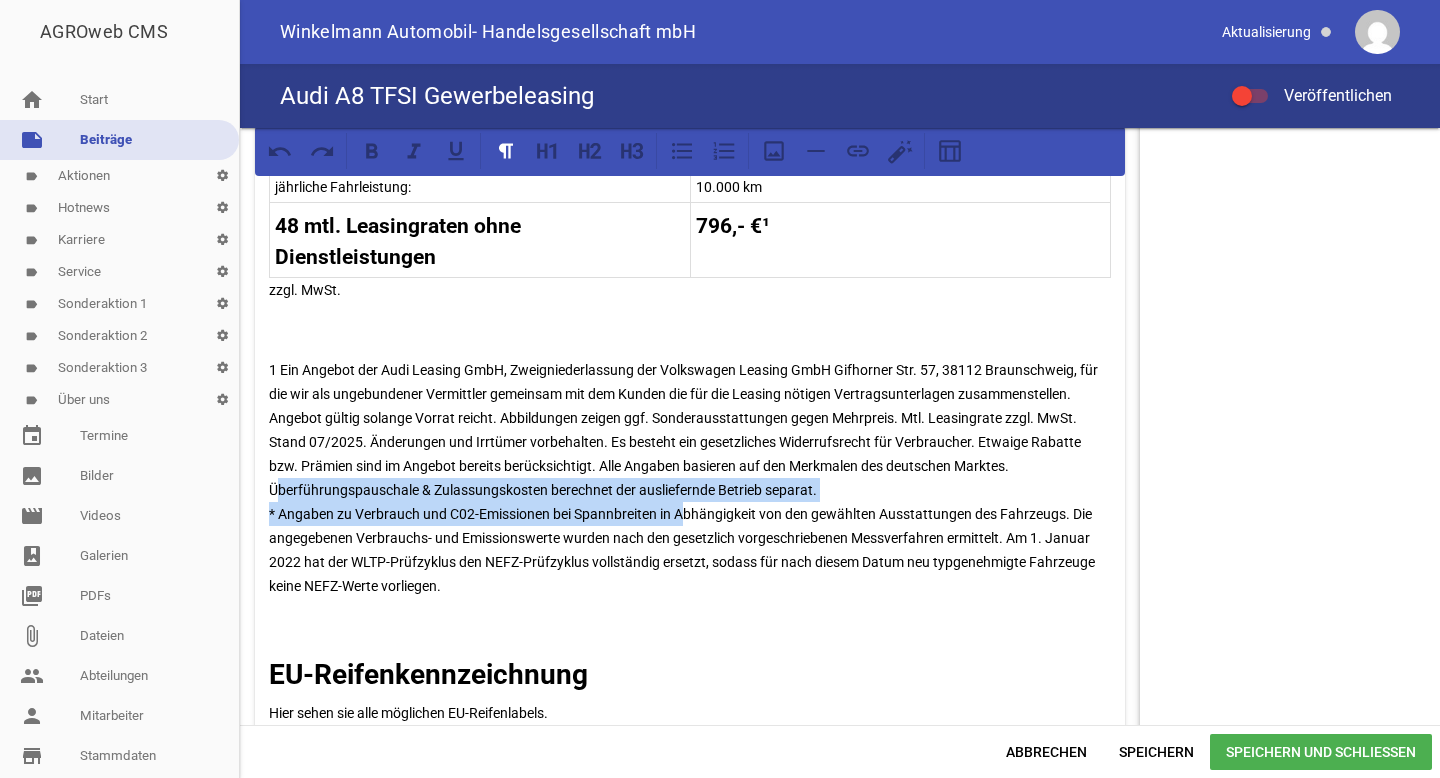 drag, startPoint x: 684, startPoint y: 511, endPoint x: 272, endPoint y: 497, distance: 412.2378 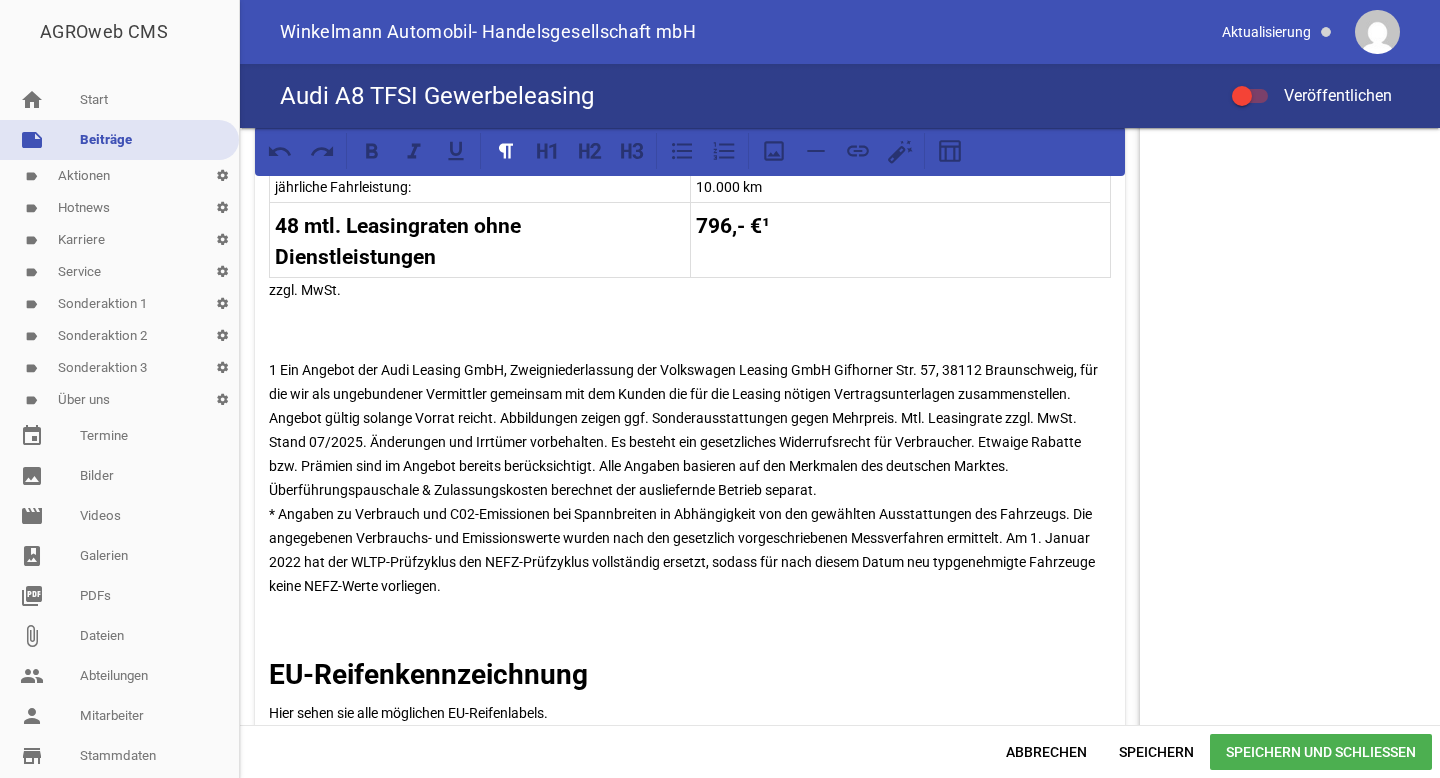 click on "1 Ein Angebot der Audi Leasing GmbH, Zweigniederlassung der Volkswagen Leasing GmbH Gifhorner Str. 57, 38112 Braunschweig, für die wir als ungebundener Vermittler gemeinsam mit dem Kunden die für die Leasing nötigen Vertragsunterlagen zusammenstellen. Angebot gültig solange Vorrat reicht. Abbildungen zeigen ggf. Sonderausstattungen gegen Mehrpreis. Mtl. Leasingrate zzgl. MwSt. Stand 07/2025. Änderungen und Irrtümer vorbehalten. Es besteht ein gesetzliches Widerrufsrecht für Verbraucher. Etwaige Rabatte bzw. Prämien sind im Angebot bereits berücksichtigt. Alle Angaben basieren auf den Merkmalen des deutschen Marktes. Überführungspauschale & Zulassungskosten berechnet der ausliefernde Betrieb separat." at bounding box center (690, 478) 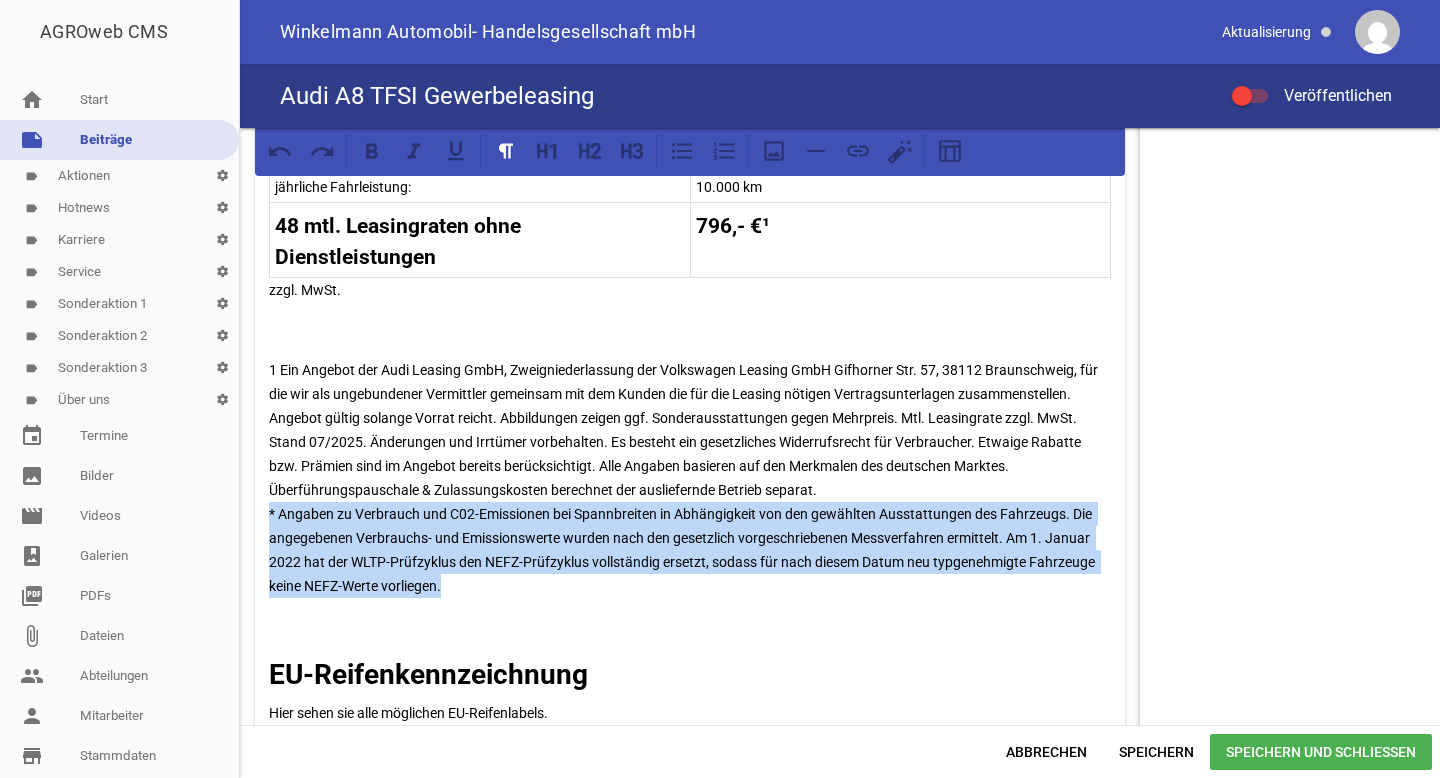 drag, startPoint x: 473, startPoint y: 587, endPoint x: 248, endPoint y: 511, distance: 237.48895 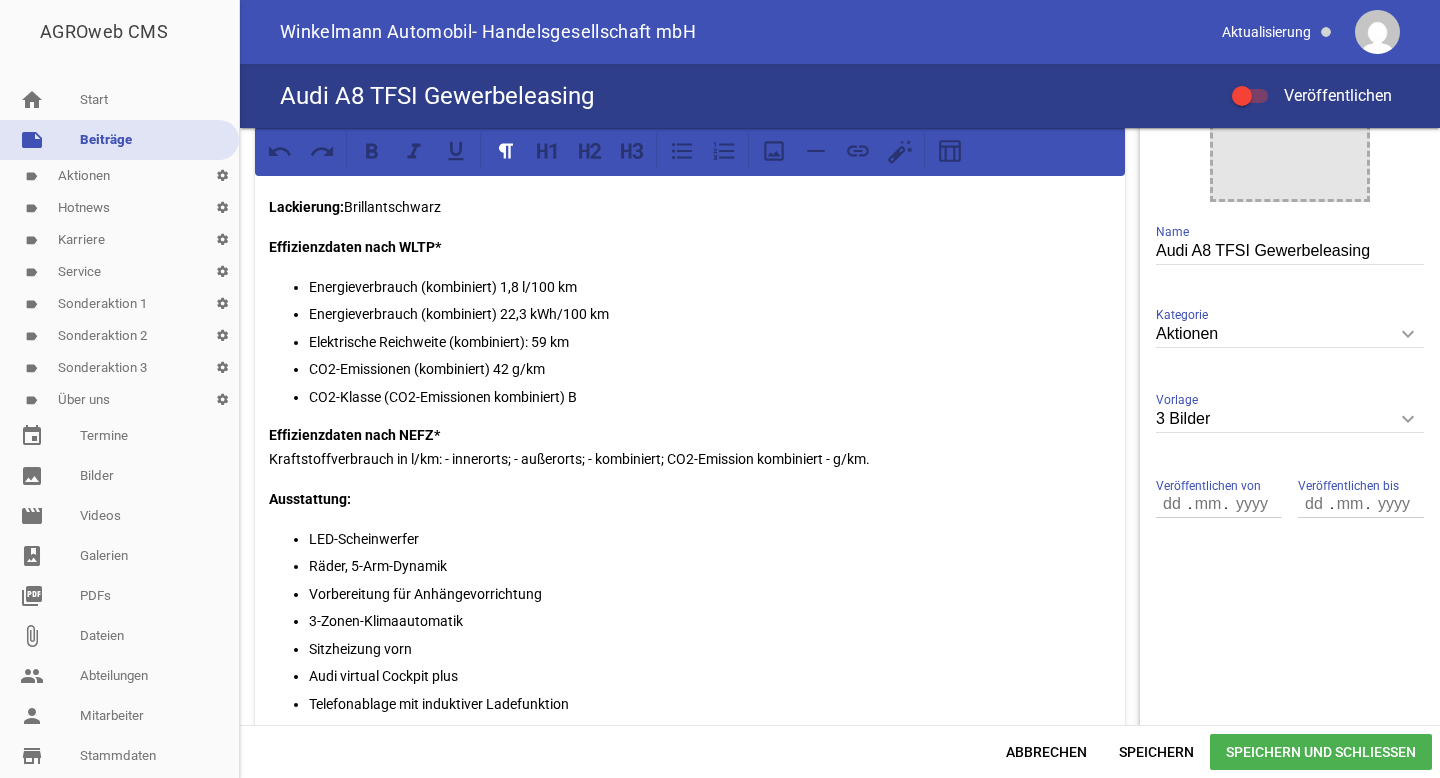 scroll, scrollTop: 383, scrollLeft: 0, axis: vertical 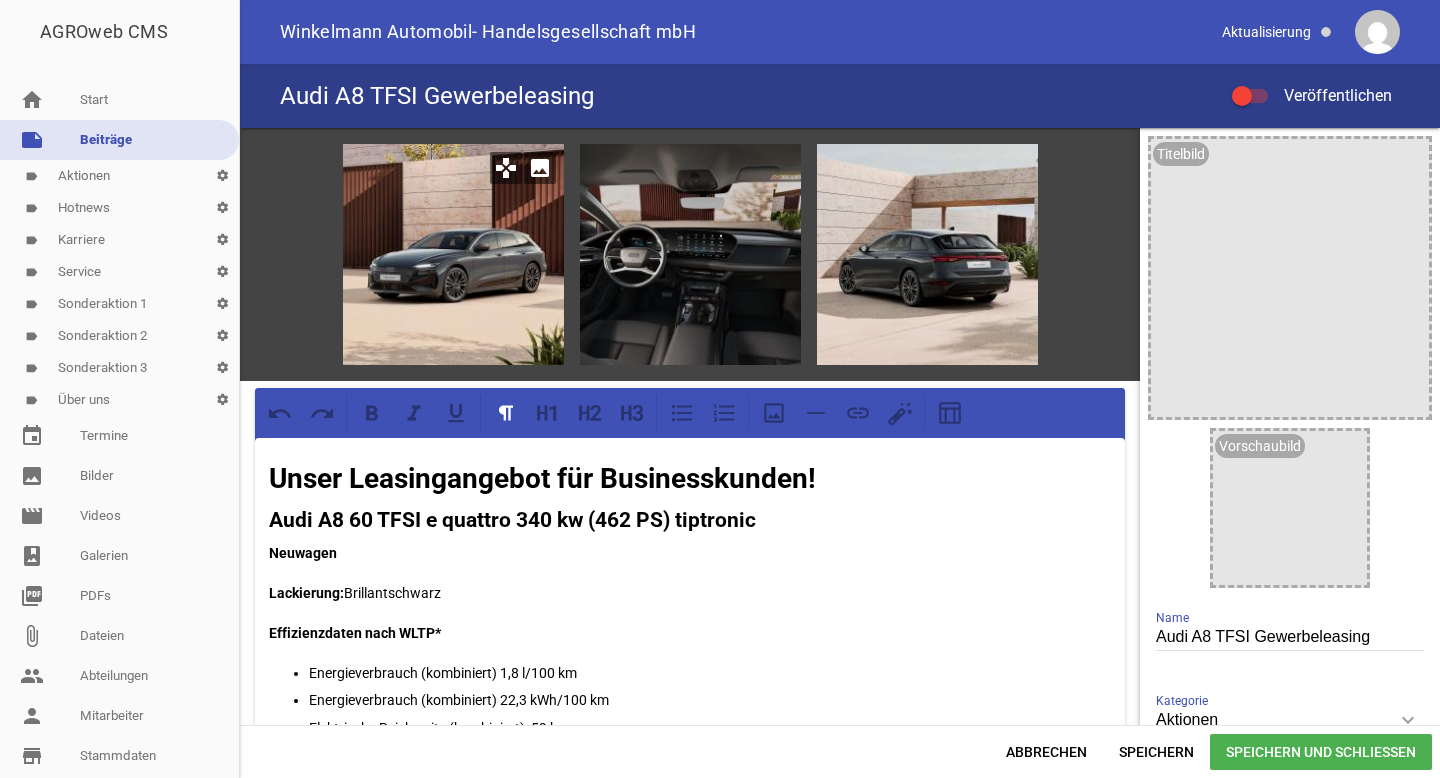 click on "image" at bounding box center (540, 168) 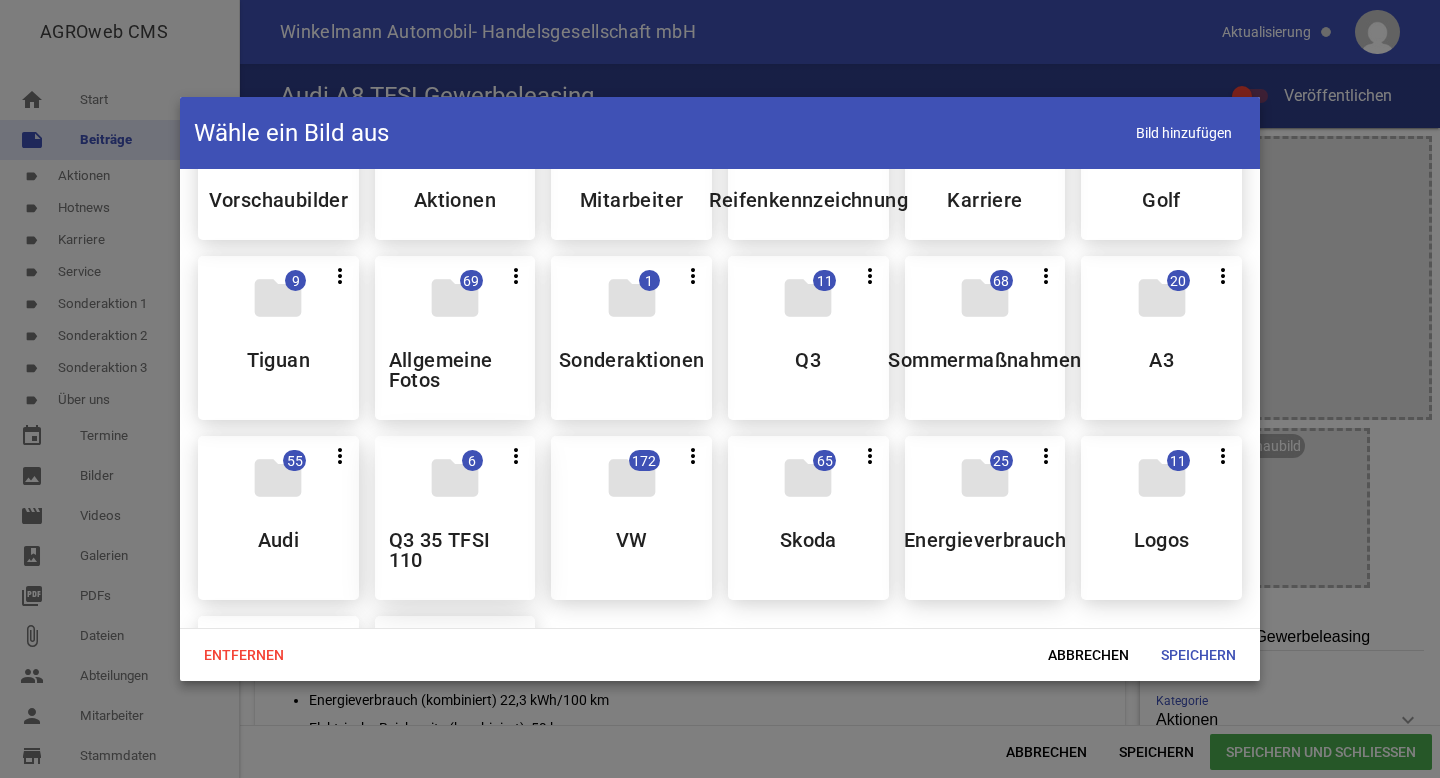 scroll, scrollTop: 112, scrollLeft: 0, axis: vertical 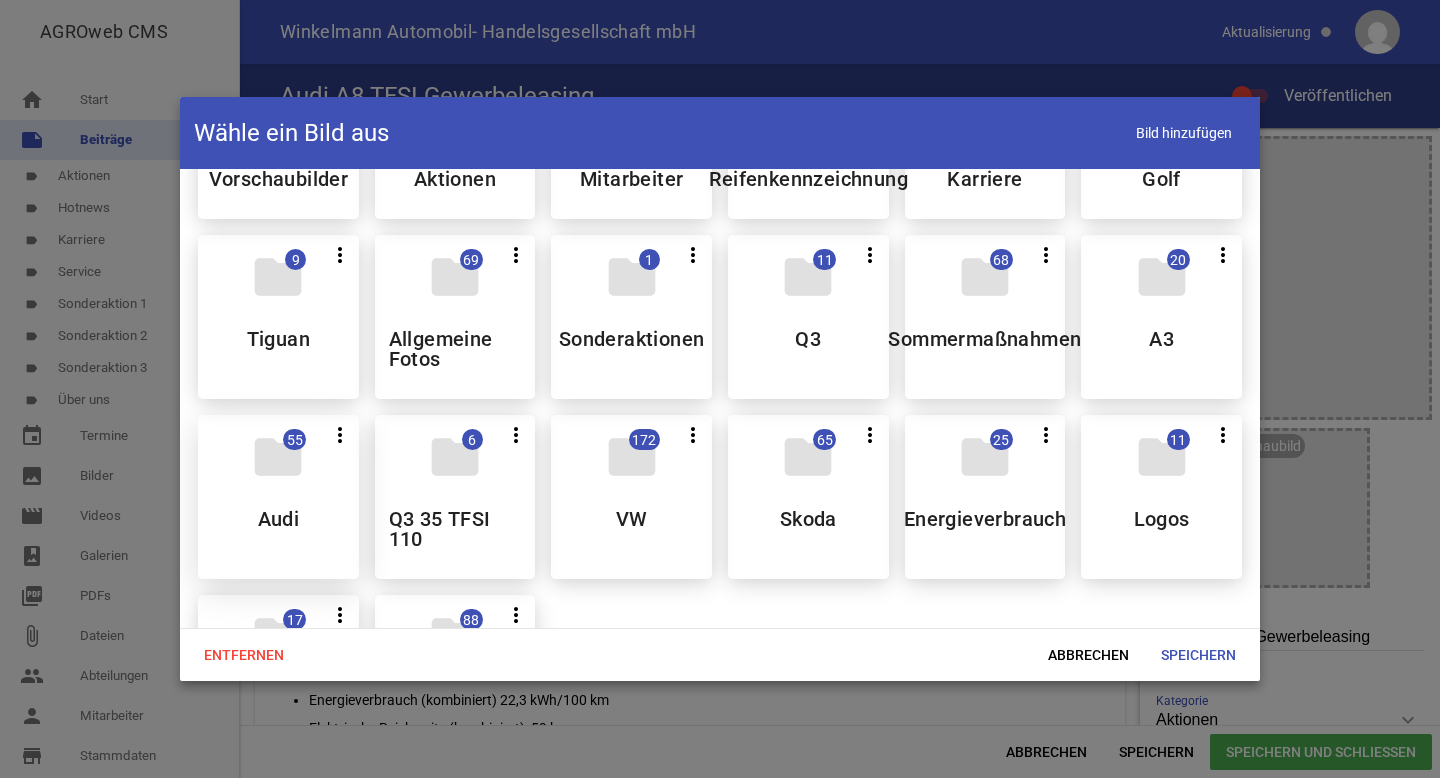 click on "folder   55   more_vert     Teilen   Bearbeiten   Löschen   Audi" at bounding box center [278, 497] 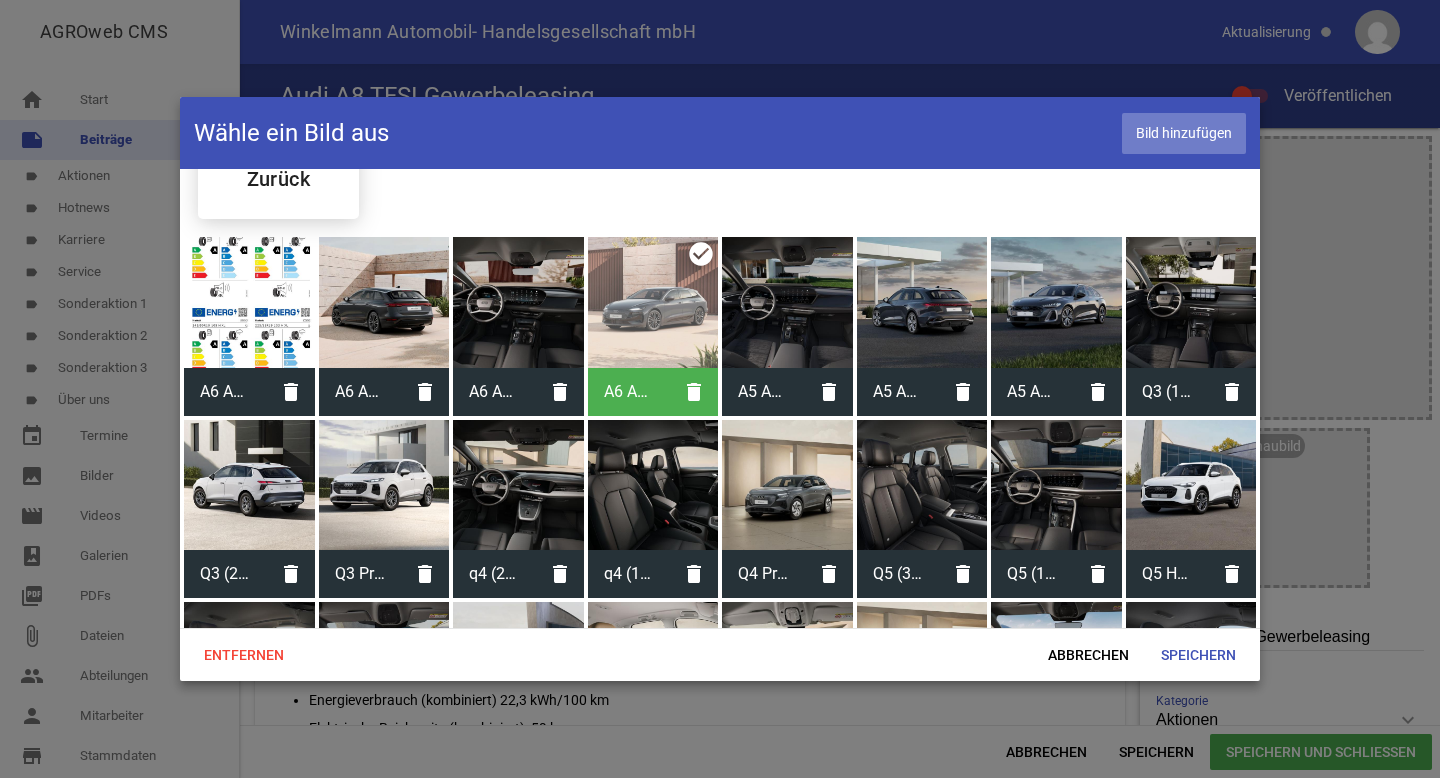 click on "Bild hinzufügen" at bounding box center [1184, 133] 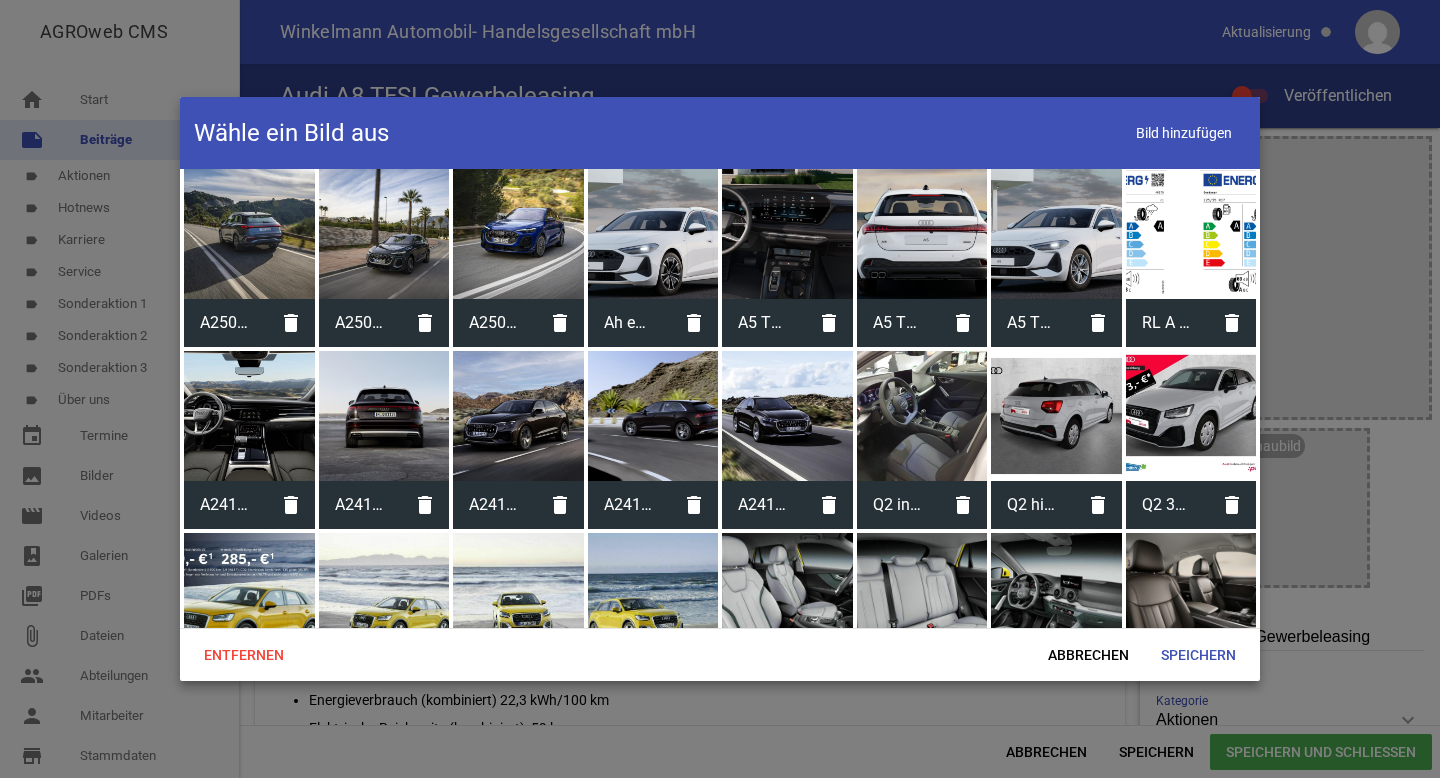 scroll, scrollTop: 1171, scrollLeft: 0, axis: vertical 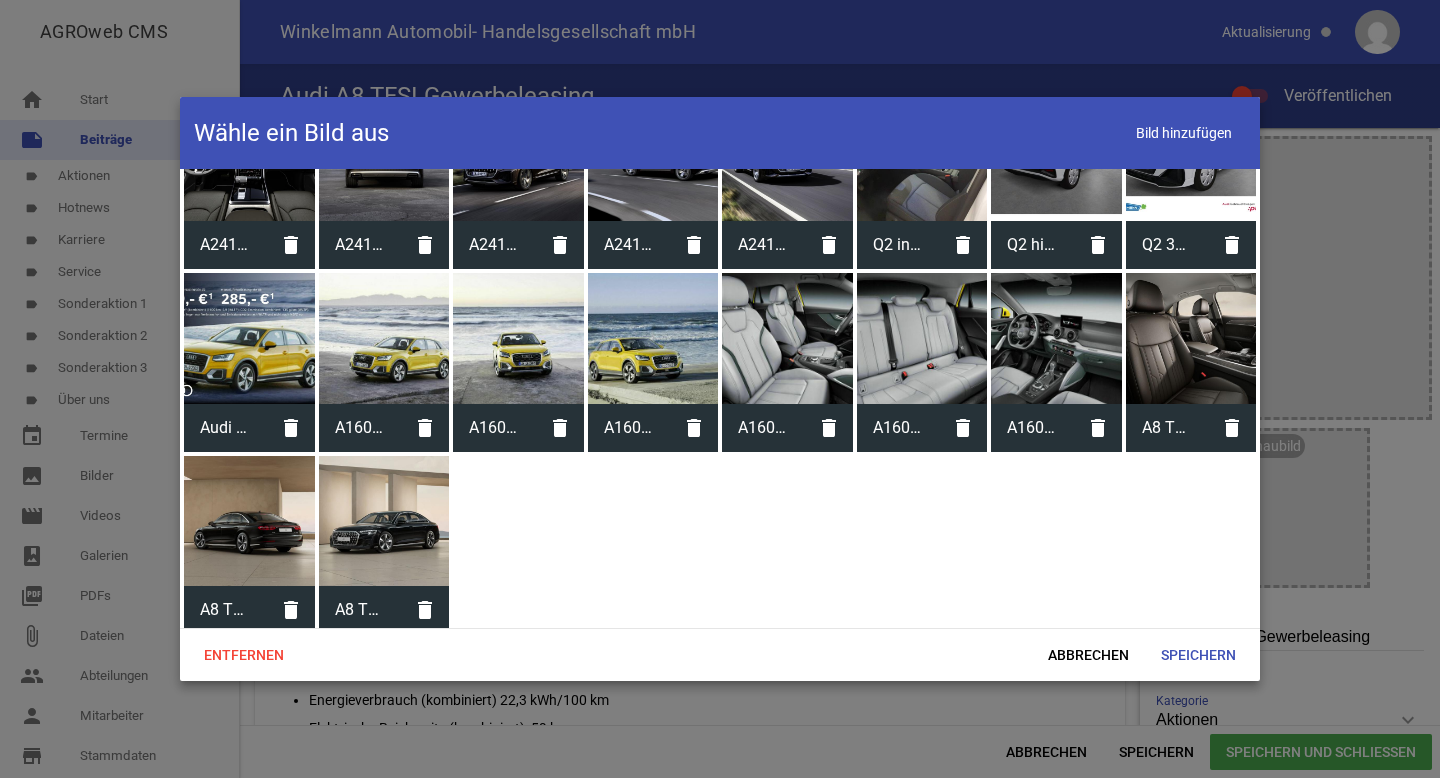 click at bounding box center (384, 521) 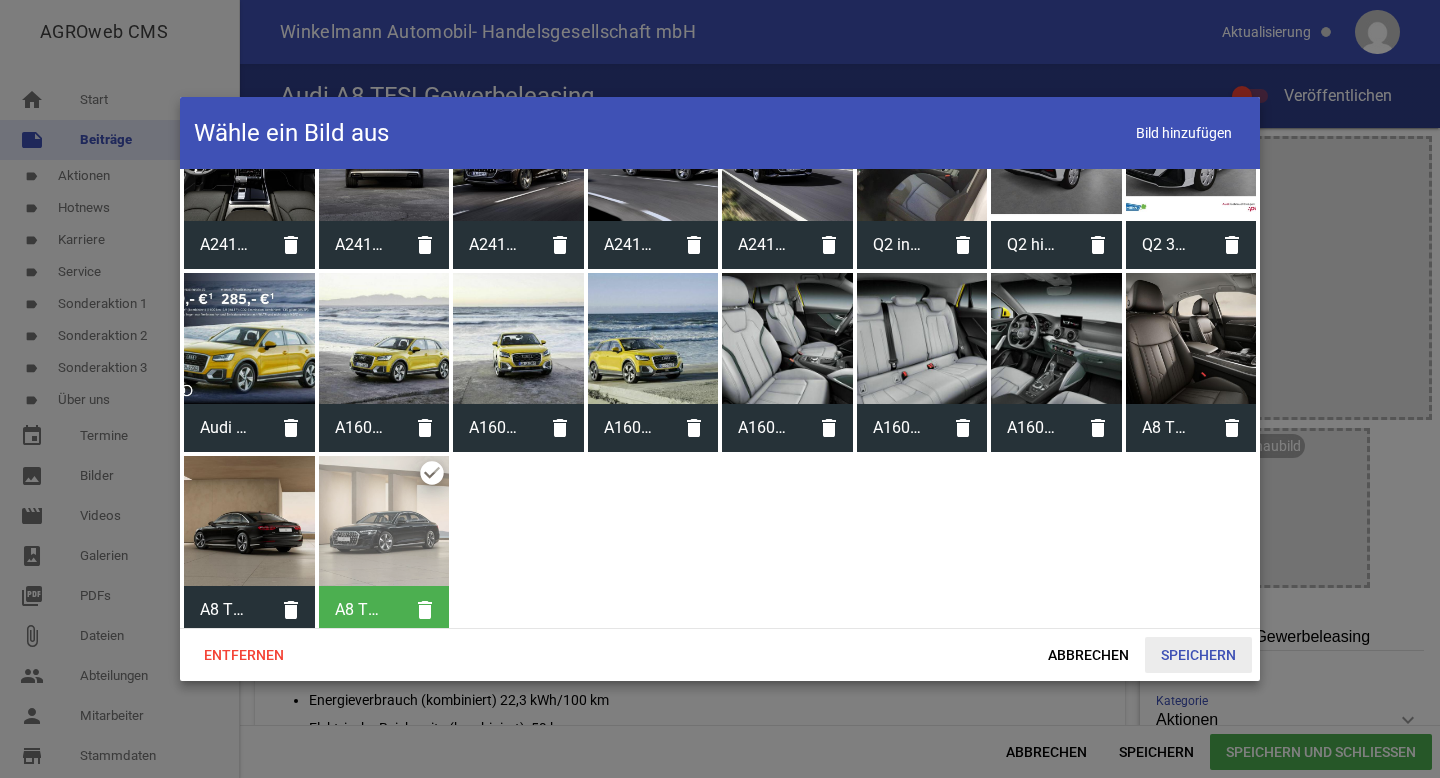 click on "Speichern" at bounding box center [1198, 655] 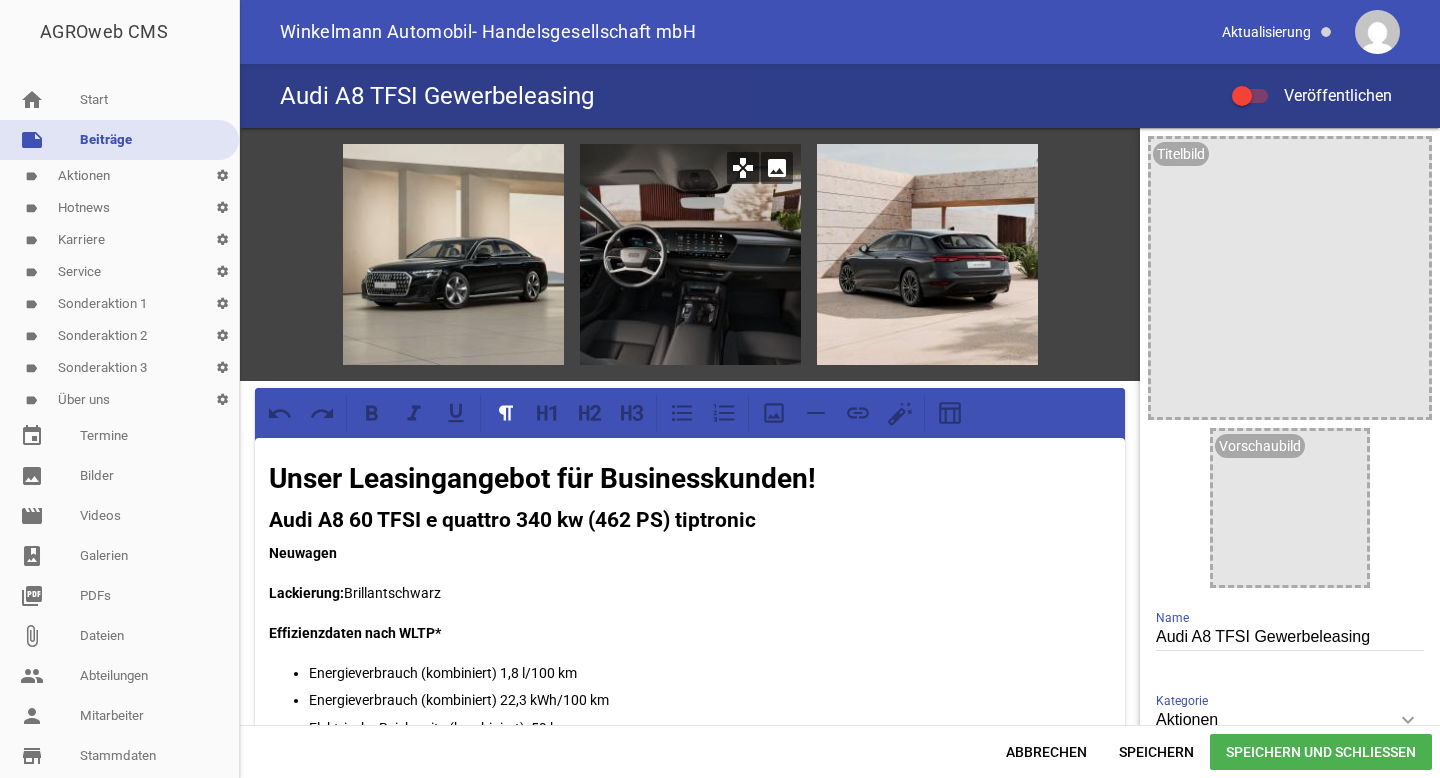 click on "image" at bounding box center [777, 168] 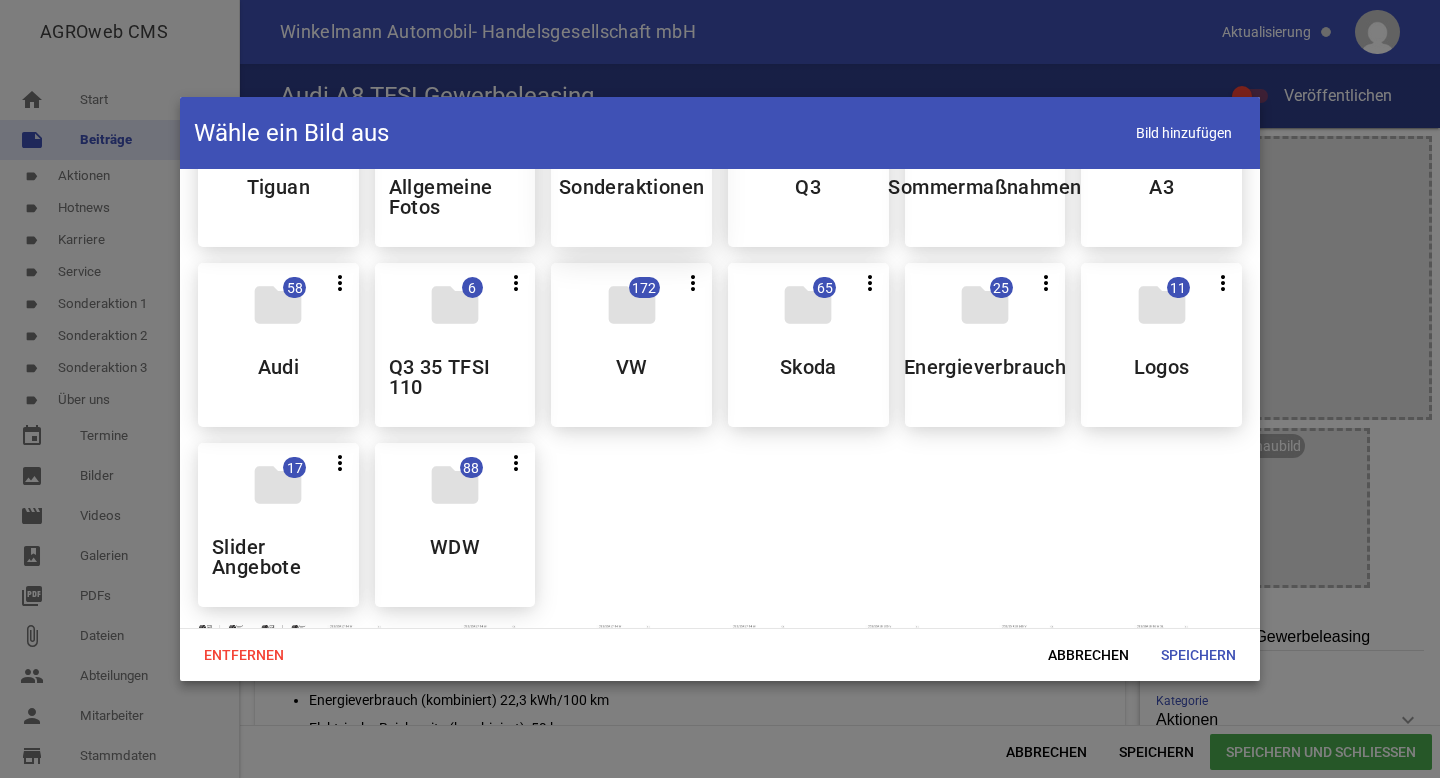 scroll, scrollTop: 259, scrollLeft: 0, axis: vertical 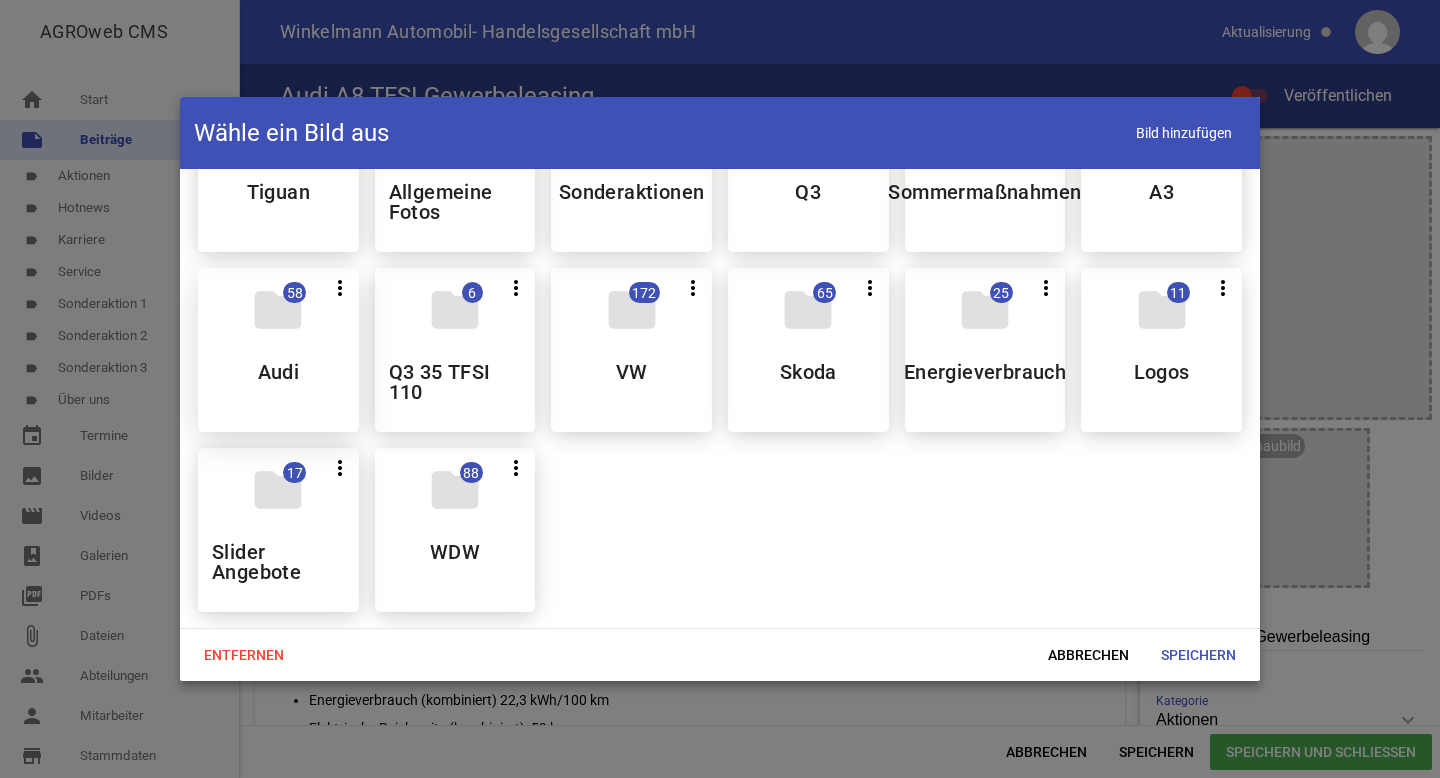 click on "folder   58   more_vert     Teilen   Bearbeiten   Löschen   Audi" at bounding box center [278, 350] 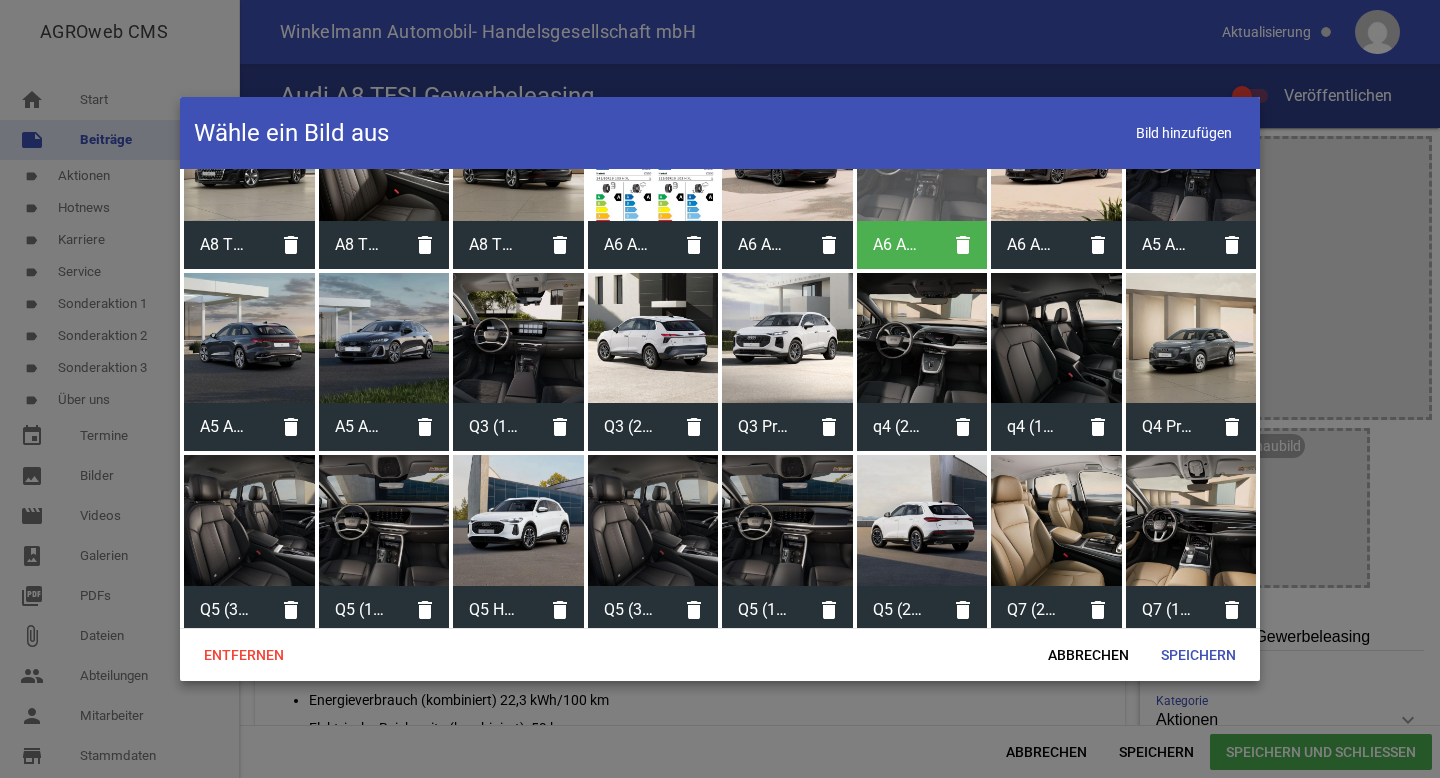 scroll, scrollTop: 0, scrollLeft: 0, axis: both 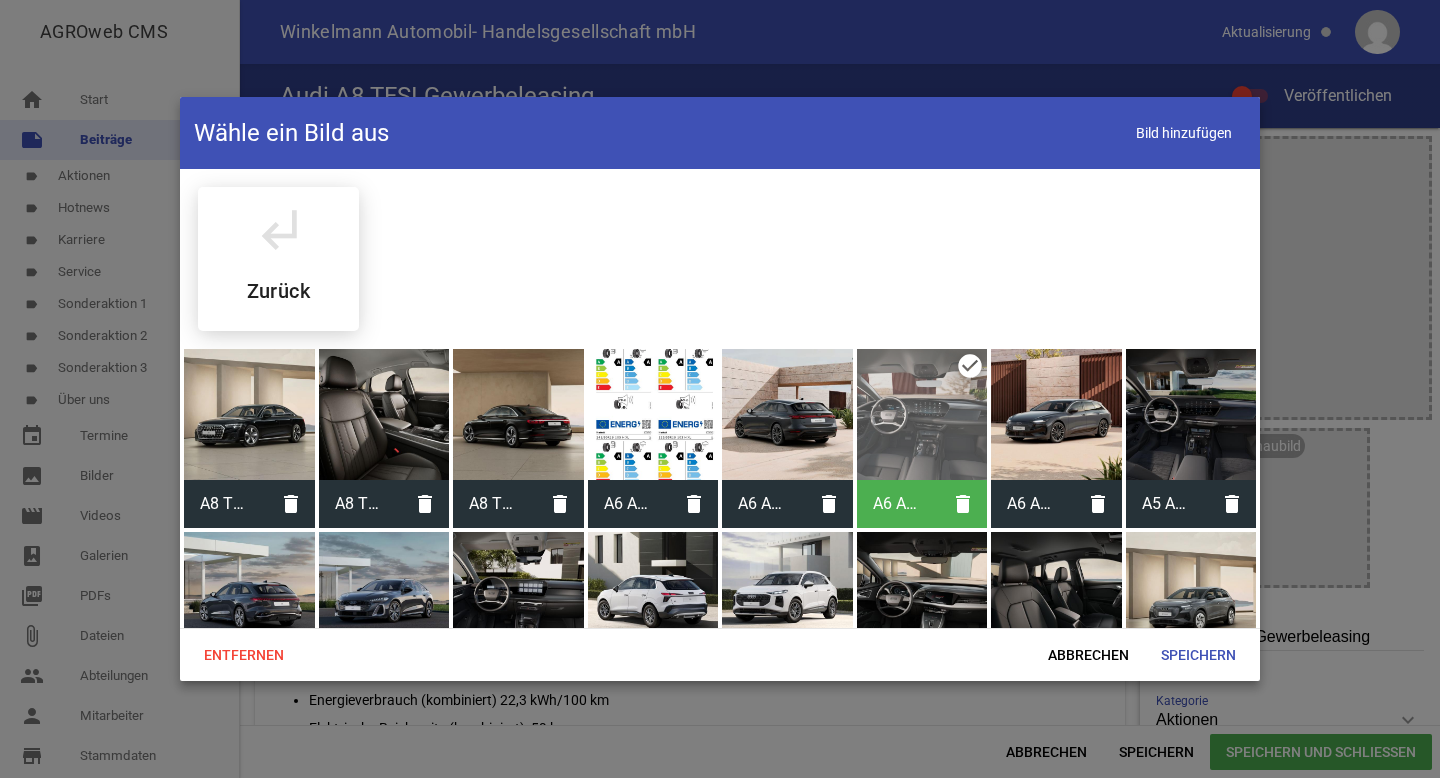 click at bounding box center (384, 414) 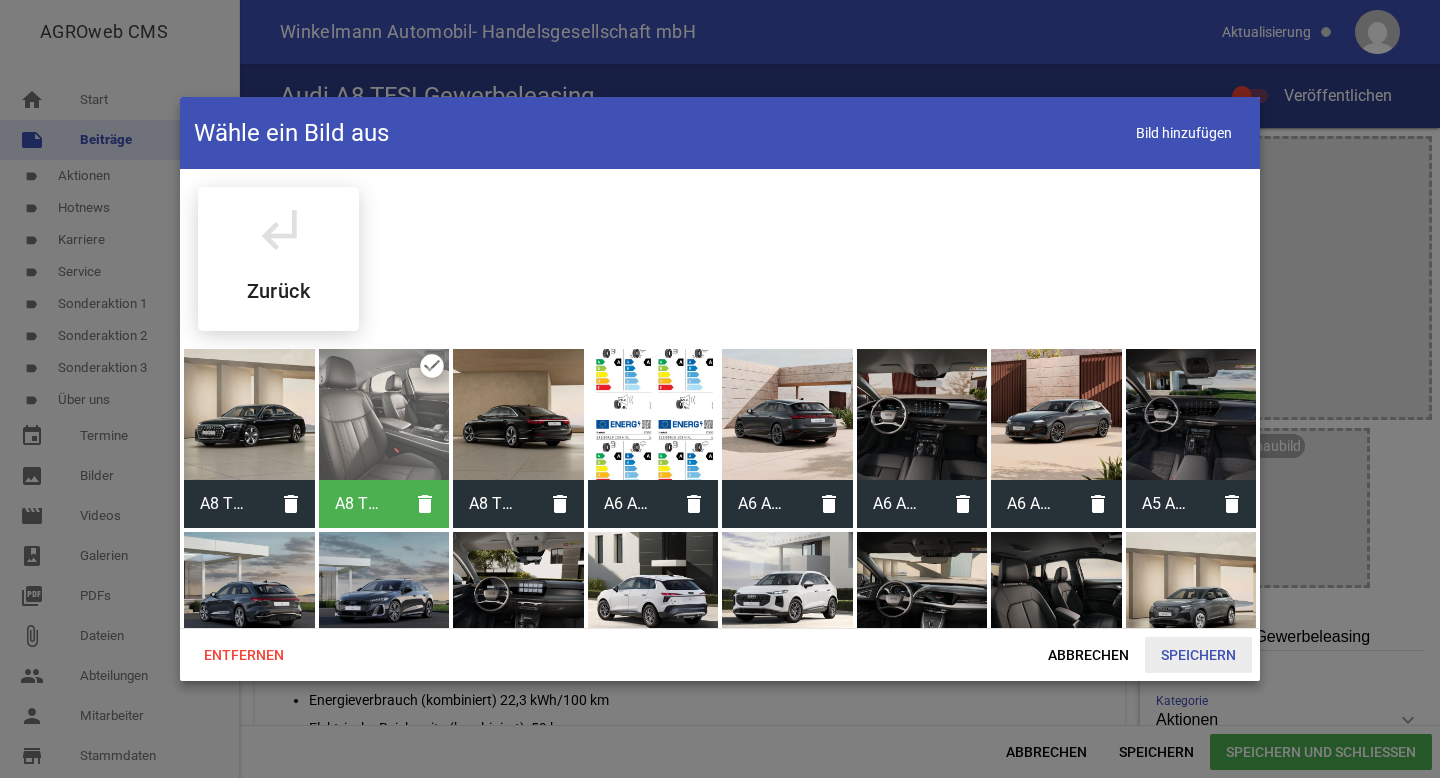 click on "Speichern" at bounding box center [1198, 655] 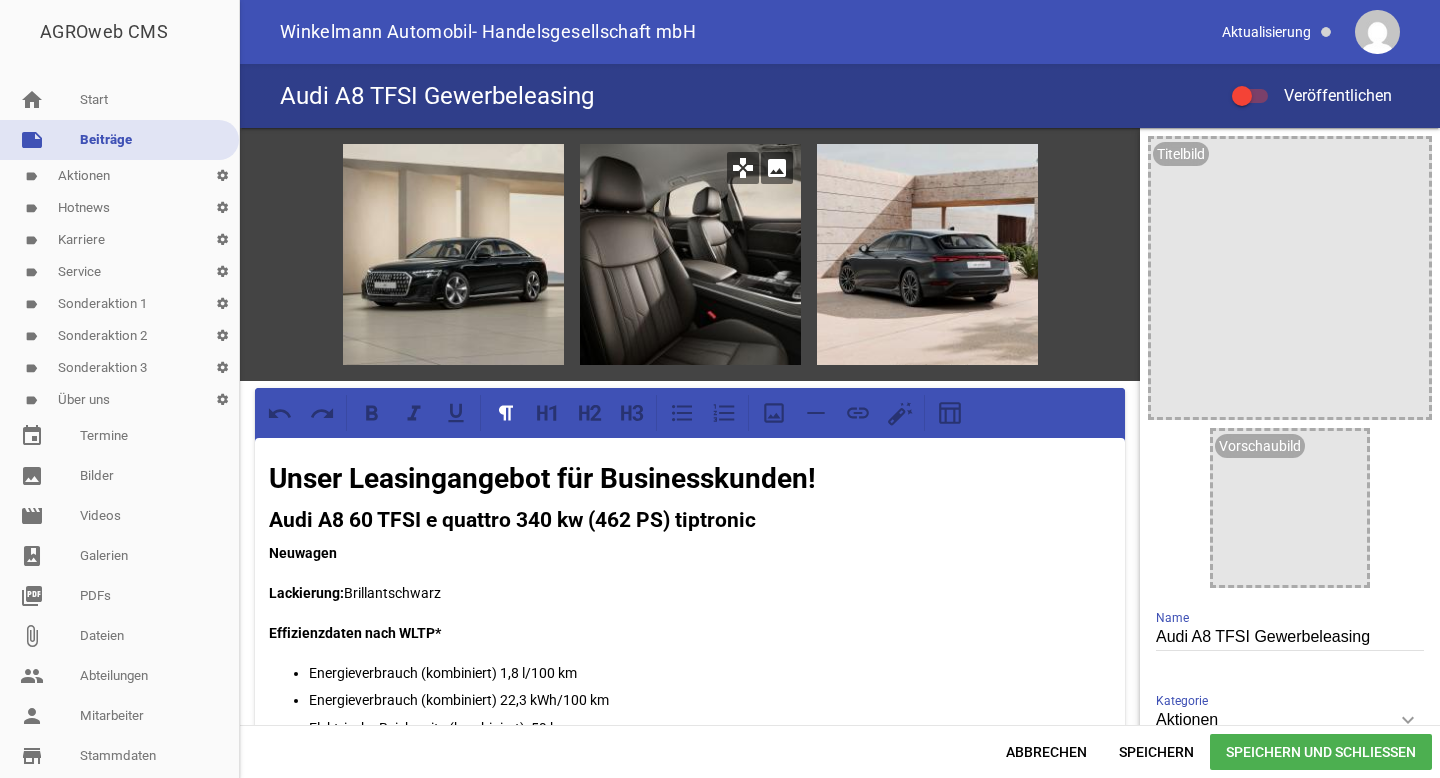 type 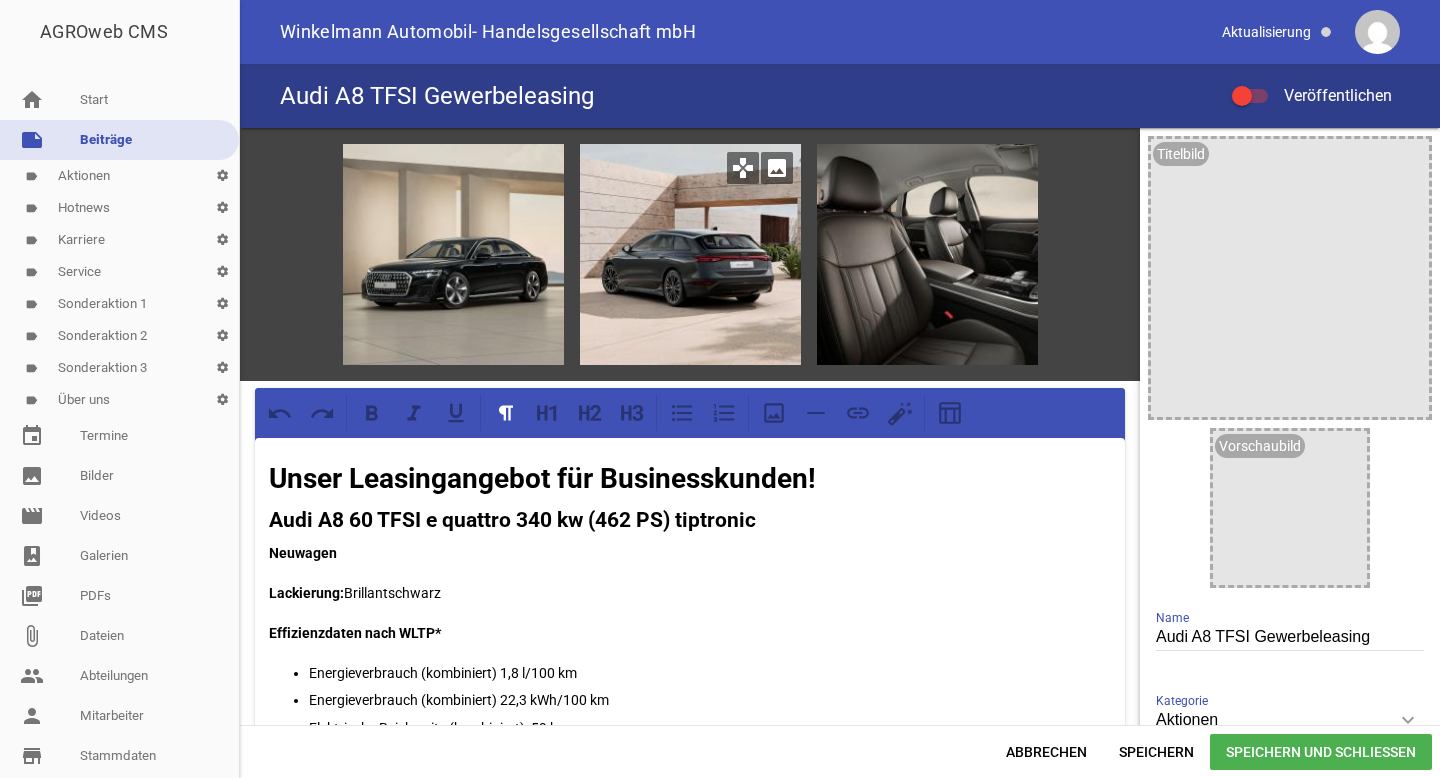 click on "image" at bounding box center (777, 168) 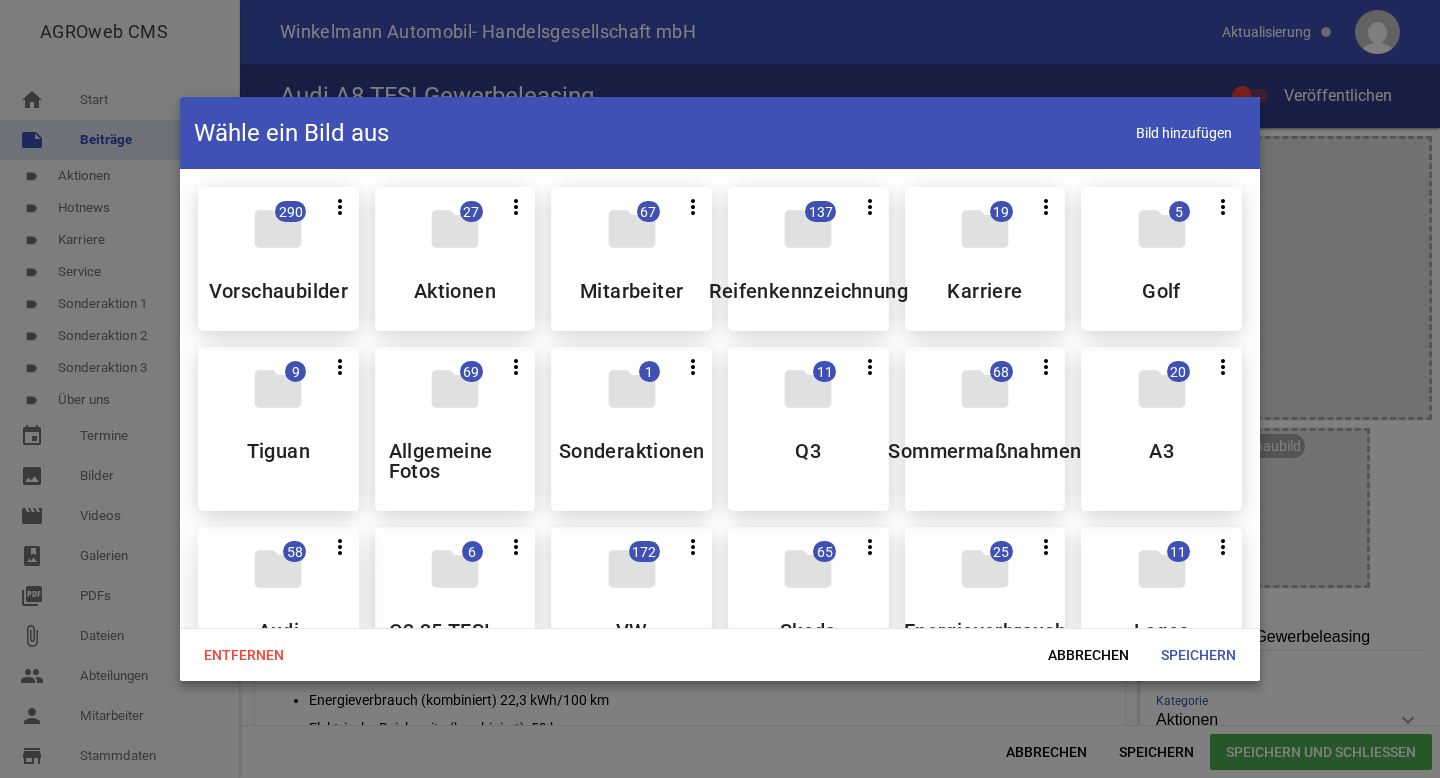 click on "folder" at bounding box center (278, 569) 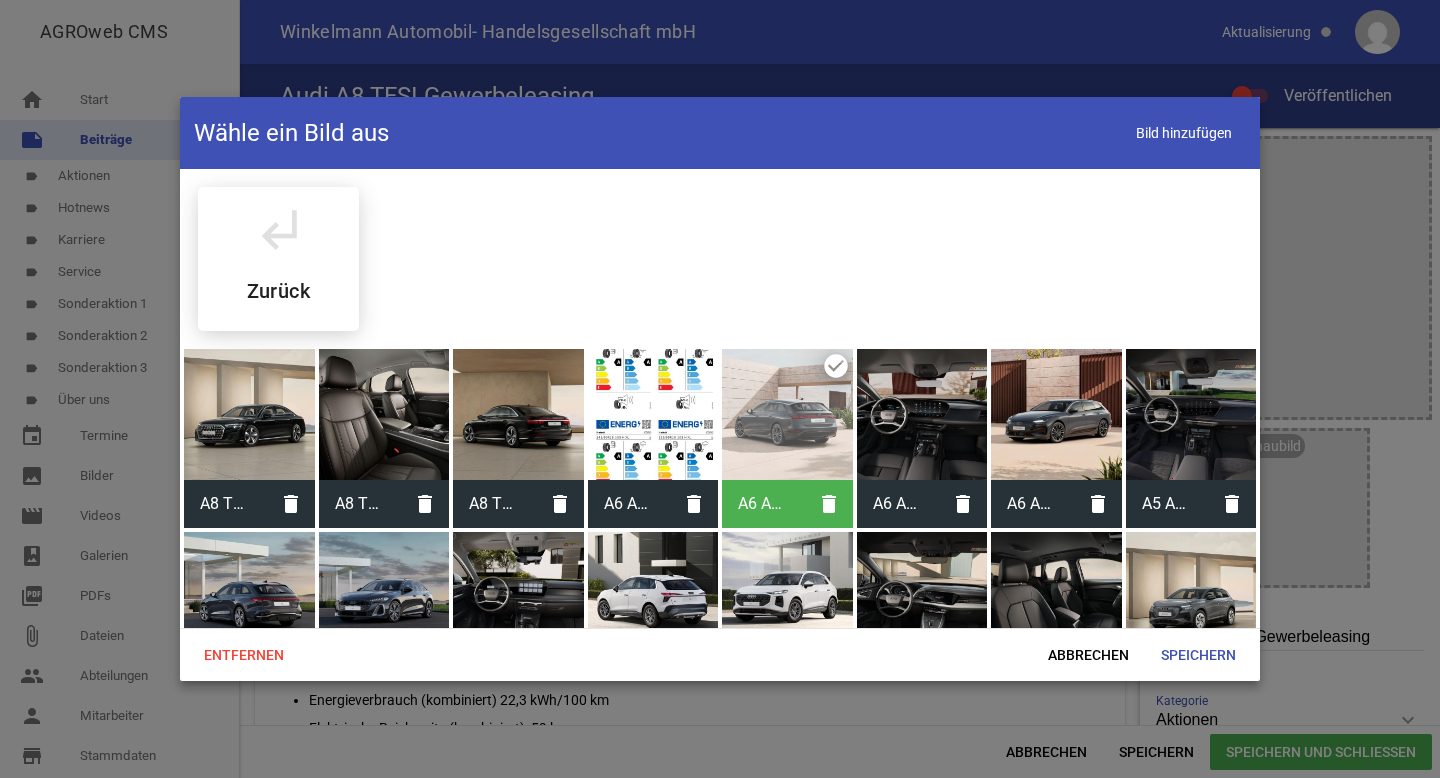 click at bounding box center [518, 414] 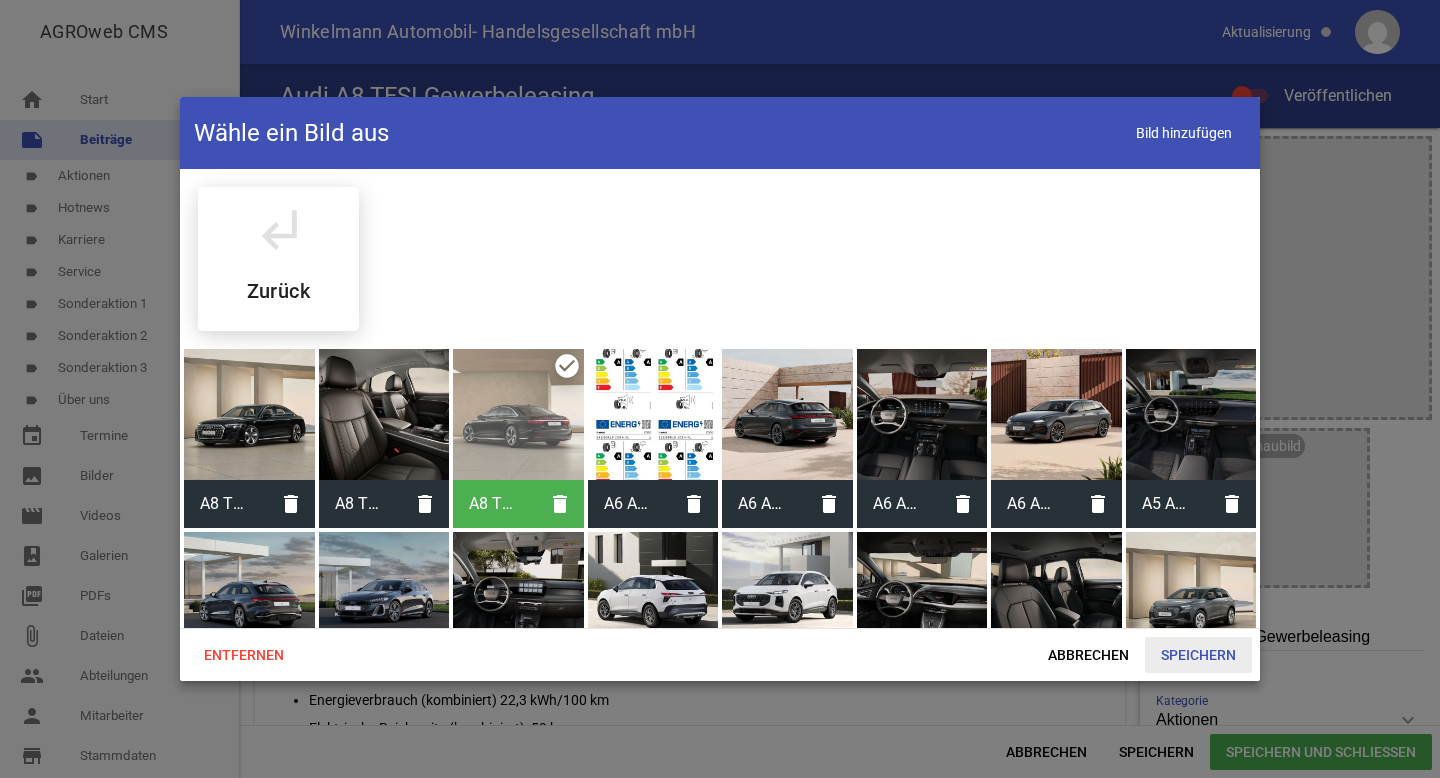 click on "Speichern" at bounding box center [1198, 655] 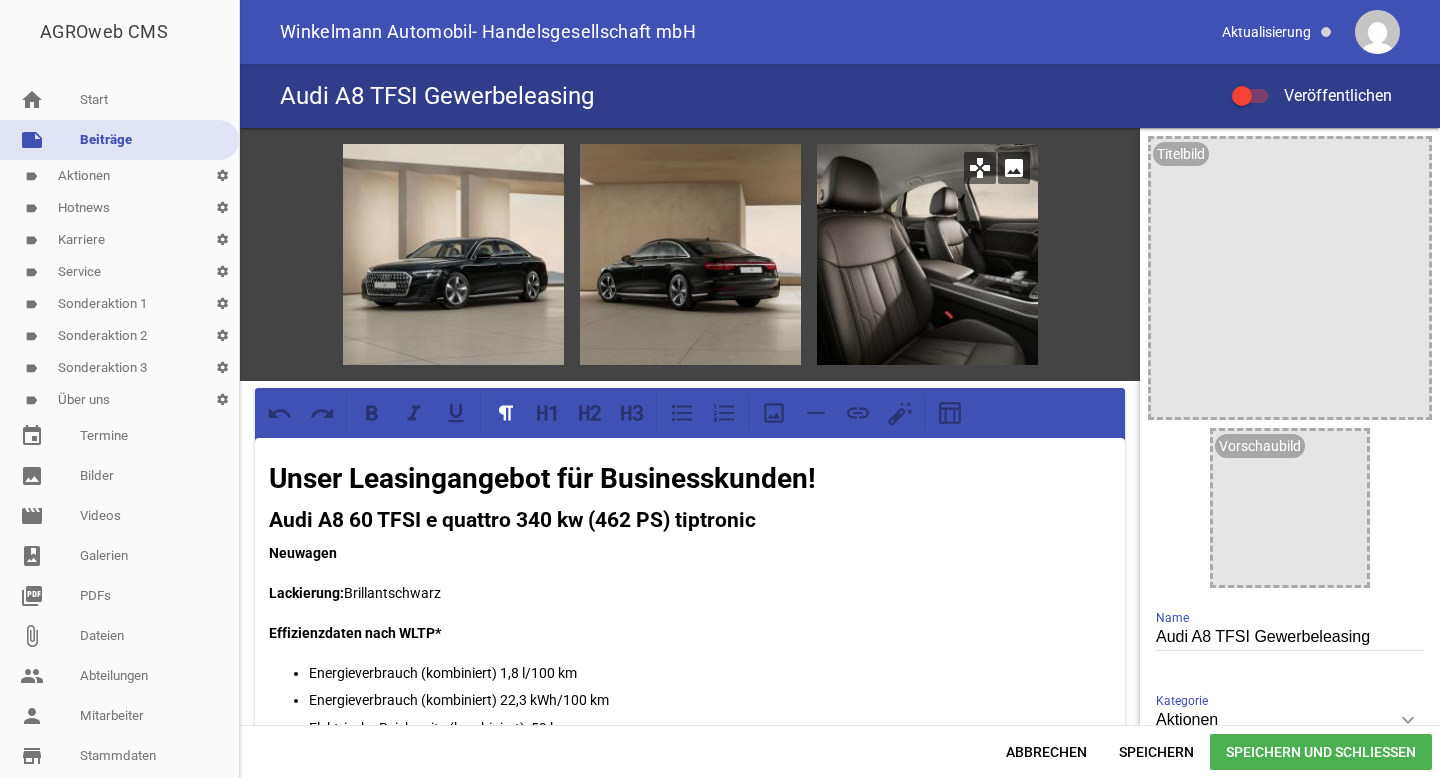 drag, startPoint x: 773, startPoint y: 165, endPoint x: 917, endPoint y: 166, distance: 144.00348 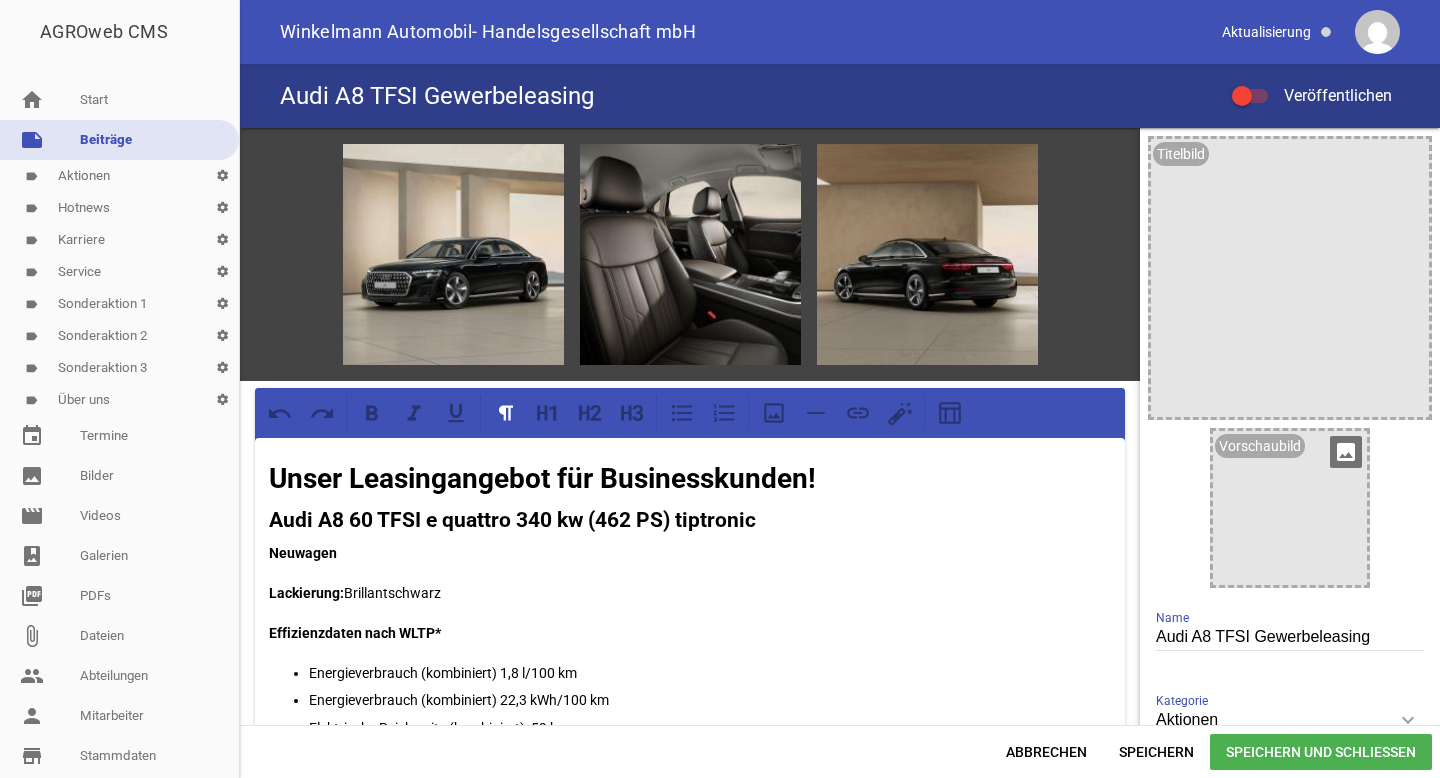 click on "image" at bounding box center (1346, 452) 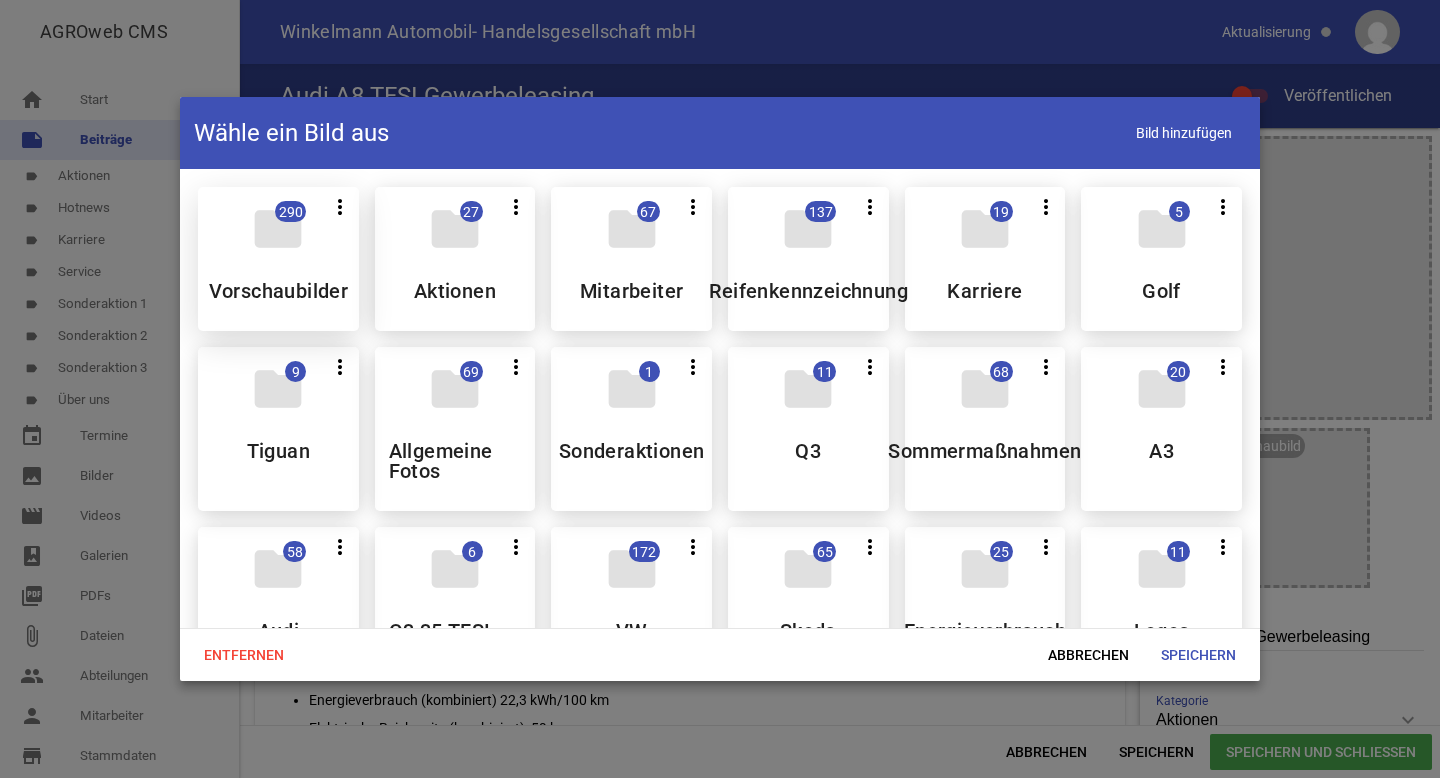 click on "folder   290   more_vert     Teilen   Bearbeiten   Löschen   Vorschaubilder" at bounding box center (278, 259) 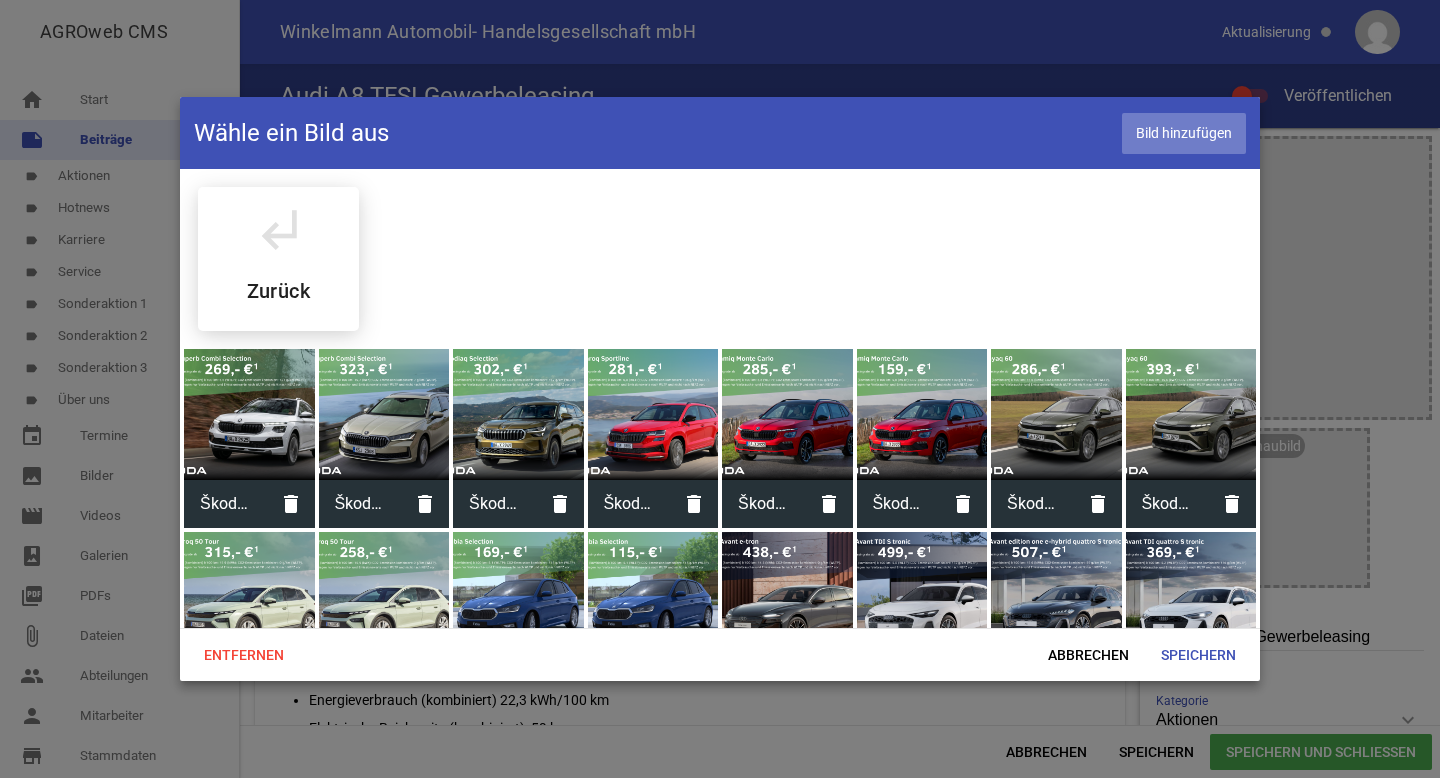 click on "Bild hinzufügen" at bounding box center [1184, 133] 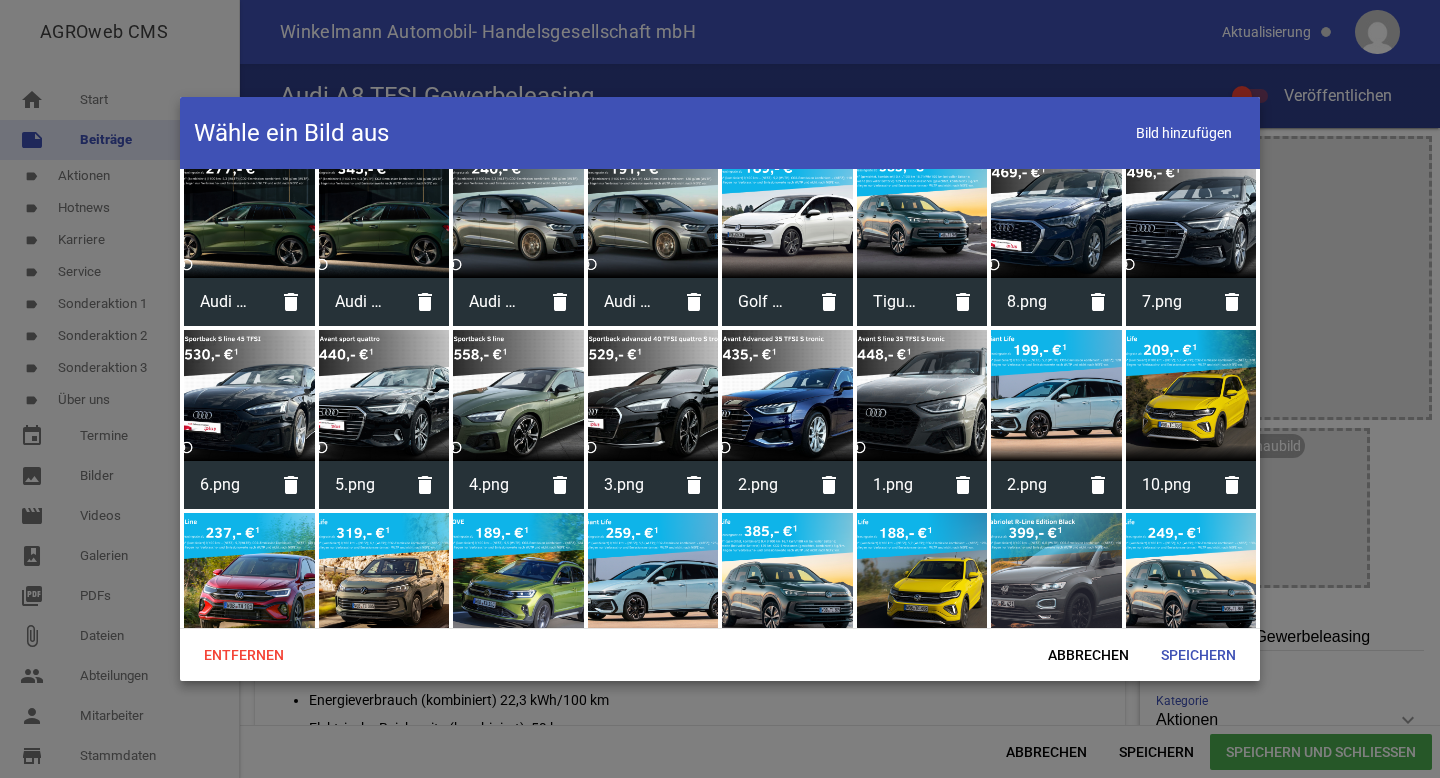 scroll, scrollTop: 6427, scrollLeft: 0, axis: vertical 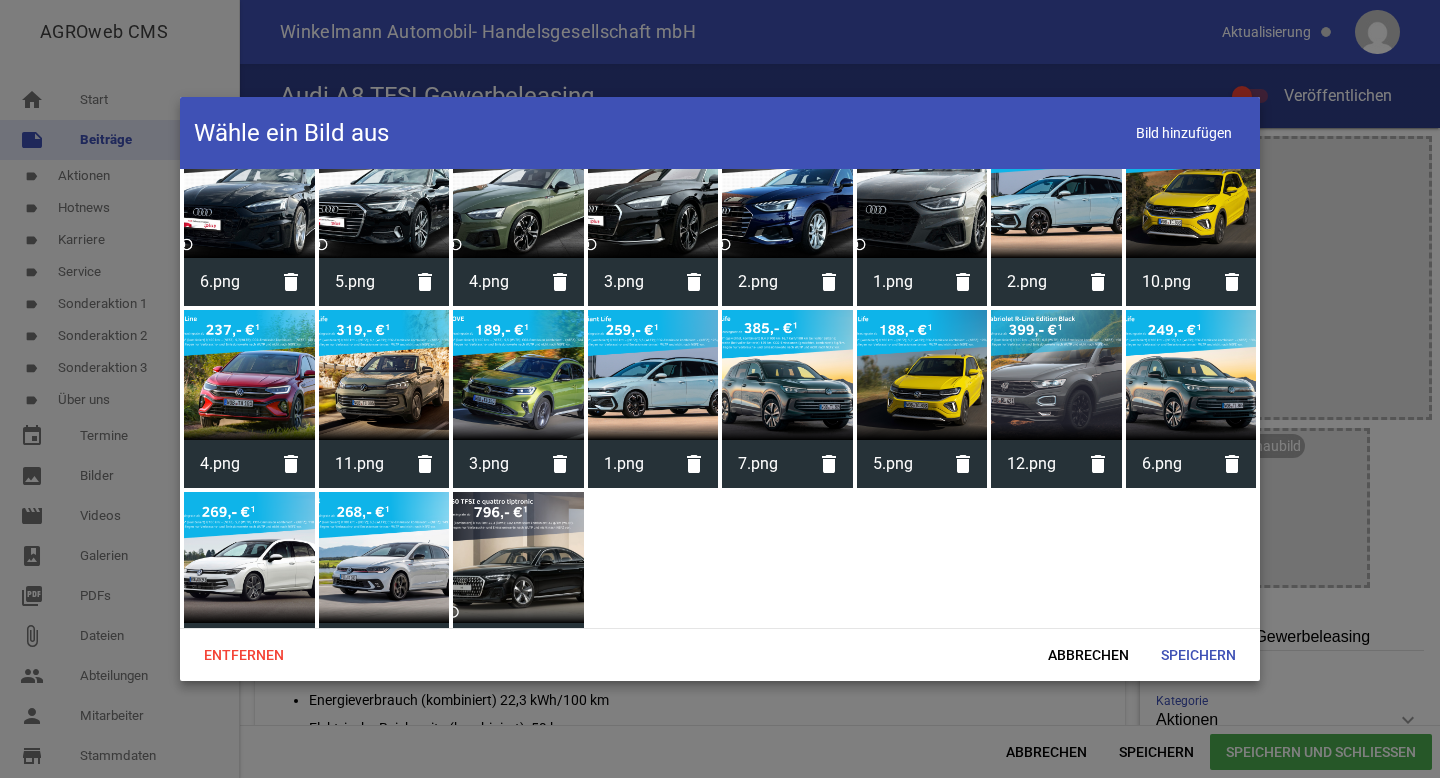 click at bounding box center (518, 557) 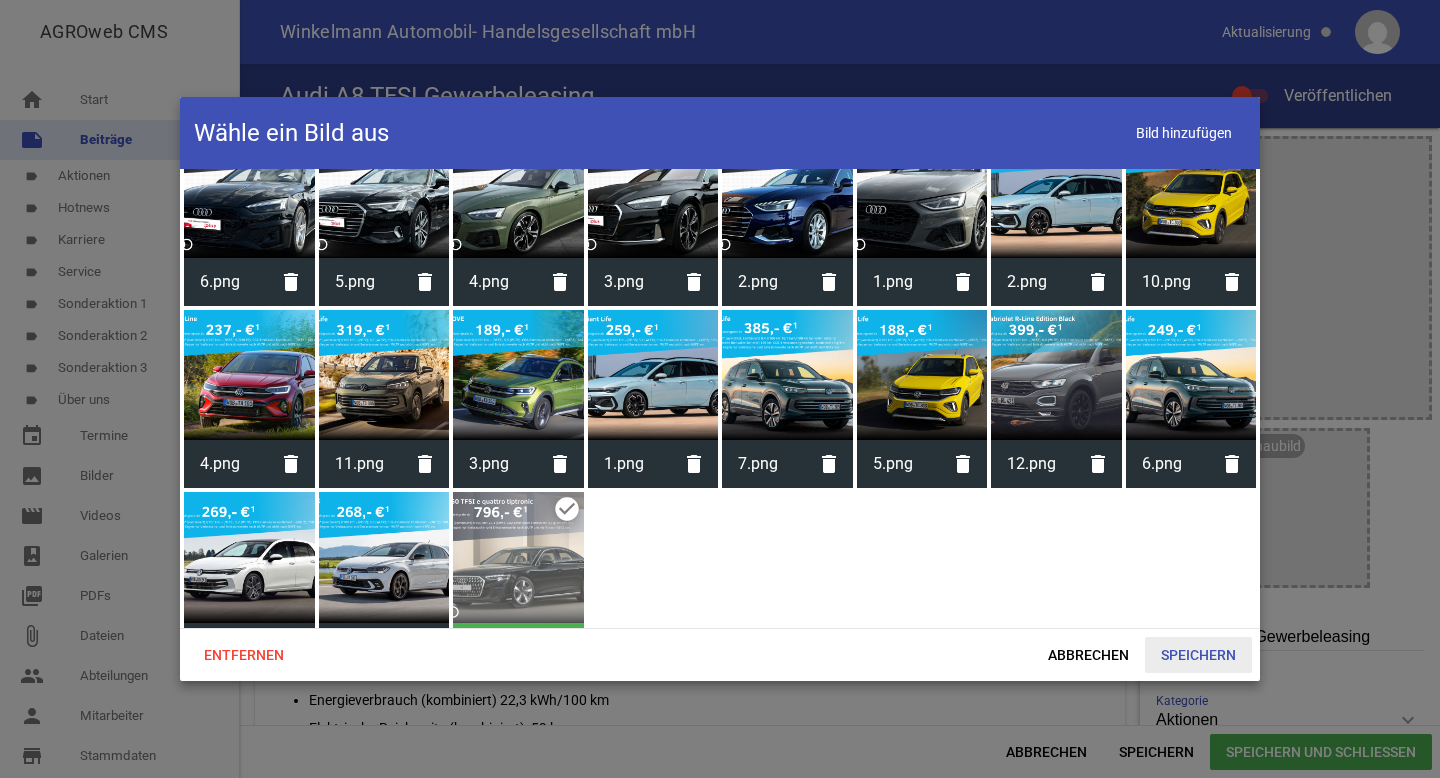 click on "Speichern" at bounding box center (1198, 655) 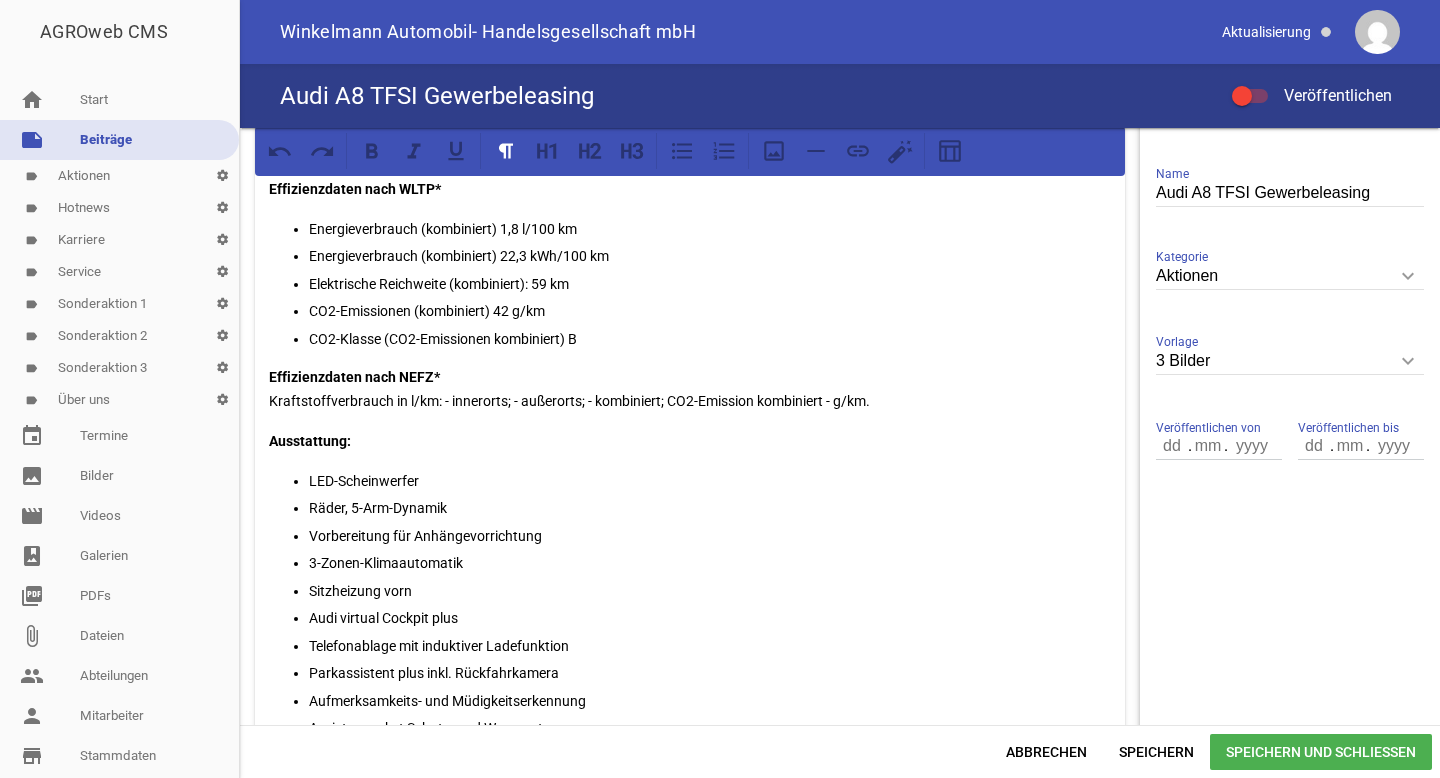 scroll, scrollTop: 445, scrollLeft: 0, axis: vertical 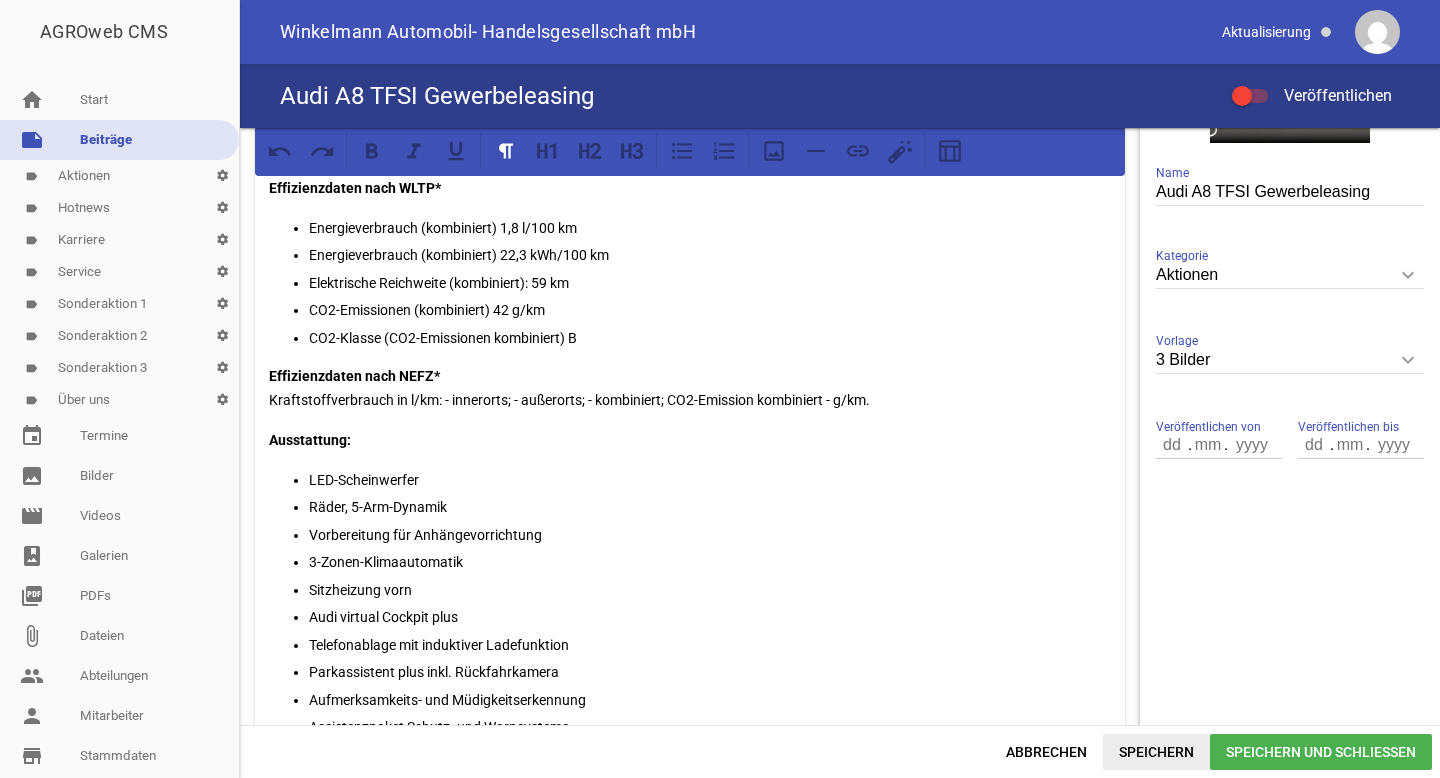 click on "Speichern" at bounding box center (1156, 752) 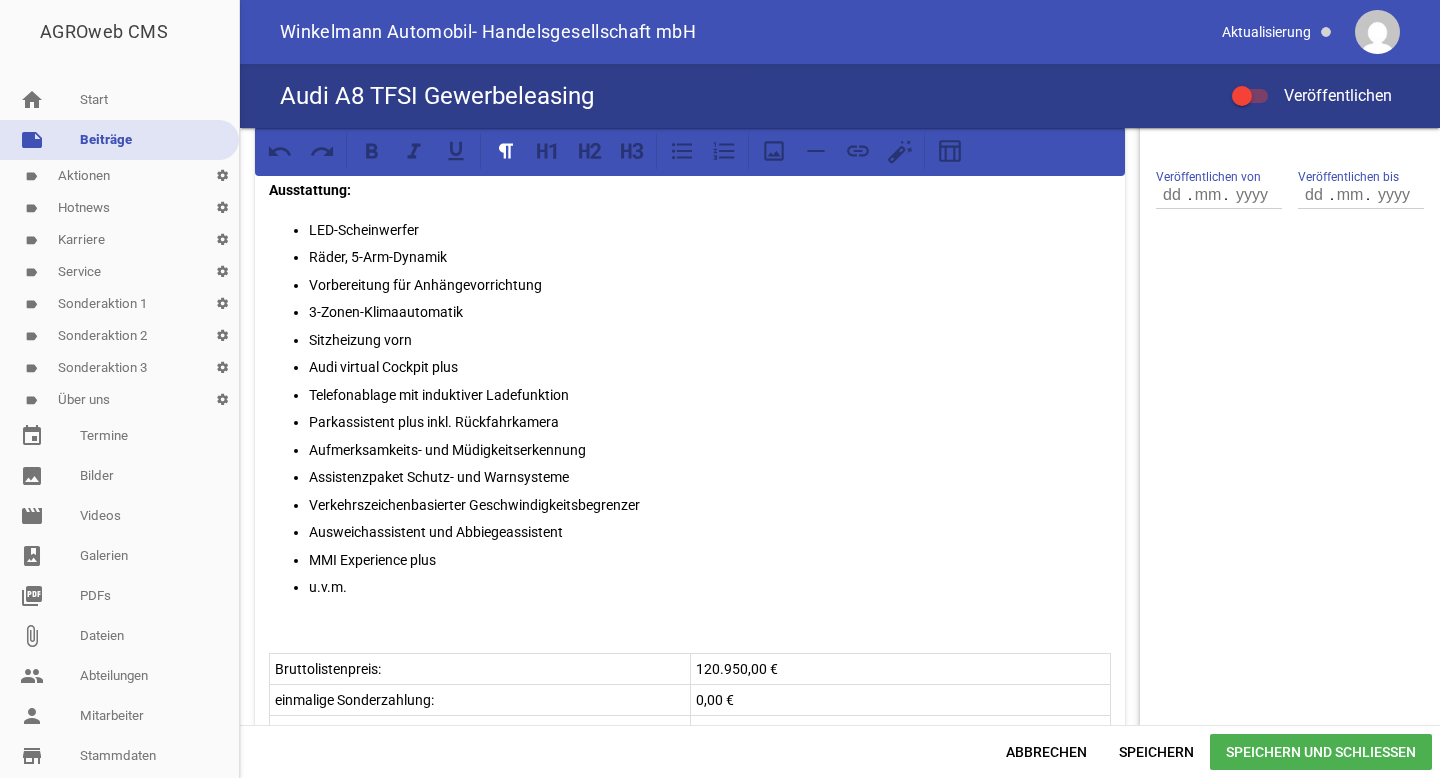 scroll, scrollTop: 810, scrollLeft: 0, axis: vertical 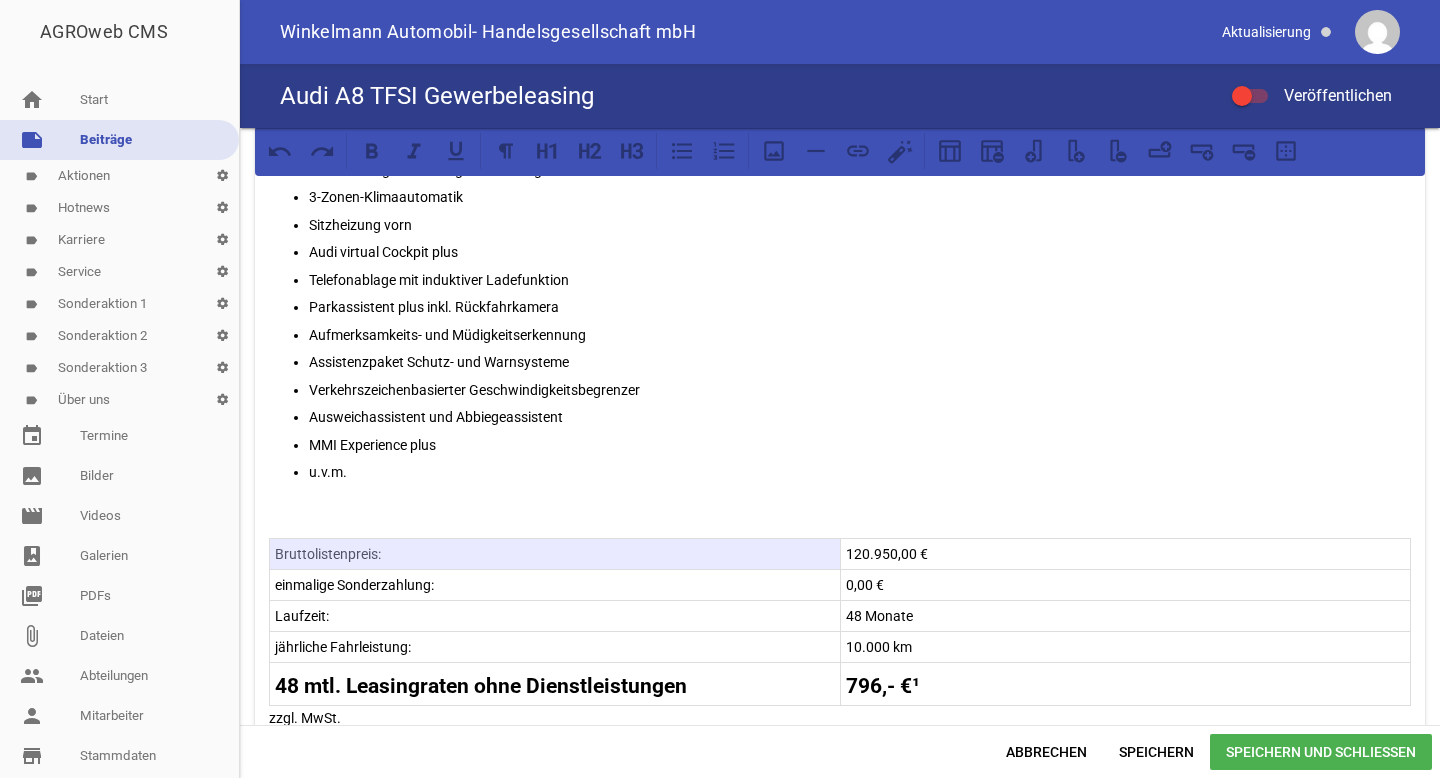 drag, startPoint x: 758, startPoint y: 550, endPoint x: 713, endPoint y: 550, distance: 45 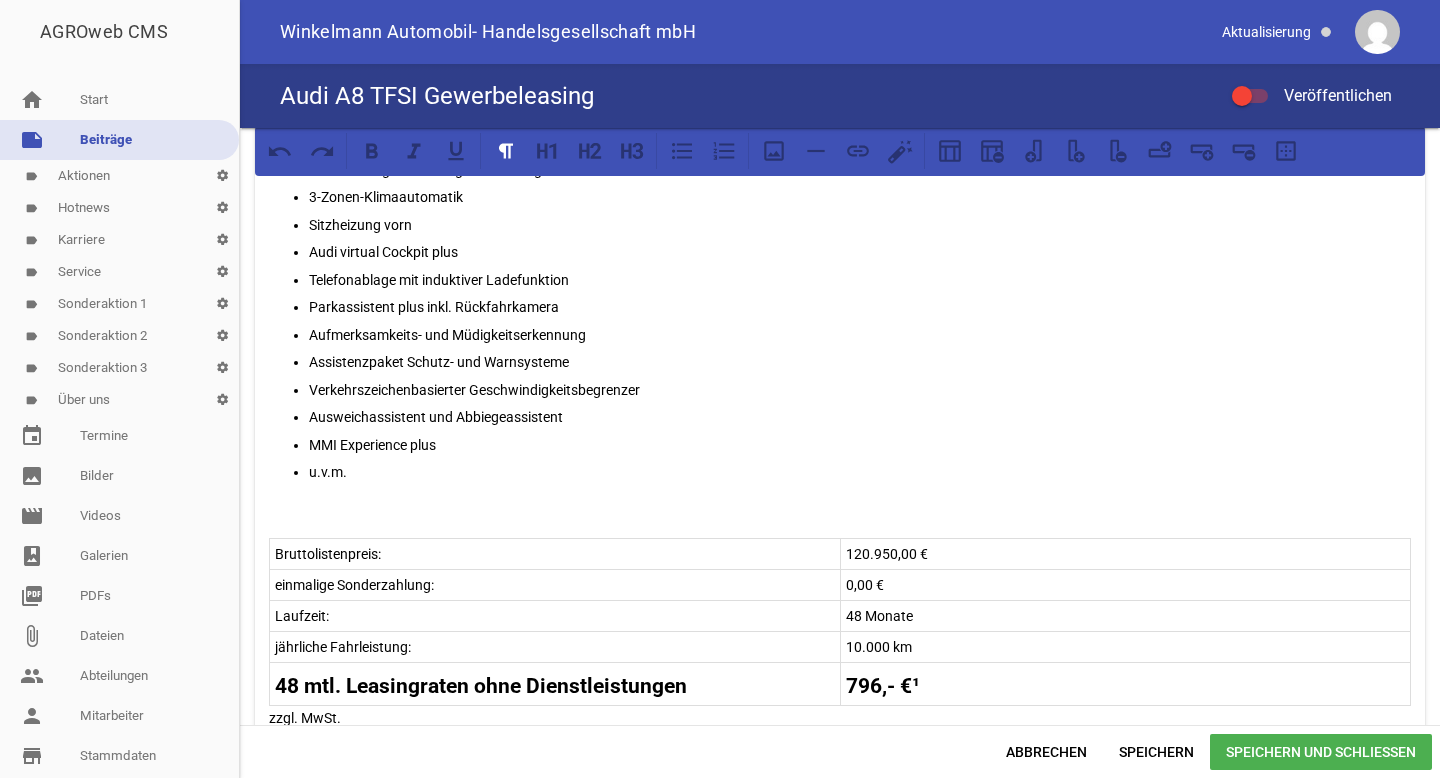 click on "120.950,00 €" at bounding box center [1126, 554] 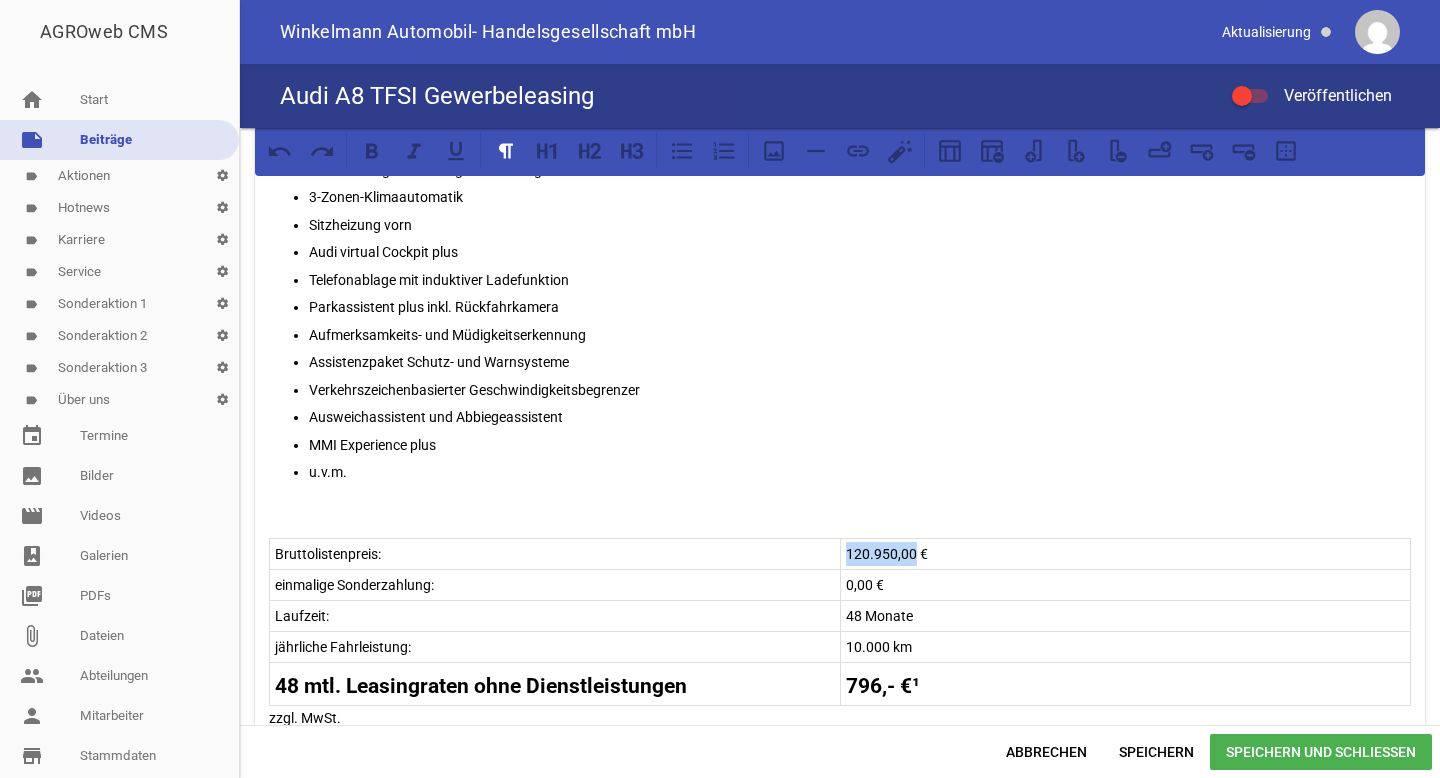 drag, startPoint x: 843, startPoint y: 551, endPoint x: 909, endPoint y: 549, distance: 66.0303 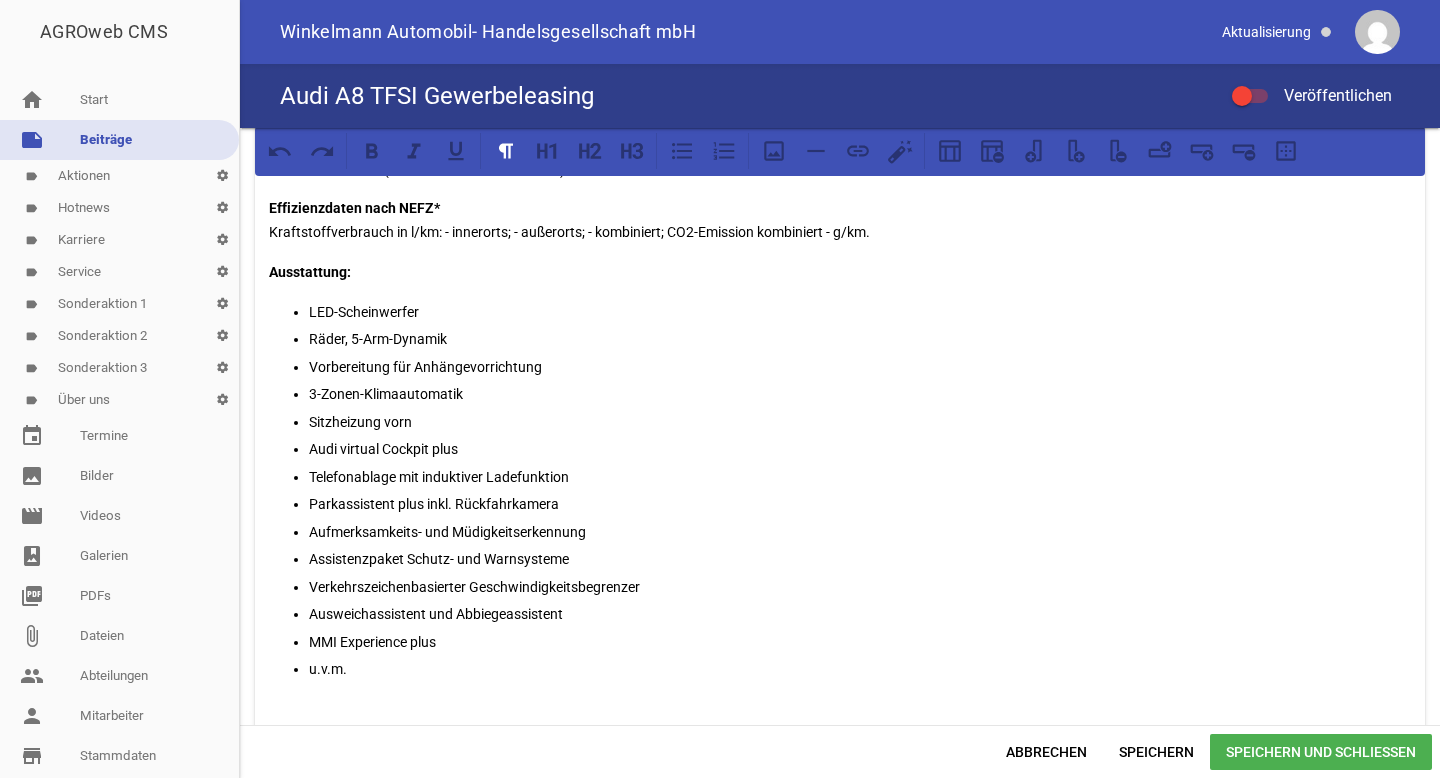 scroll, scrollTop: 613, scrollLeft: 0, axis: vertical 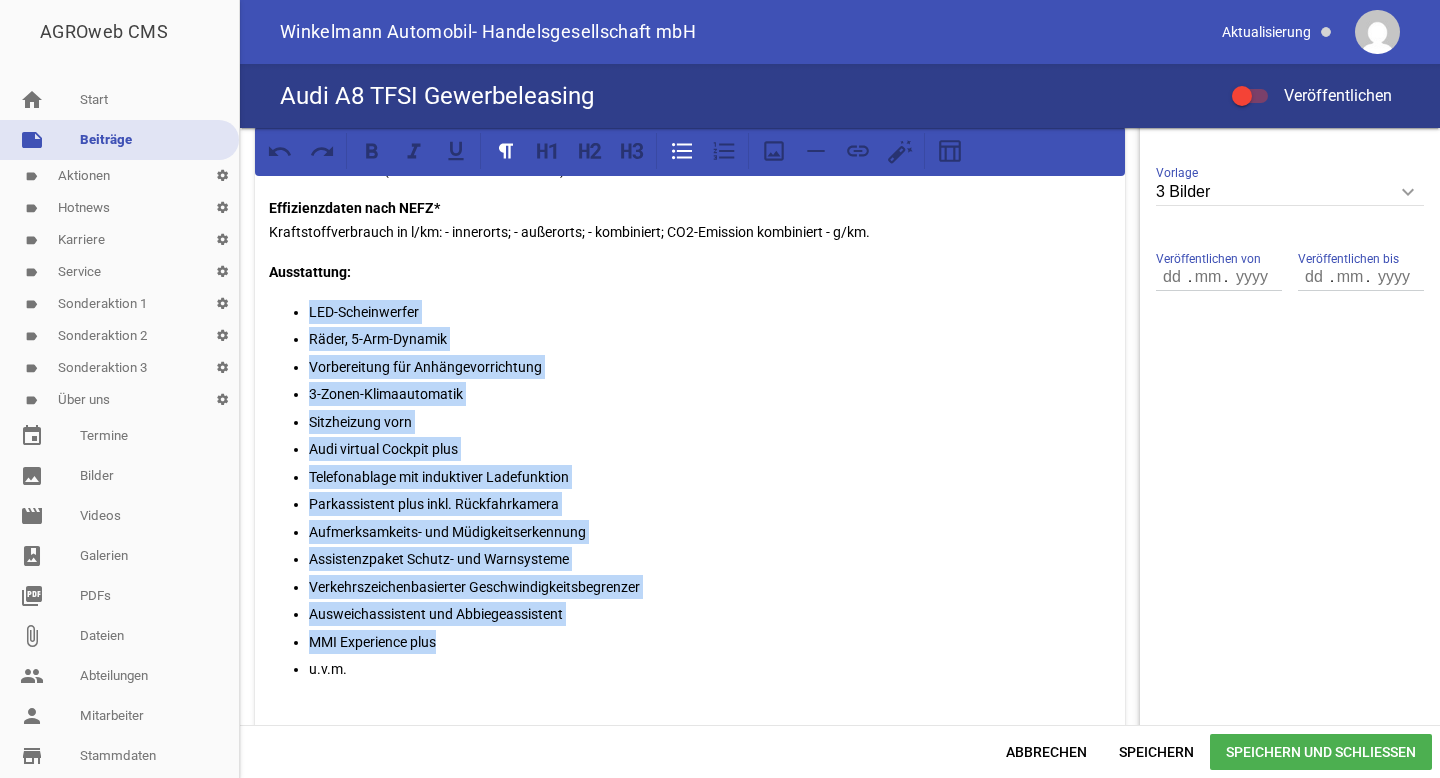 drag, startPoint x: 461, startPoint y: 647, endPoint x: 310, endPoint y: 315, distance: 364.72592 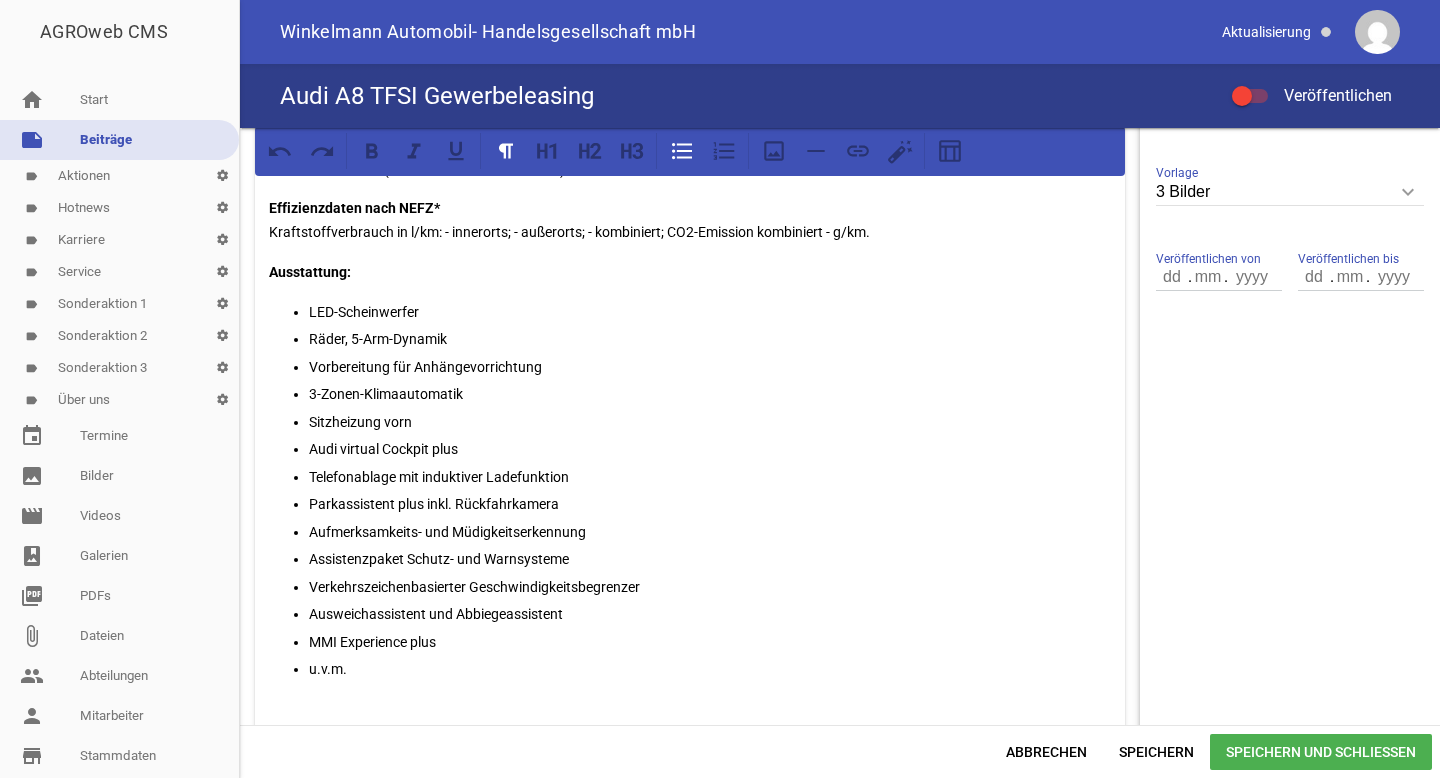 type 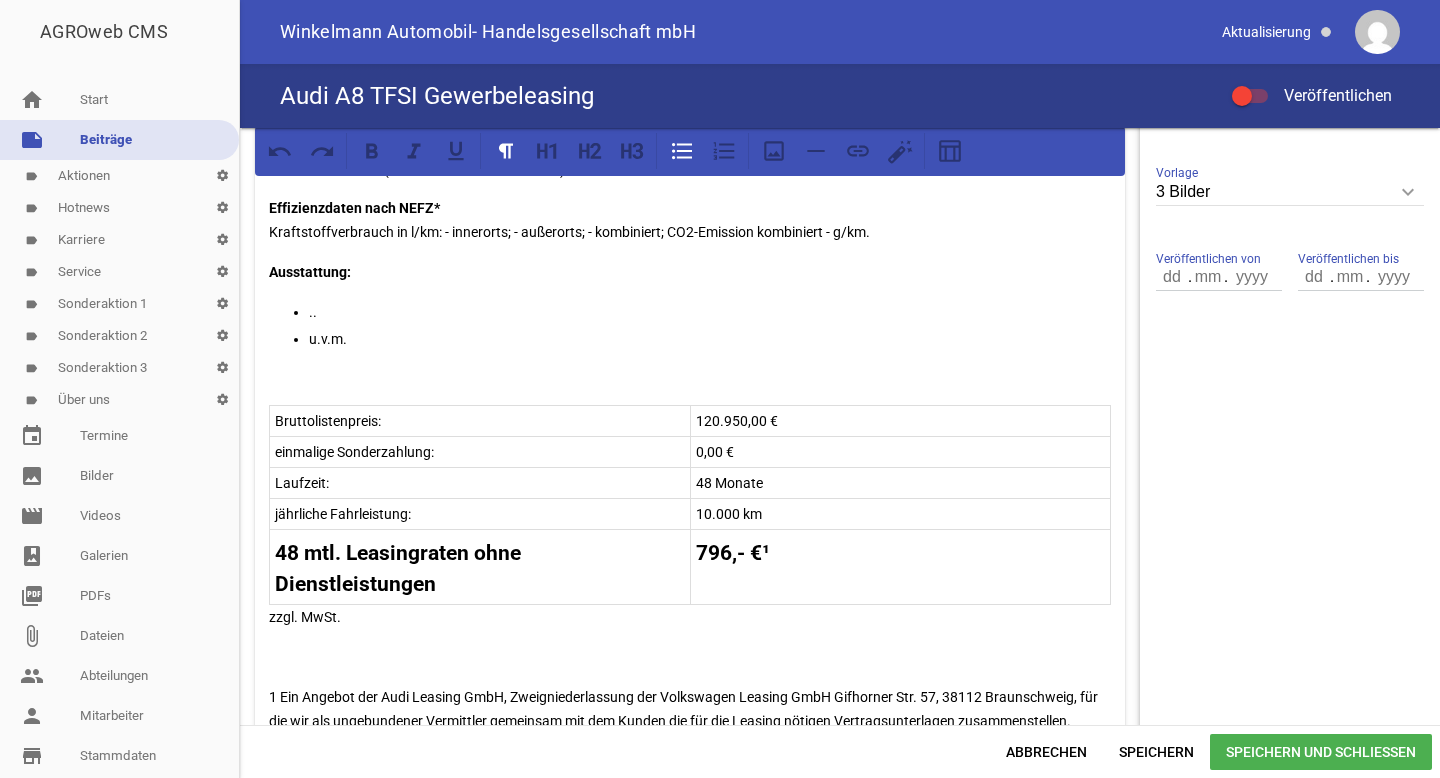 click on "Speichern und Schließen" at bounding box center [1321, 752] 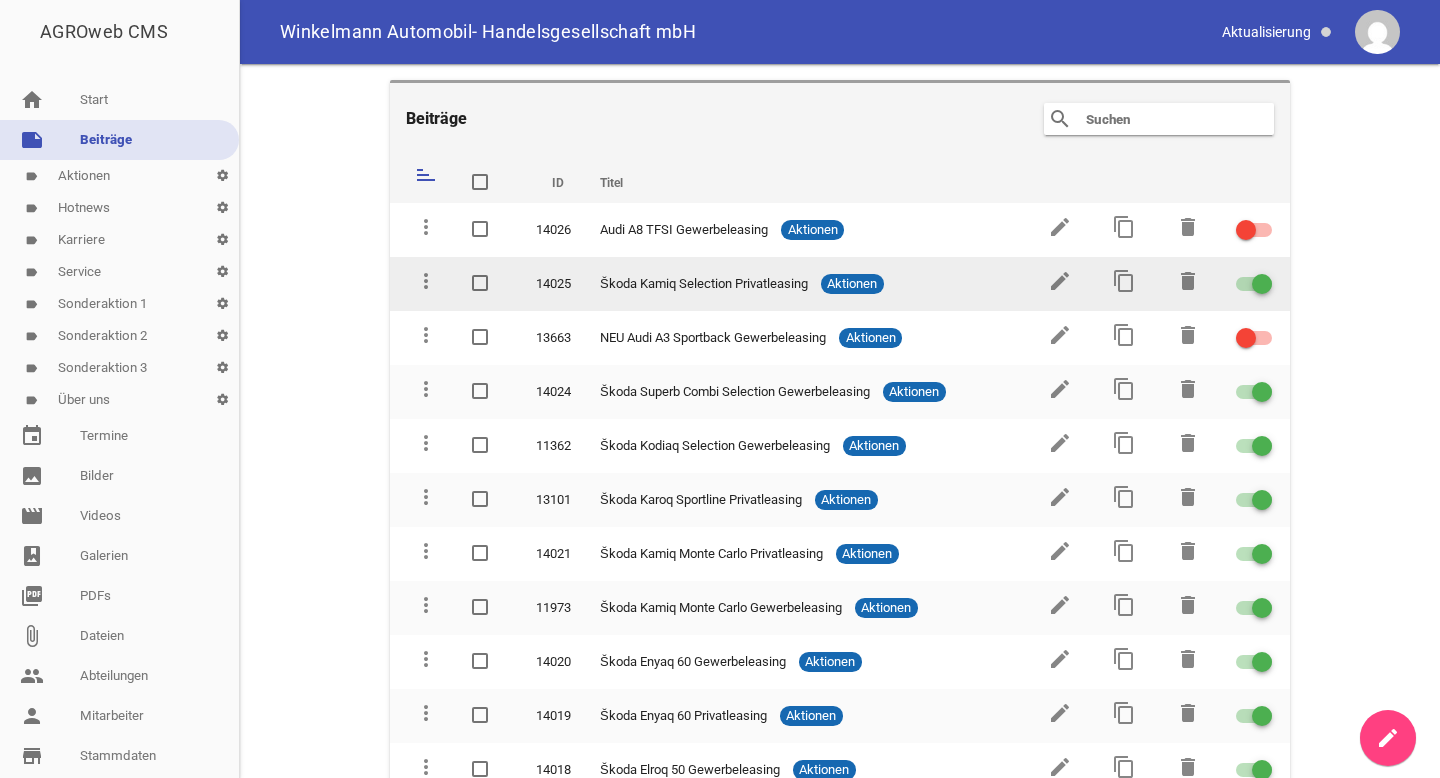 type 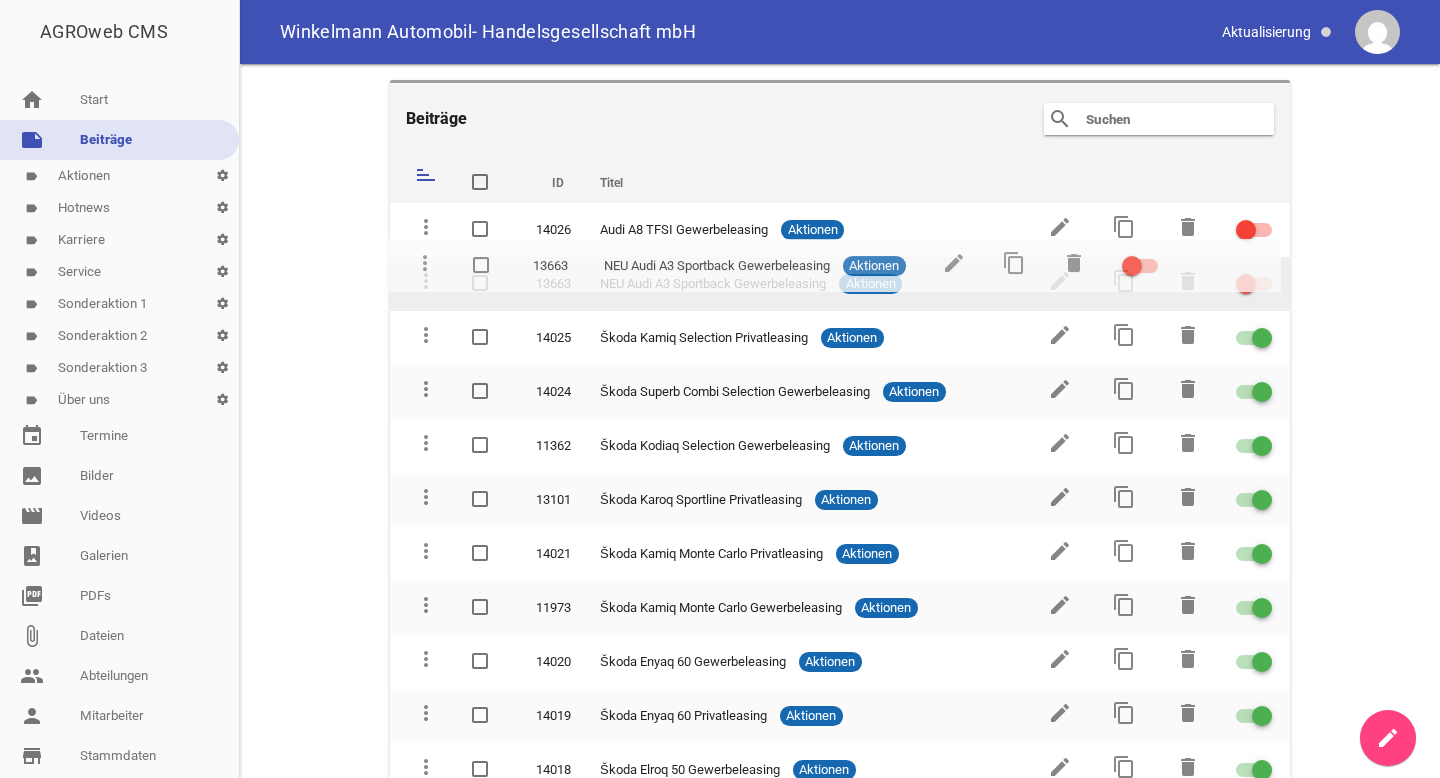drag, startPoint x: 427, startPoint y: 337, endPoint x: 427, endPoint y: 267, distance: 70 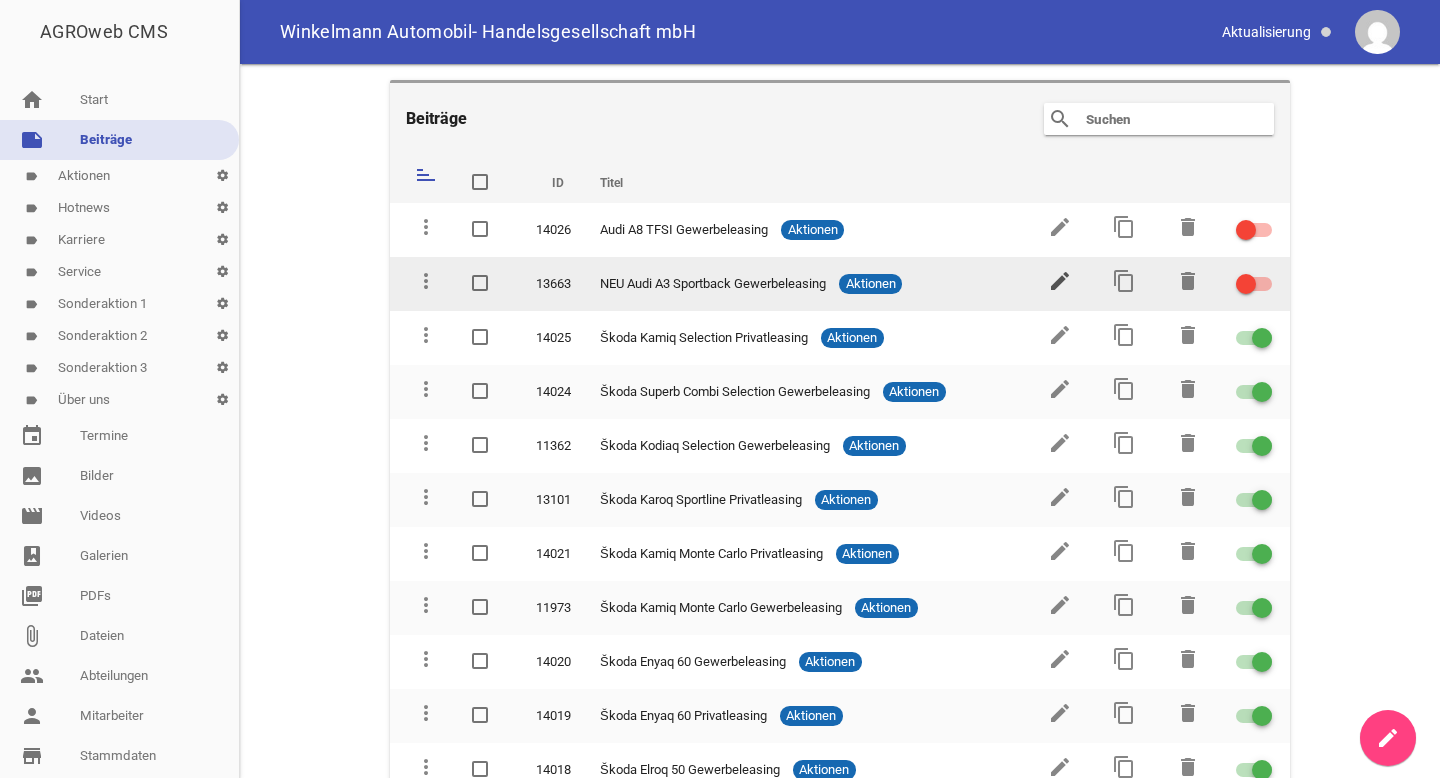 click on "edit" at bounding box center (1060, 281) 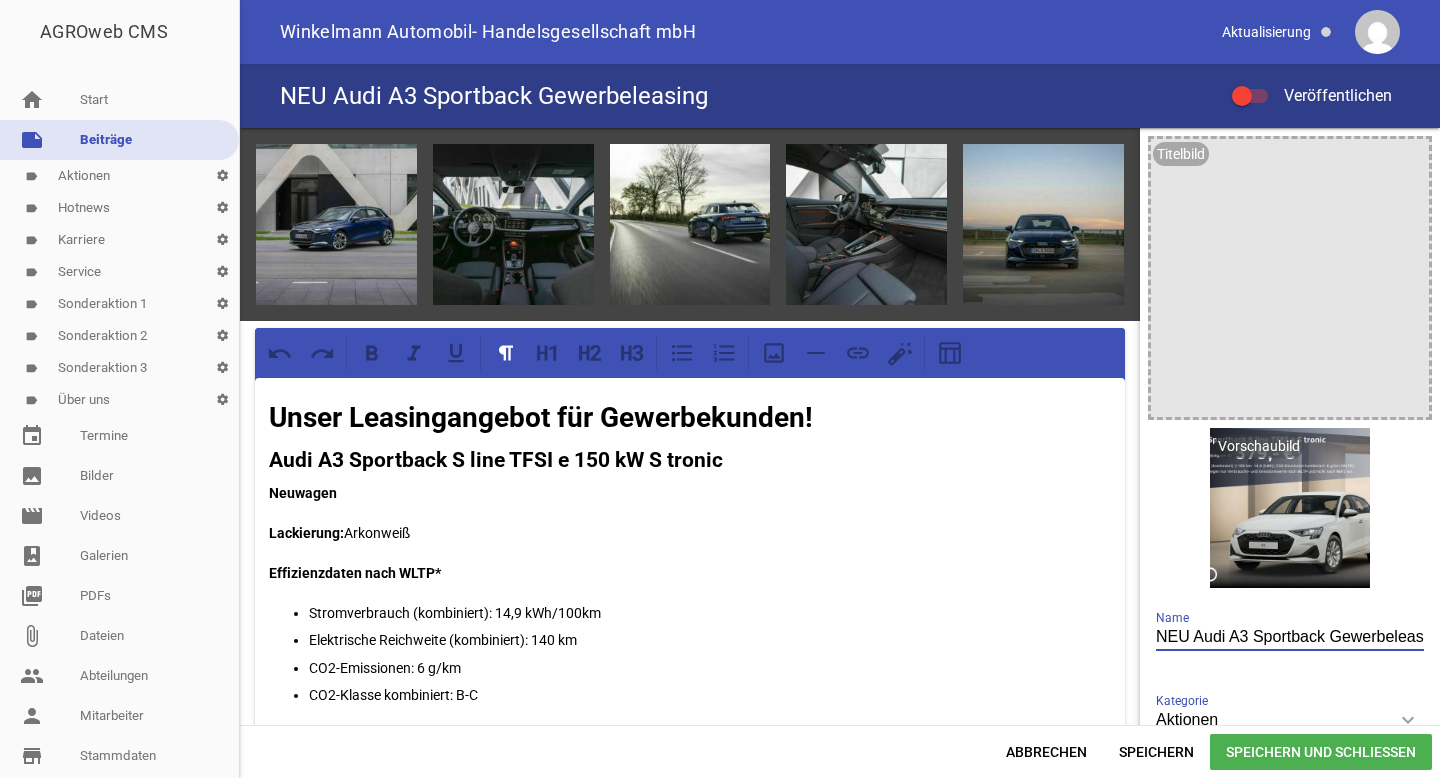 drag, startPoint x: 1176, startPoint y: 636, endPoint x: 1128, endPoint y: 636, distance: 48 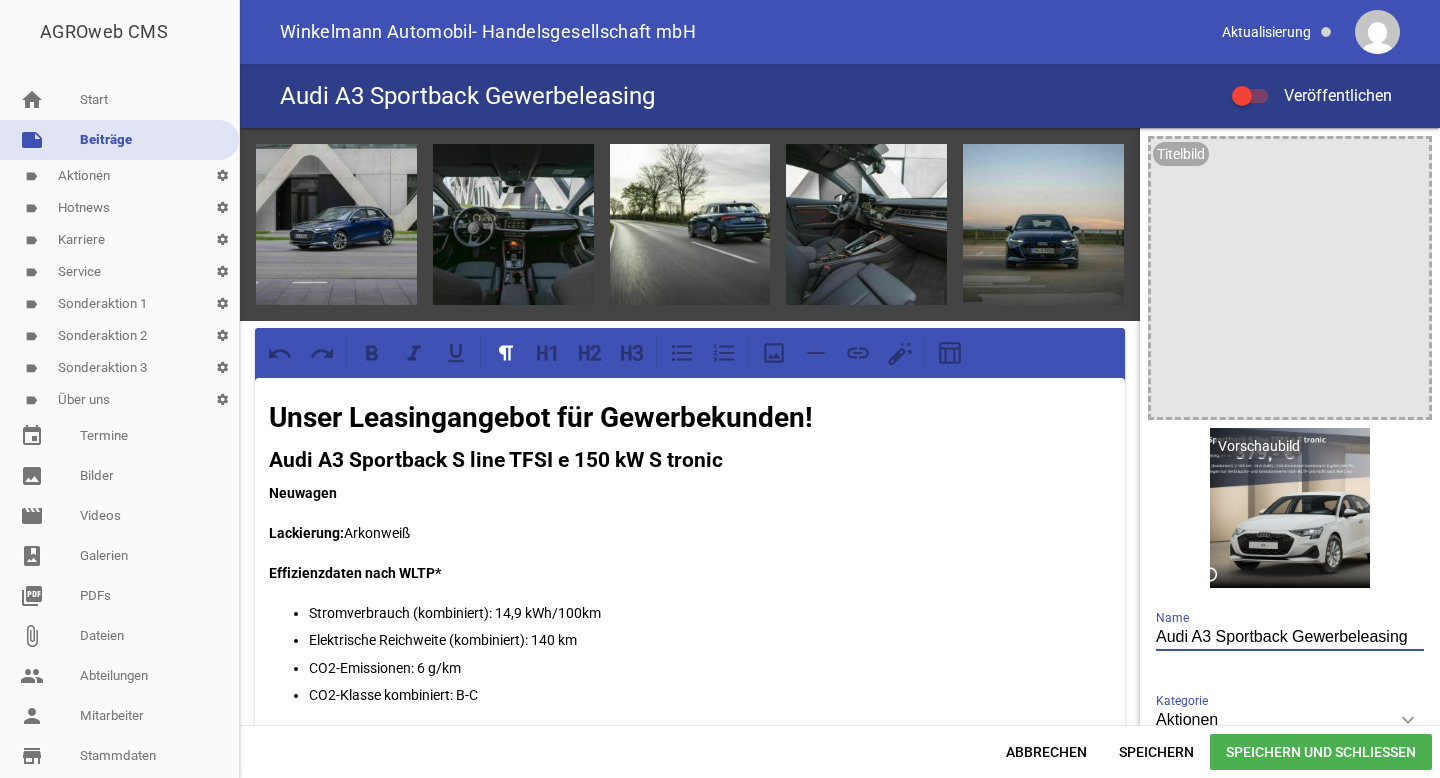 type on "Audi A3 Sportback Gewerbeleasing" 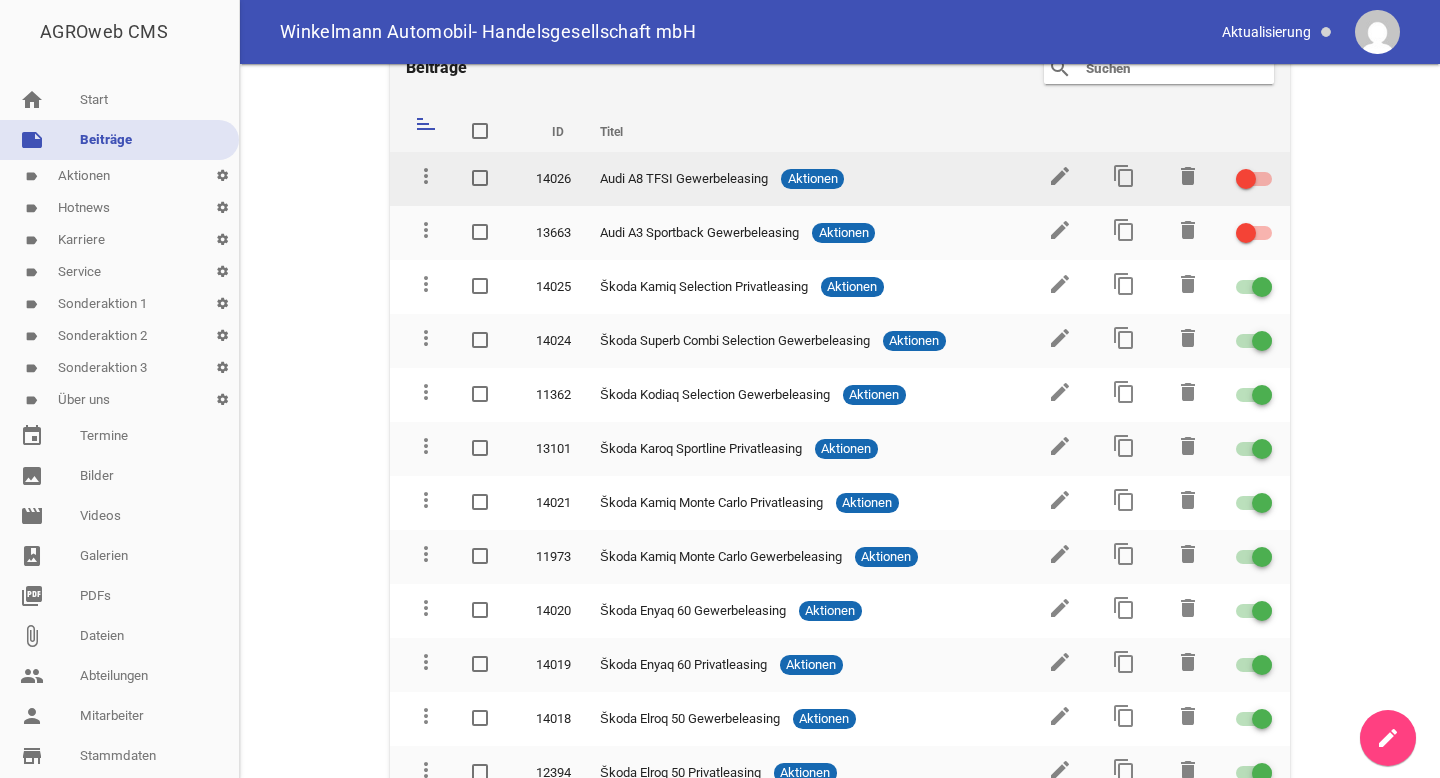 scroll, scrollTop: 52, scrollLeft: 0, axis: vertical 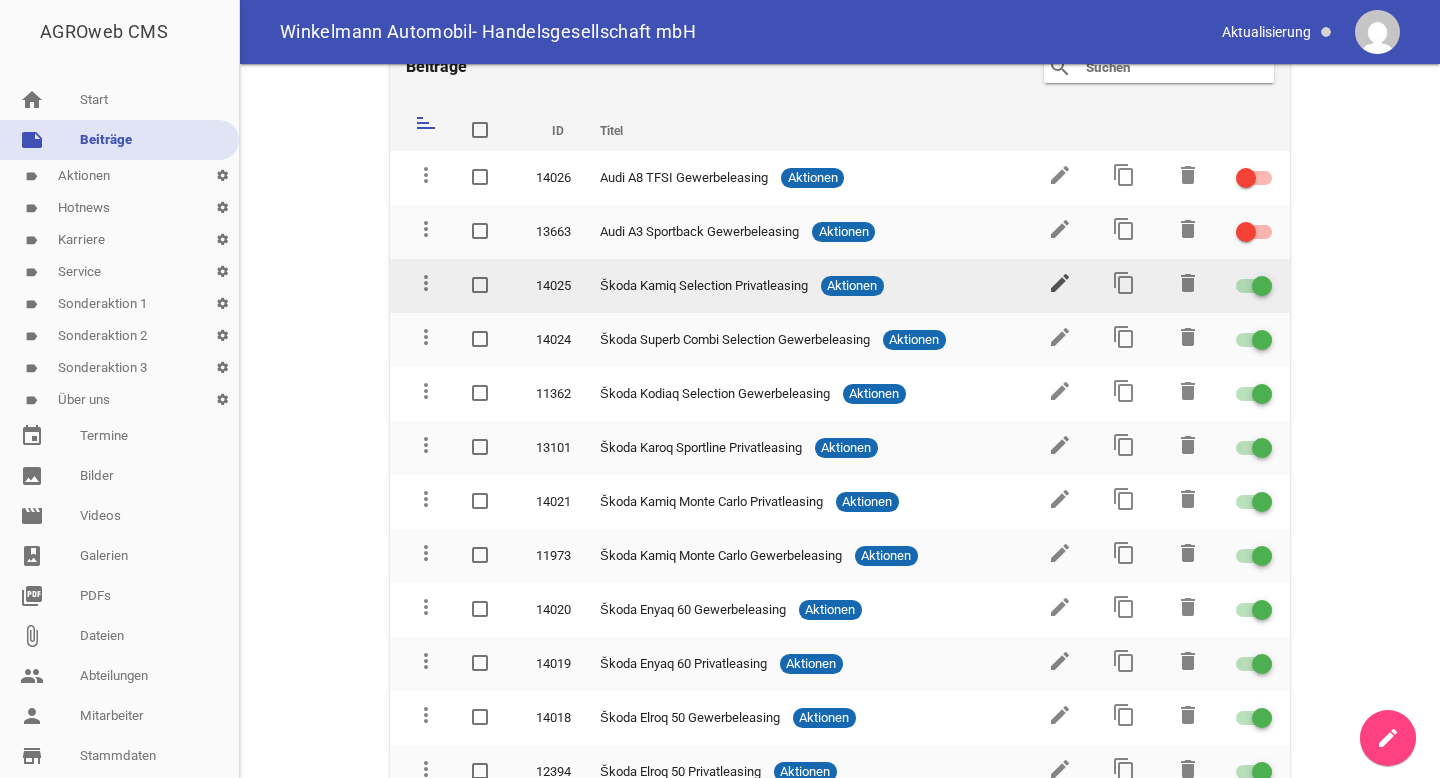 click on "edit" at bounding box center [1060, 283] 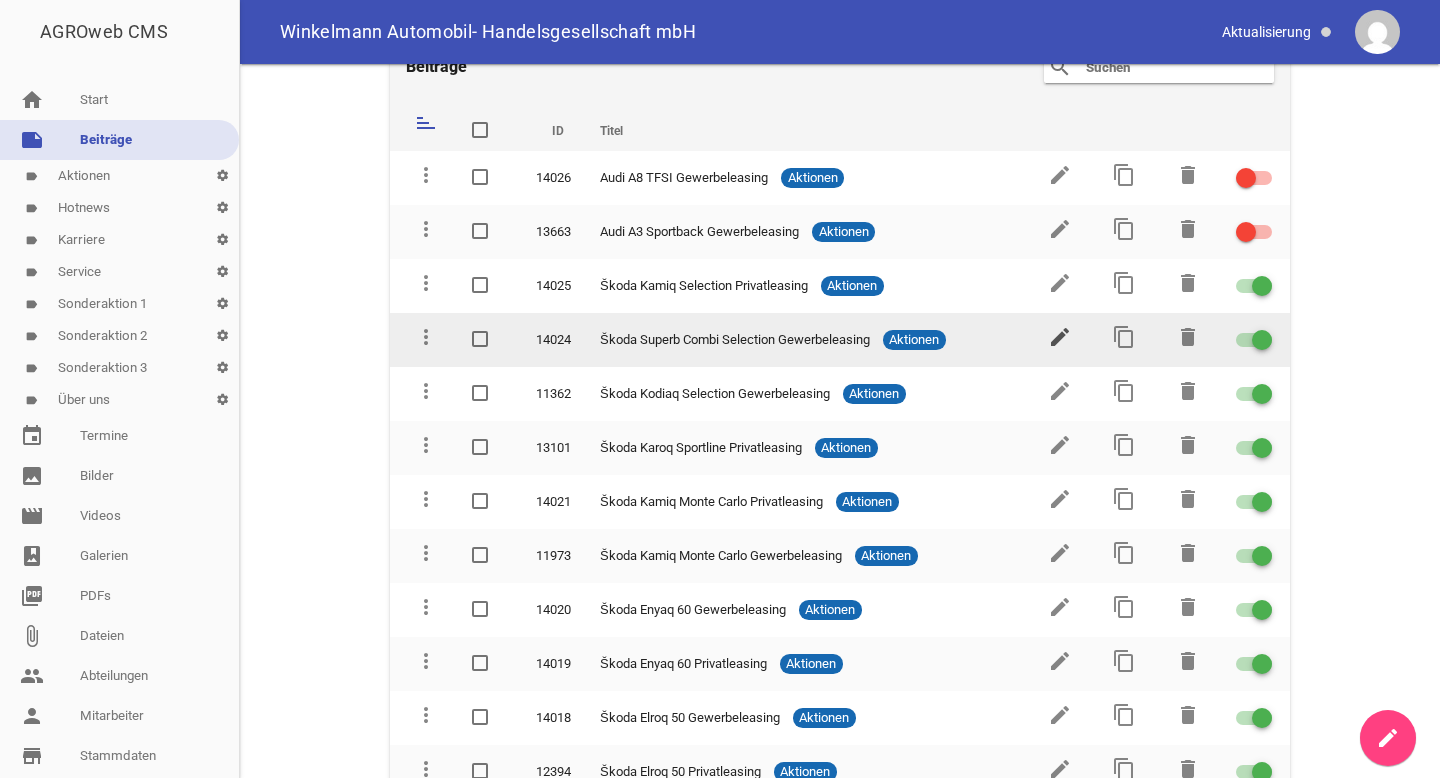 click on "edit" at bounding box center [1060, 337] 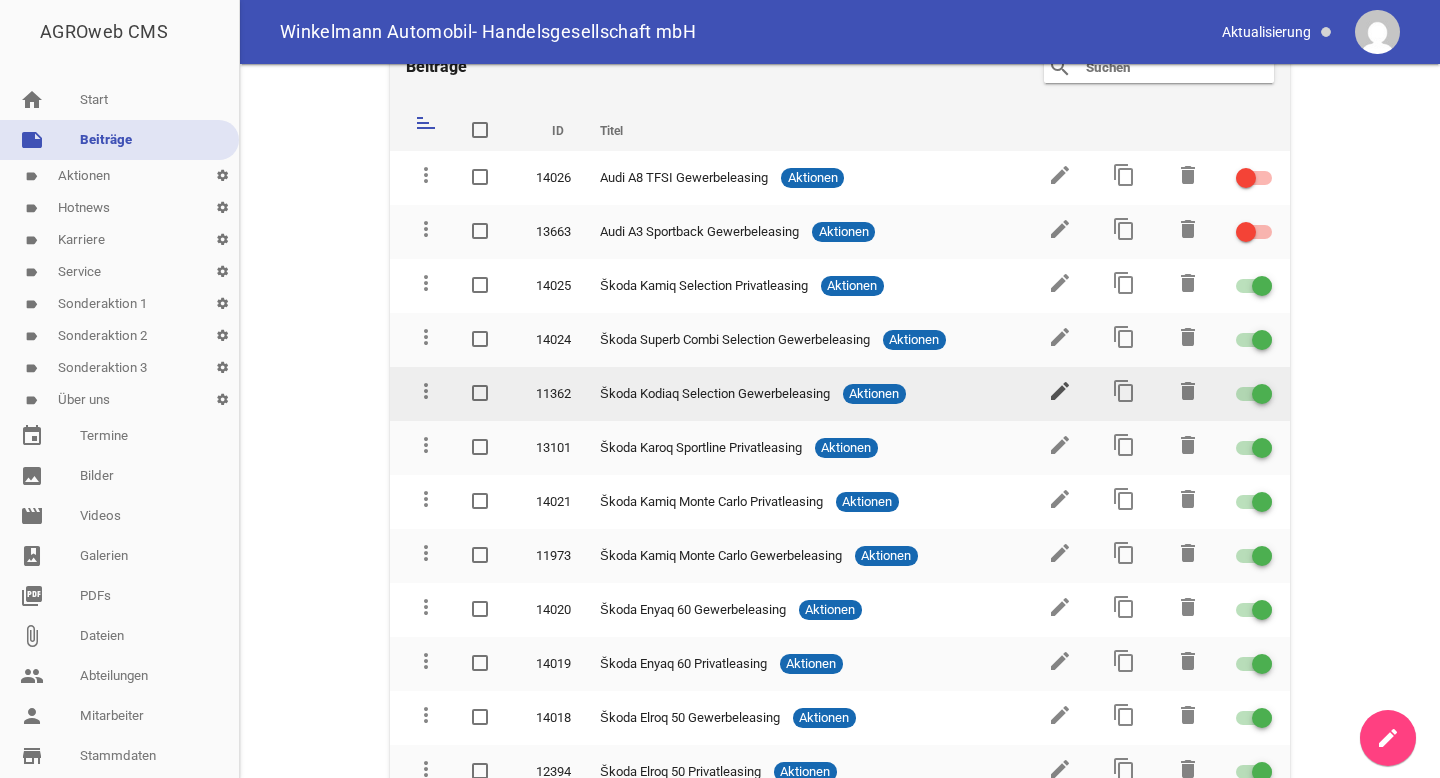 click on "edit" at bounding box center [1060, 391] 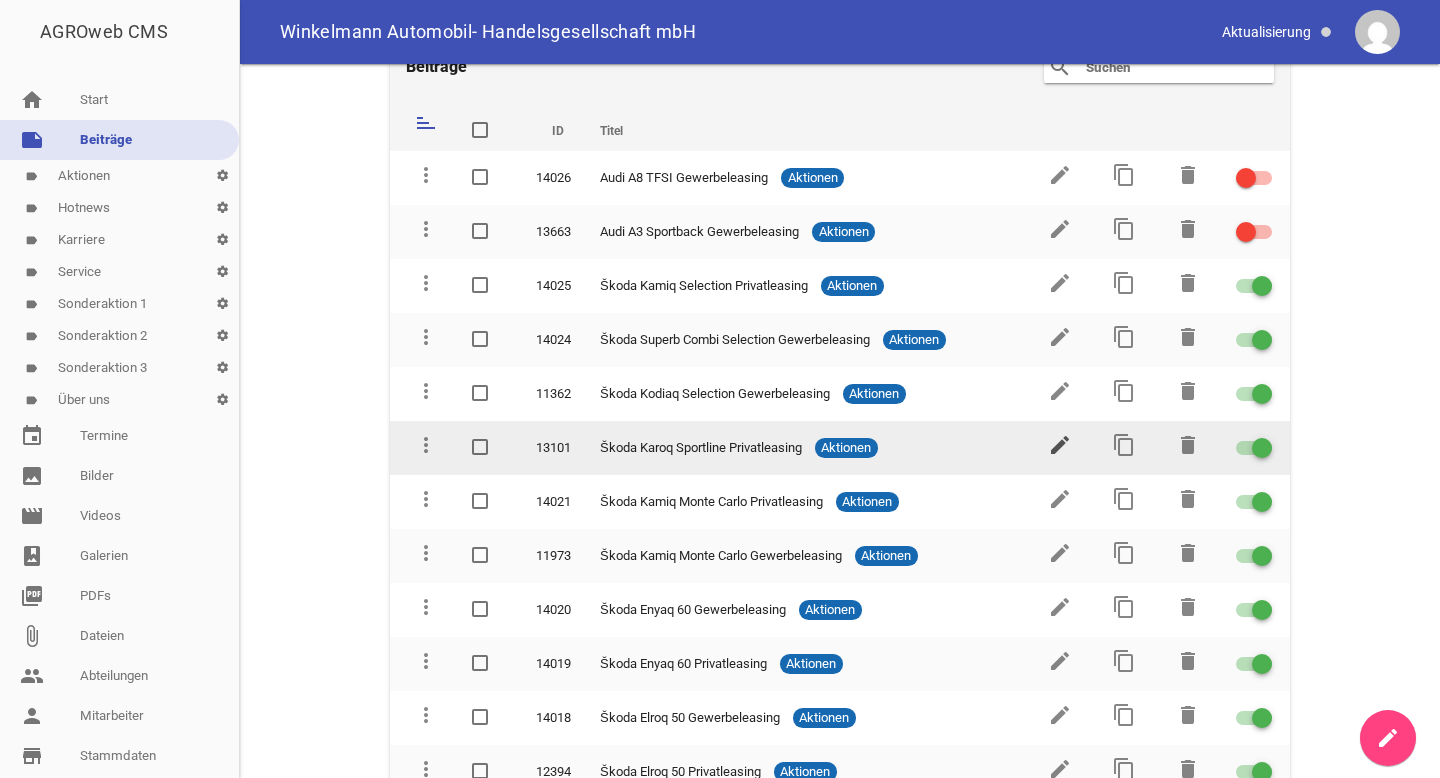 click on "edit" at bounding box center [1060, 445] 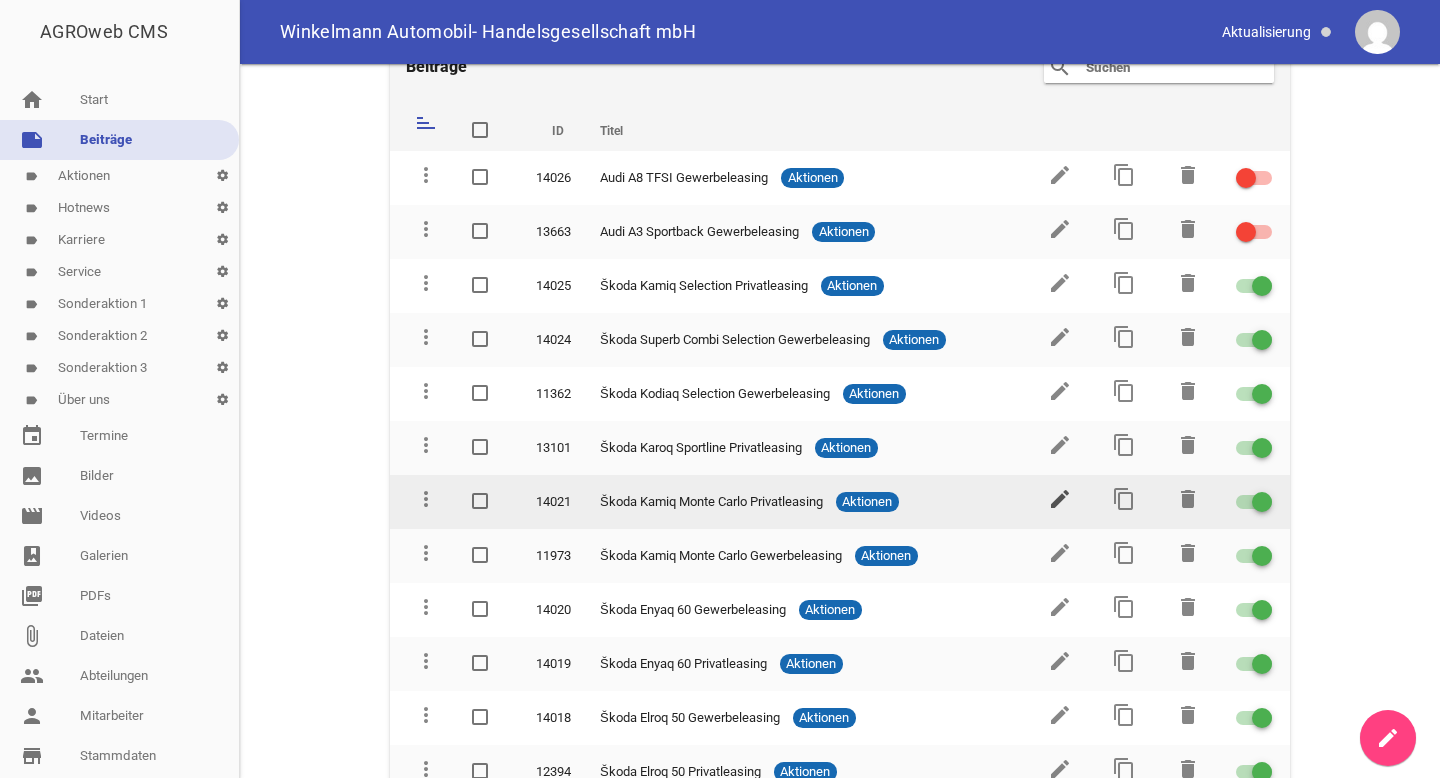 click on "edit" at bounding box center (1060, 499) 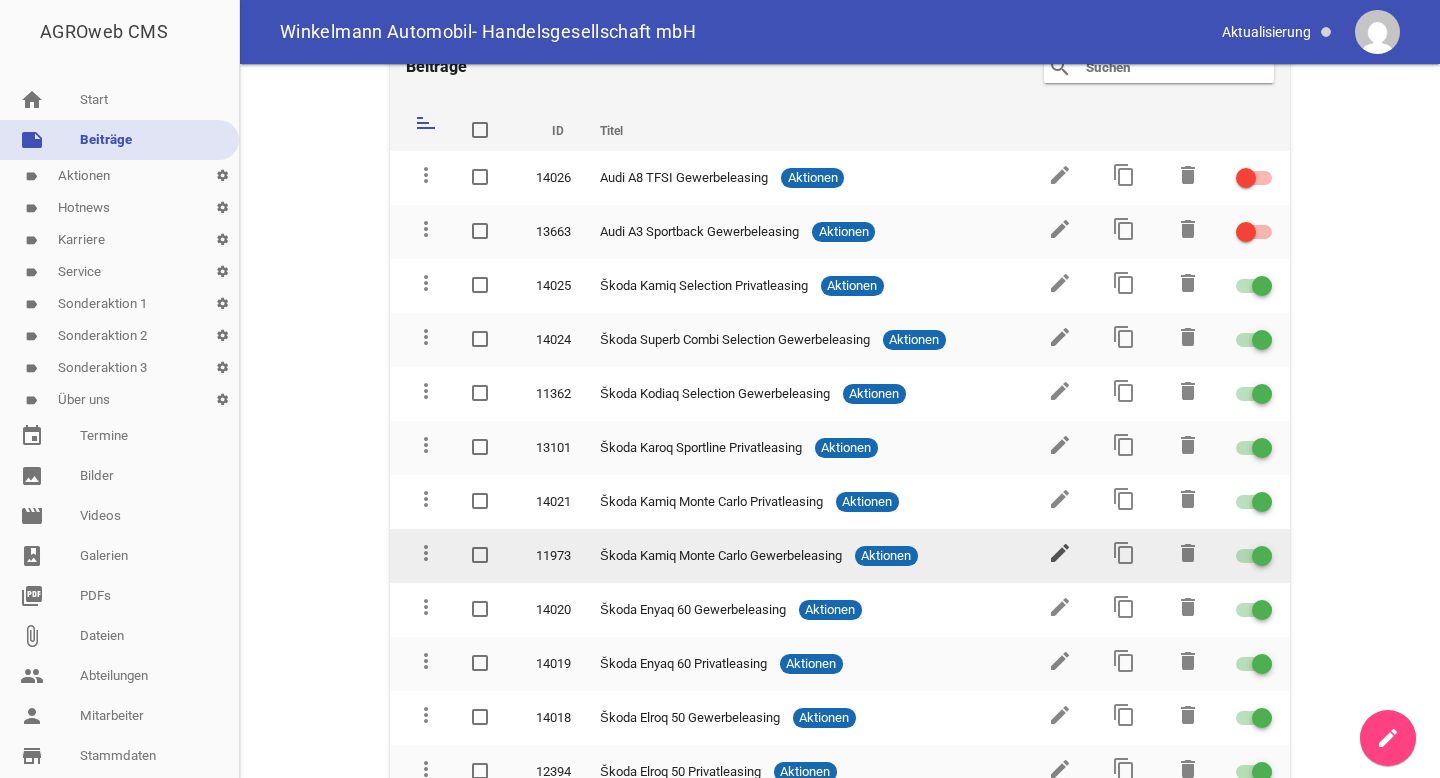 click on "edit" at bounding box center [1060, 553] 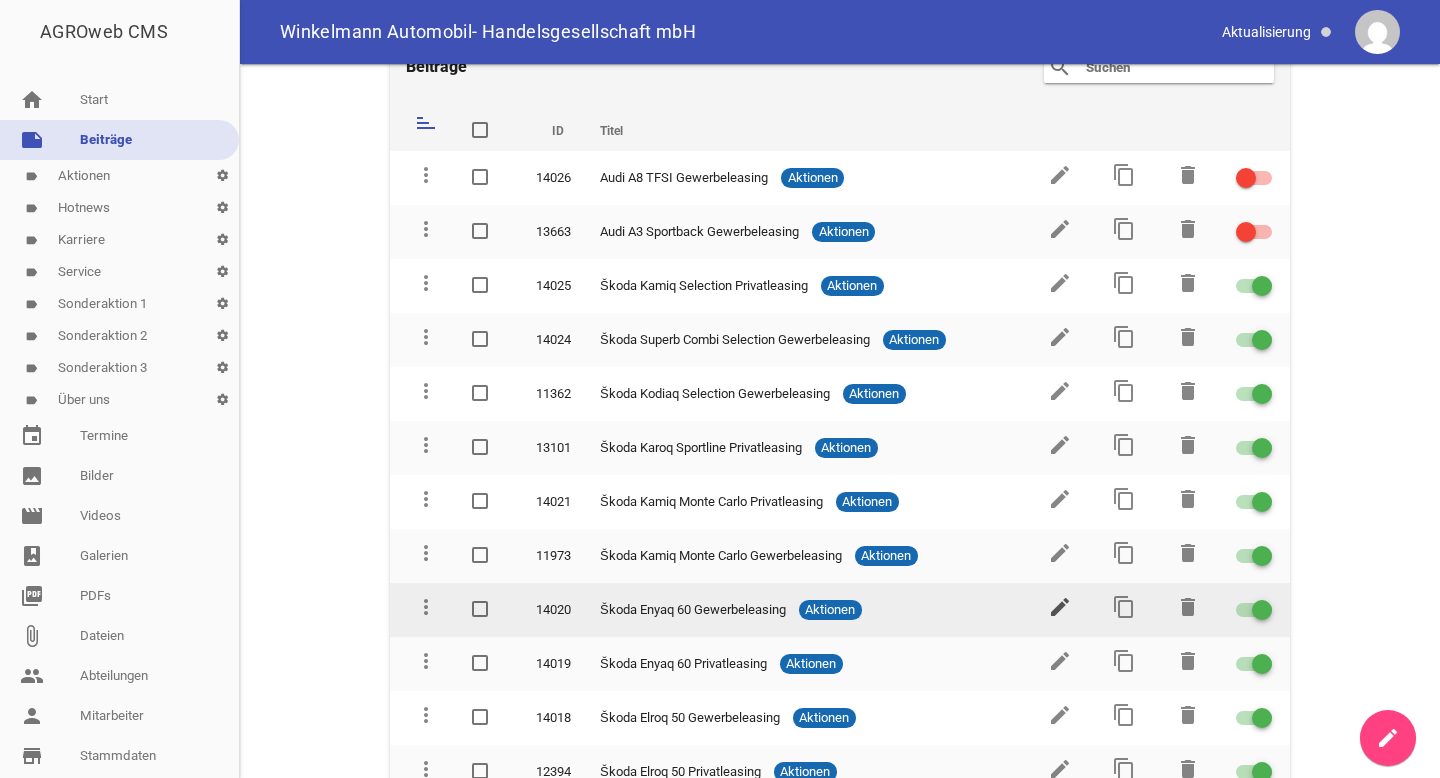 click on "edit" at bounding box center [1060, 607] 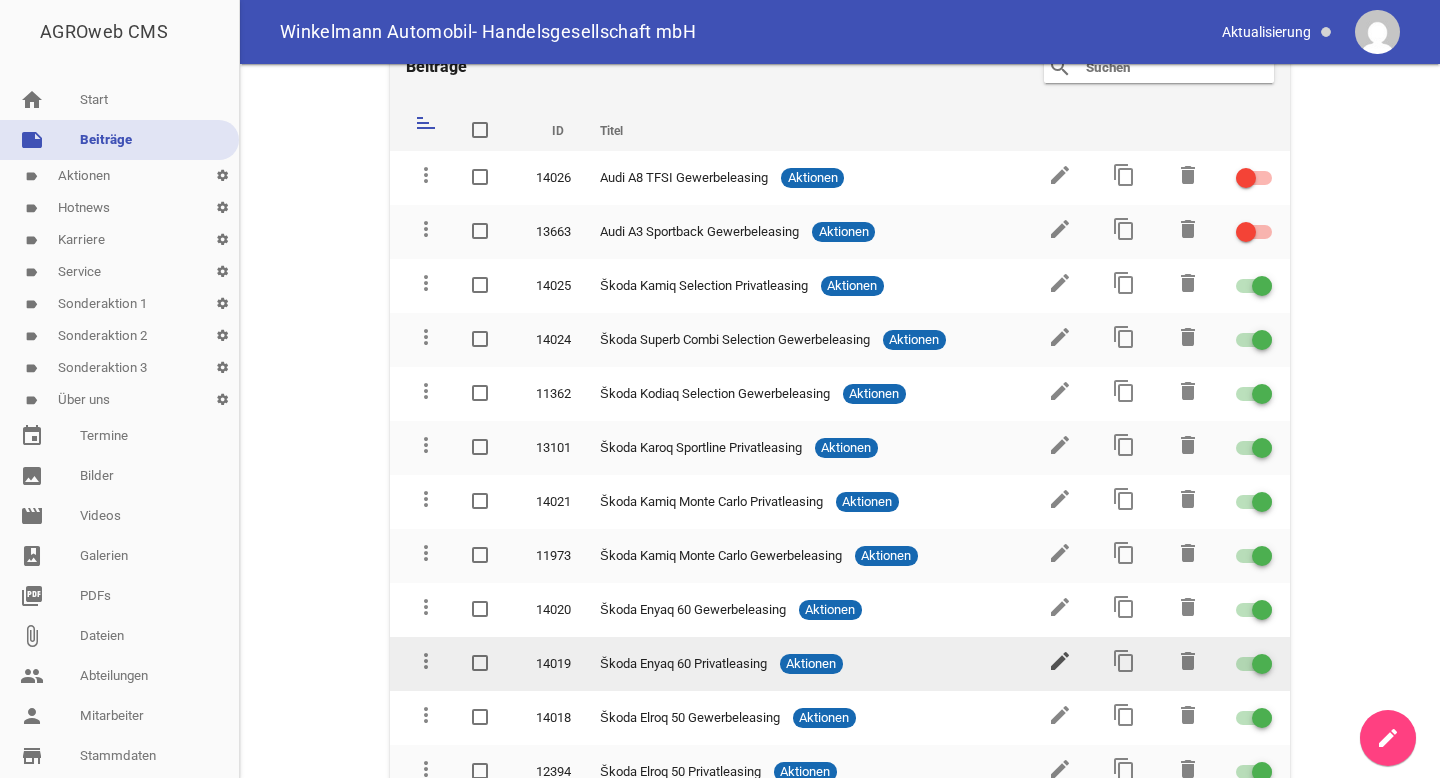 click on "edit" at bounding box center [1060, 661] 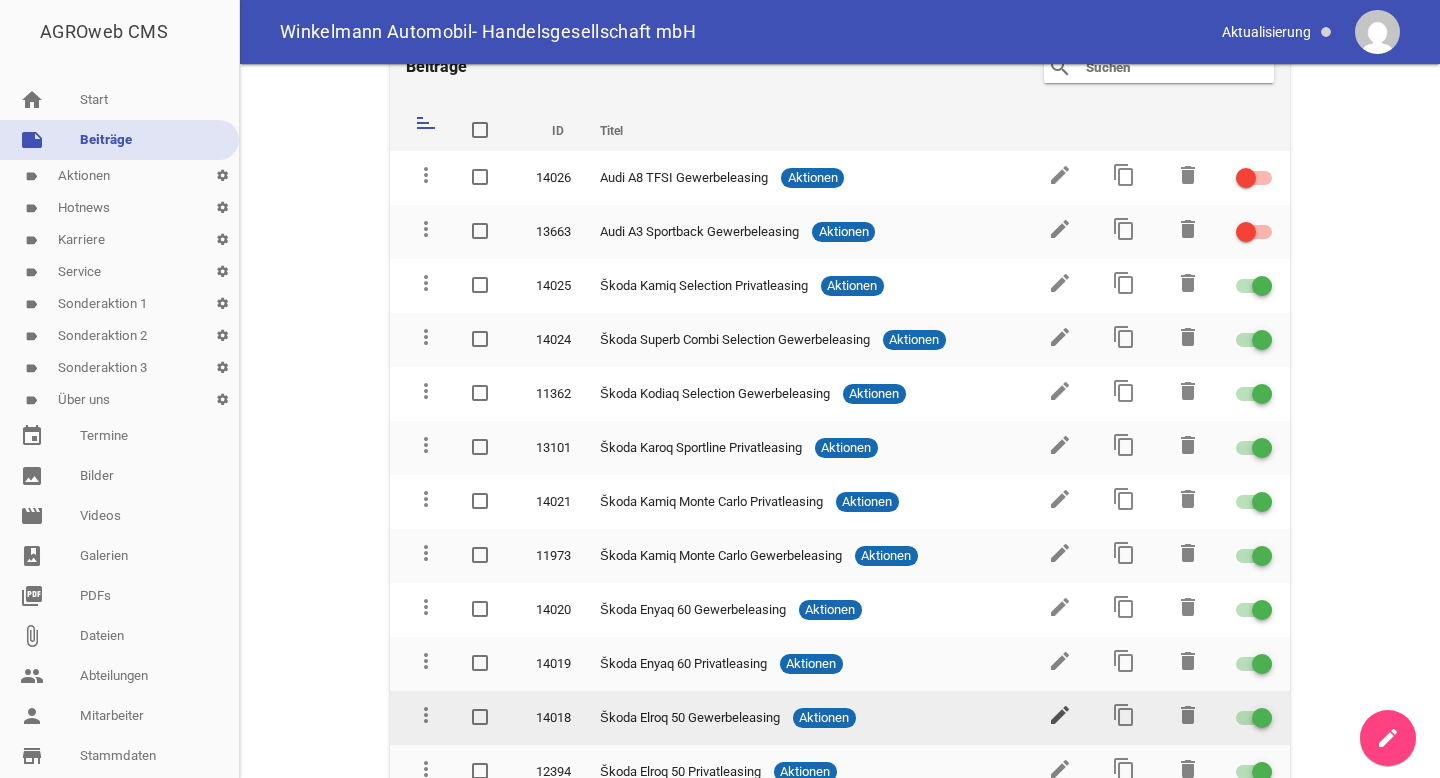 click on "edit" at bounding box center (1060, 715) 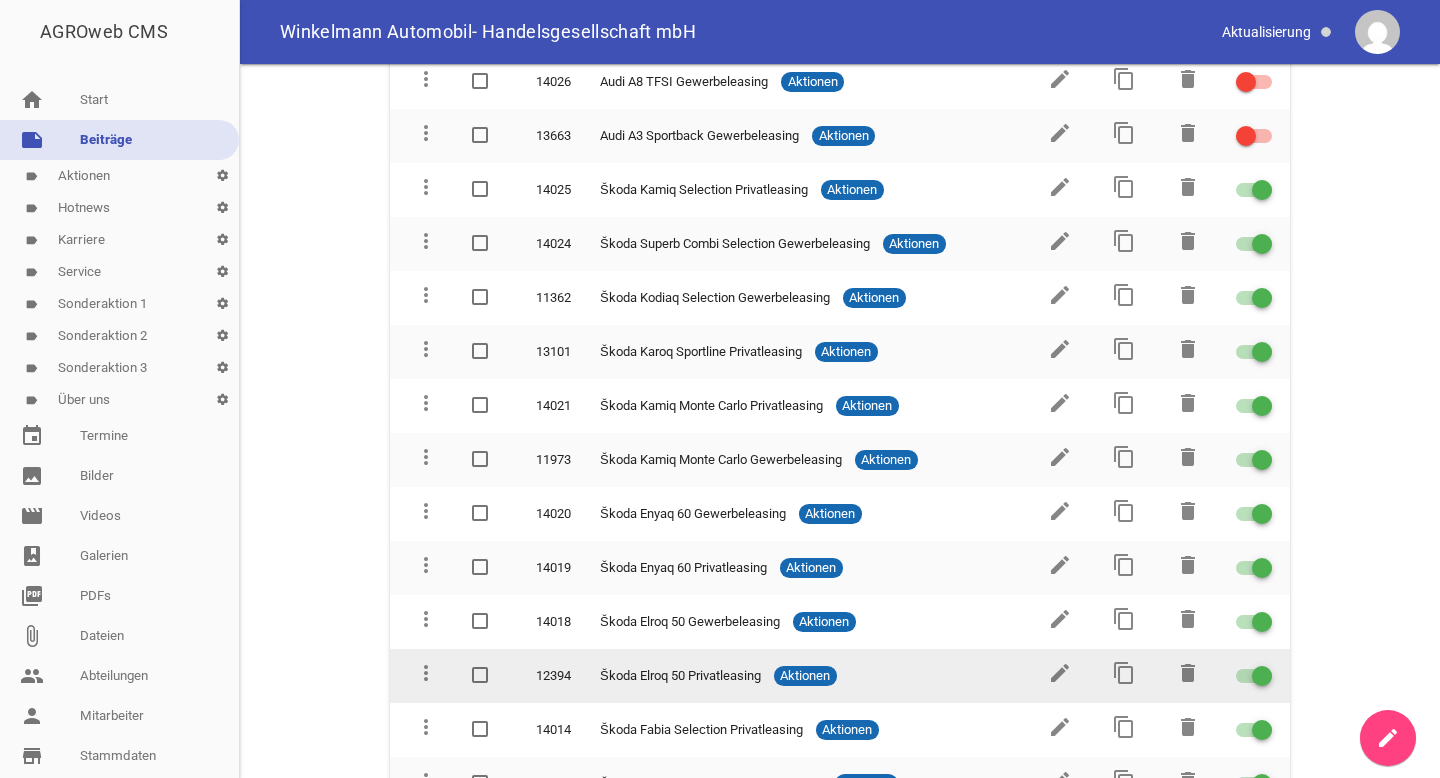 scroll, scrollTop: 180, scrollLeft: 0, axis: vertical 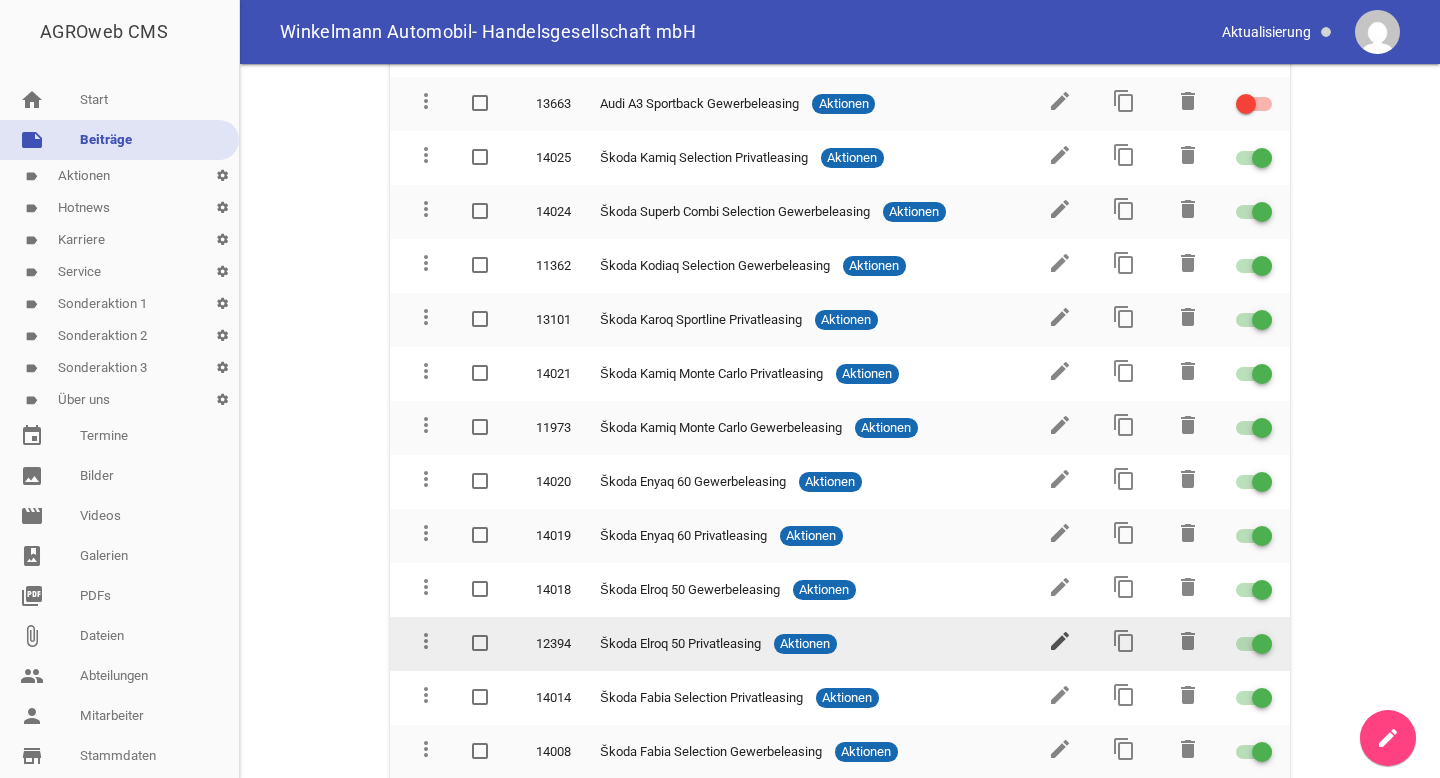 click on "edit" at bounding box center (1060, 641) 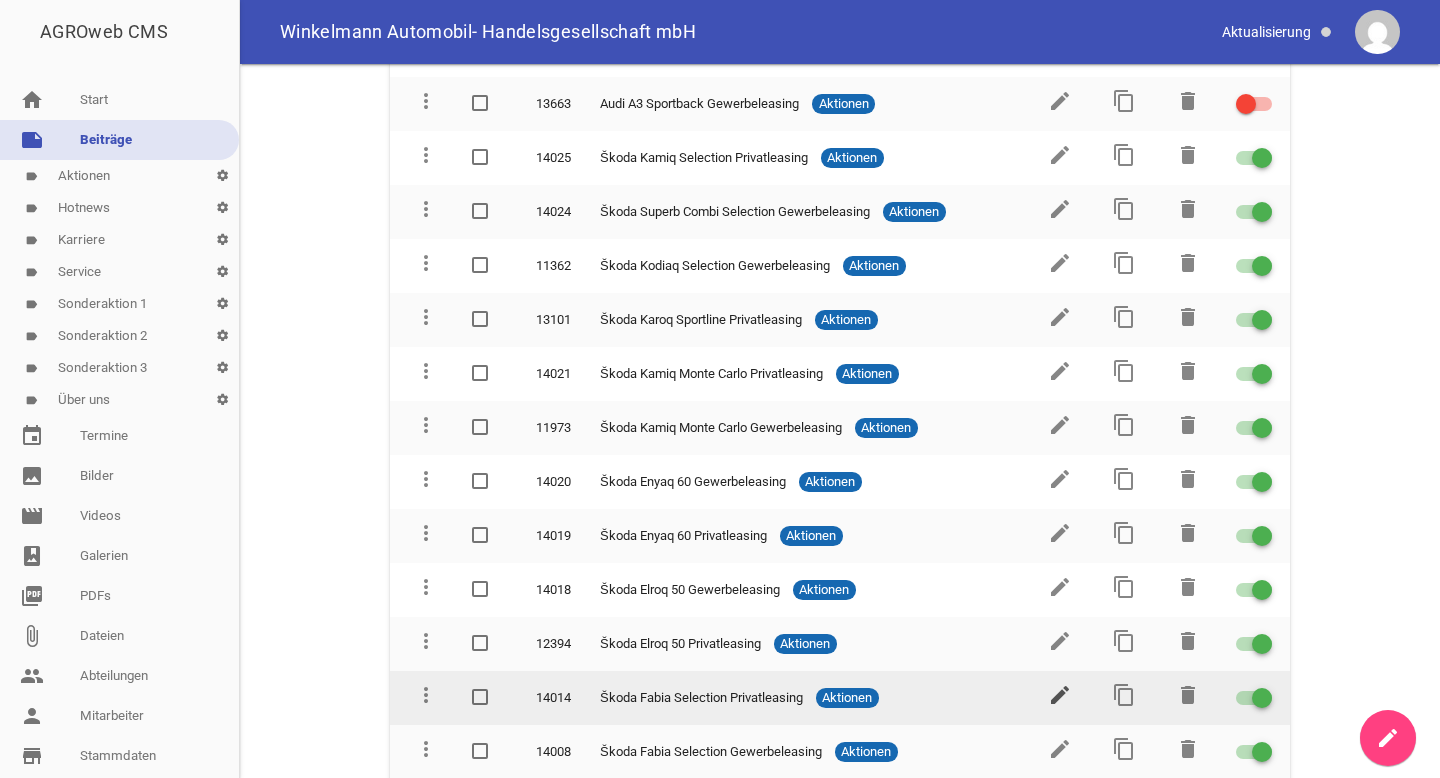 click on "edit" at bounding box center (1060, 695) 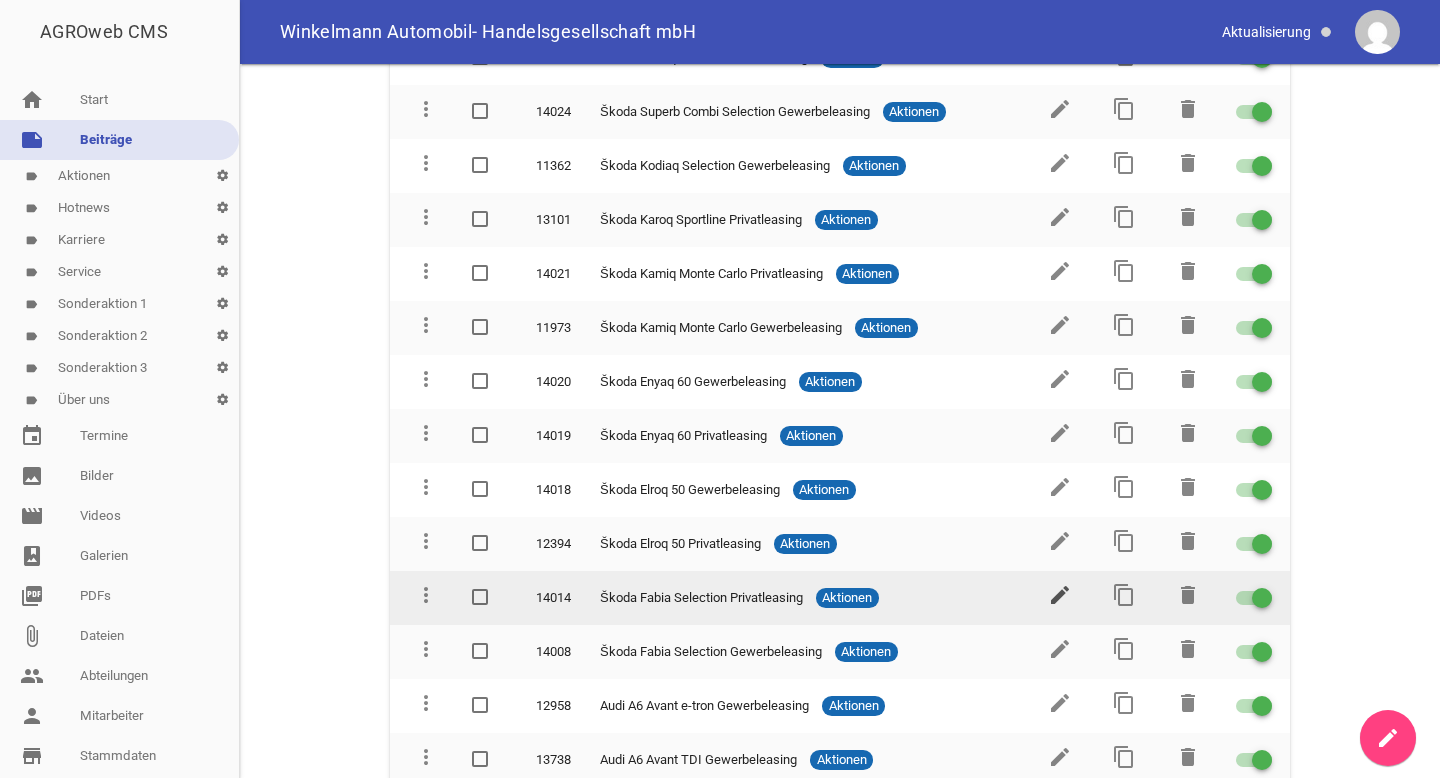 scroll, scrollTop: 319, scrollLeft: 0, axis: vertical 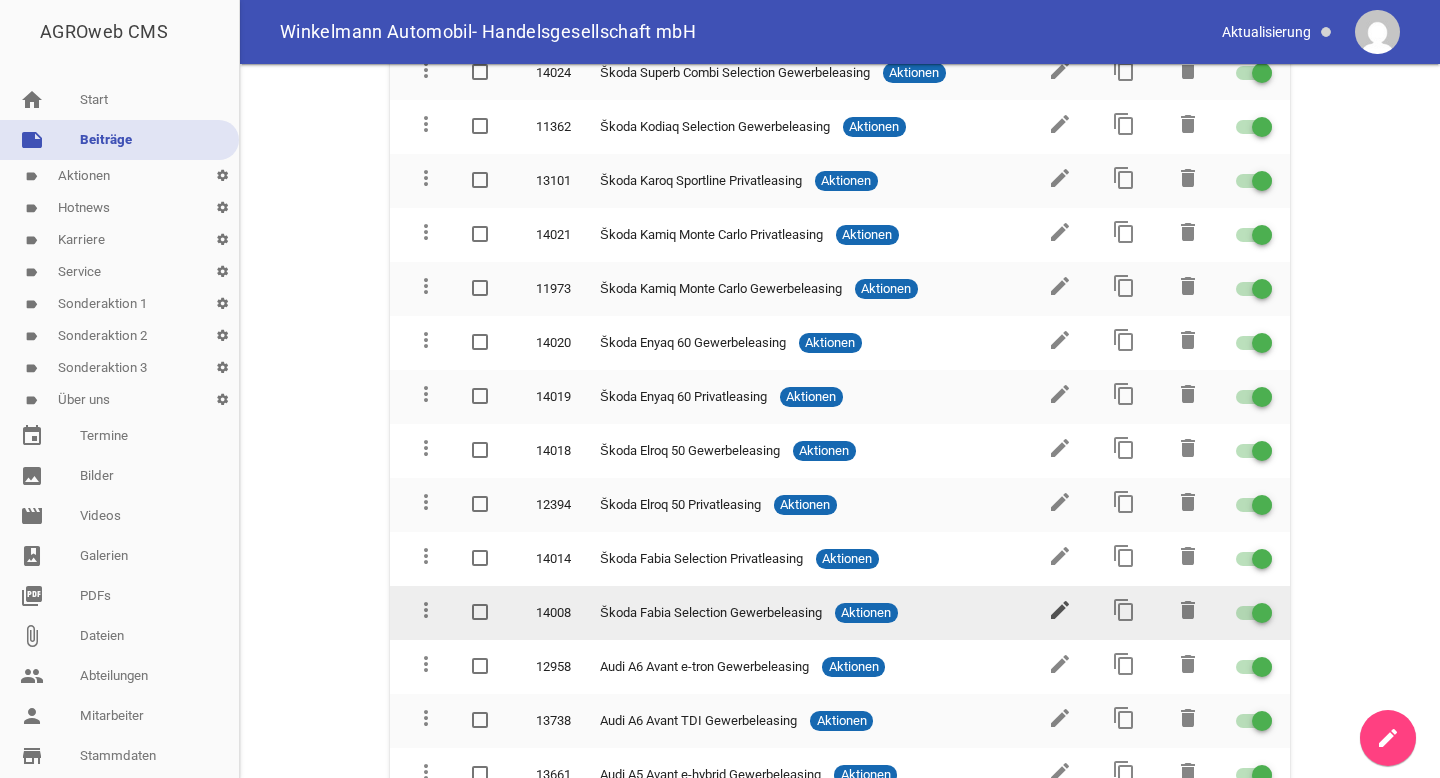 click on "edit" at bounding box center (1060, 610) 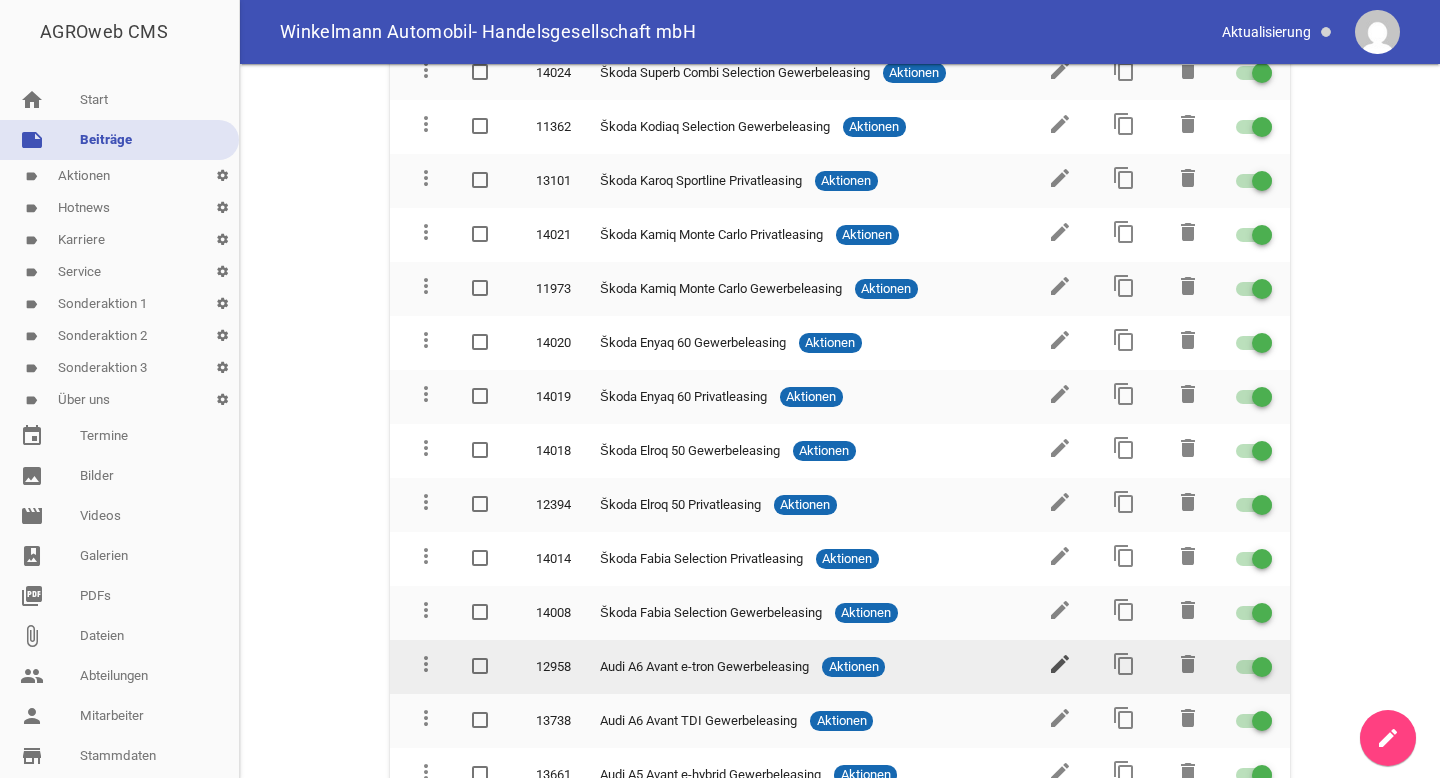 click on "edit" at bounding box center [1060, 664] 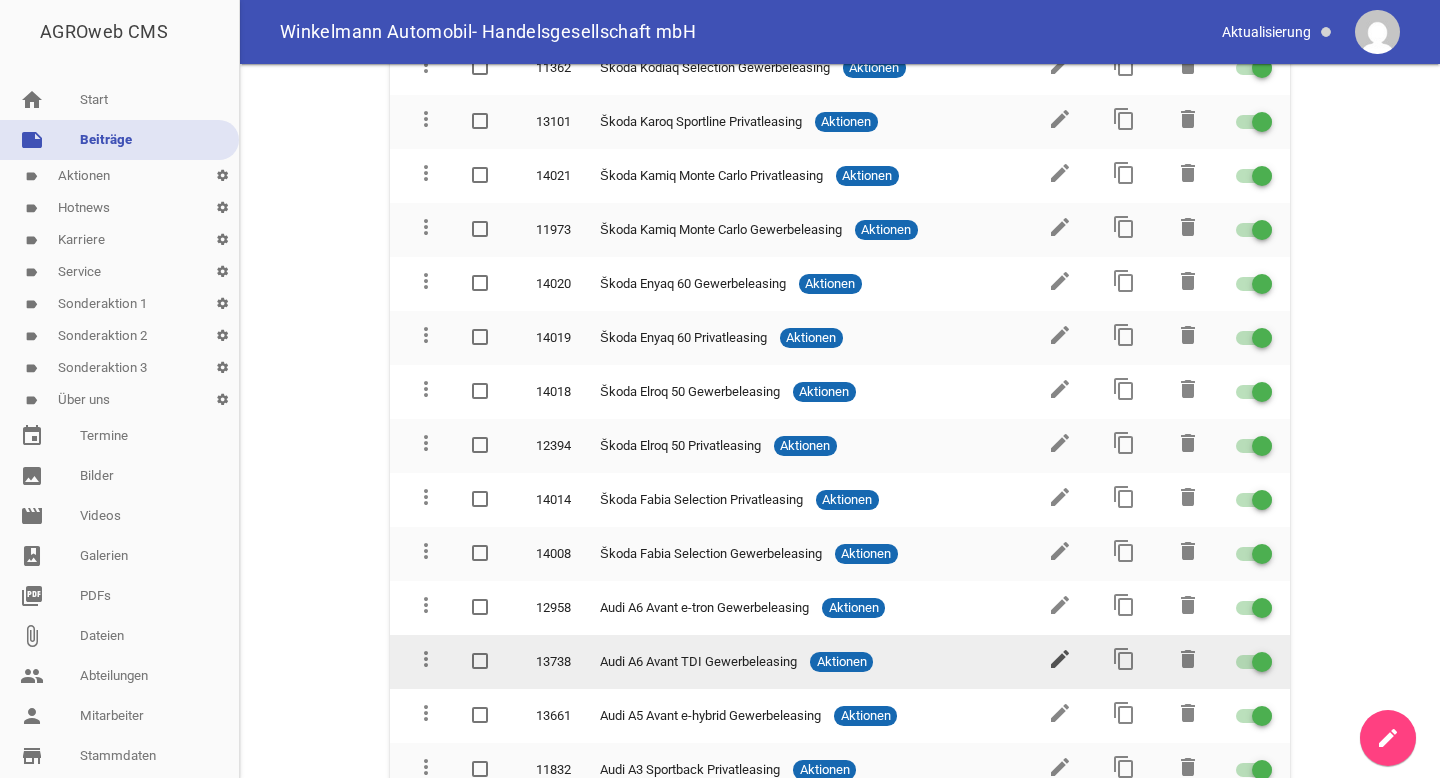 click on "edit" at bounding box center (1060, 659) 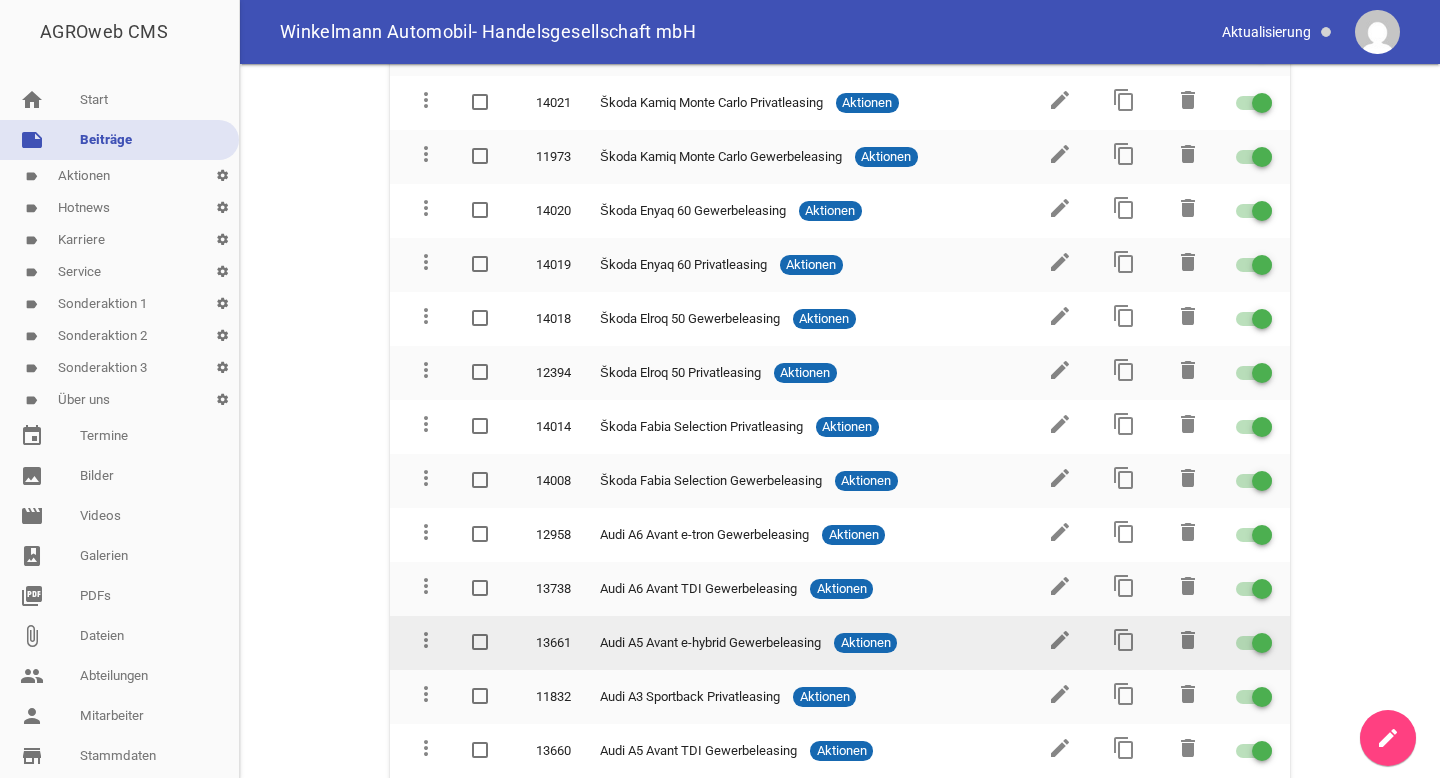 scroll, scrollTop: 472, scrollLeft: 0, axis: vertical 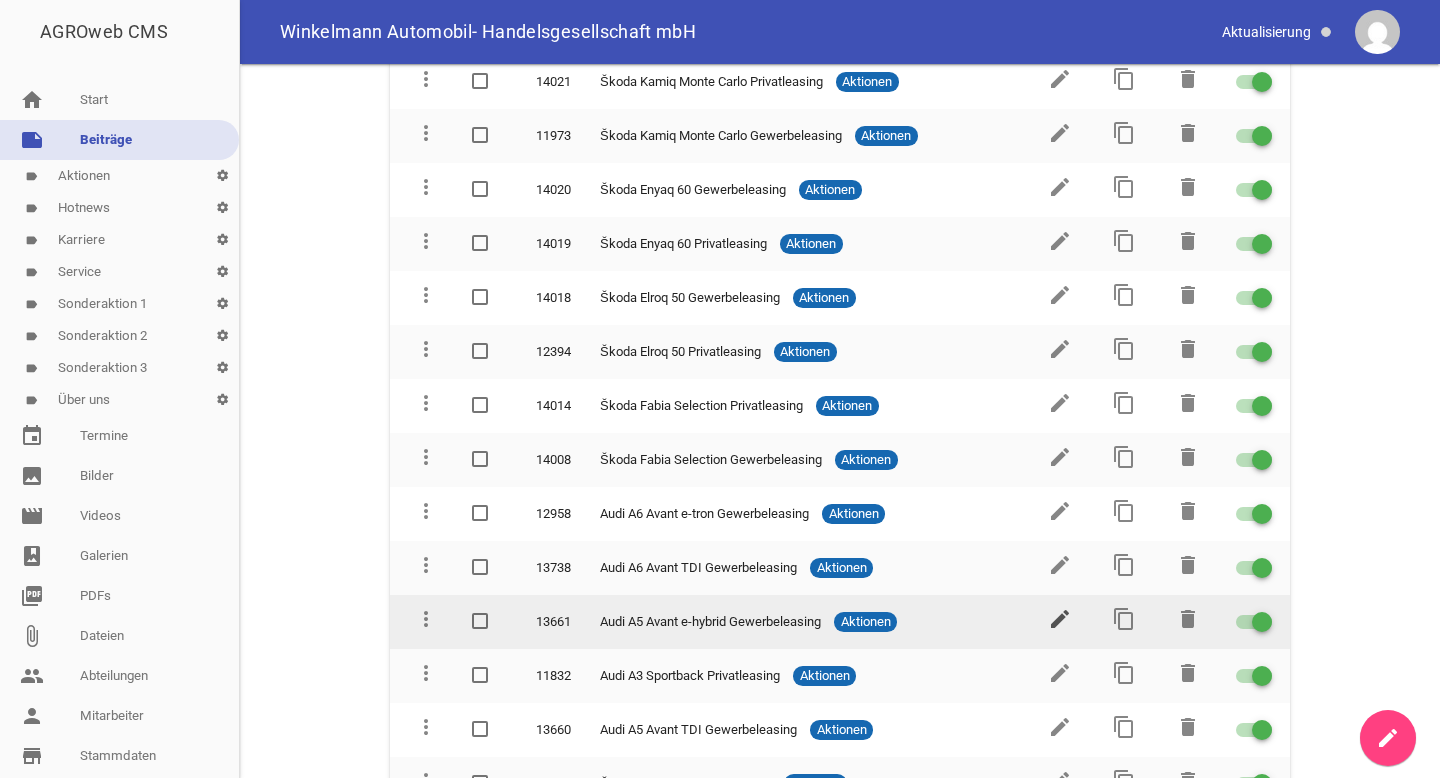 click on "edit" at bounding box center (1060, 619) 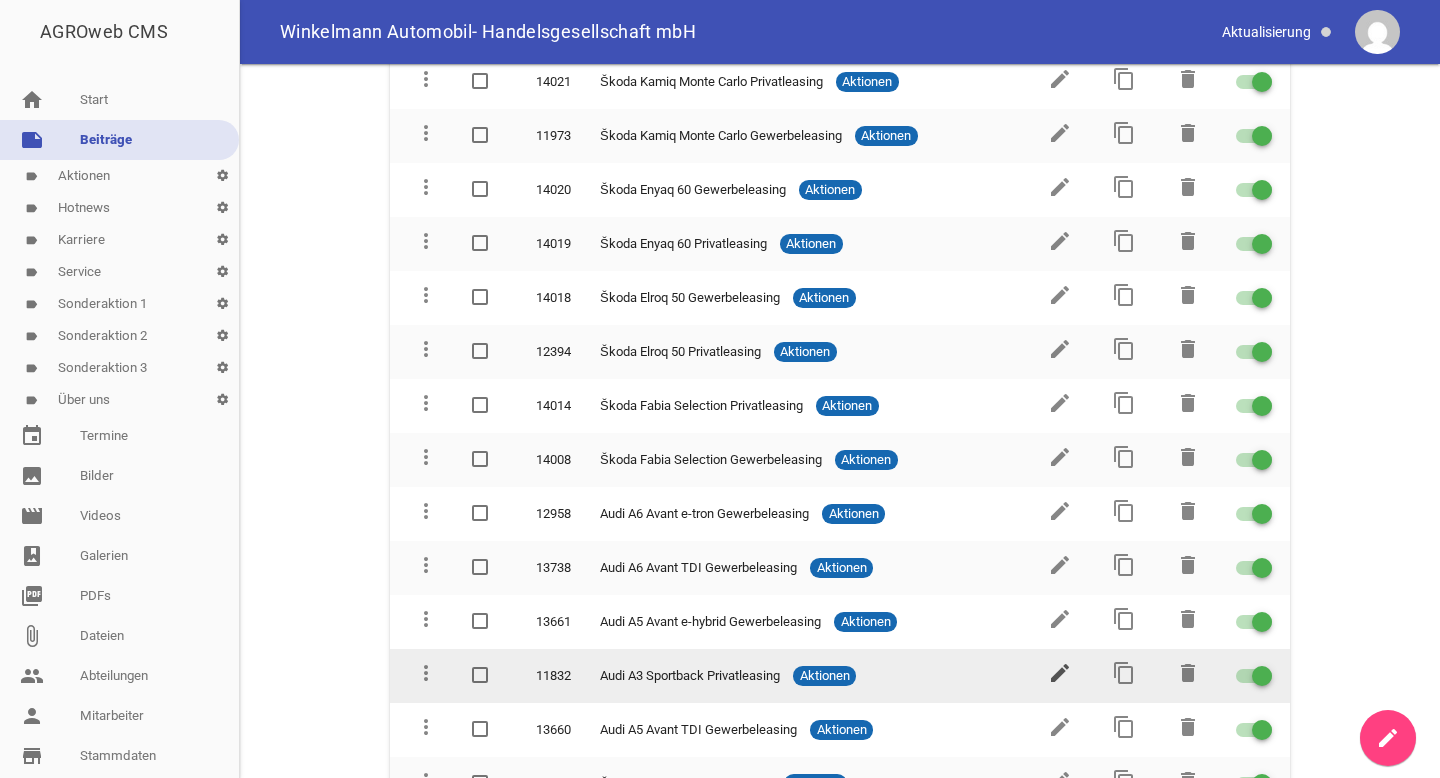click on "edit" at bounding box center [1060, 673] 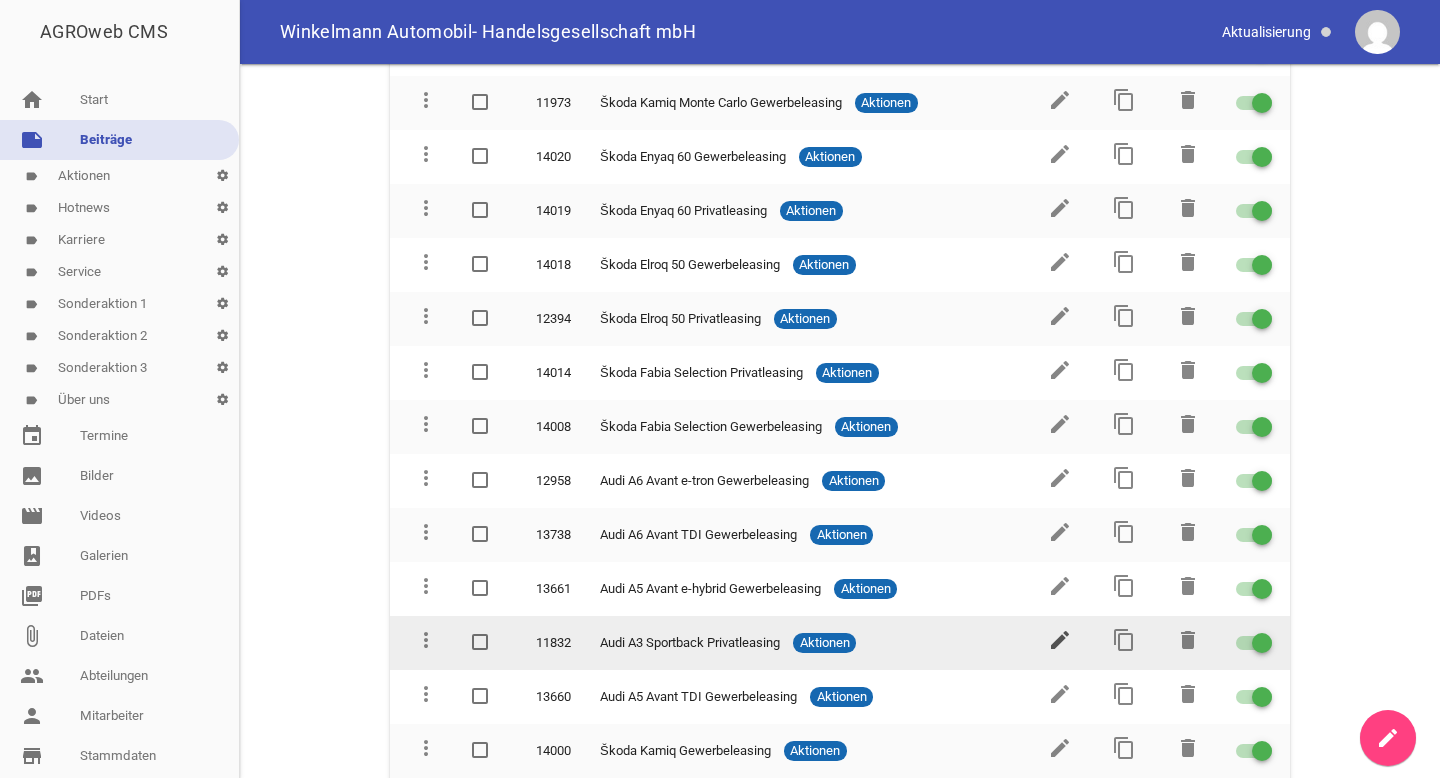 scroll, scrollTop: 542, scrollLeft: 0, axis: vertical 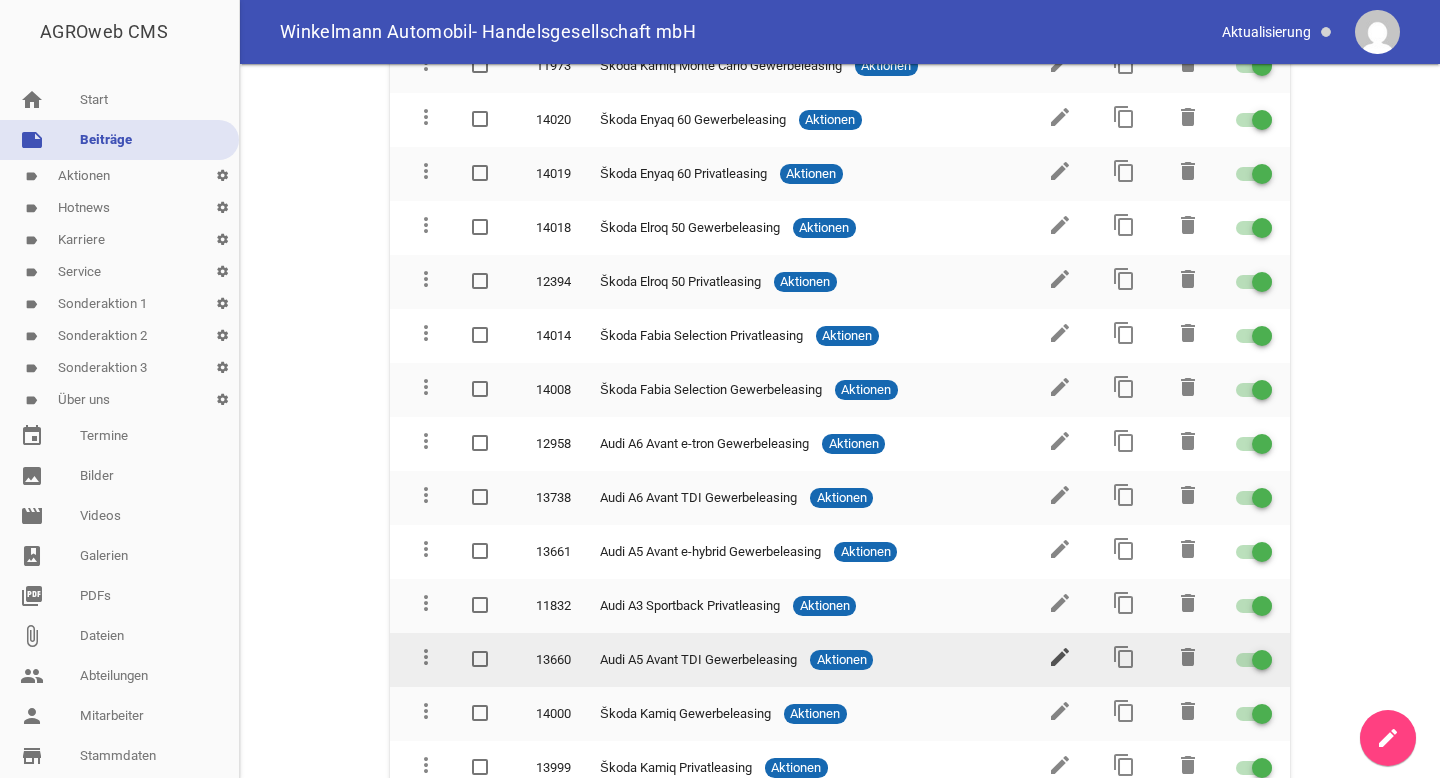 click on "edit" at bounding box center (1060, 657) 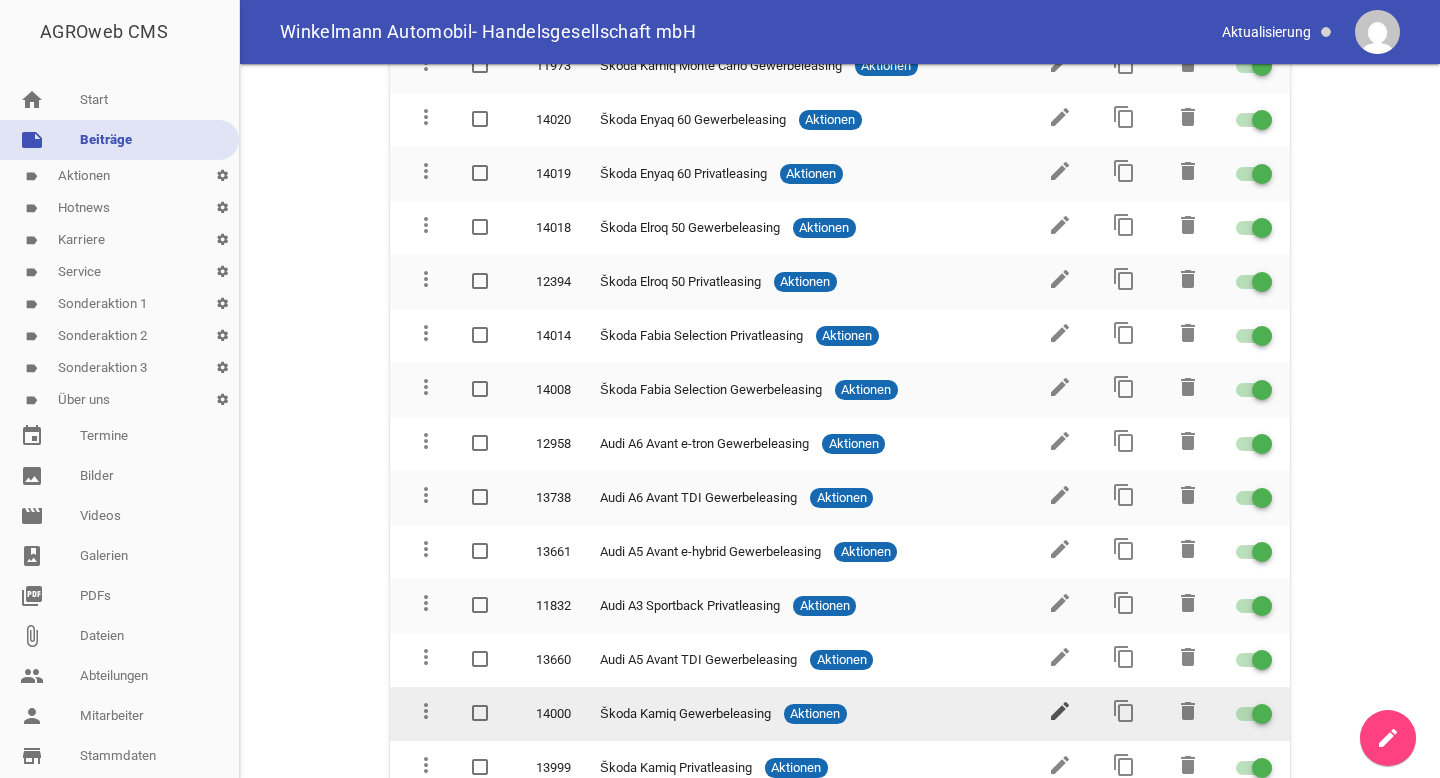 click on "edit" at bounding box center [1060, 711] 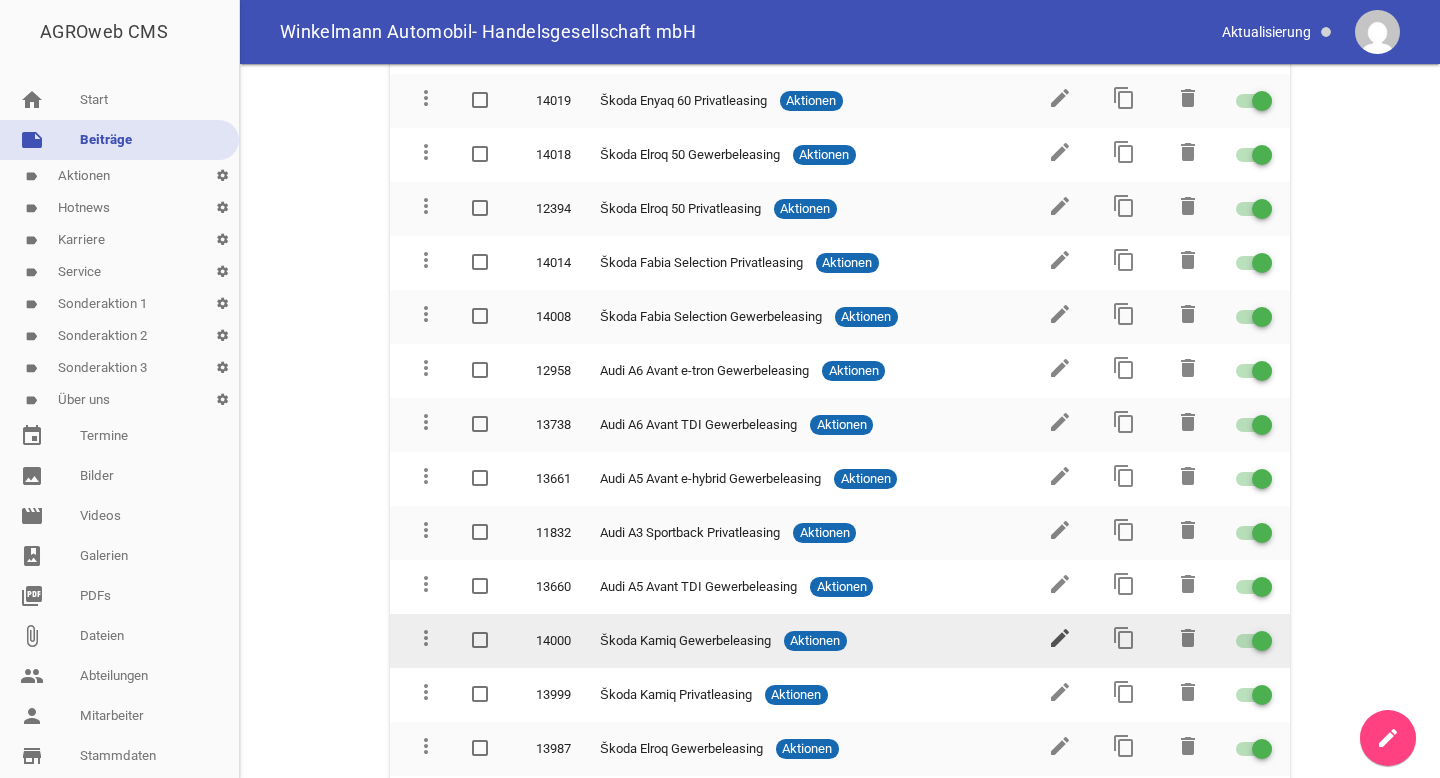 scroll, scrollTop: 639, scrollLeft: 0, axis: vertical 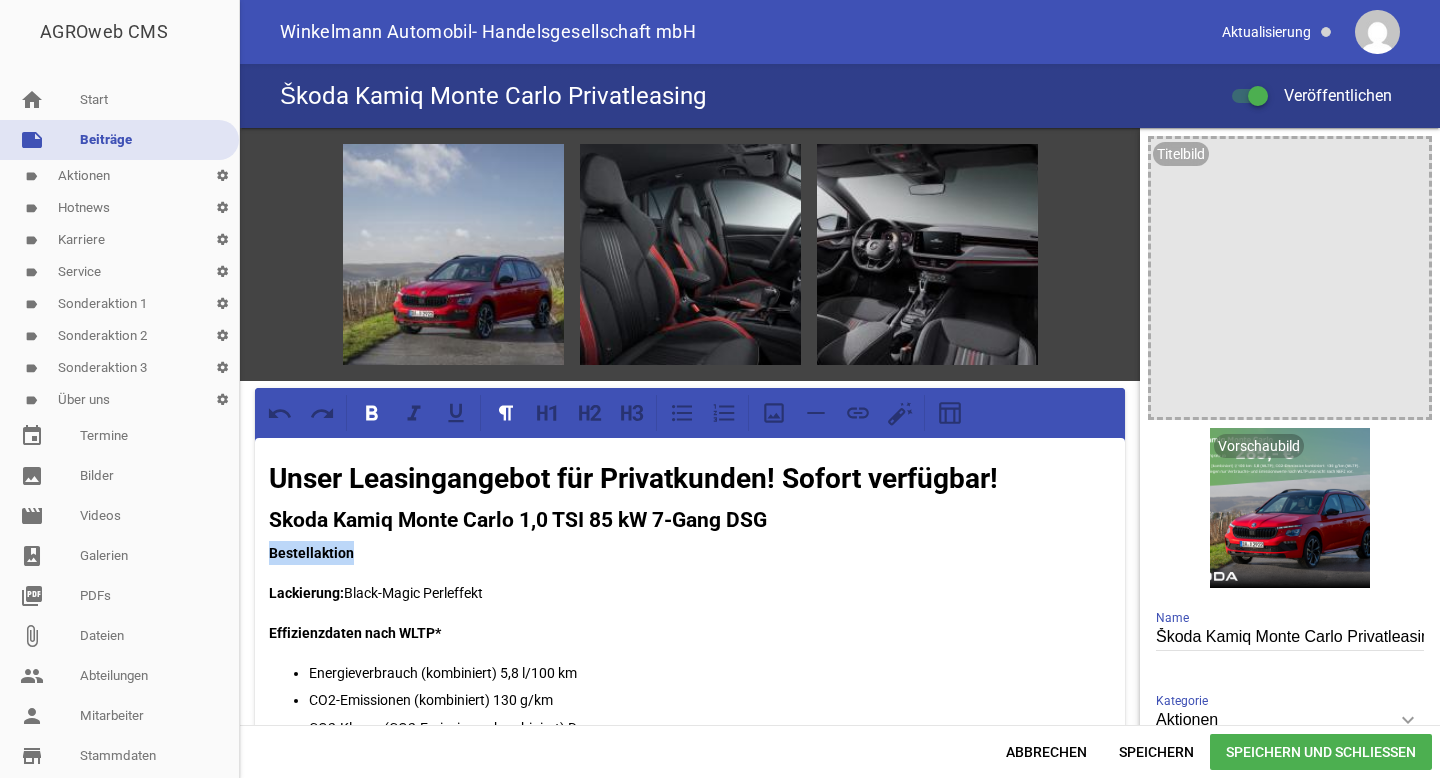 drag, startPoint x: 357, startPoint y: 555, endPoint x: 269, endPoint y: 553, distance: 88.02273 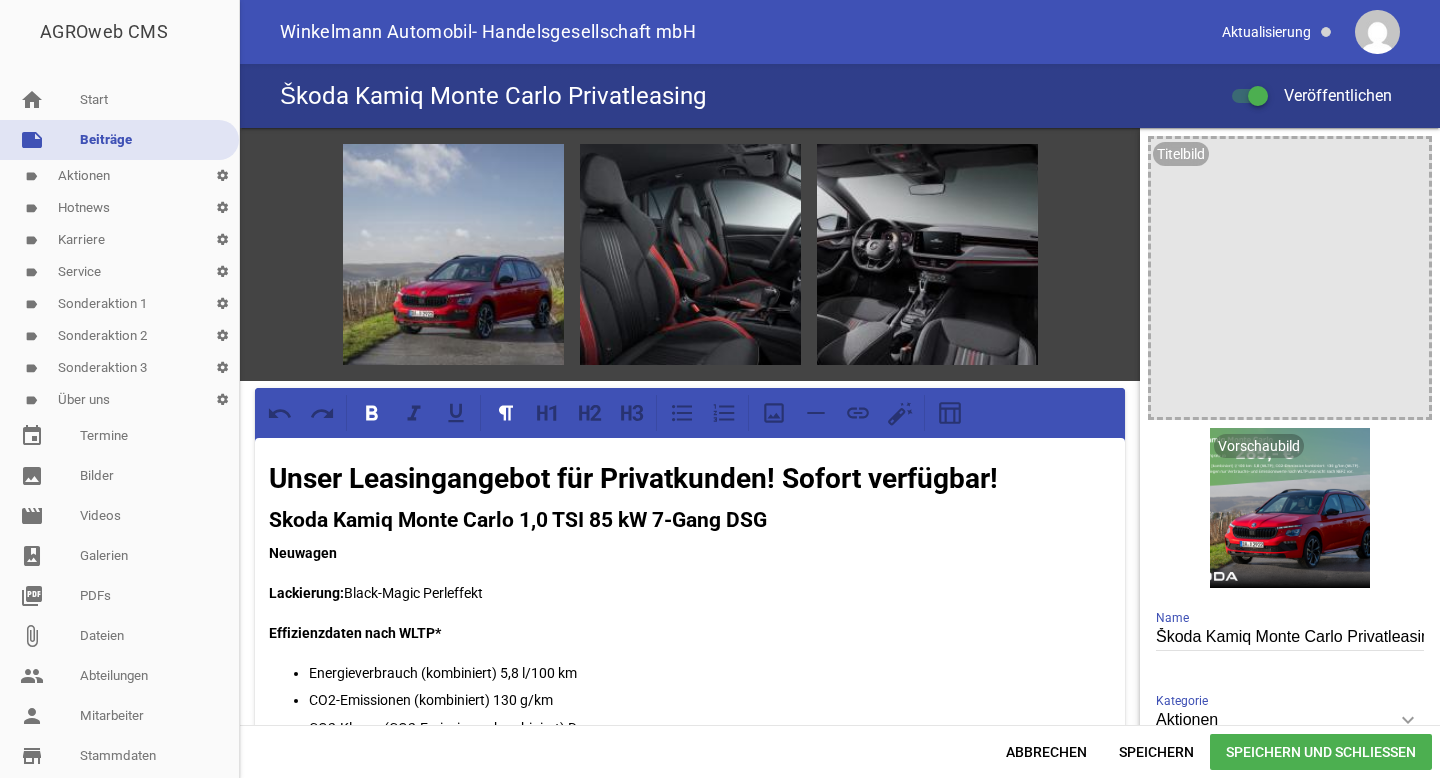 click on "Speichern und Schließen" at bounding box center [1321, 752] 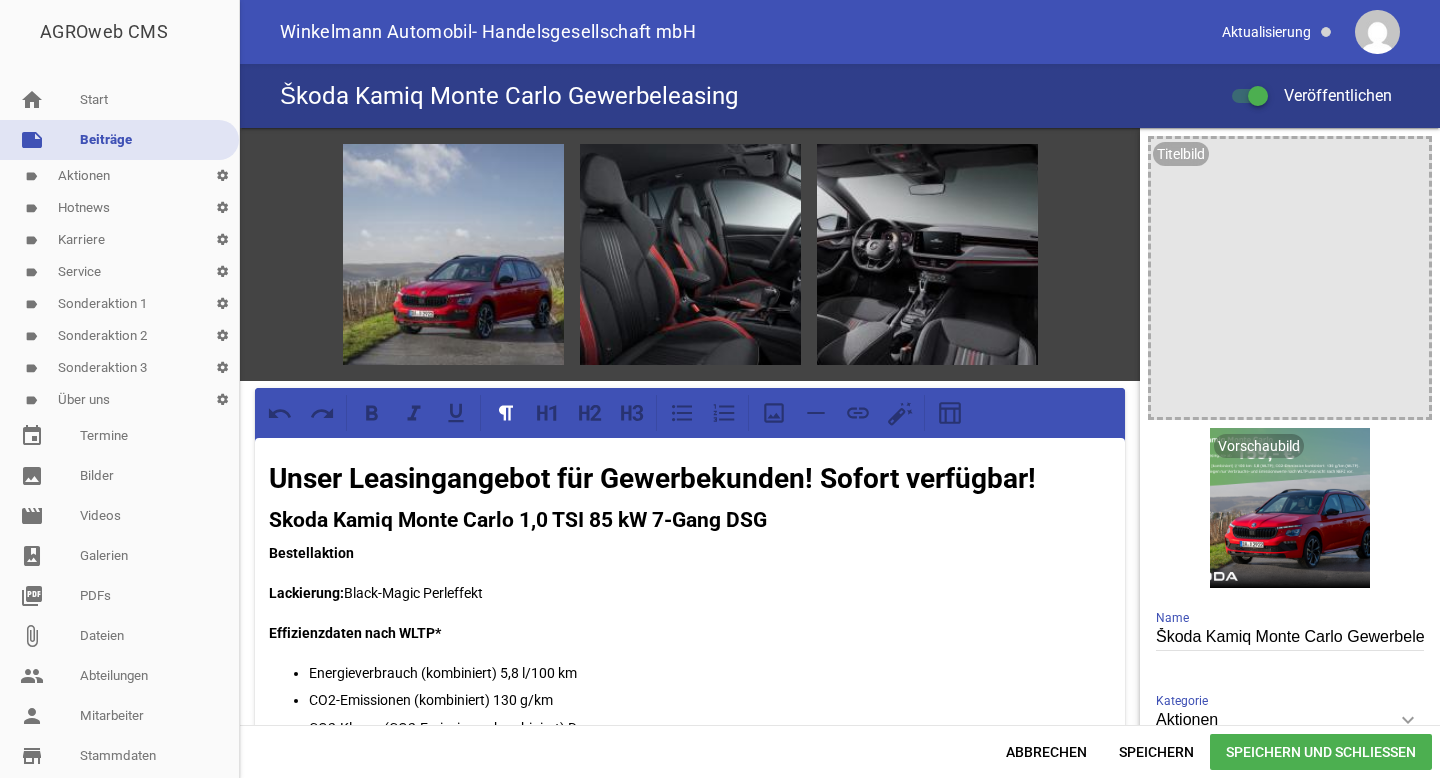 scroll, scrollTop: 0, scrollLeft: 0, axis: both 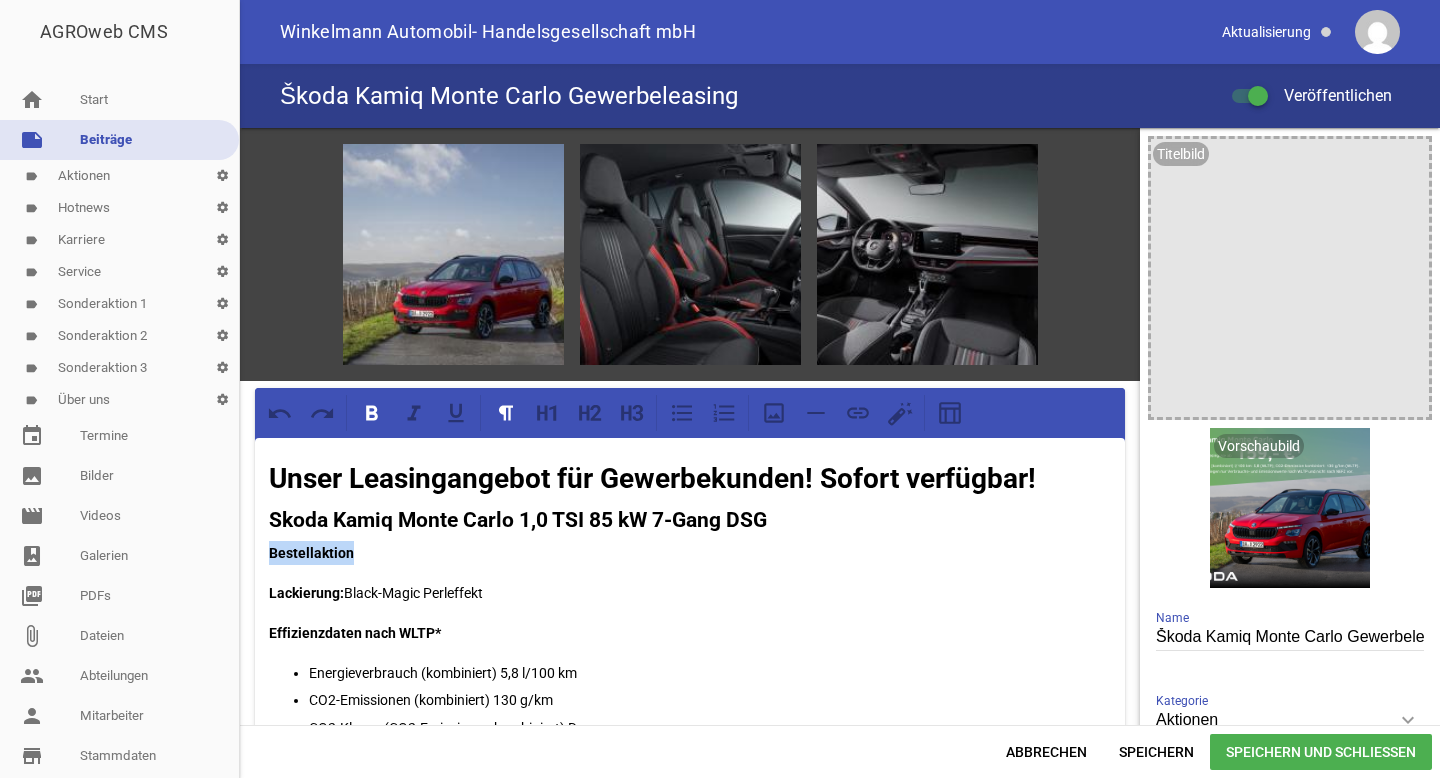 drag, startPoint x: 350, startPoint y: 553, endPoint x: 271, endPoint y: 552, distance: 79.00633 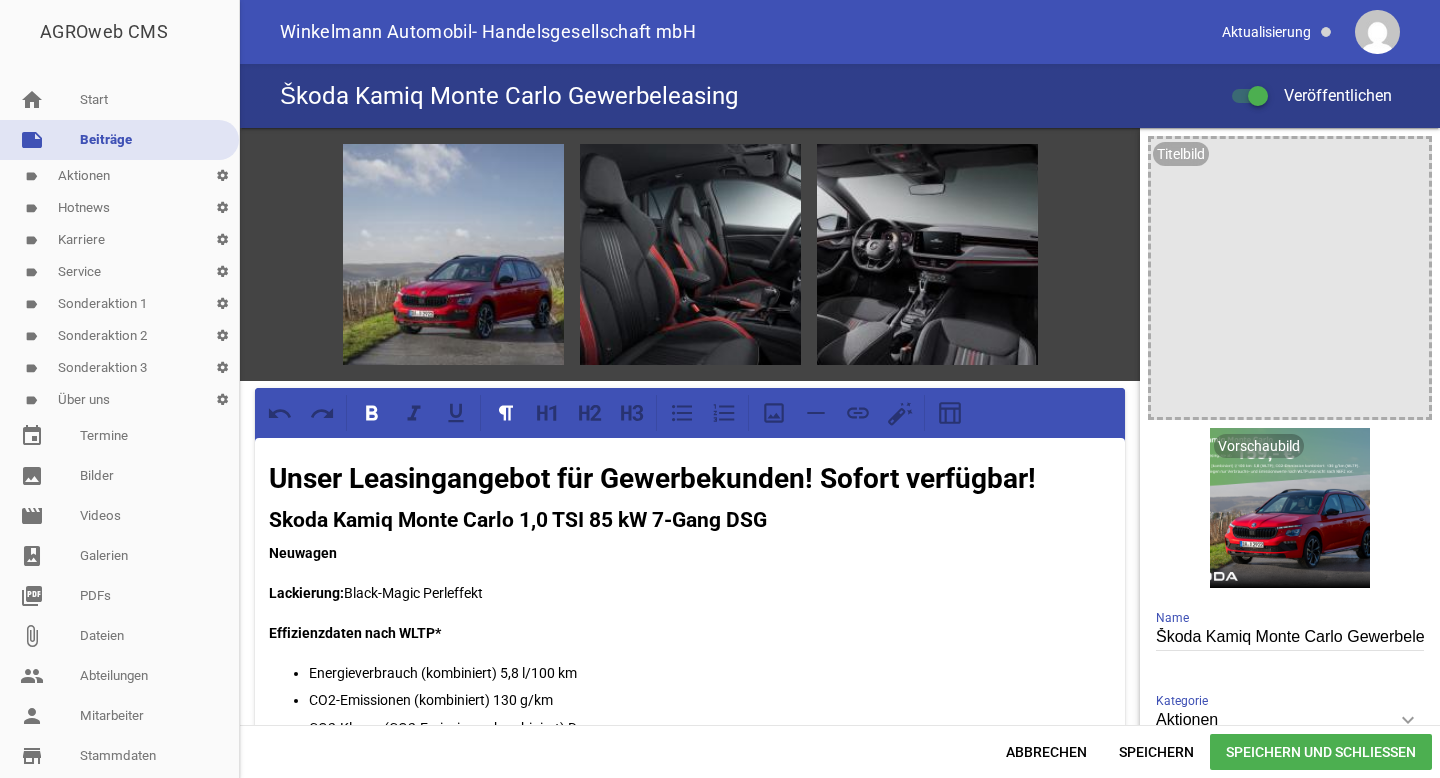click on "Speichern und Schließen" at bounding box center [1321, 752] 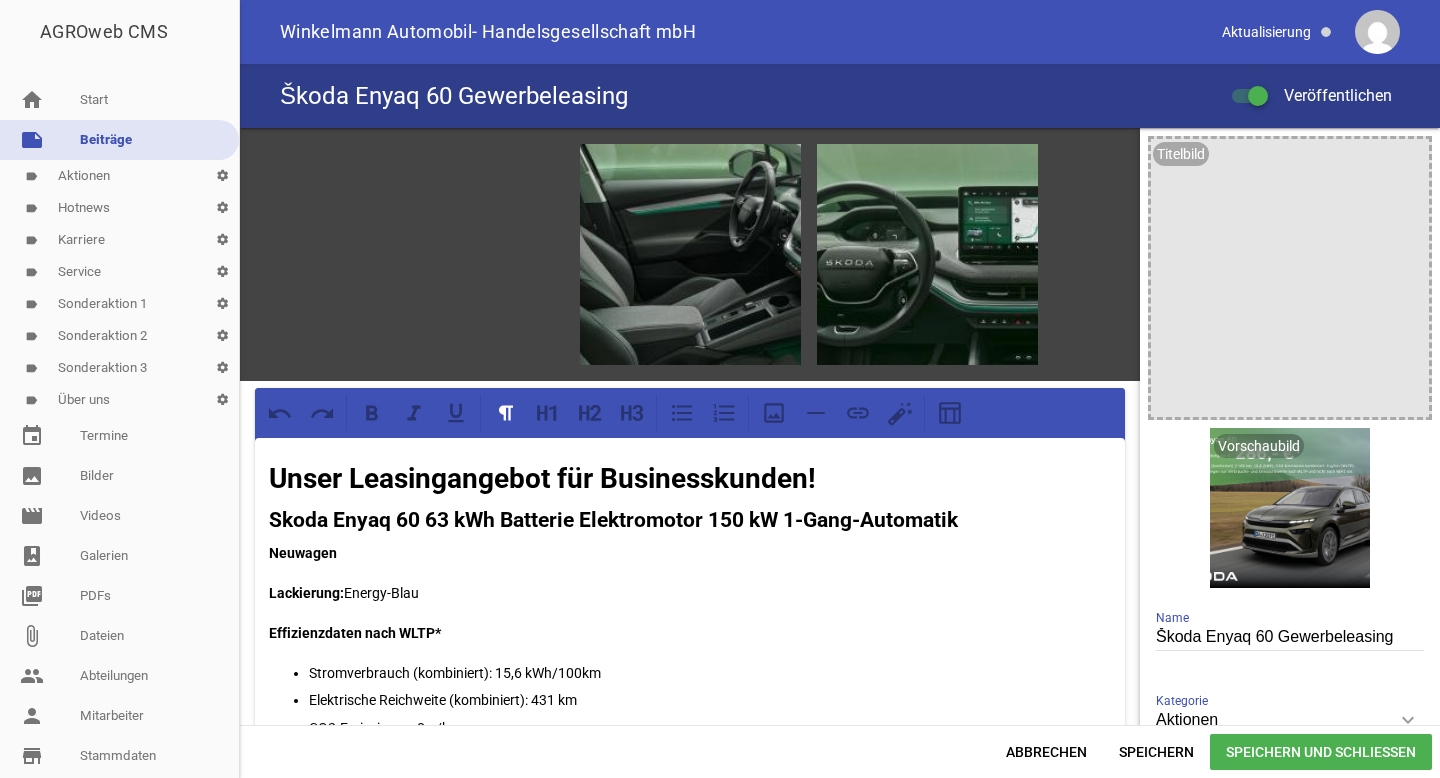 scroll, scrollTop: 0, scrollLeft: 0, axis: both 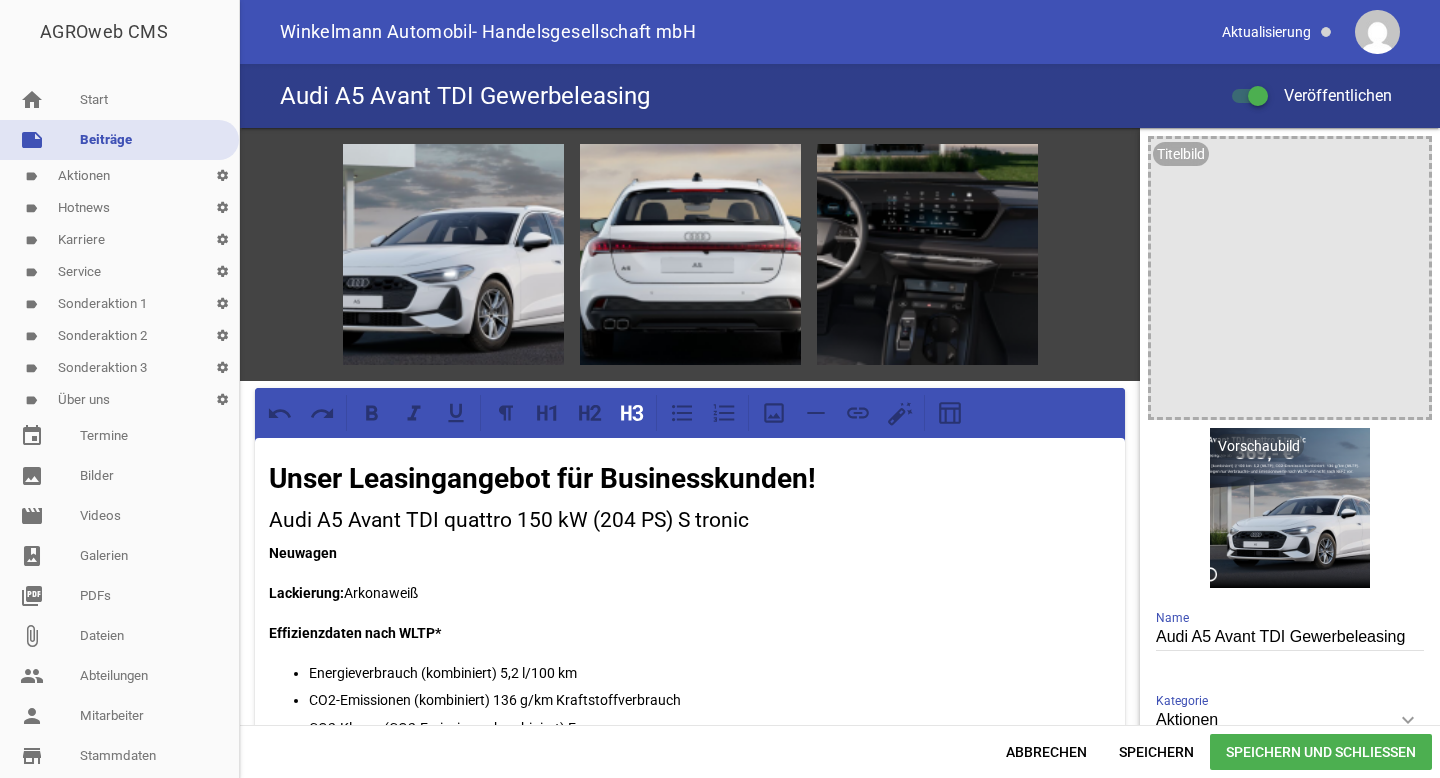 click on "Audi A5 Avant TDI quattro 150 kW (204 PS) S tronic" at bounding box center (690, 521) 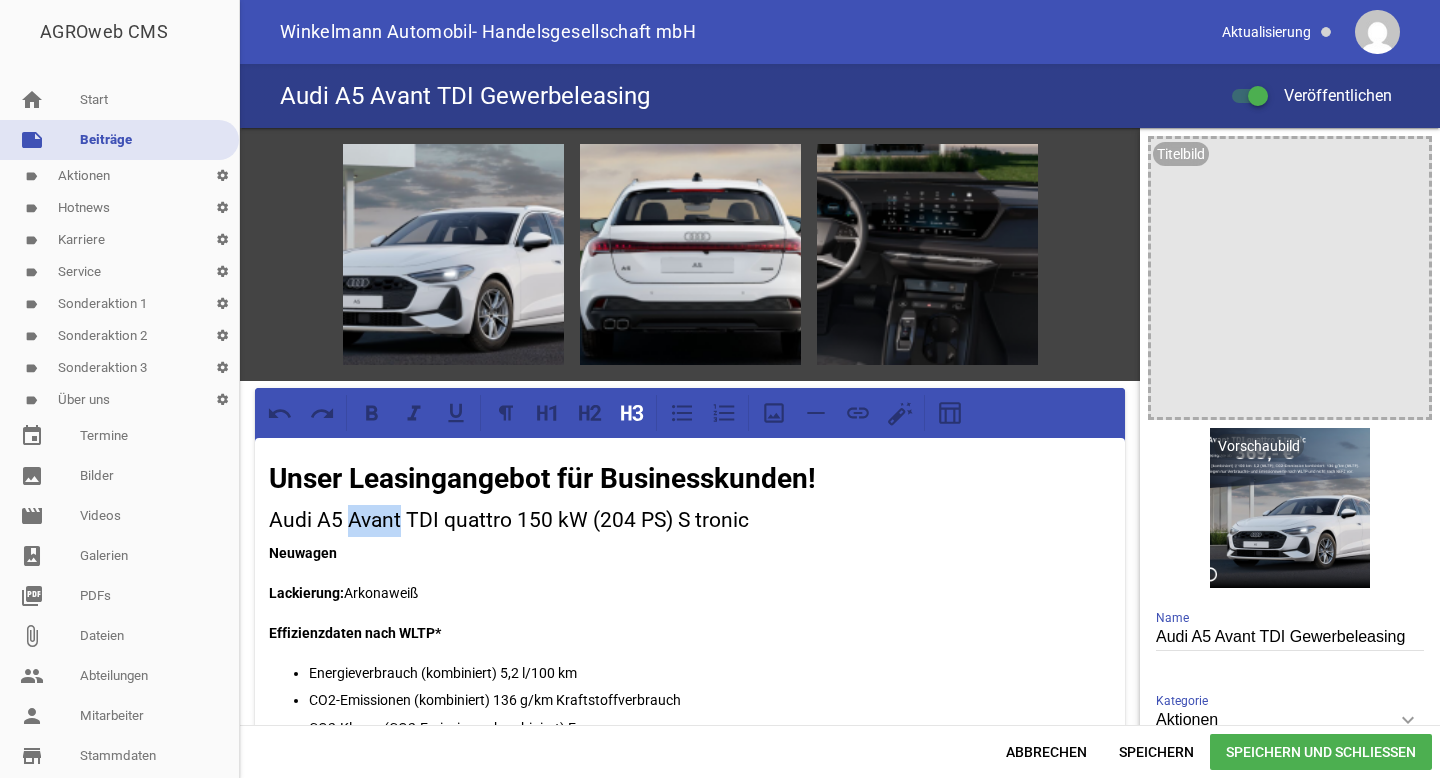 click on "Audi A5 Avant TDI quattro 150 kW (204 PS) S tronic" at bounding box center [690, 521] 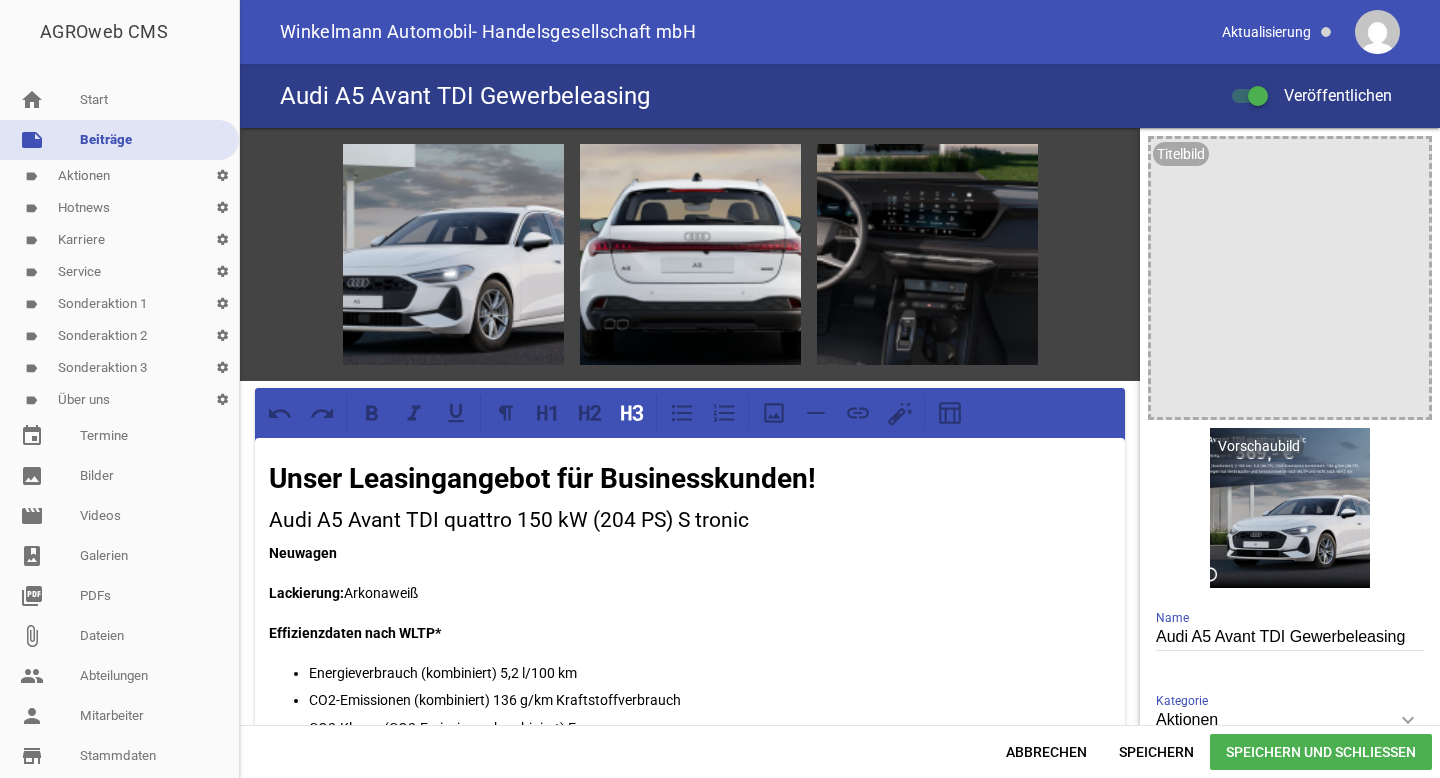 click on "Audi A5 Avant TDI quattro 150 kW (204 PS) S tronic" at bounding box center (690, 521) 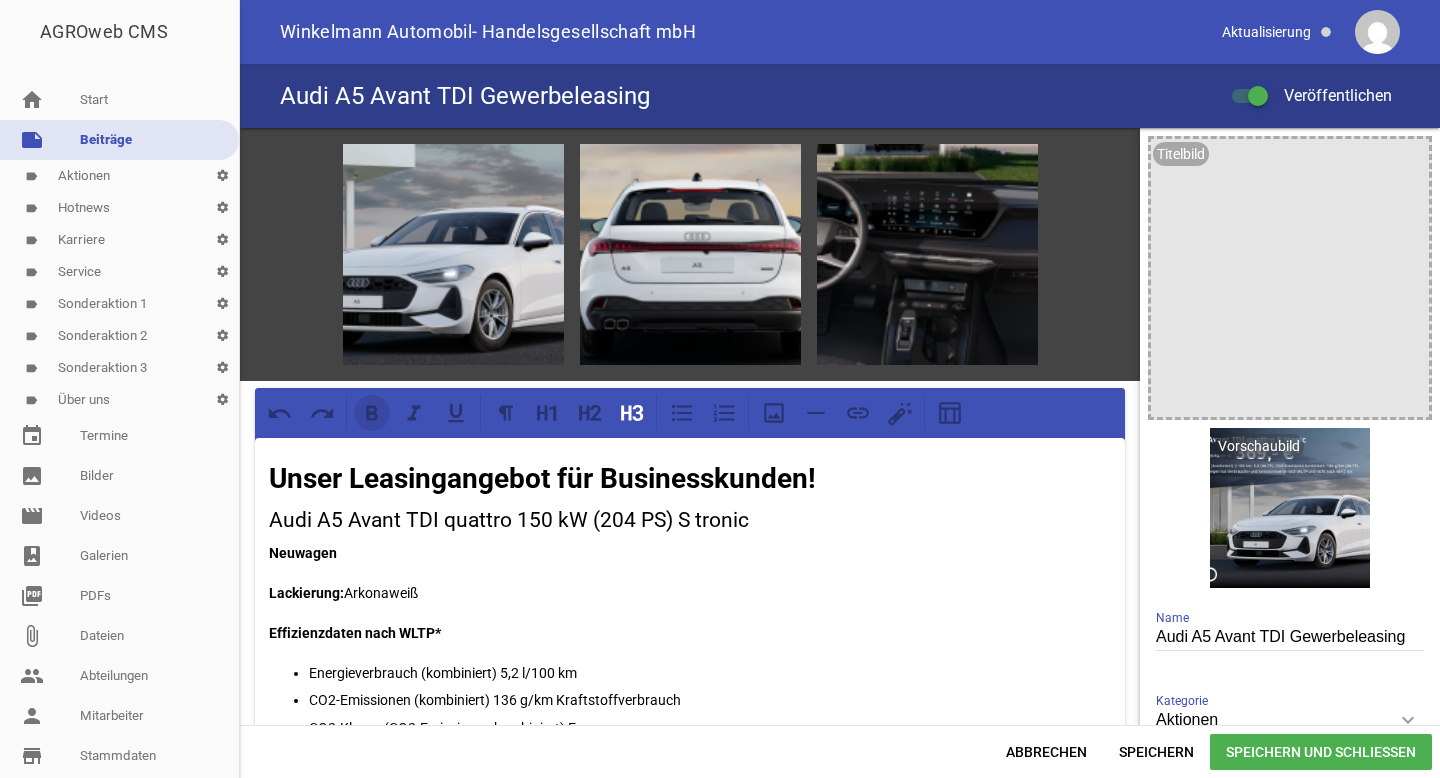 click 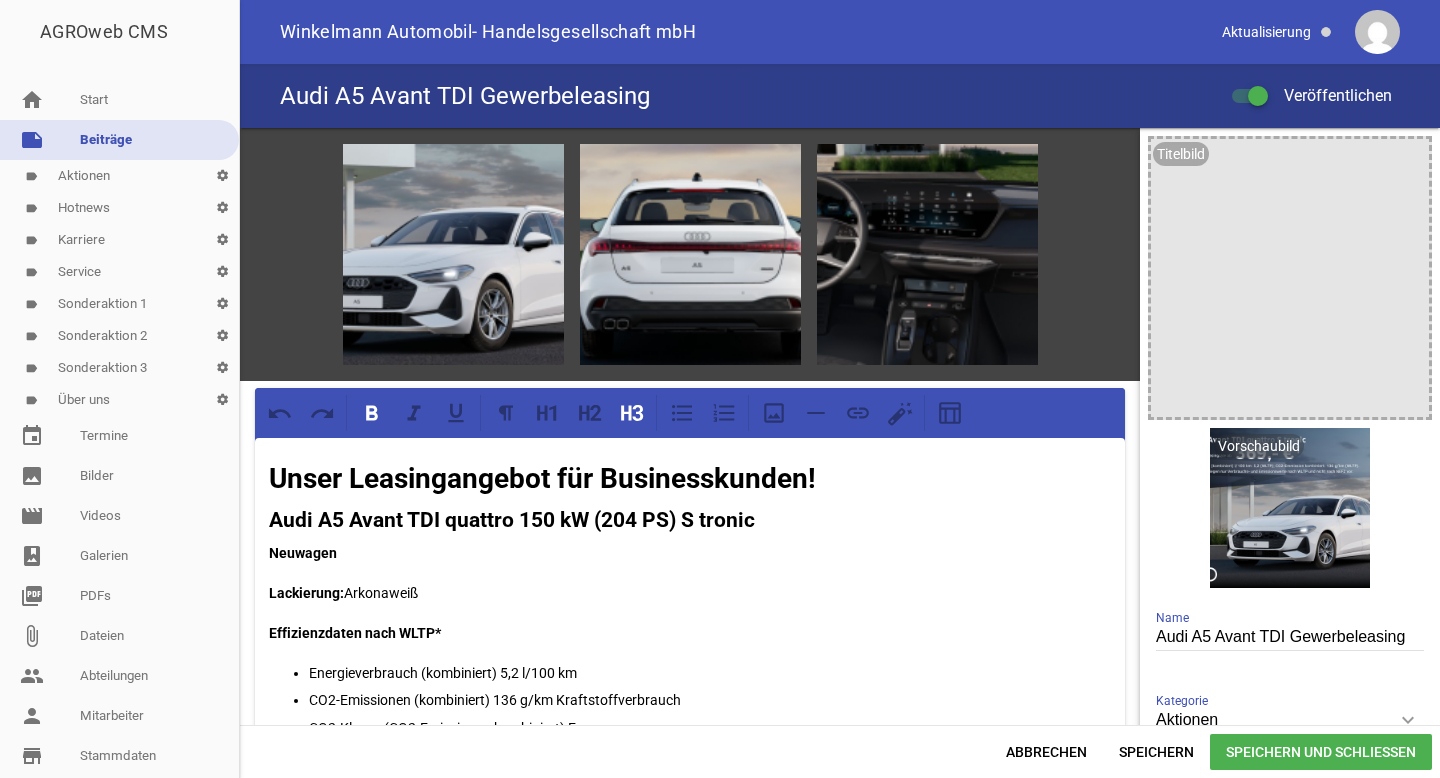 click on "Speichern und Schließen" at bounding box center [1321, 752] 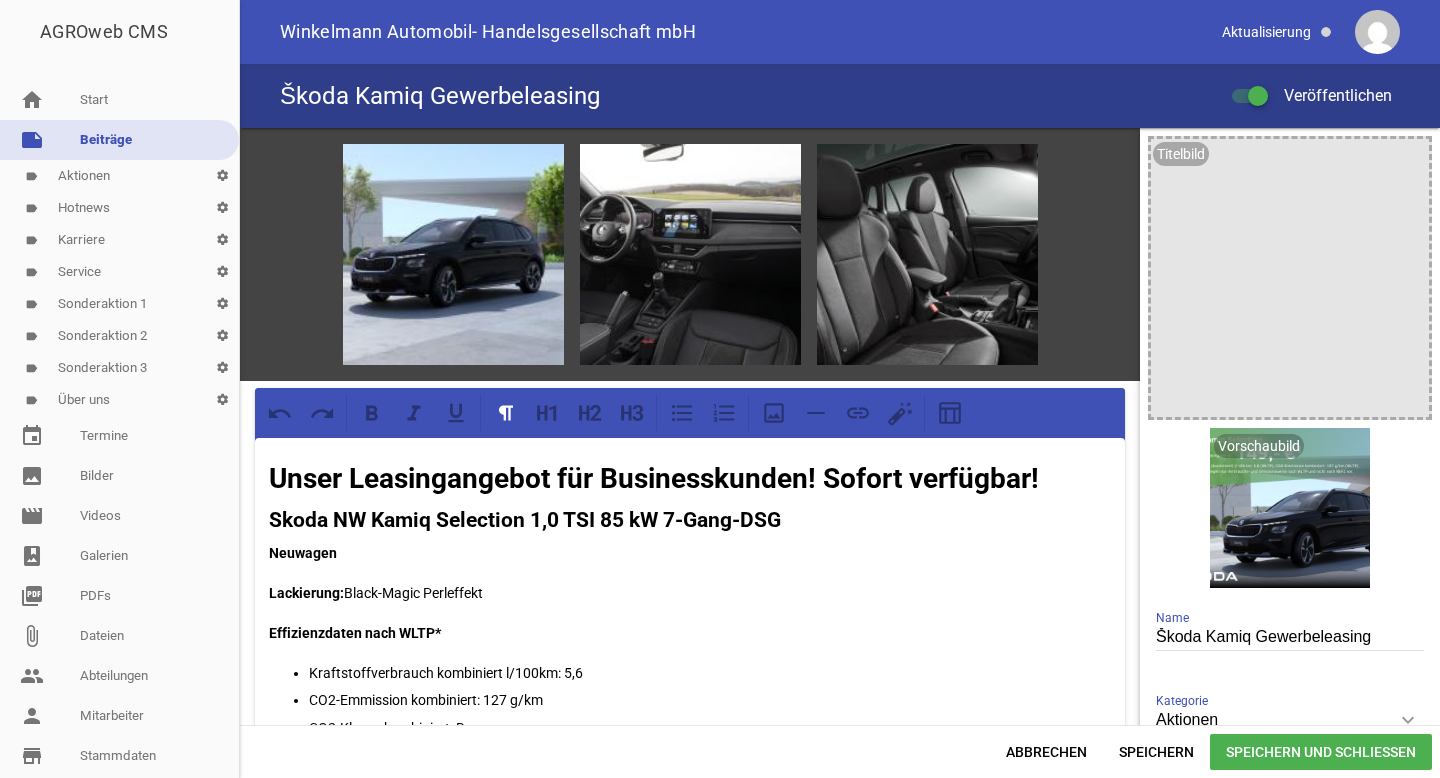 scroll, scrollTop: 0, scrollLeft: 0, axis: both 